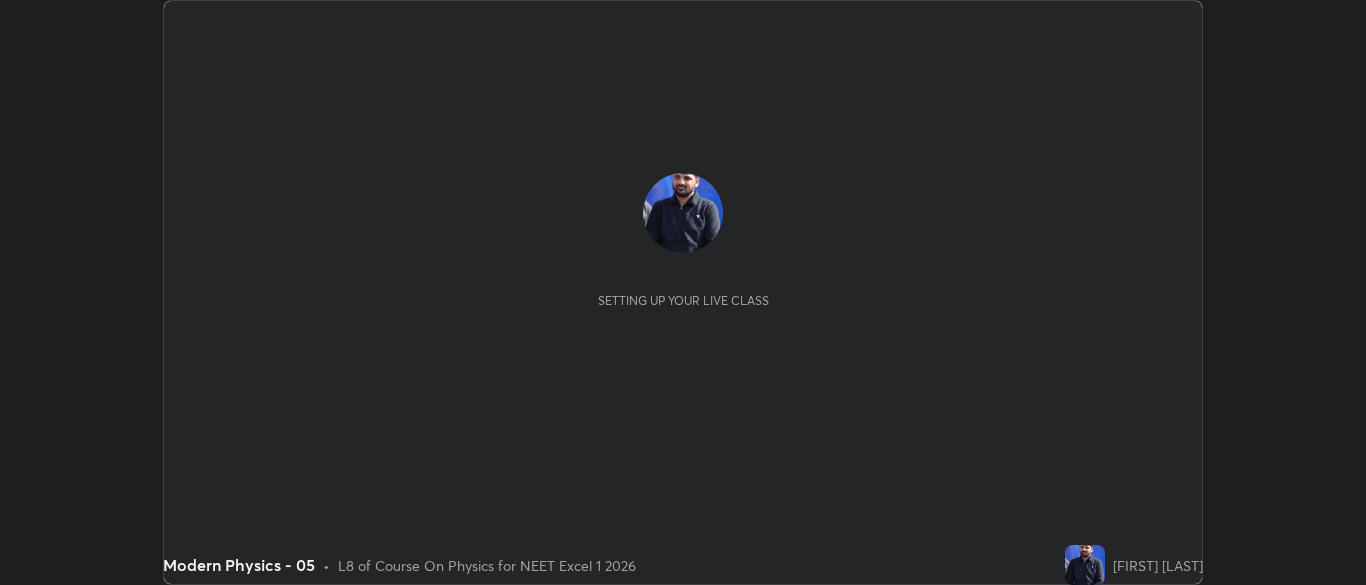 scroll, scrollTop: 0, scrollLeft: 0, axis: both 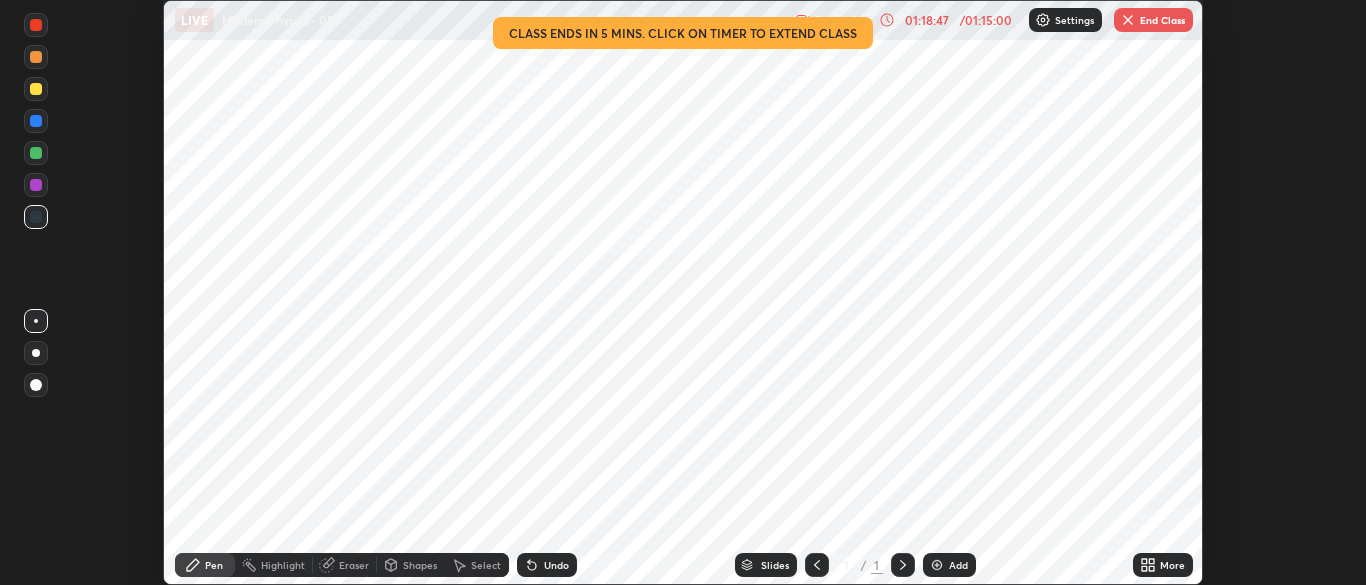click on "End Class" at bounding box center (1153, 20) 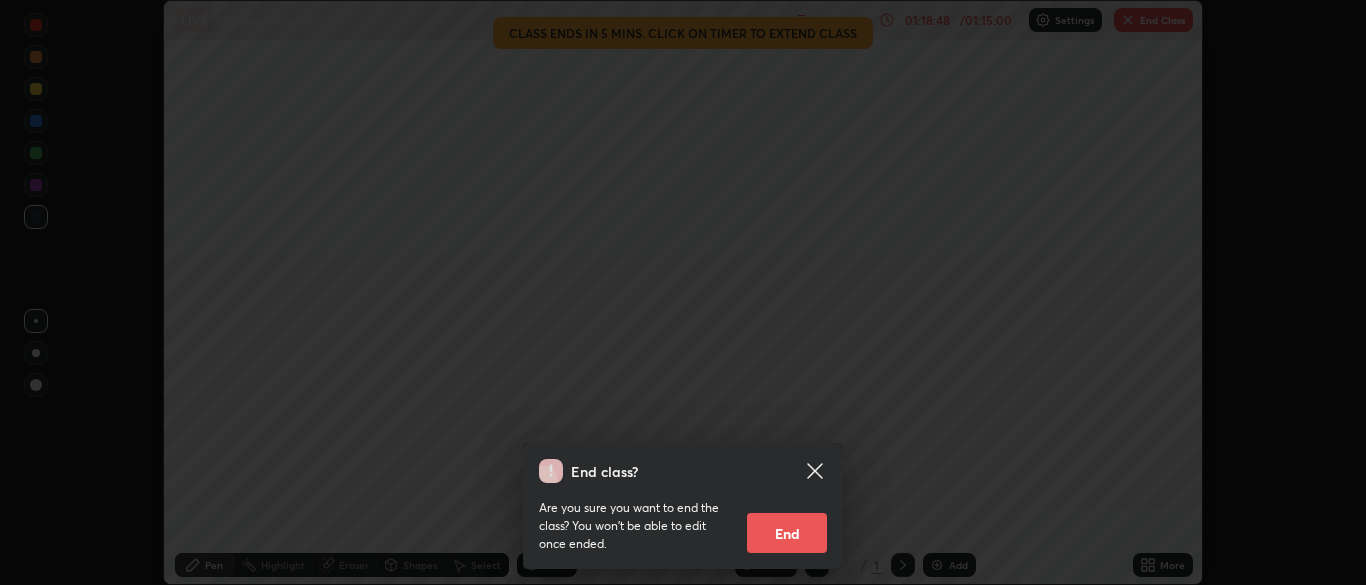 click on "End" at bounding box center [787, 533] 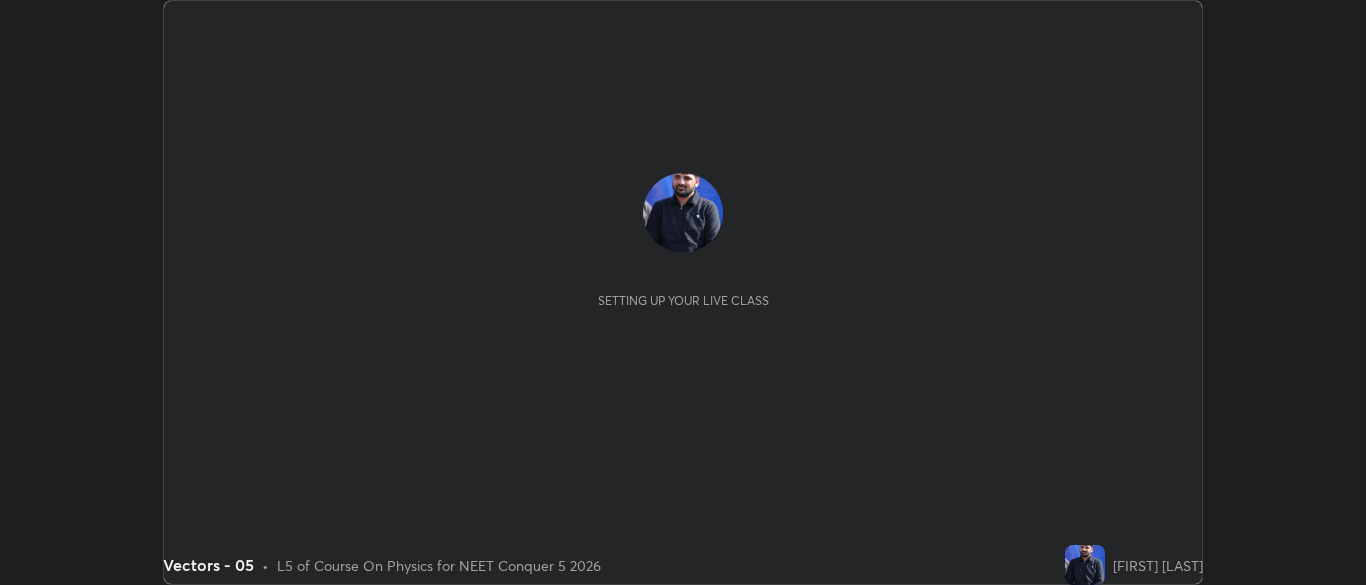 scroll, scrollTop: 0, scrollLeft: 0, axis: both 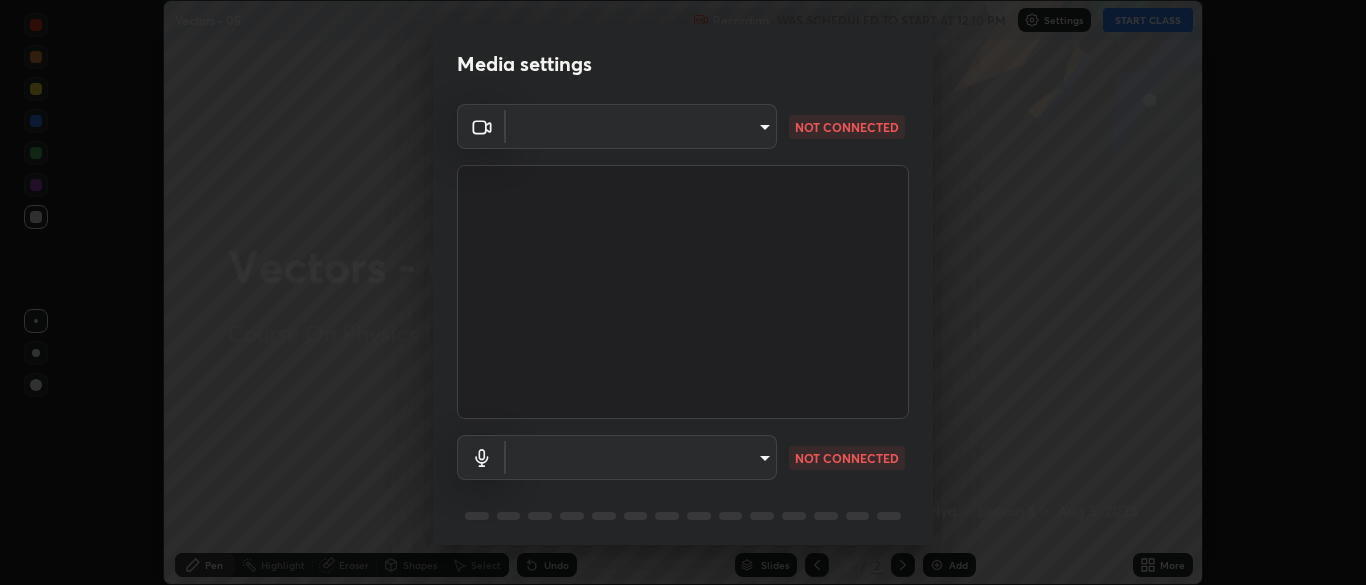 type on "b791b7b68259ed6791782f743a921bf85dec24d2091dc9c34e62ee805cb5c8b3" 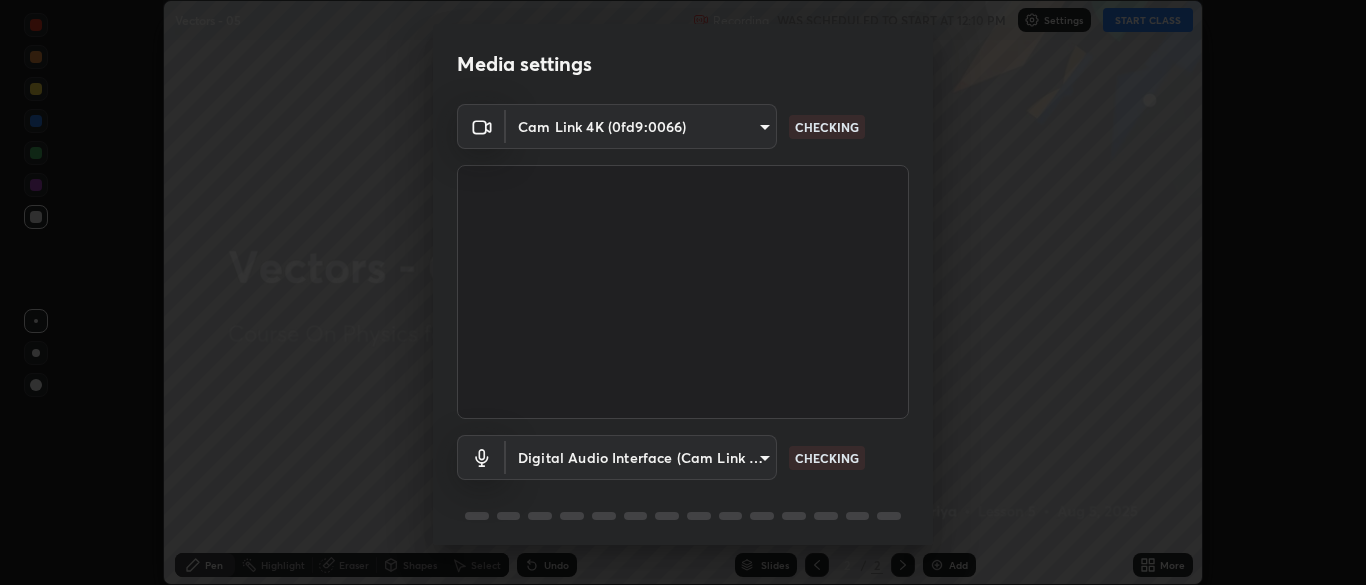 scroll, scrollTop: 71, scrollLeft: 0, axis: vertical 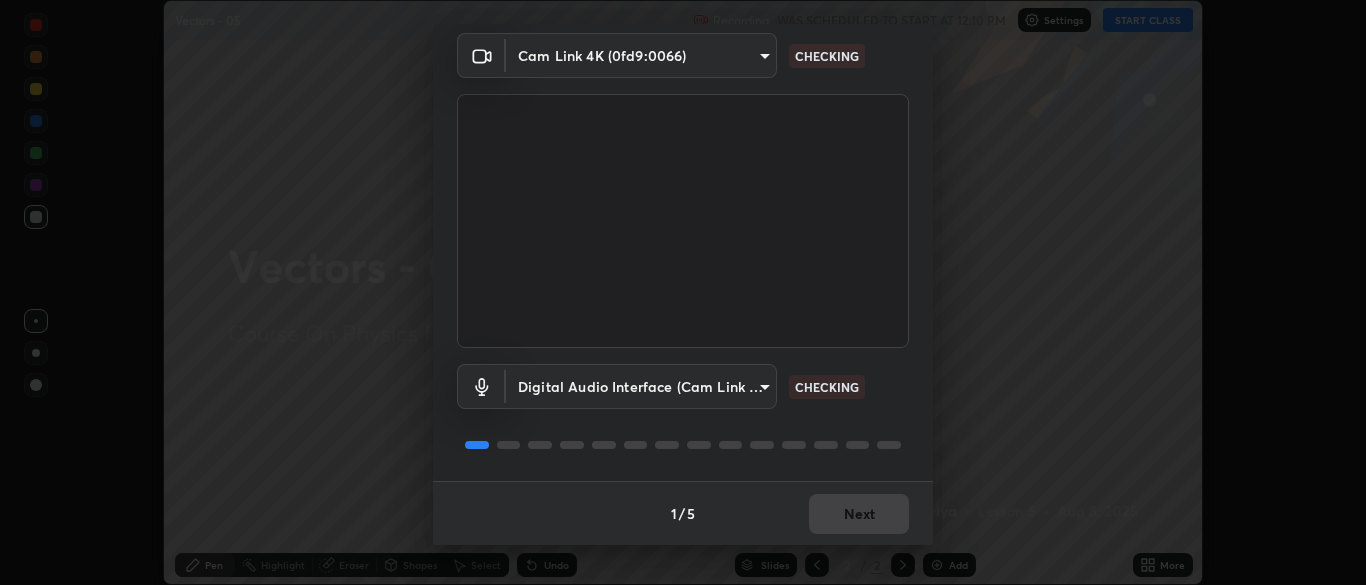 click at bounding box center [683, 221] 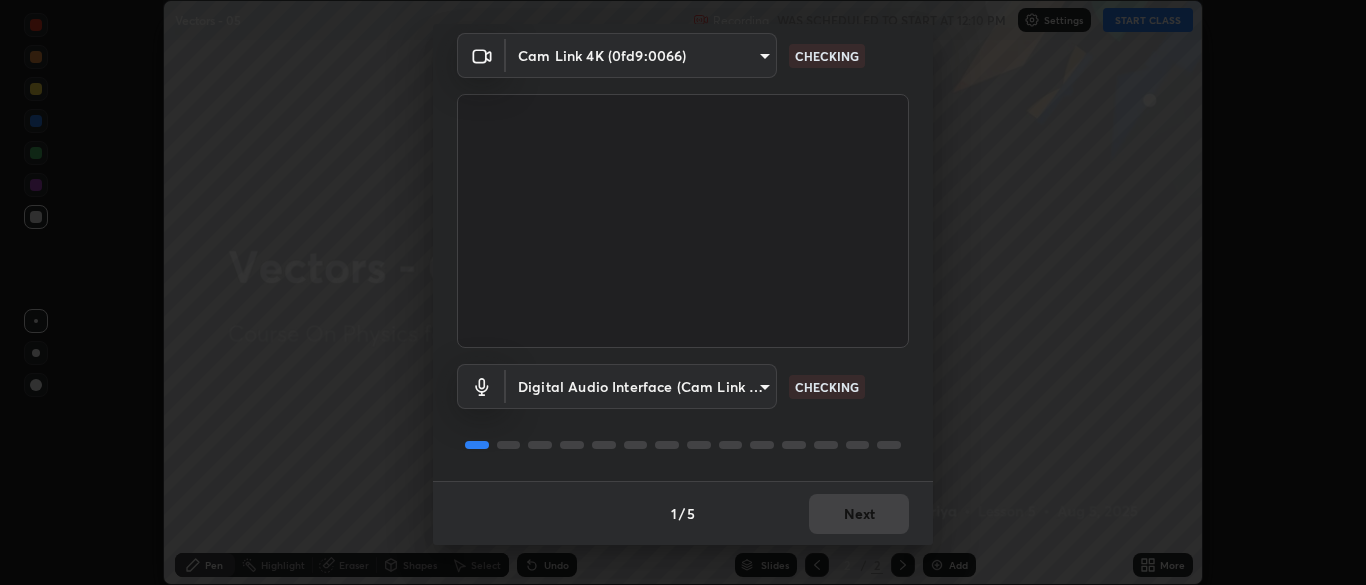 click on "Erase all Vectors - 05 Recording WAS SCHEDULED TO START AT  12:10 PM Settings START CLASS Setting up your live class Vectors - 05 • L5 of Course On Physics for NEET Conquer 5 2026 Manoj Kumar Mahariya Pen Highlight Eraser Shapes Select Undo Slides 2 / 2 Add More No doubts shared Encourage your learners to ask a doubt for better clarity Report an issue Reason for reporting Buffering Chat not working Audio - Video sync issue Educator video quality low ​ Attach an image Report Media settings Cam Link 4K (0fd9:0066) b791b7b68259ed6791782f743a921bf85dec24d2091dc9c34e62ee805cb5c8b3 CHECKING Digital Audio Interface (Cam Link 4K) 2c5259f130957cf80550f24b09c0af3983ce285ea90e4f3096f746bea6fbed8e CHECKING 1 / 5 Next" at bounding box center [683, 292] 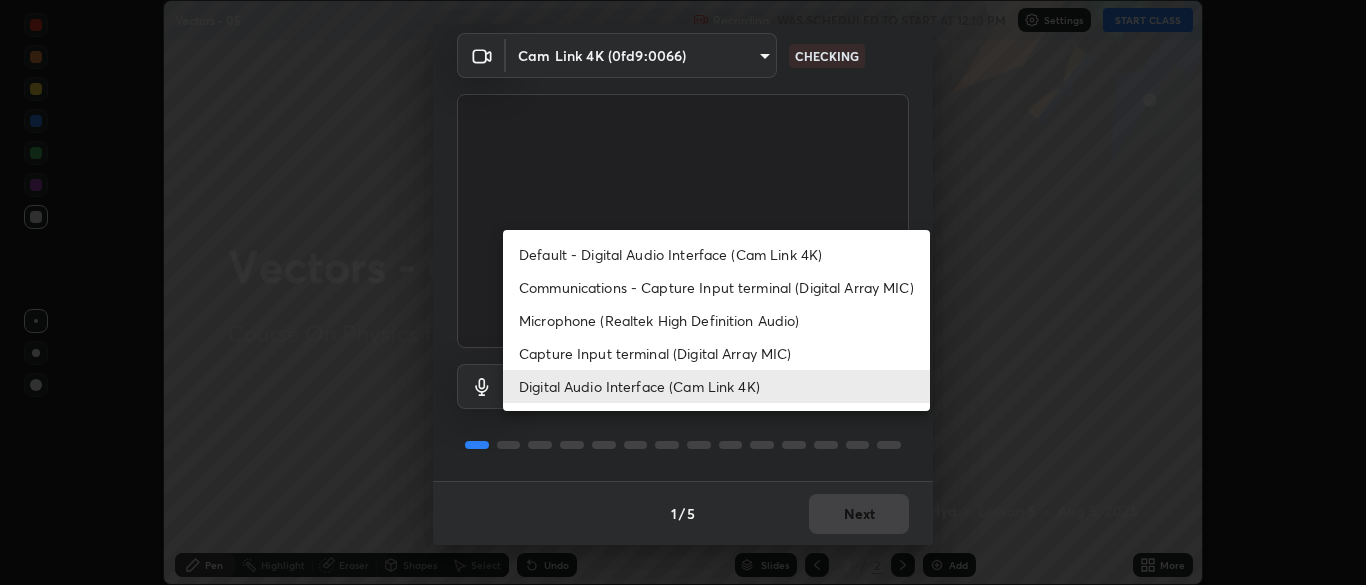 click on "Microphone (Realtek High Definition Audio)" at bounding box center (716, 320) 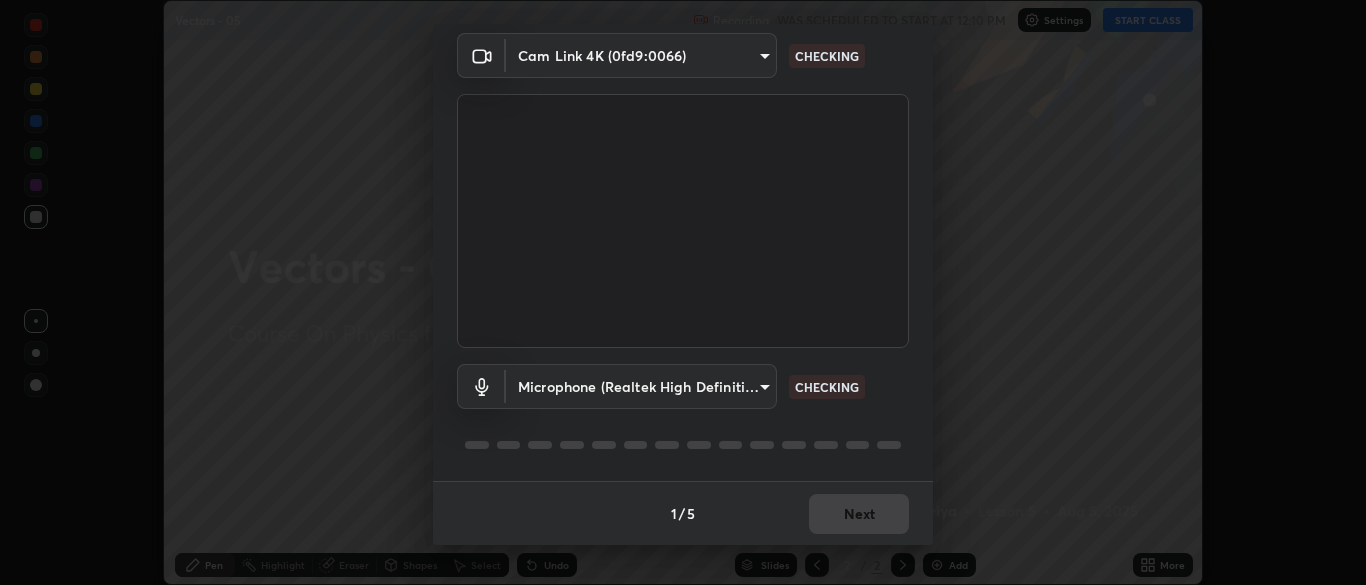 click on "Erase all Vectors - 05 Recording WAS SCHEDULED TO START AT  12:10 PM Settings START CLASS Setting up your live class Vectors - 05 • L5 of Course On Physics for NEET Conquer 5 2026 Manoj Kumar Mahariya Pen Highlight Eraser Shapes Select Undo Slides 2 / 2 Add More No doubts shared Encourage your learners to ask a doubt for better clarity Report an issue Reason for reporting Buffering Chat not working Audio - Video sync issue Educator video quality low ​ Attach an image Report Media settings Cam Link 4K (0fd9:0066) b791b7b68259ed6791782f743a921bf85dec24d2091dc9c34e62ee805cb5c8b3 CHECKING Microphone (Realtek High Definition Audio) b3ed570ced9e07499f341c471d82332d80090ae889650490ace564e8c8c22d5e CHECKING 1 / 5 Next Default - Digital Audio Interface (Cam Link 4K) Communications - Capture Input terminal (Digital Array MIC) Microphone (Realtek High Definition Audio) Capture Input terminal (Digital Array MIC) Digital Audio Interface (Cam Link 4K)" at bounding box center [683, 292] 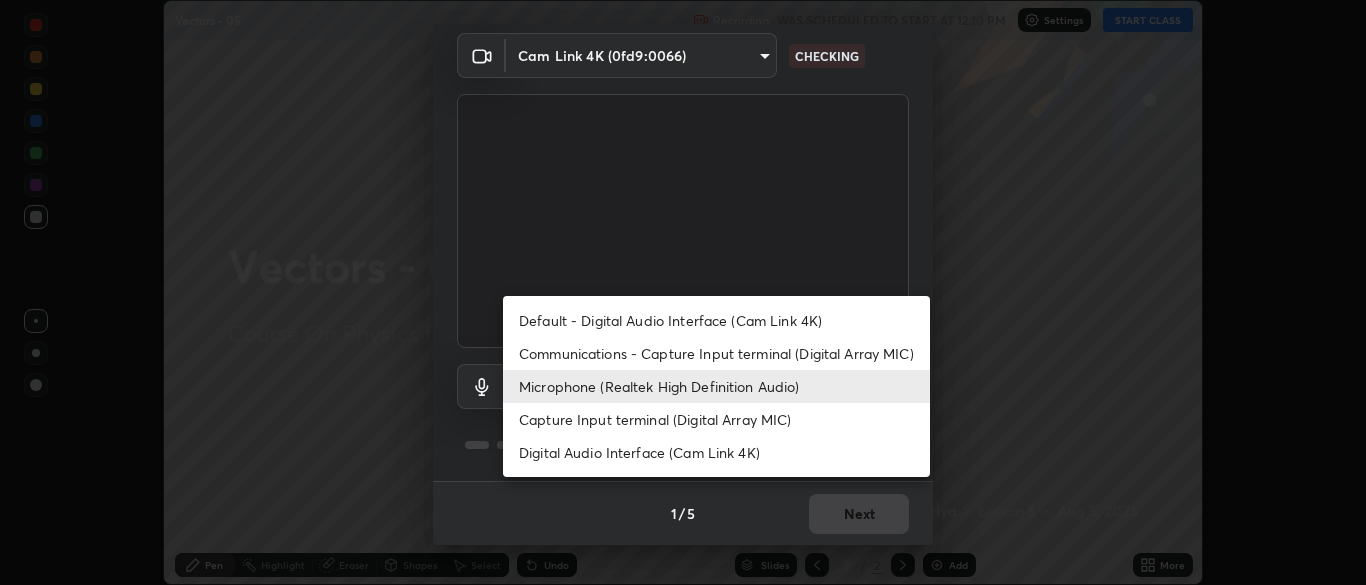 click on "Capture Input terminal (Digital Array MIC)" at bounding box center [716, 419] 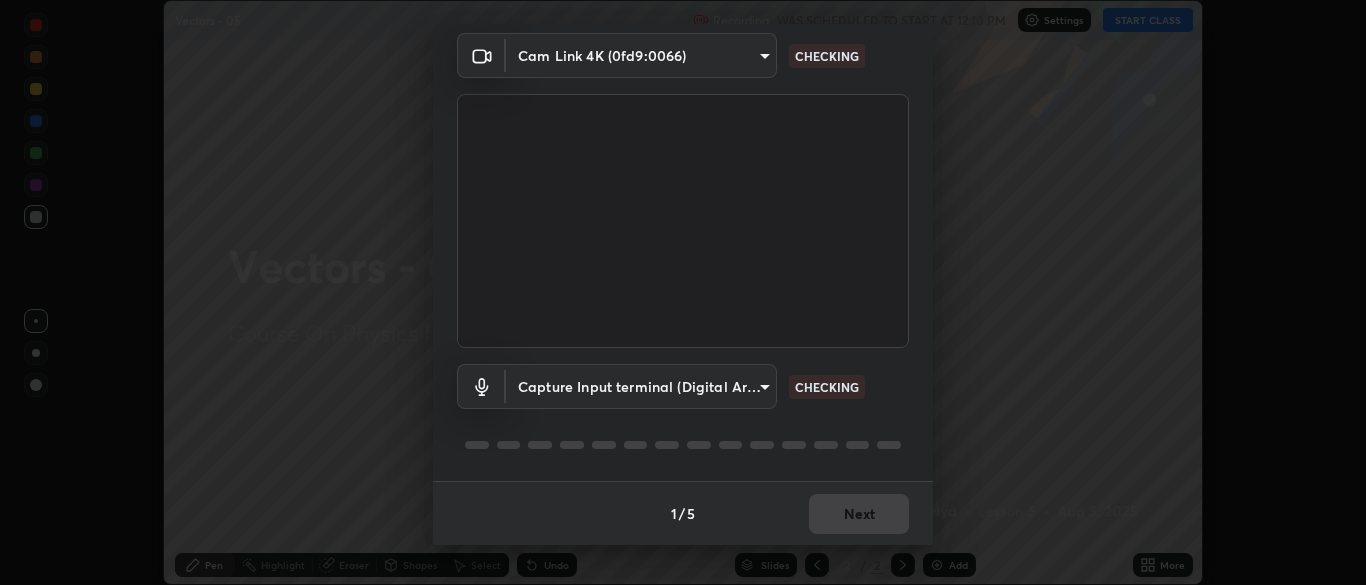 click on "Erase all Vectors - 05 Recording WAS SCHEDULED TO START AT  12:10 PM Settings START CLASS Setting up your live class Vectors - 05 • L5 of Course On Physics for NEET Conquer 5 2026 Manoj Kumar Mahariya Pen Highlight Eraser Shapes Select Undo Slides 2 / 2 Add More No doubts shared Encourage your learners to ask a doubt for better clarity Report an issue Reason for reporting Buffering Chat not working Audio - Video sync issue Educator video quality low ​ Attach an image Report Media settings Cam Link 4K (0fd9:0066) b791b7b68259ed6791782f743a921bf85dec24d2091dc9c34e62ee805cb5c8b3 CHECKING Capture Input terminal (Digital Array MIC) 3123961071e166629cdf948f3b6a651bd0f8affef537f56cdee207636da8b4bb CHECKING 1 / 5 Next" at bounding box center (683, 292) 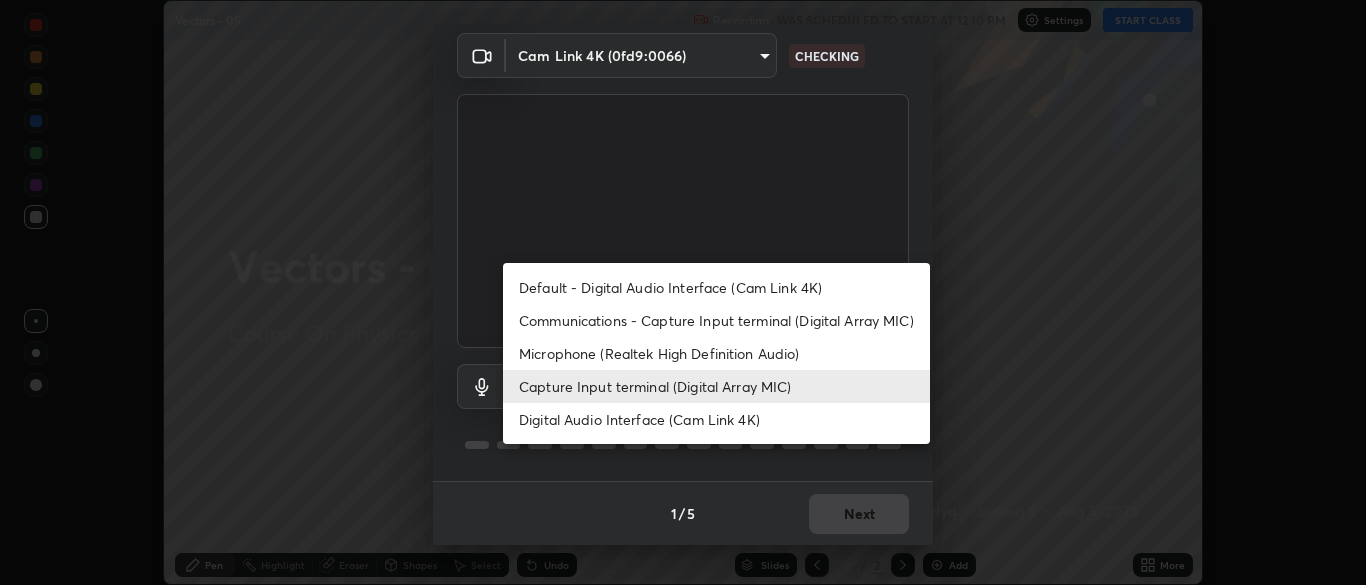 click at bounding box center (683, 292) 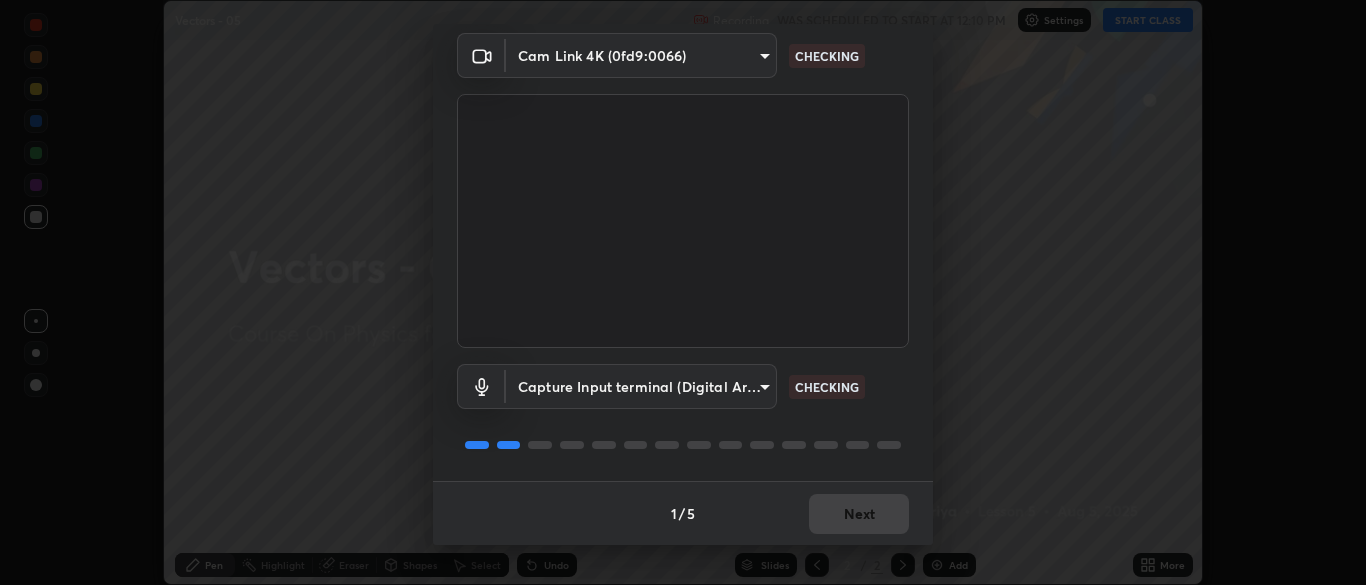 click on "Erase all Vectors - 05 Recording WAS SCHEDULED TO START AT  12:10 PM Settings START CLASS Setting up your live class Vectors - 05 • L5 of Course On Physics for NEET Conquer 5 2026 Manoj Kumar Mahariya Pen Highlight Eraser Shapes Select Undo Slides 2 / 2 Add More No doubts shared Encourage your learners to ask a doubt for better clarity Report an issue Reason for reporting Buffering Chat not working Audio - Video sync issue Educator video quality low ​ Attach an image Report Media settings Cam Link 4K (0fd9:0066) b791b7b68259ed6791782f743a921bf85dec24d2091dc9c34e62ee805cb5c8b3 CHECKING Capture Input terminal (Digital Array MIC) 3123961071e166629cdf948f3b6a651bd0f8affef537f56cdee207636da8b4bb CHECKING 1 / 5 Next" at bounding box center (683, 292) 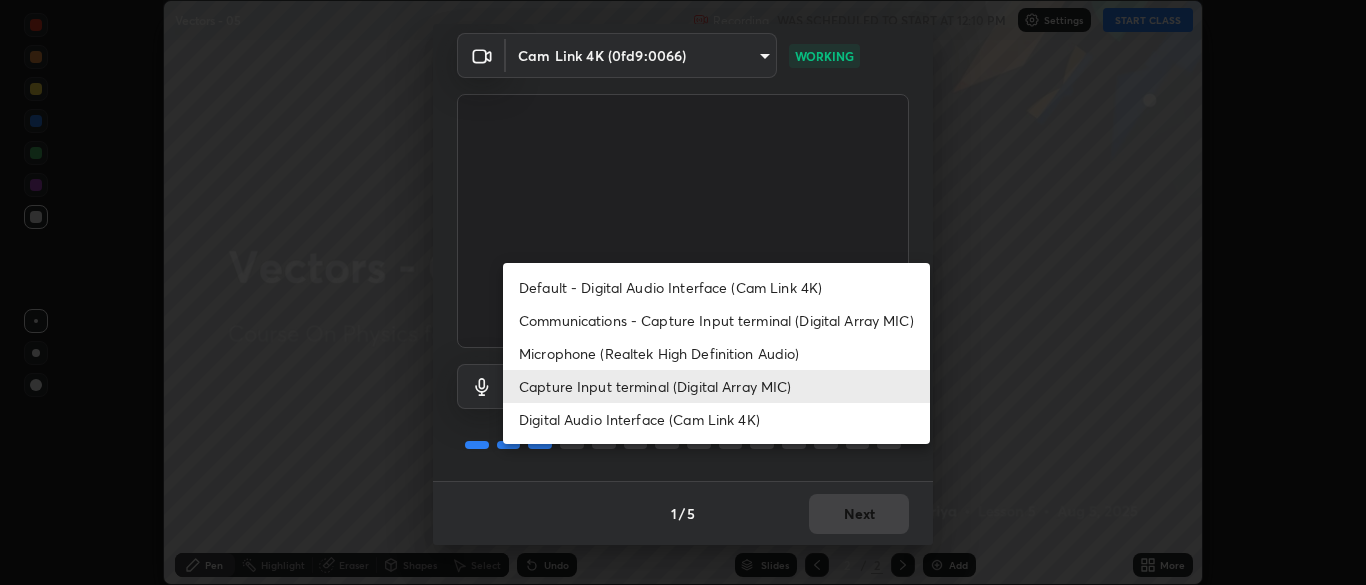 click on "Digital Audio Interface (Cam Link 4K)" at bounding box center [716, 419] 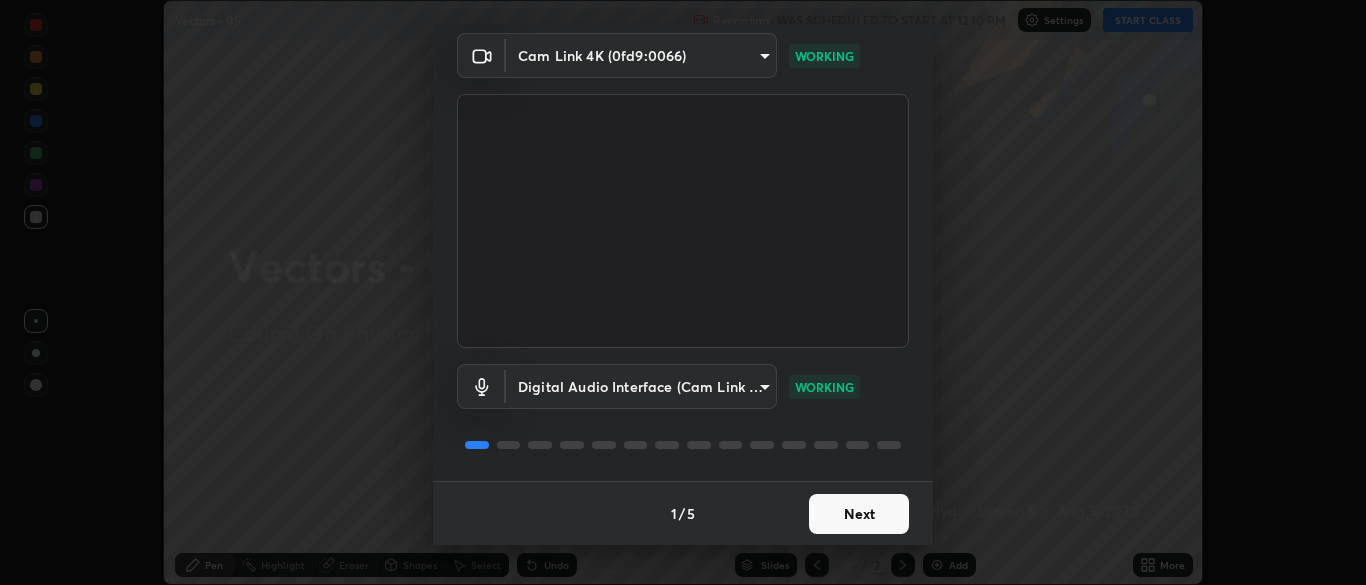 click on "Next" at bounding box center [859, 514] 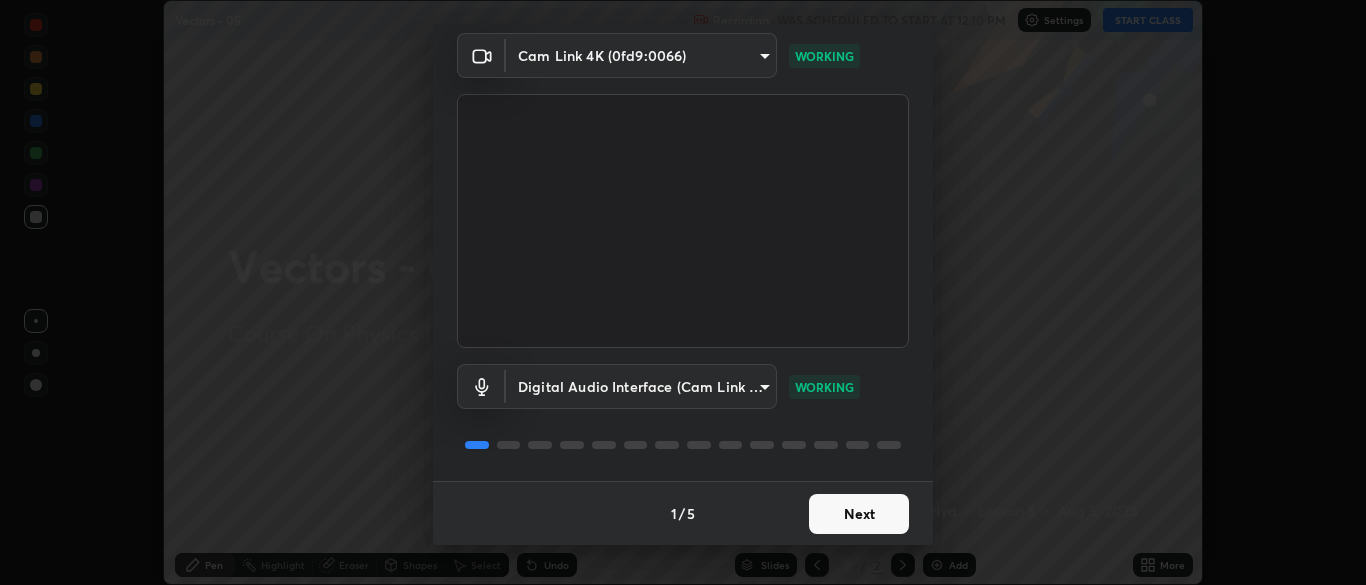 scroll, scrollTop: 0, scrollLeft: 0, axis: both 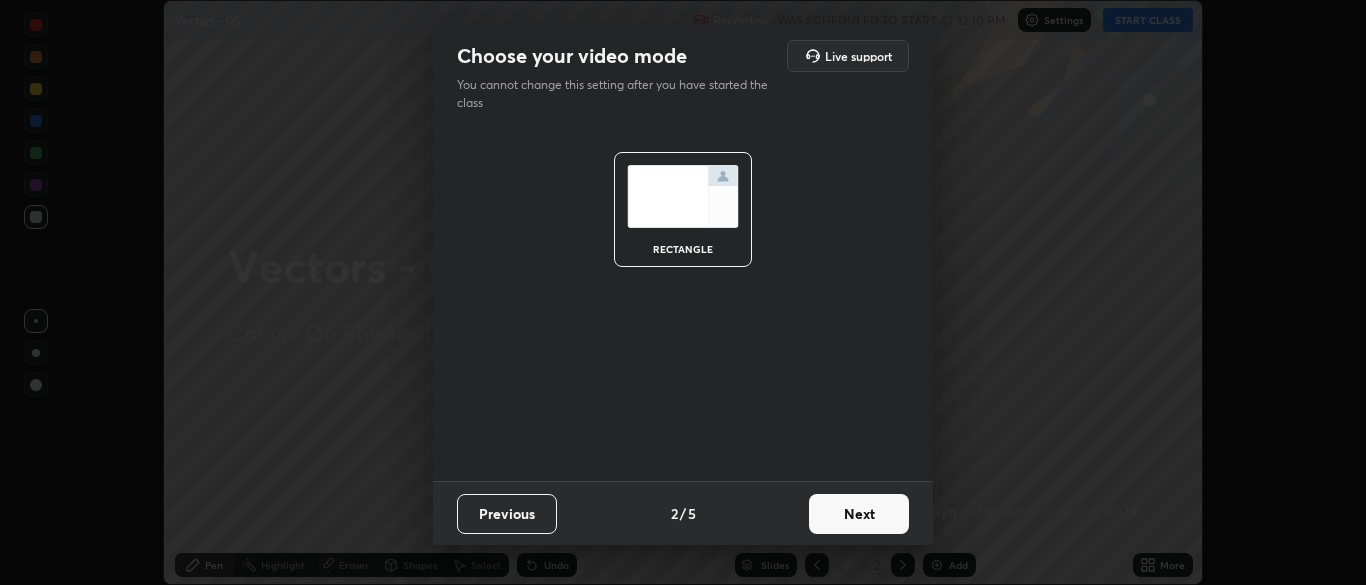 click on "Next" at bounding box center [859, 514] 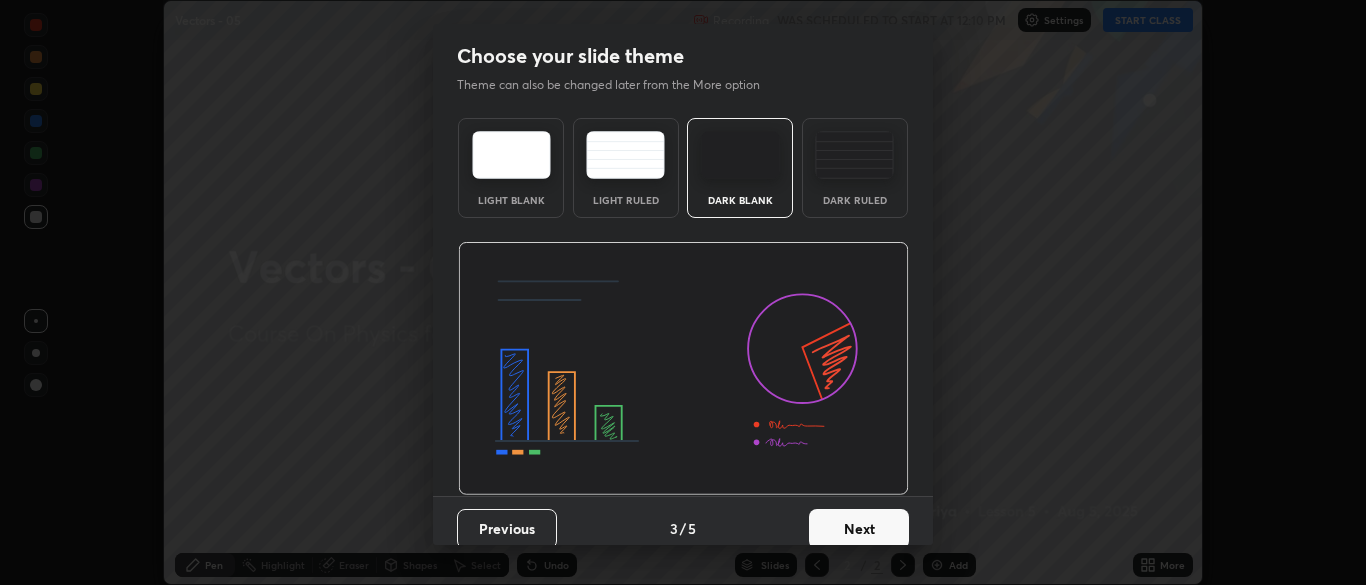click on "Next" at bounding box center [859, 529] 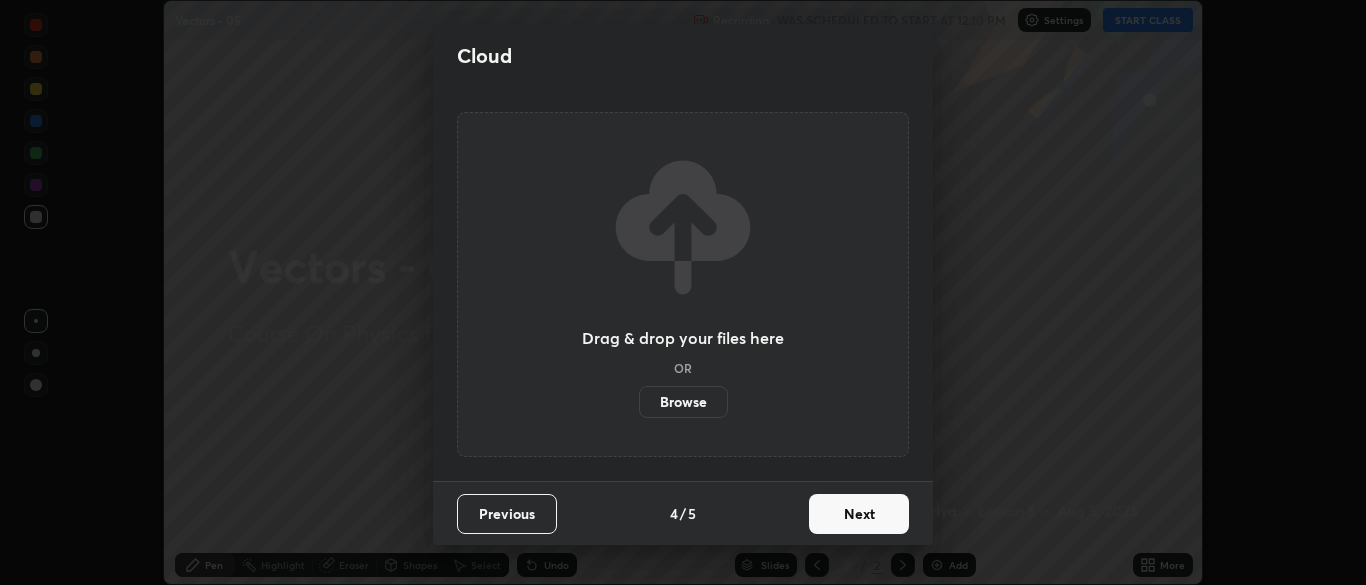 click on "Next" at bounding box center (859, 514) 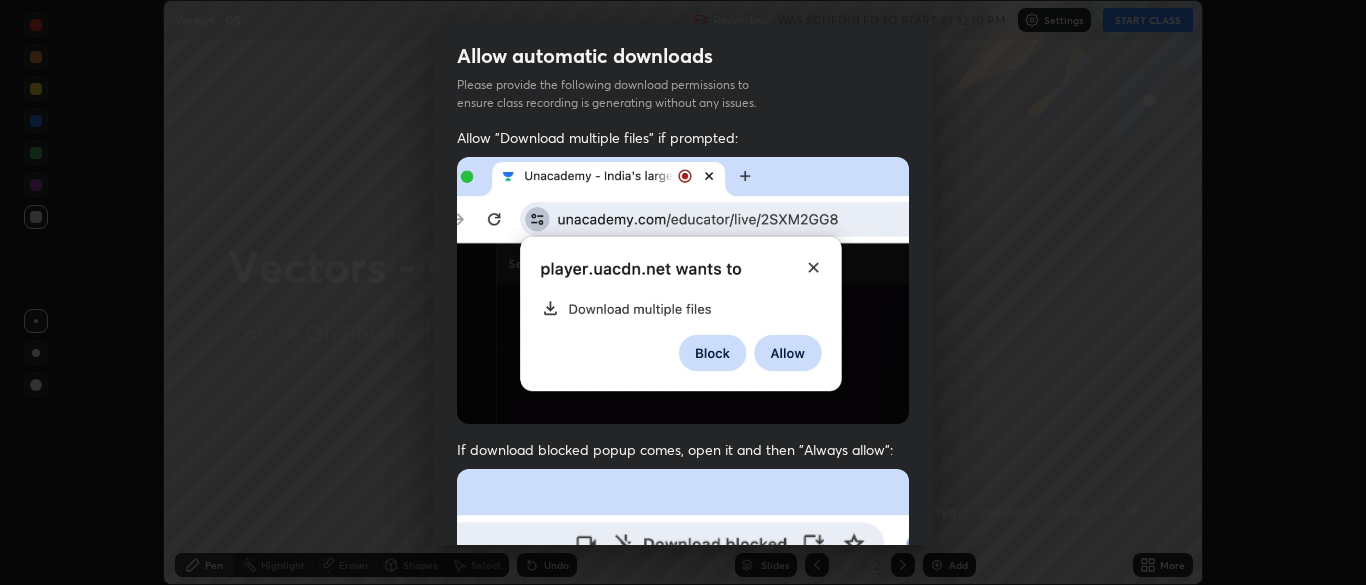 click at bounding box center [683, 687] 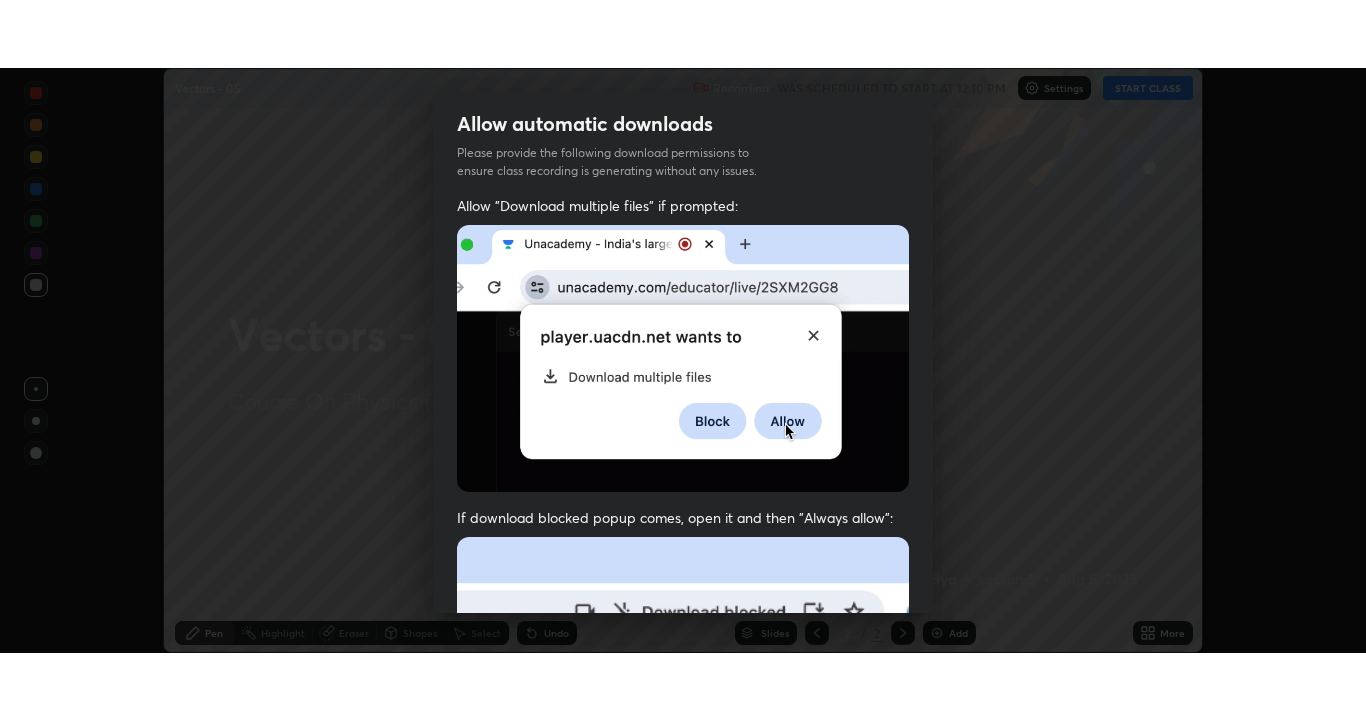 scroll, scrollTop: 479, scrollLeft: 0, axis: vertical 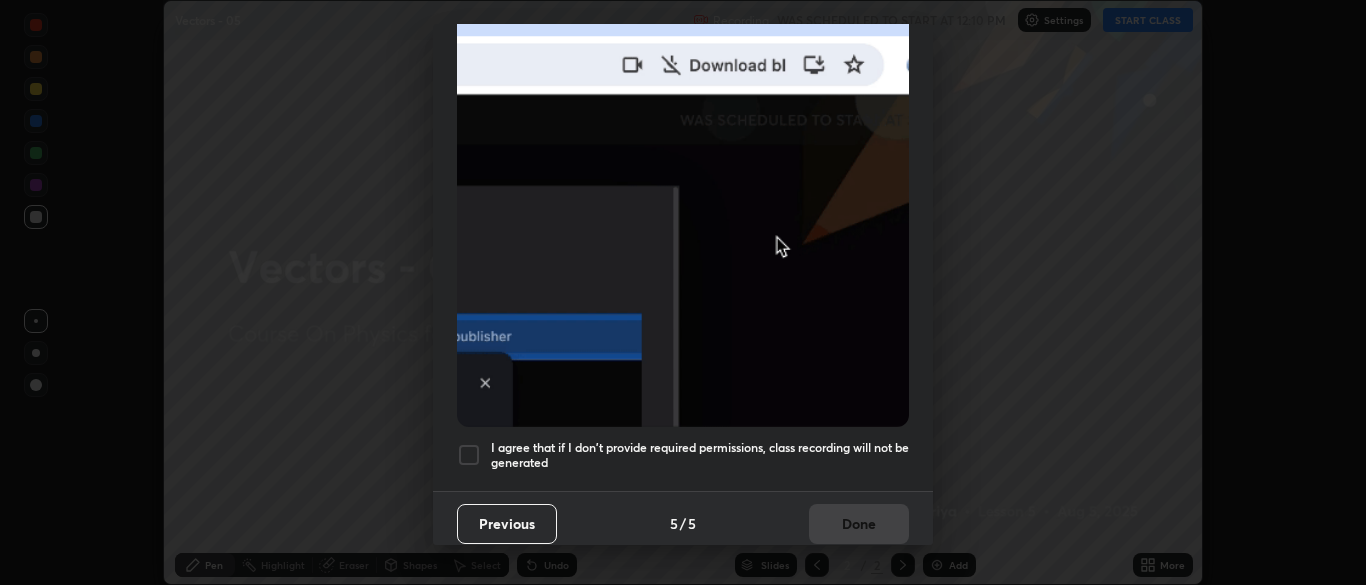 click on "I agree that if I don't provide required permissions, class recording will not be generated" at bounding box center [700, 455] 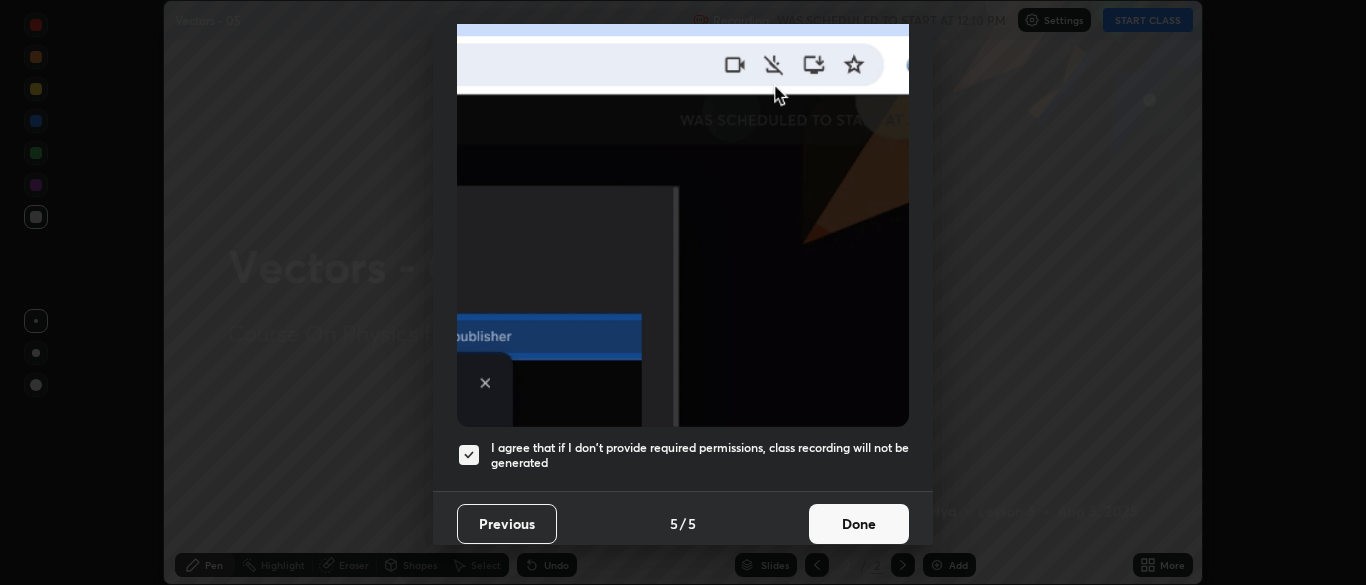 click on "I agree that if I don't provide required permissions, class recording will not be generated" at bounding box center [700, 455] 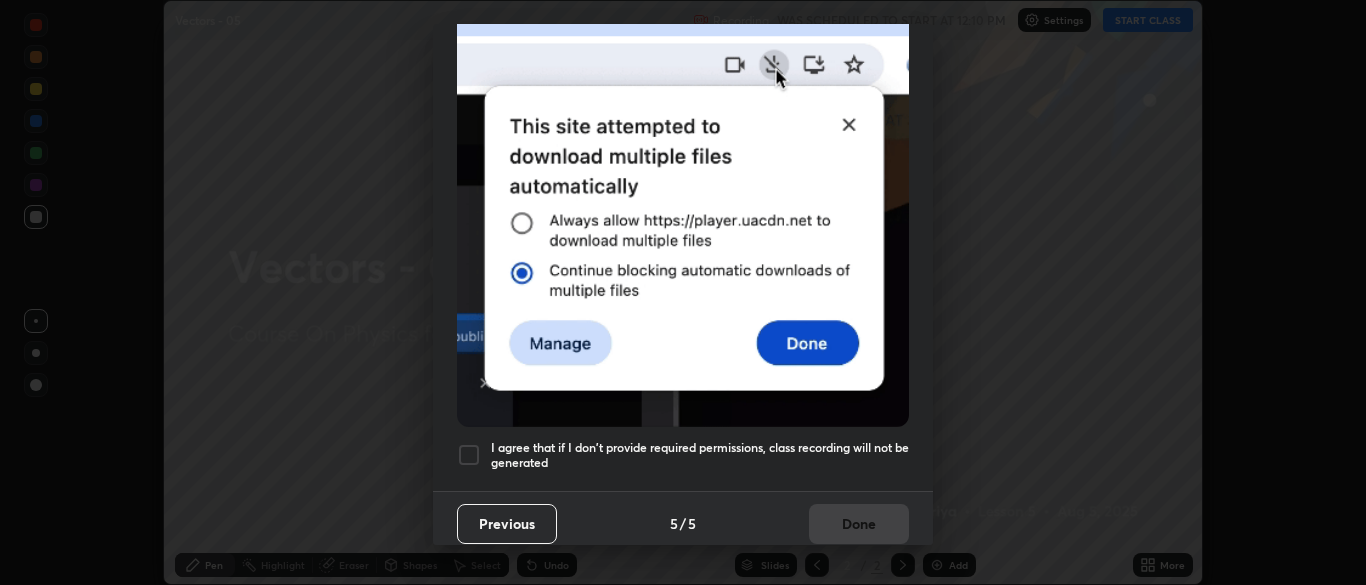 click on "I agree that if I don't provide required permissions, class recording will not be generated" at bounding box center [700, 455] 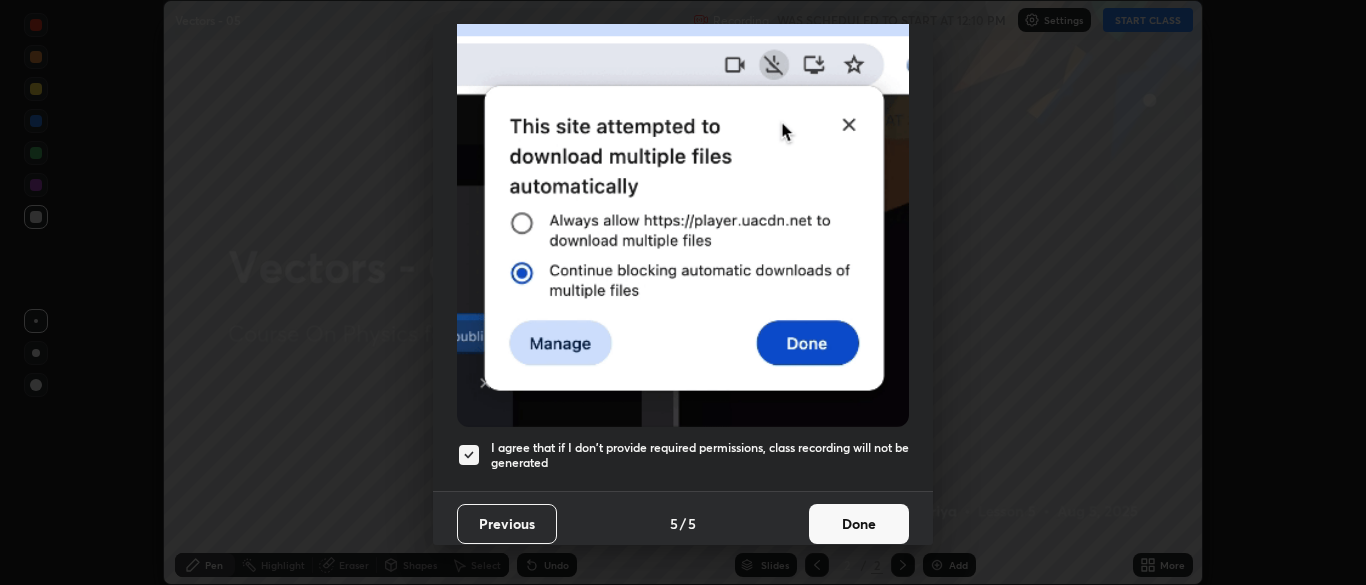 click on "Done" at bounding box center (859, 524) 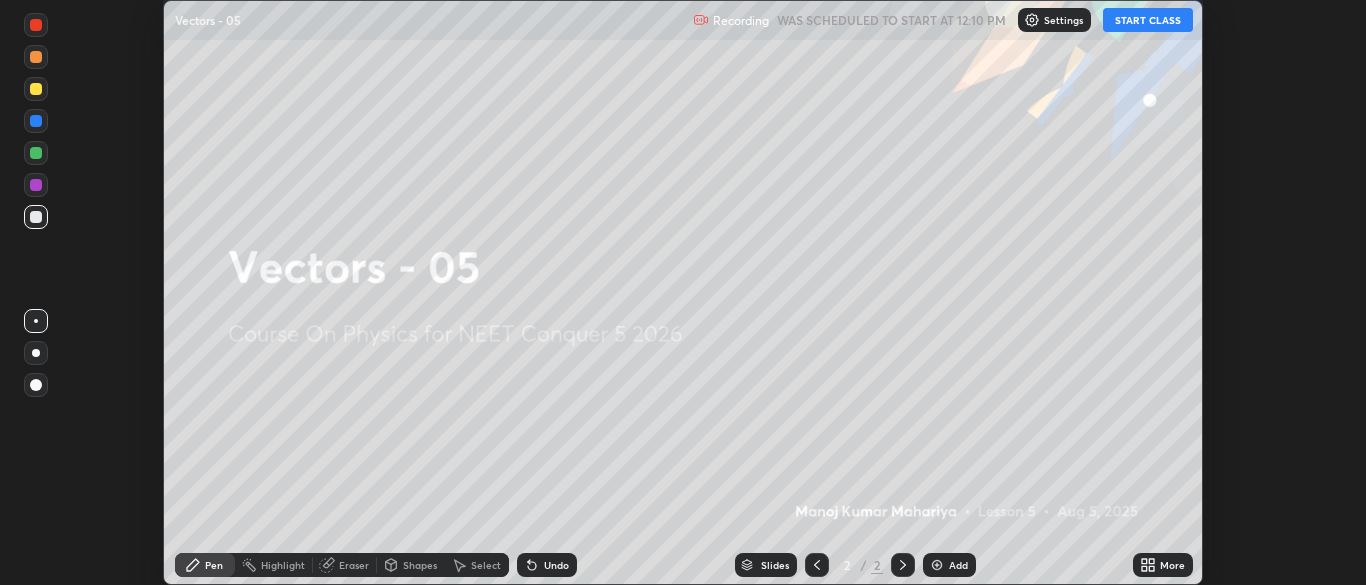 click 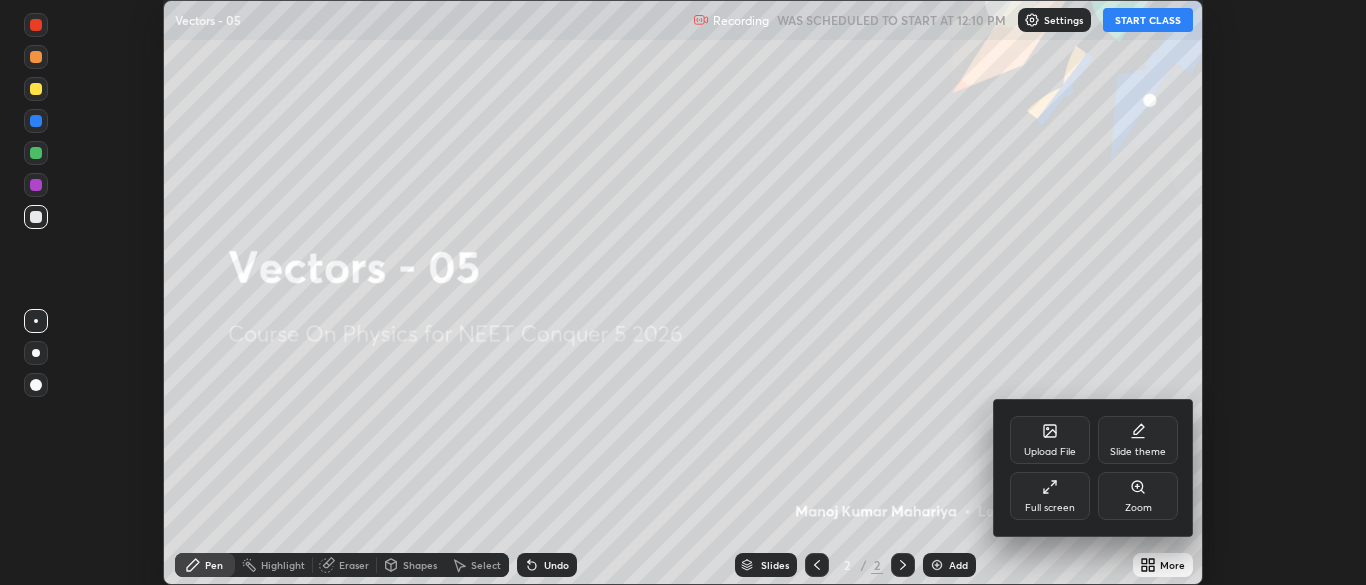 click on "Full screen" at bounding box center (1050, 508) 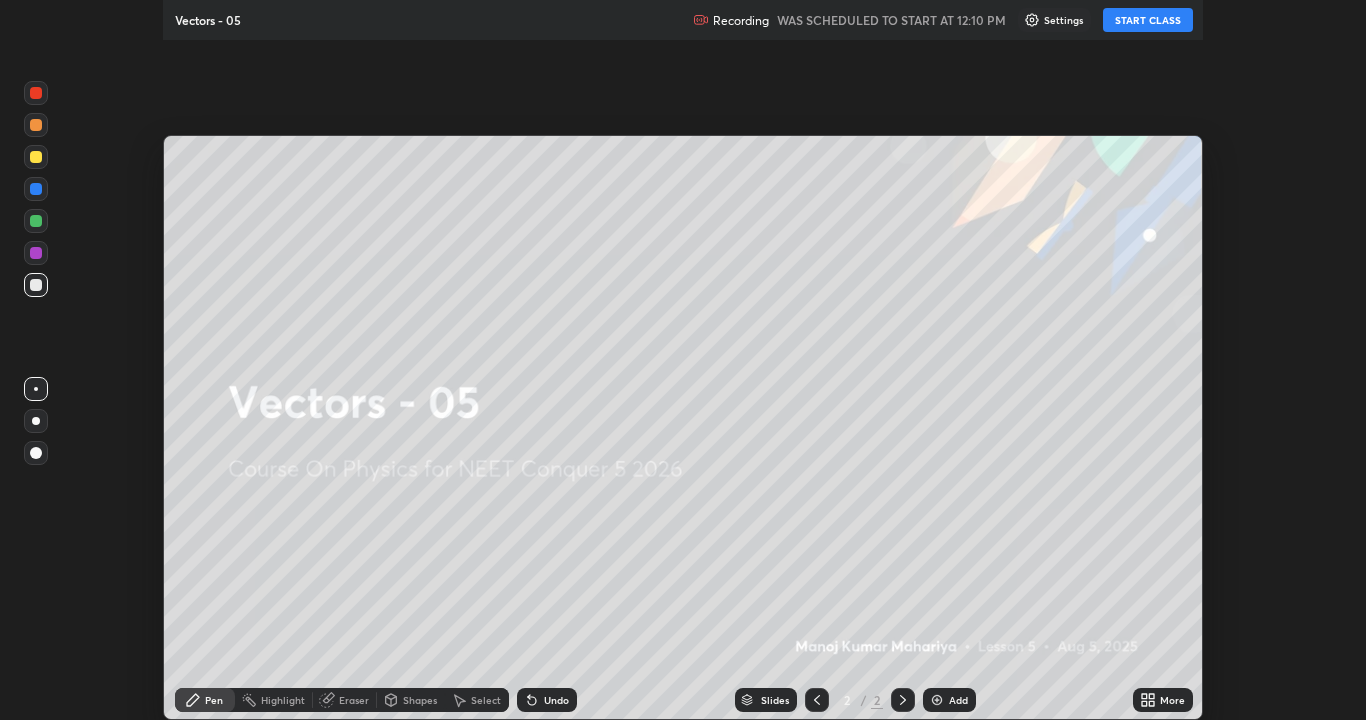 scroll, scrollTop: 99280, scrollLeft: 98634, axis: both 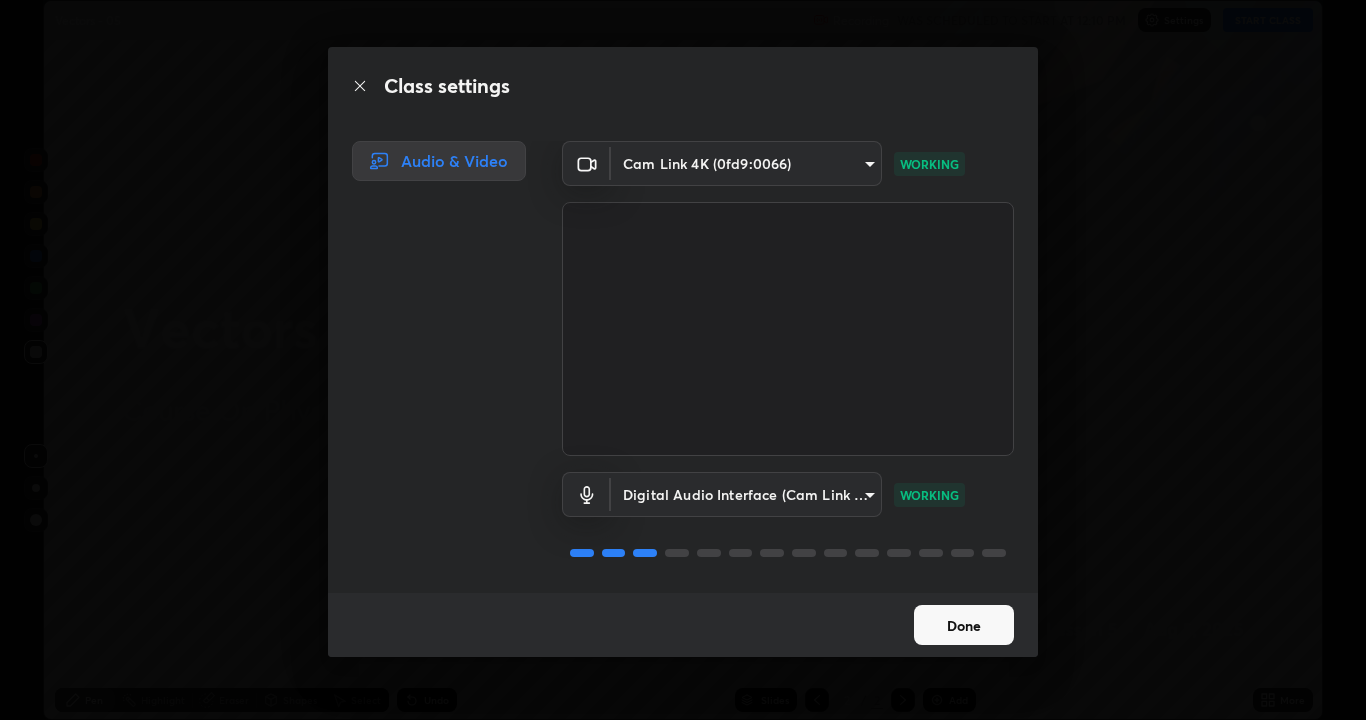 click on "Done" at bounding box center (964, 625) 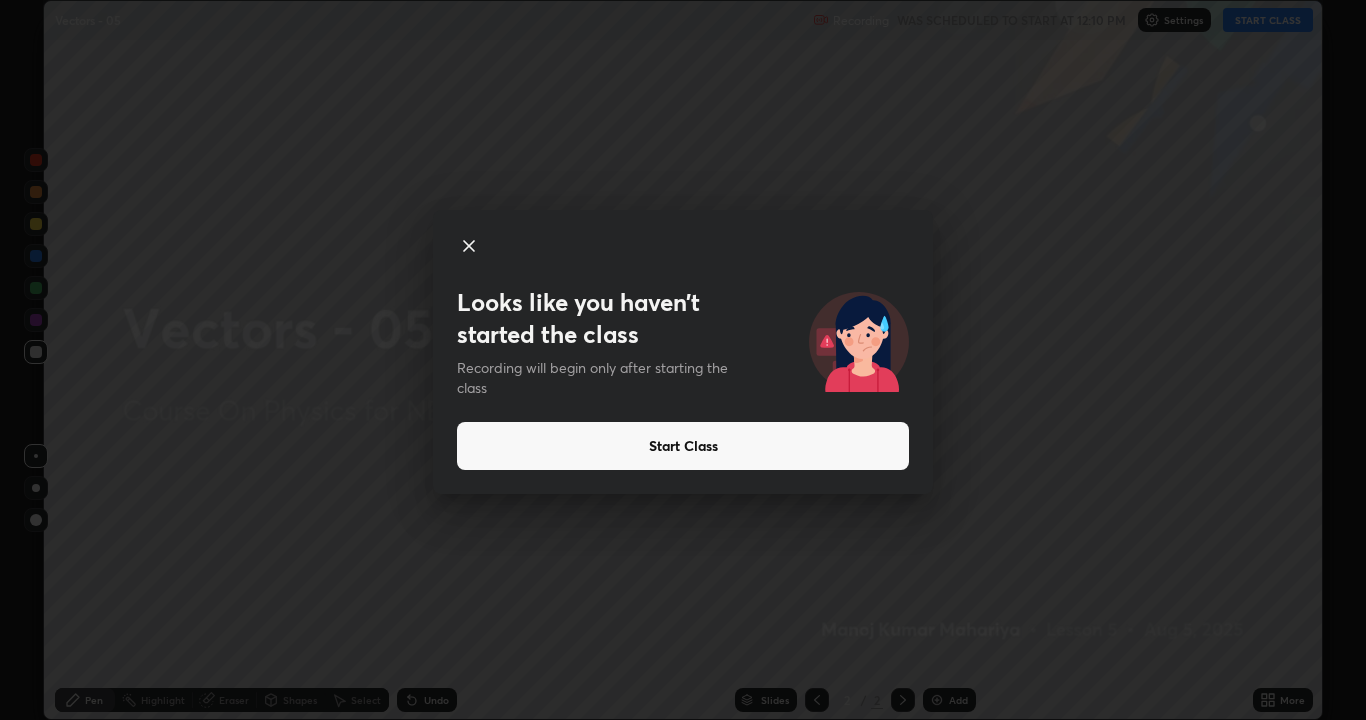 click on "Start Class" at bounding box center (683, 446) 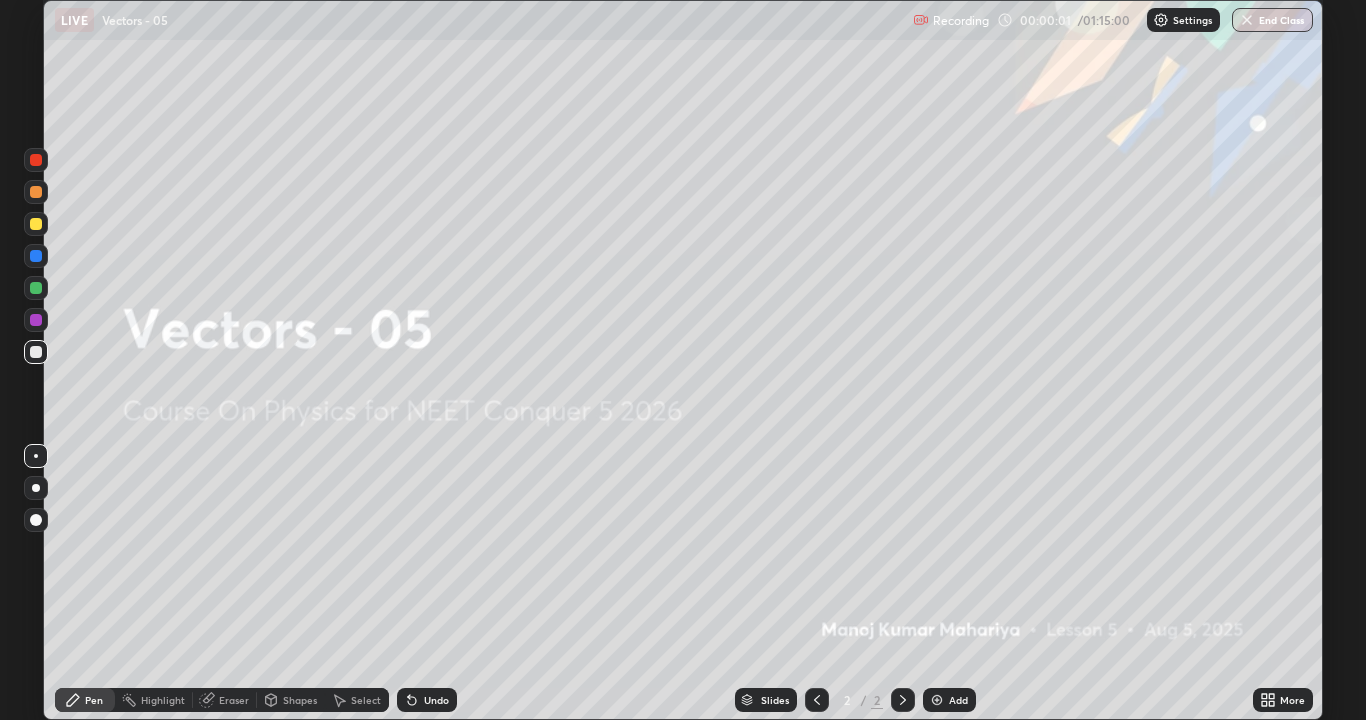 click at bounding box center [937, 700] 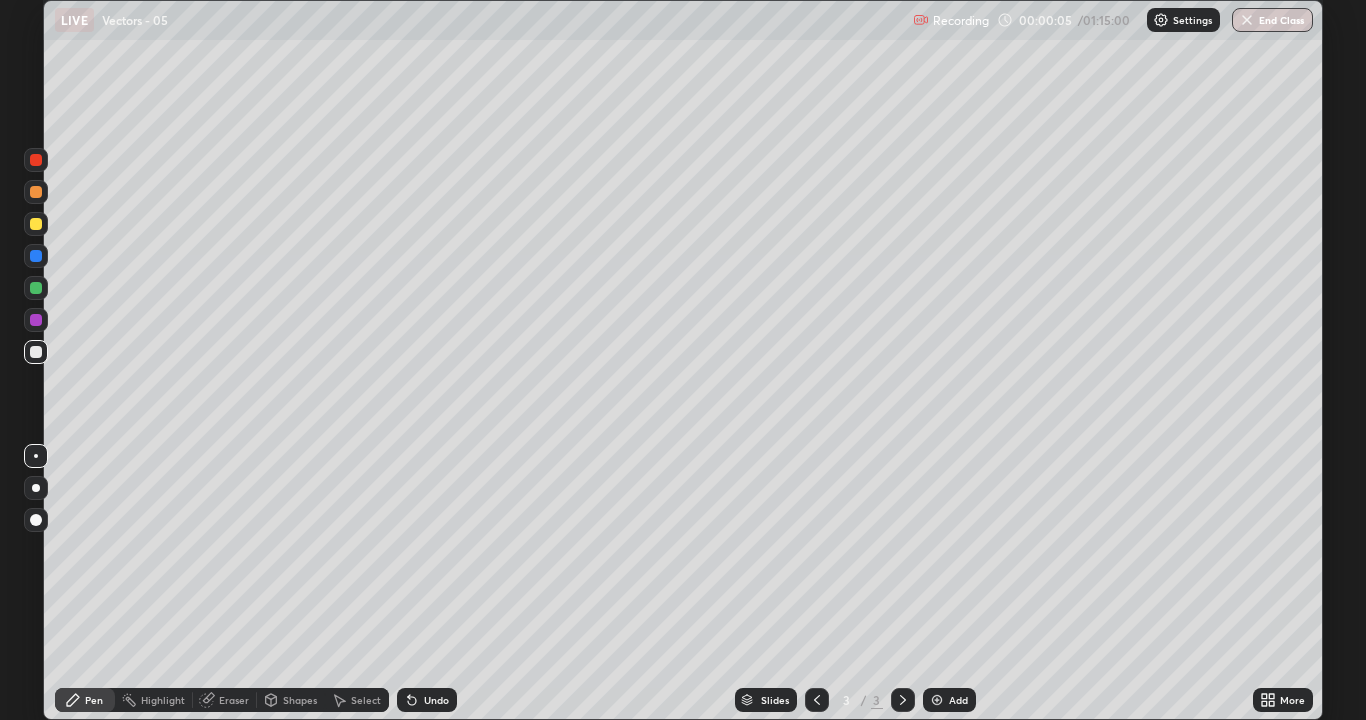 click at bounding box center (36, 352) 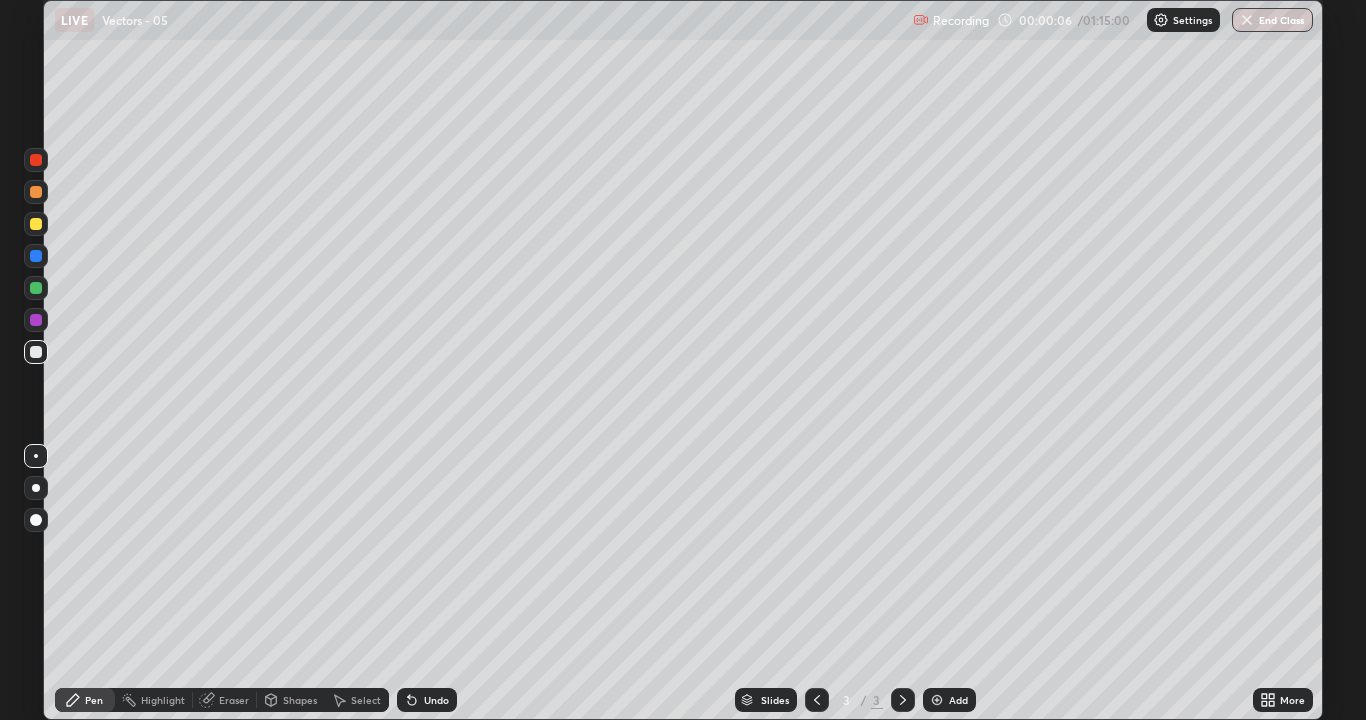 click at bounding box center (36, 520) 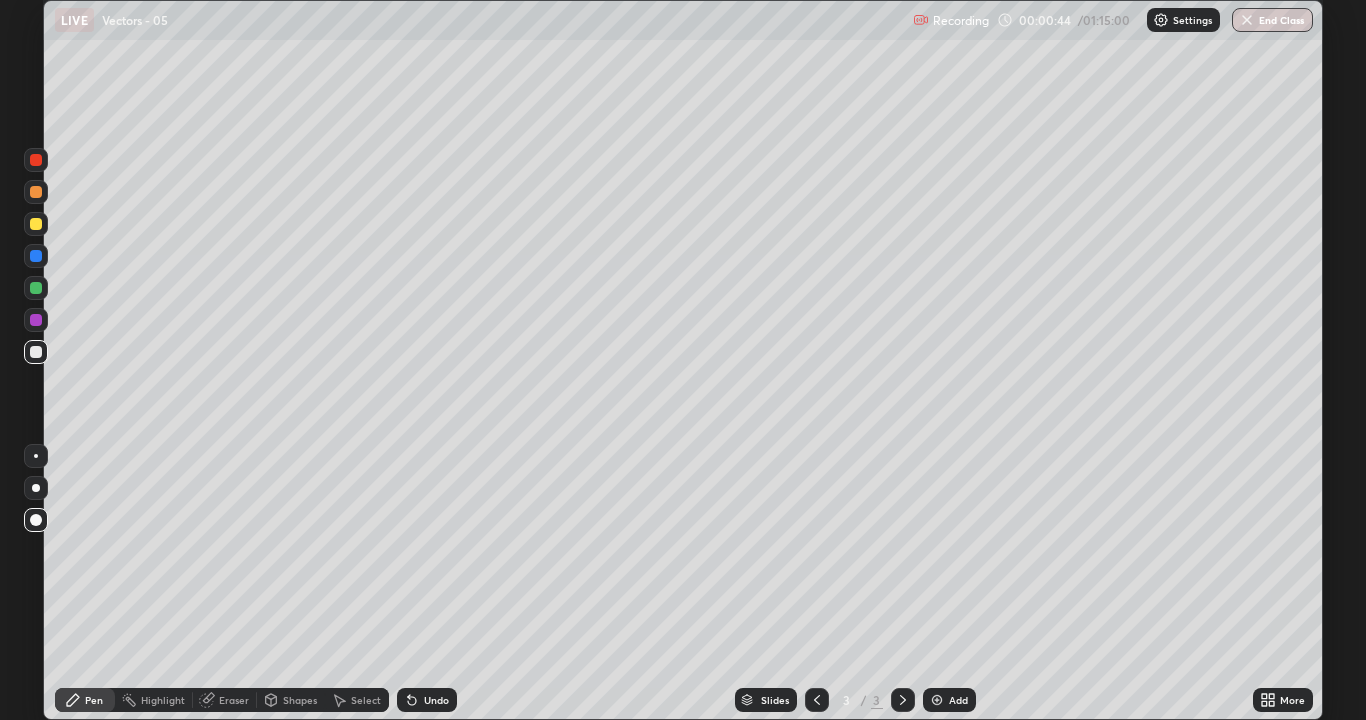 click at bounding box center (36, 352) 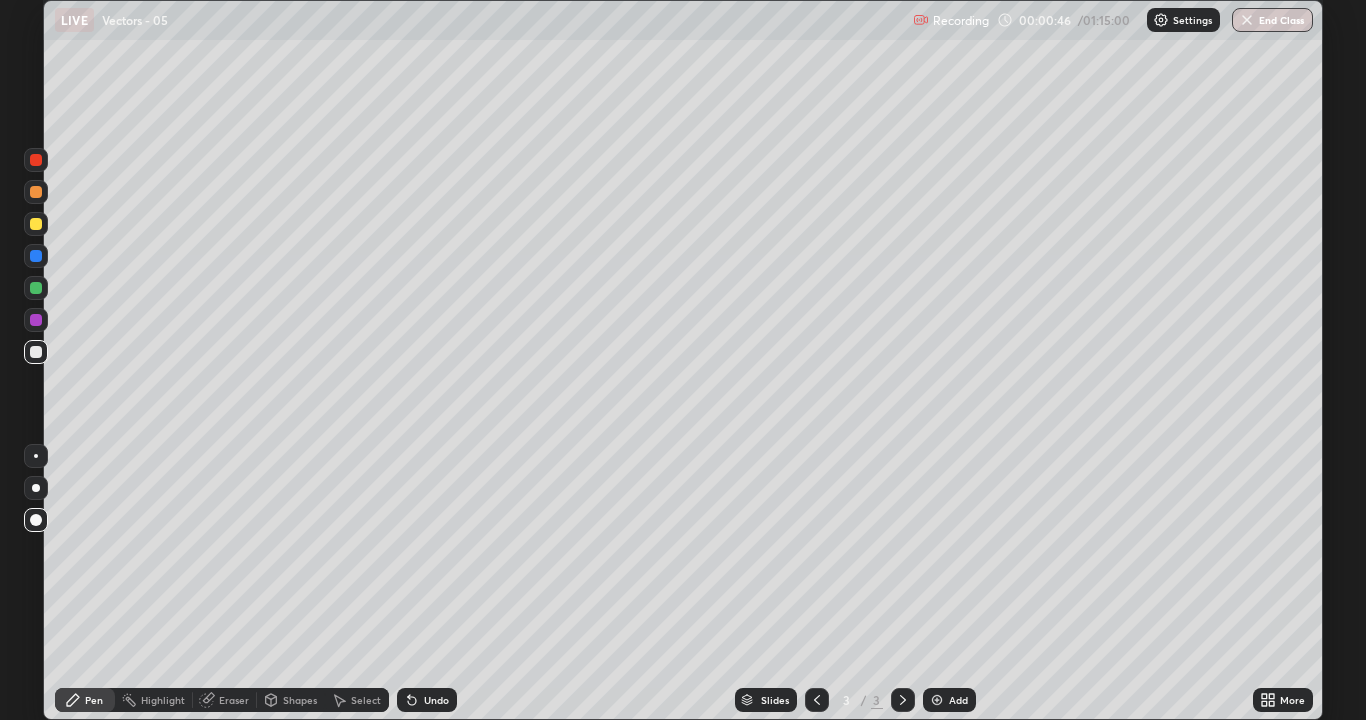 click at bounding box center [36, 352] 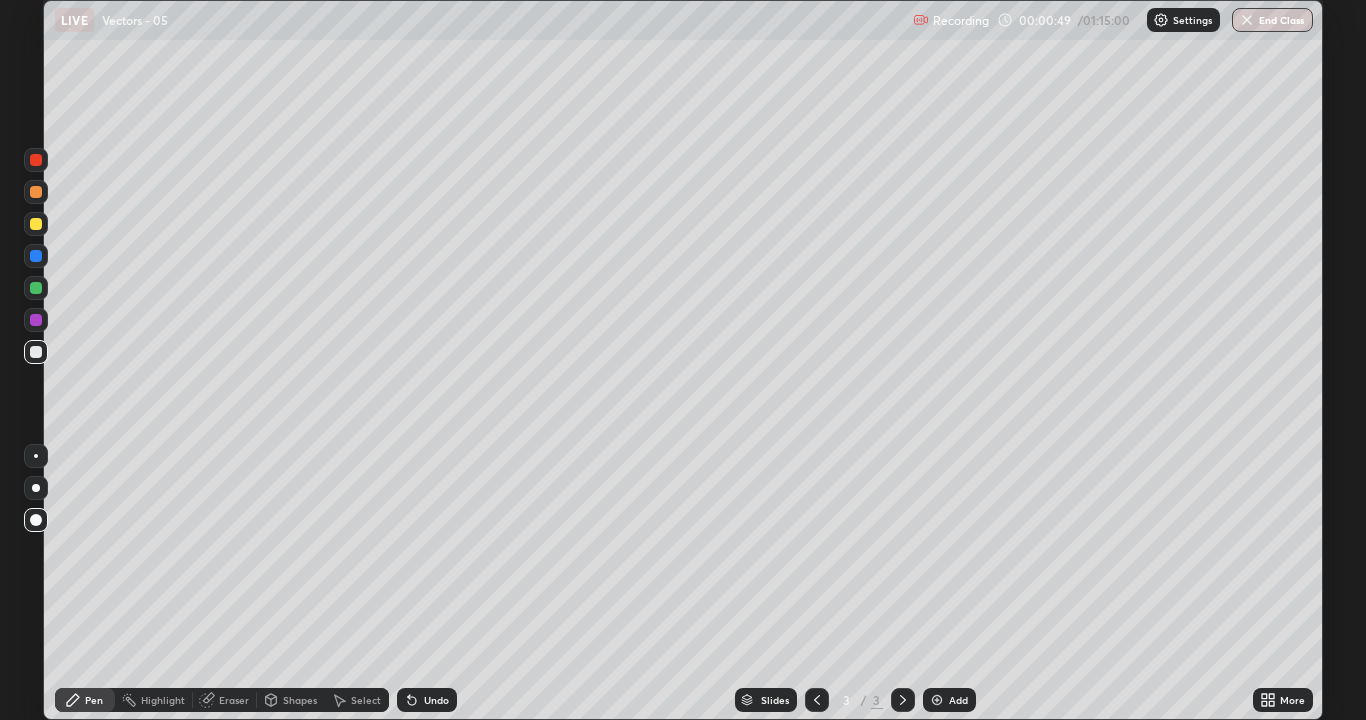 click at bounding box center [36, 352] 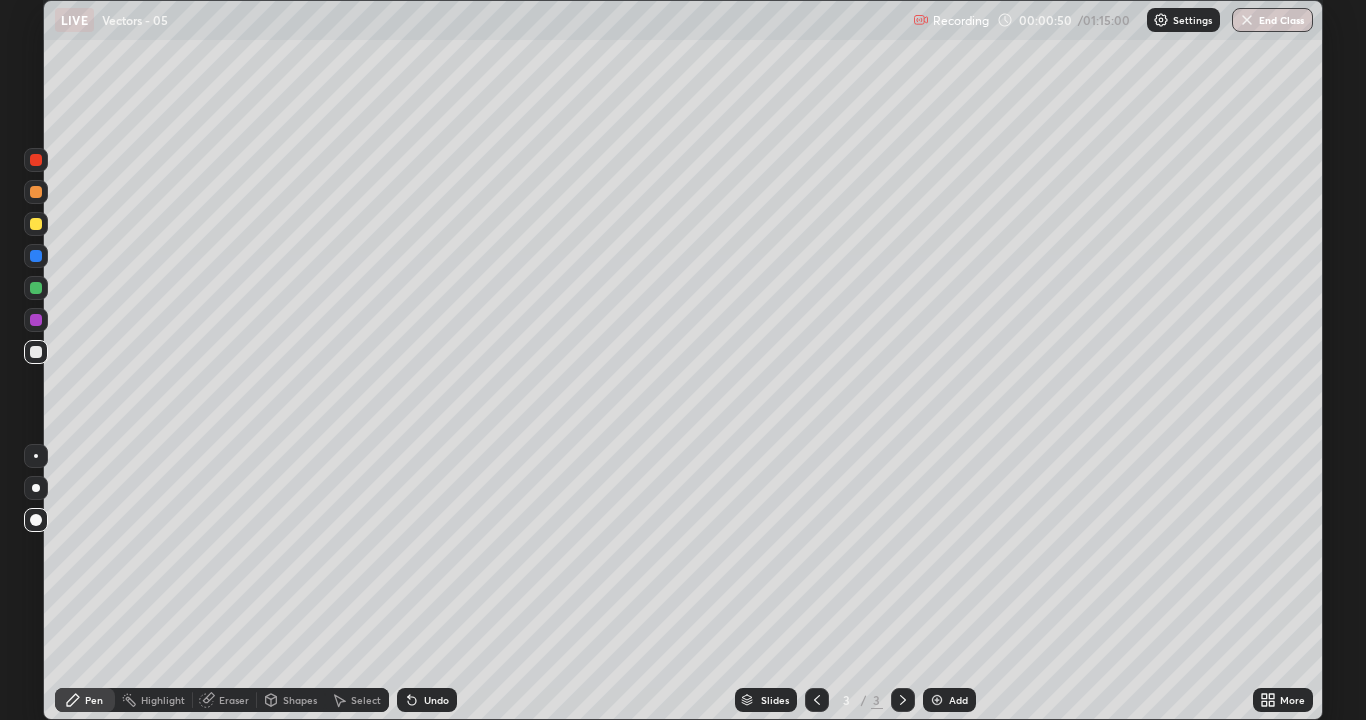 click at bounding box center [36, 520] 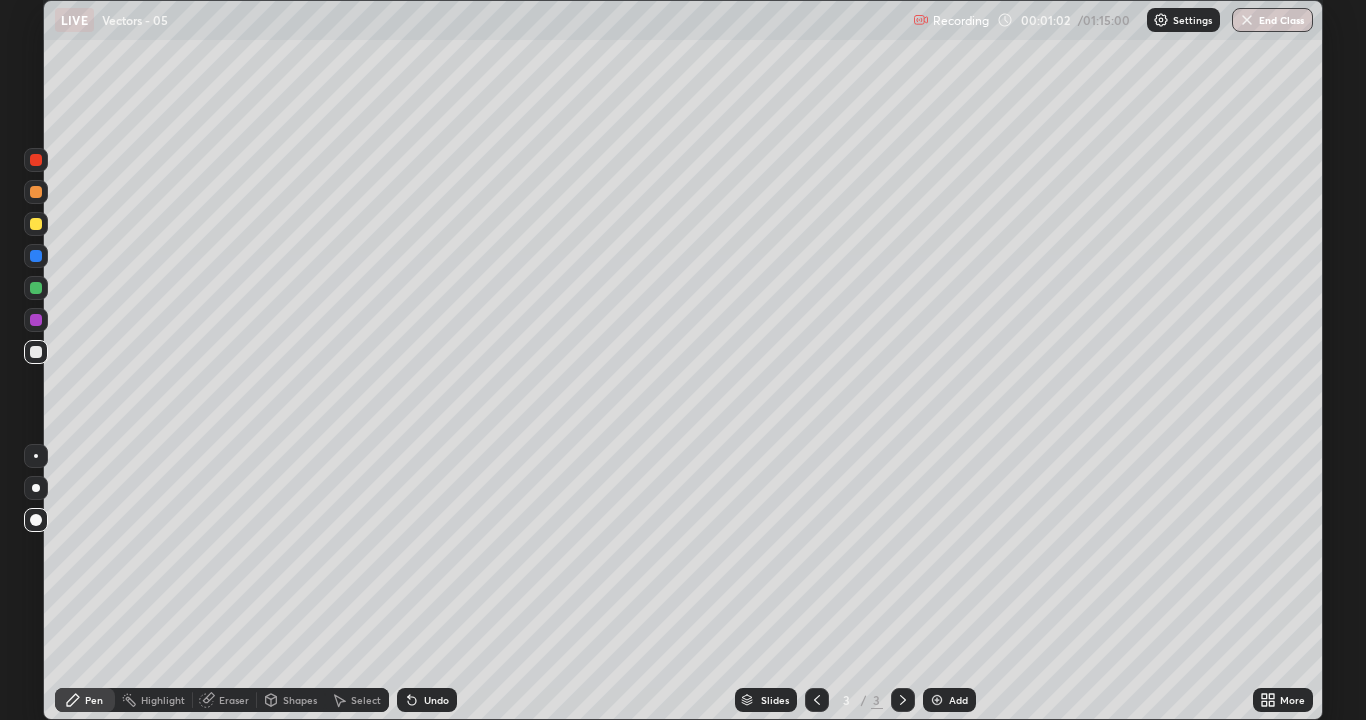 click 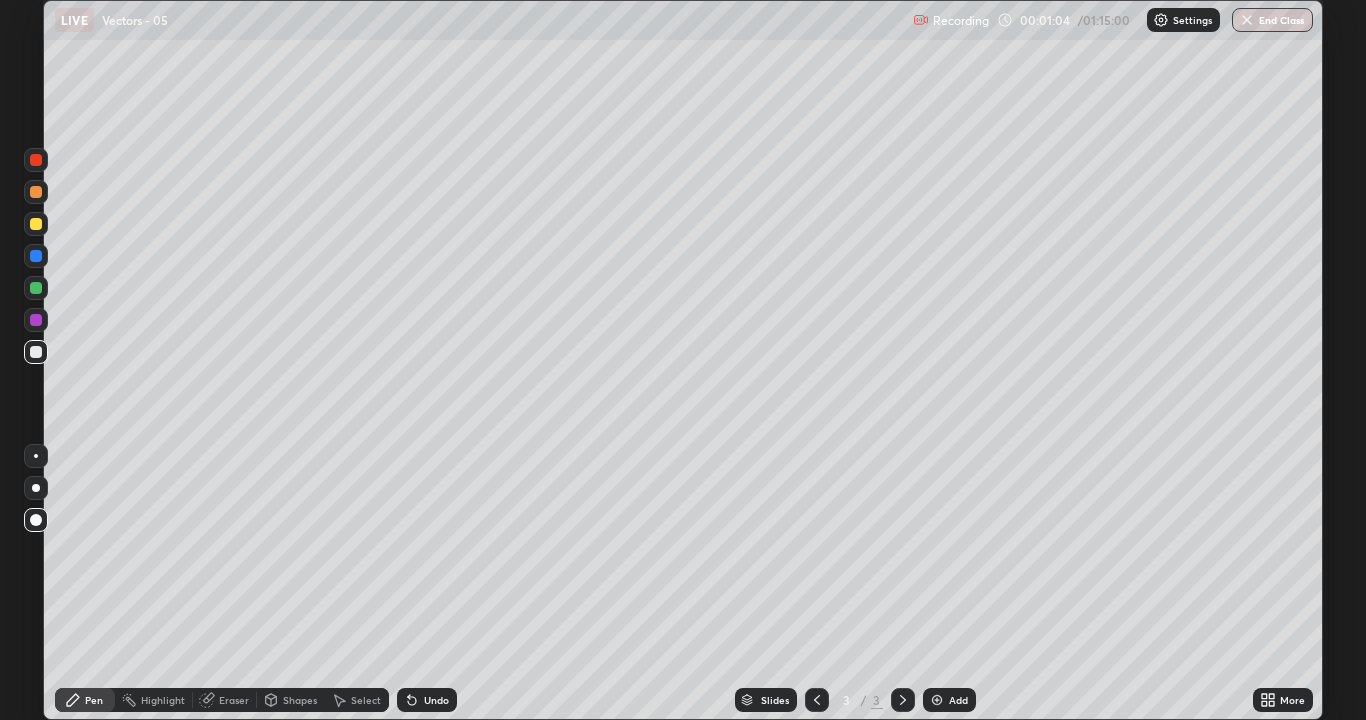 click 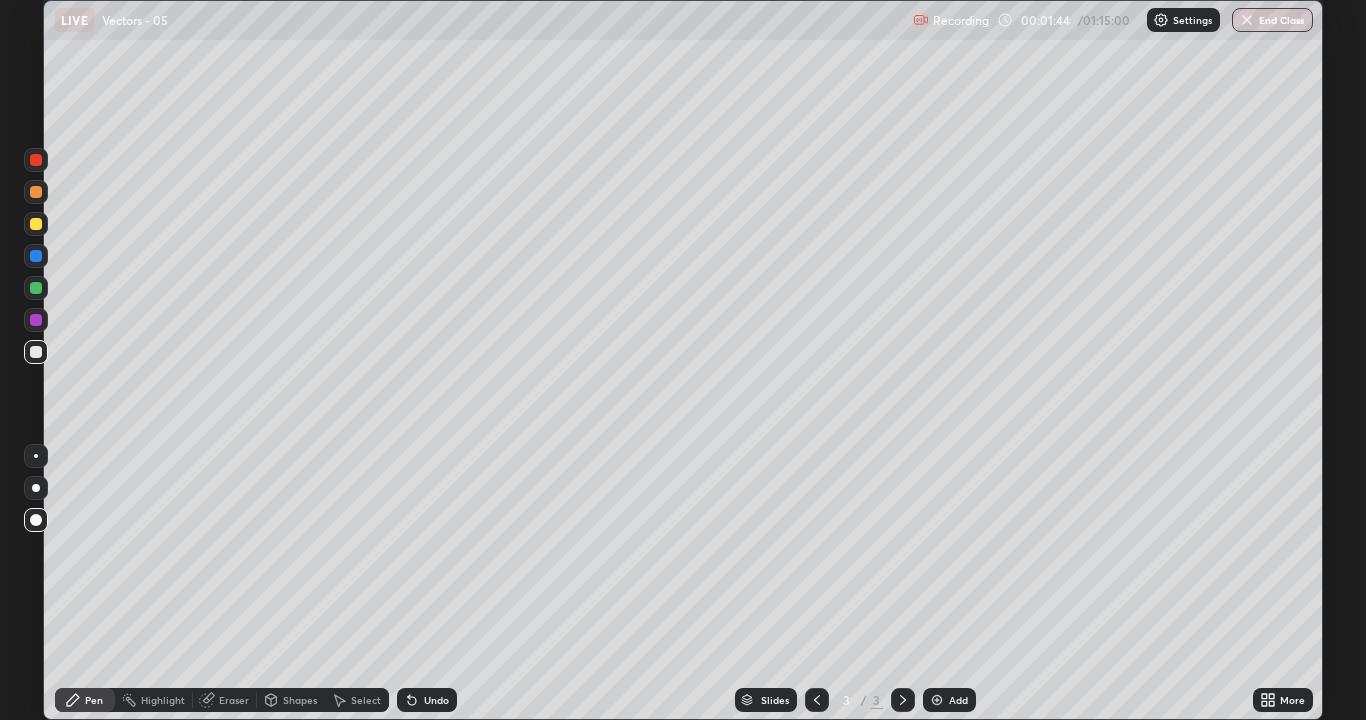 click at bounding box center (36, 352) 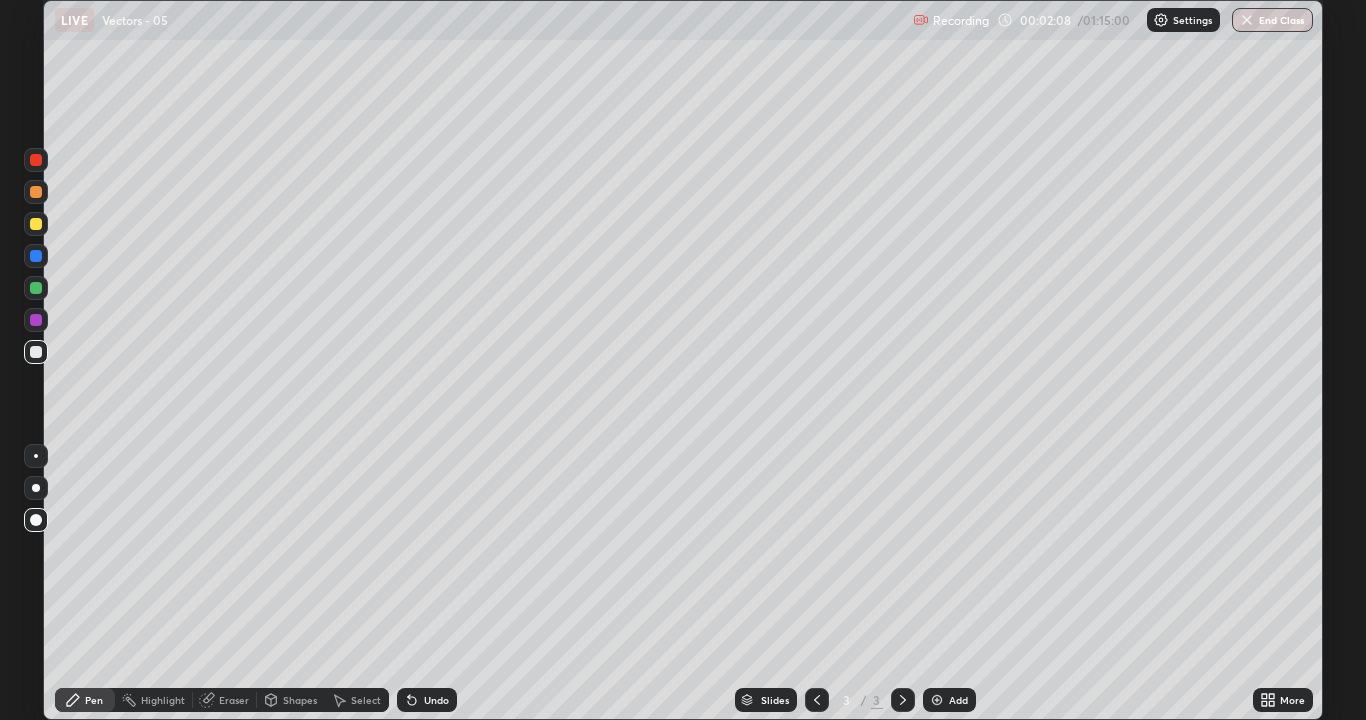 click on "Shapes" at bounding box center [300, 700] 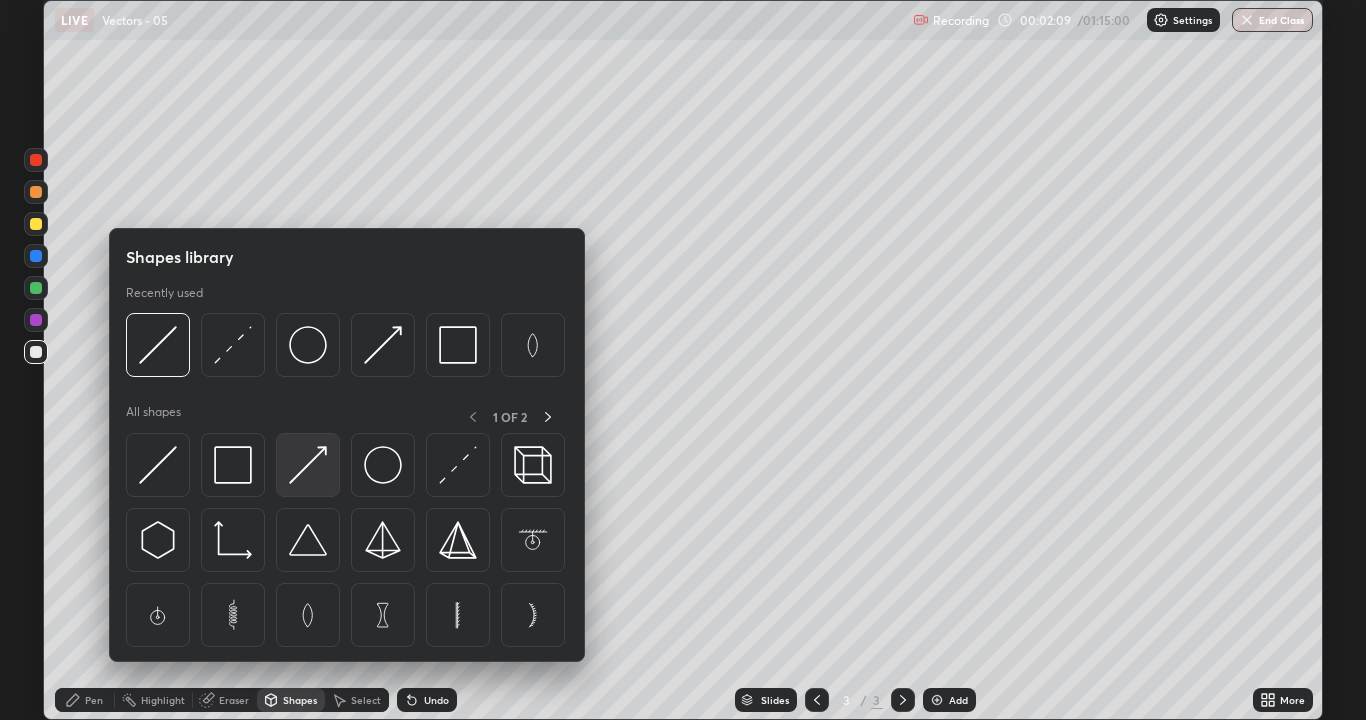 click at bounding box center [308, 465] 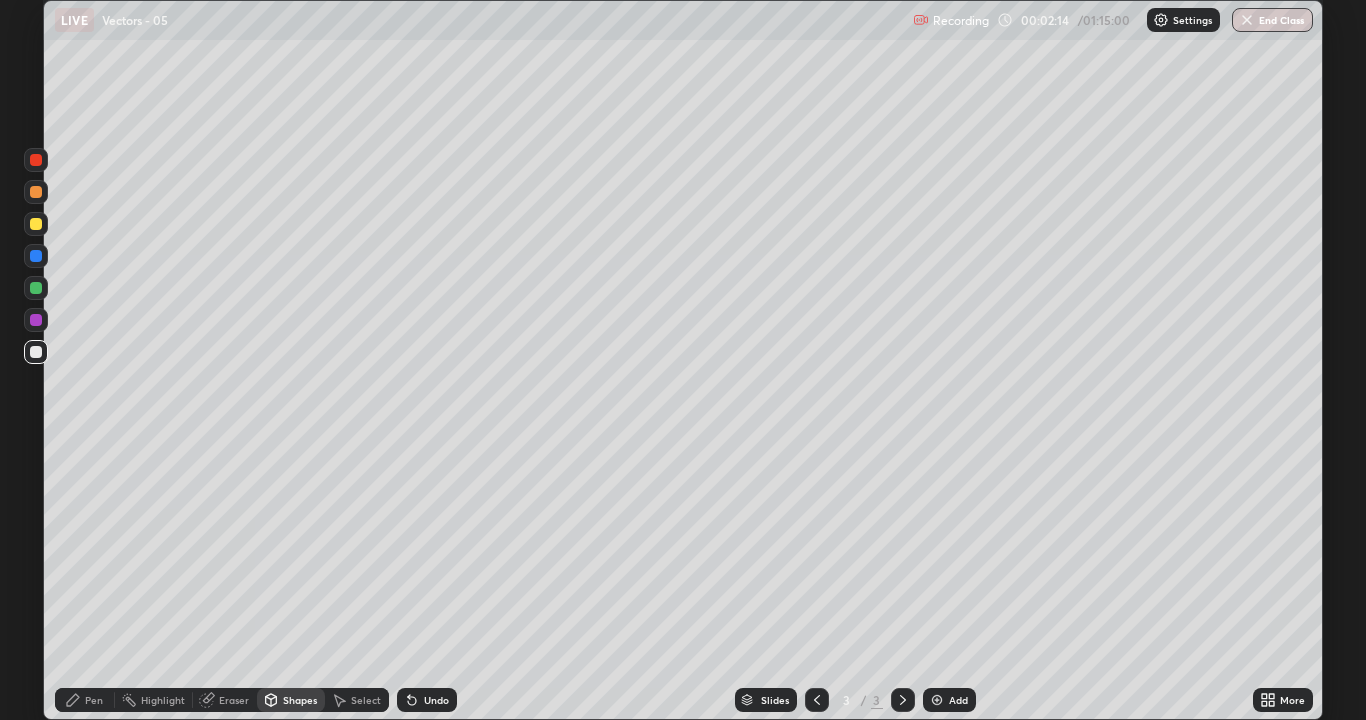 click on "Pen" at bounding box center [94, 700] 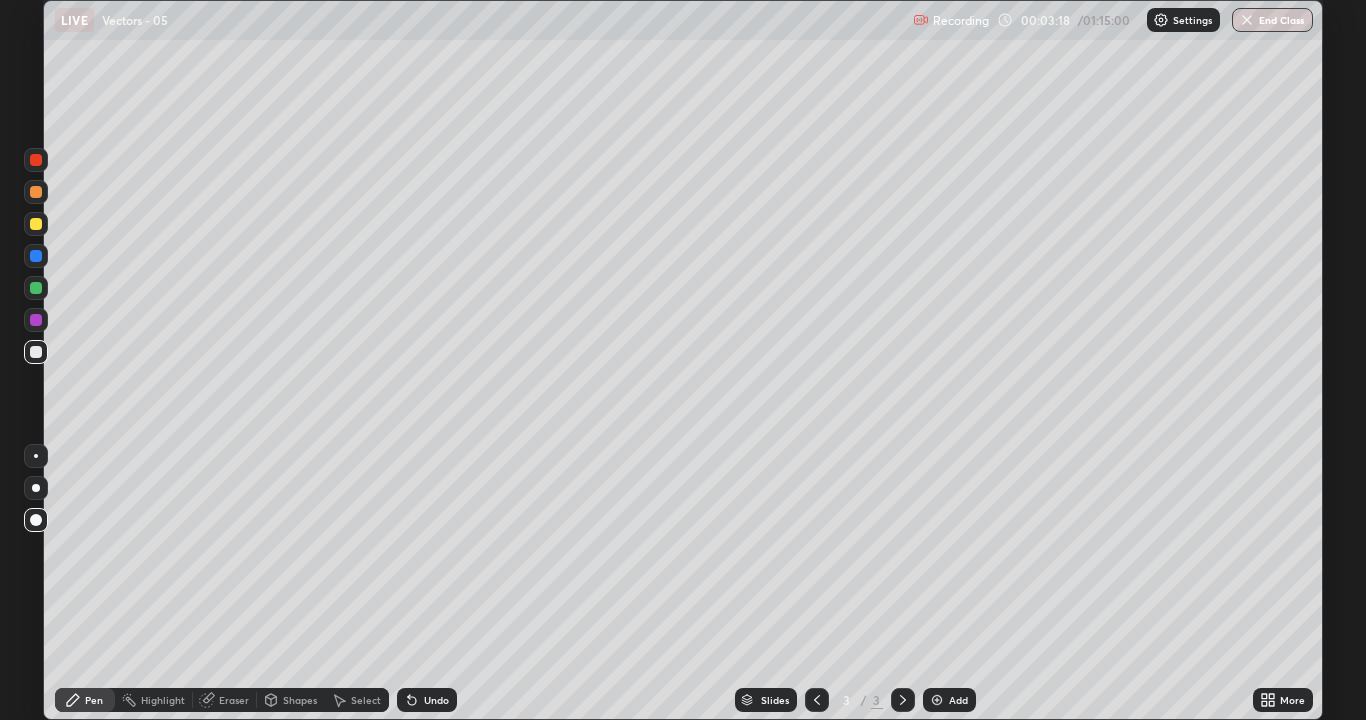 click at bounding box center [36, 224] 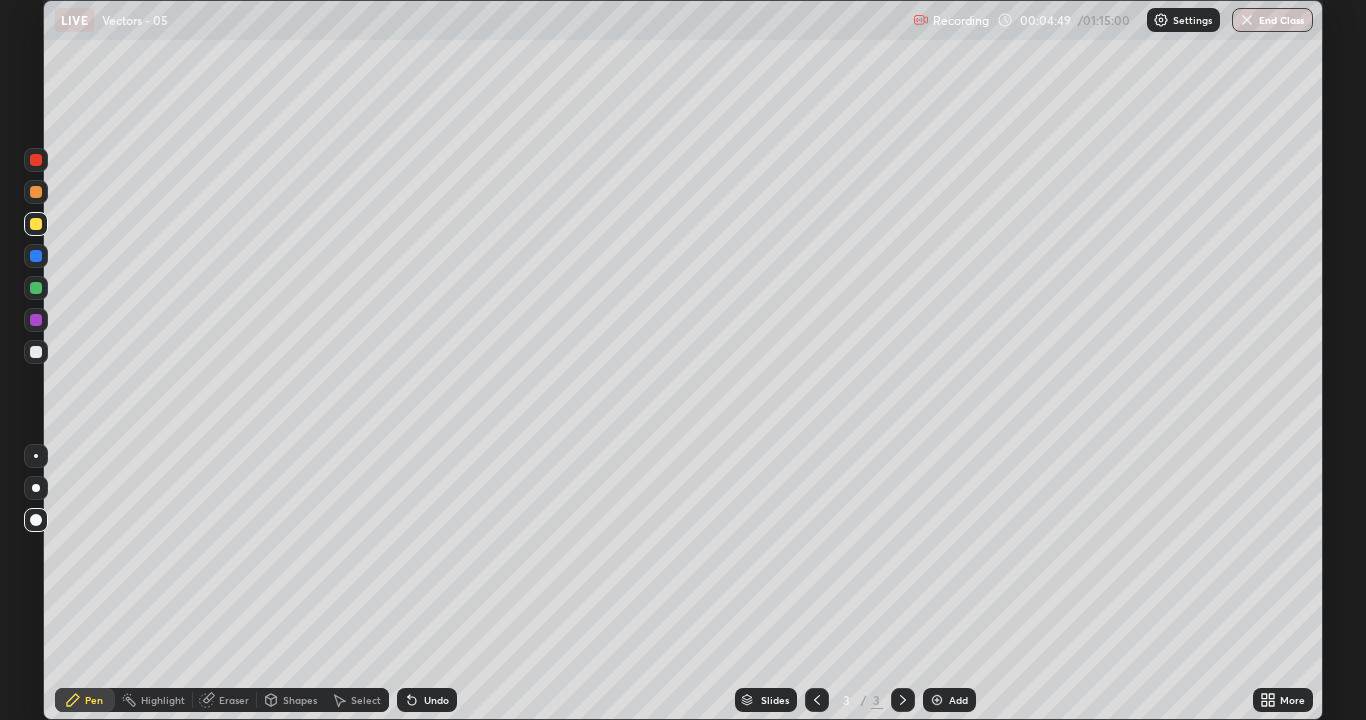 click at bounding box center [937, 700] 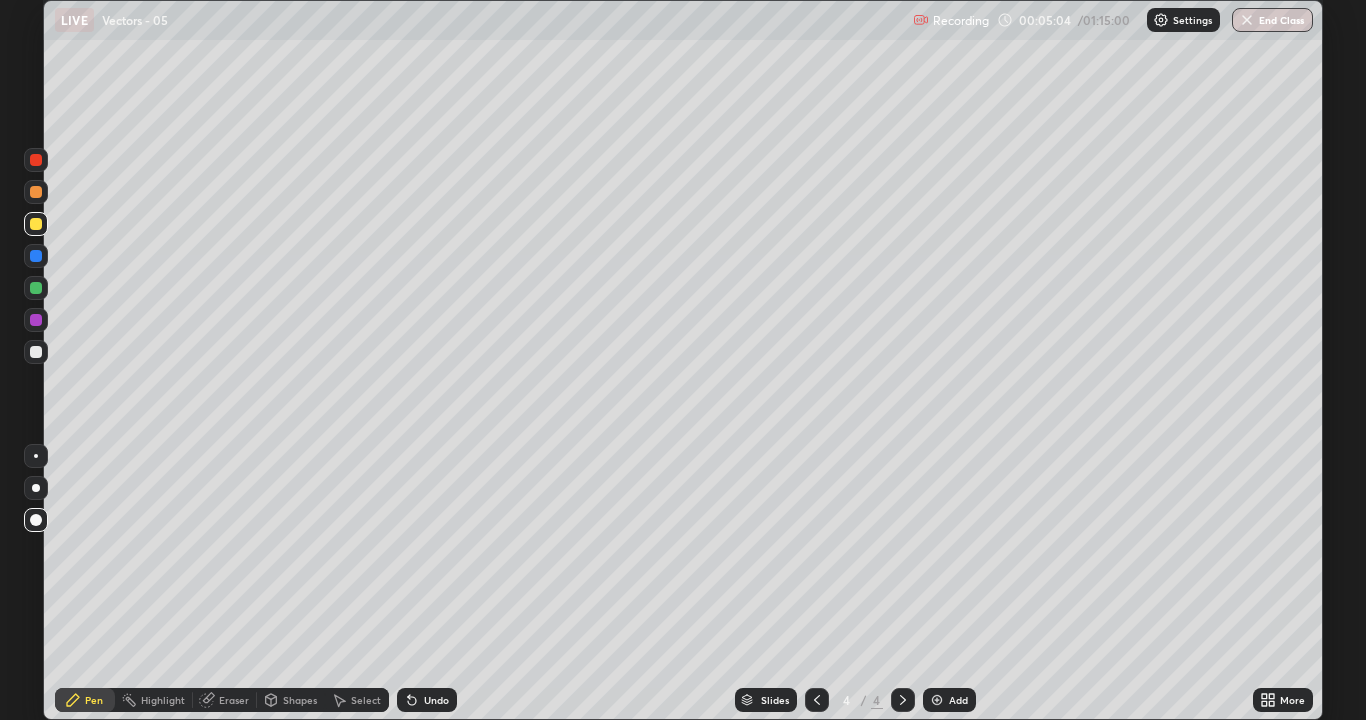 click at bounding box center [36, 352] 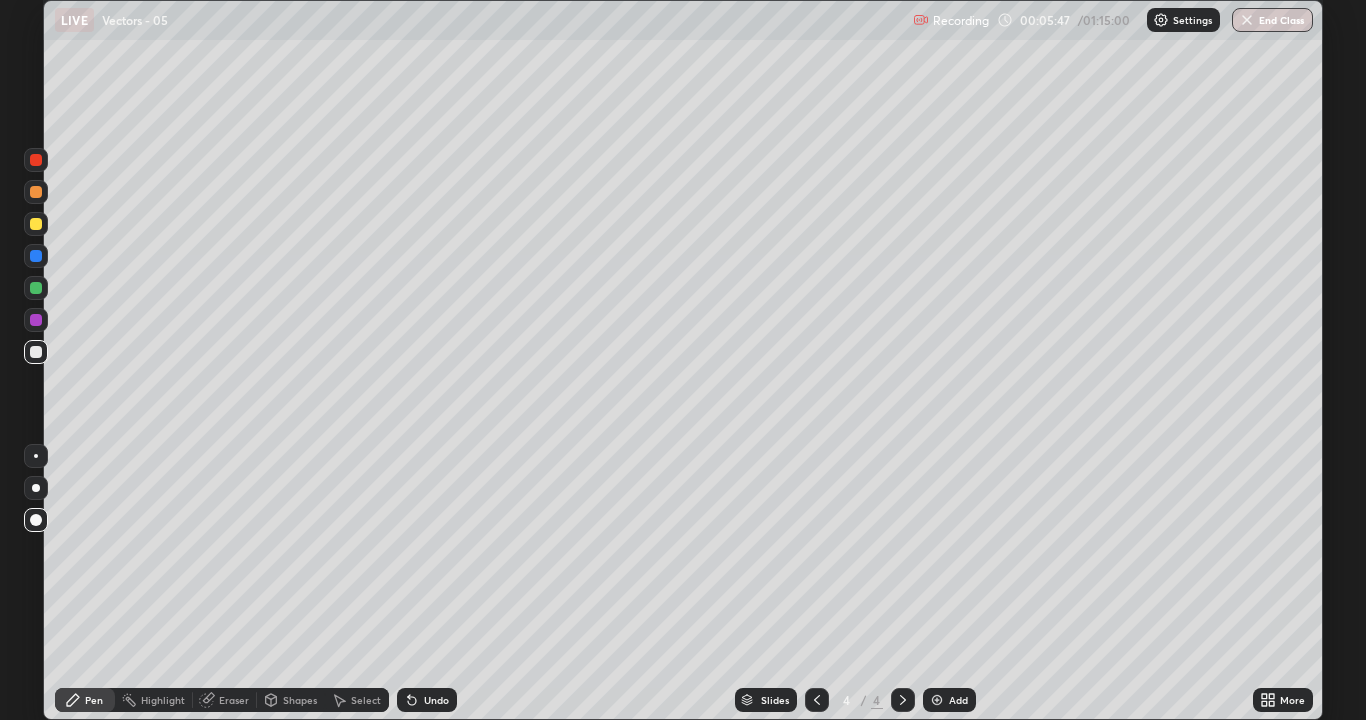 click at bounding box center (817, 700) 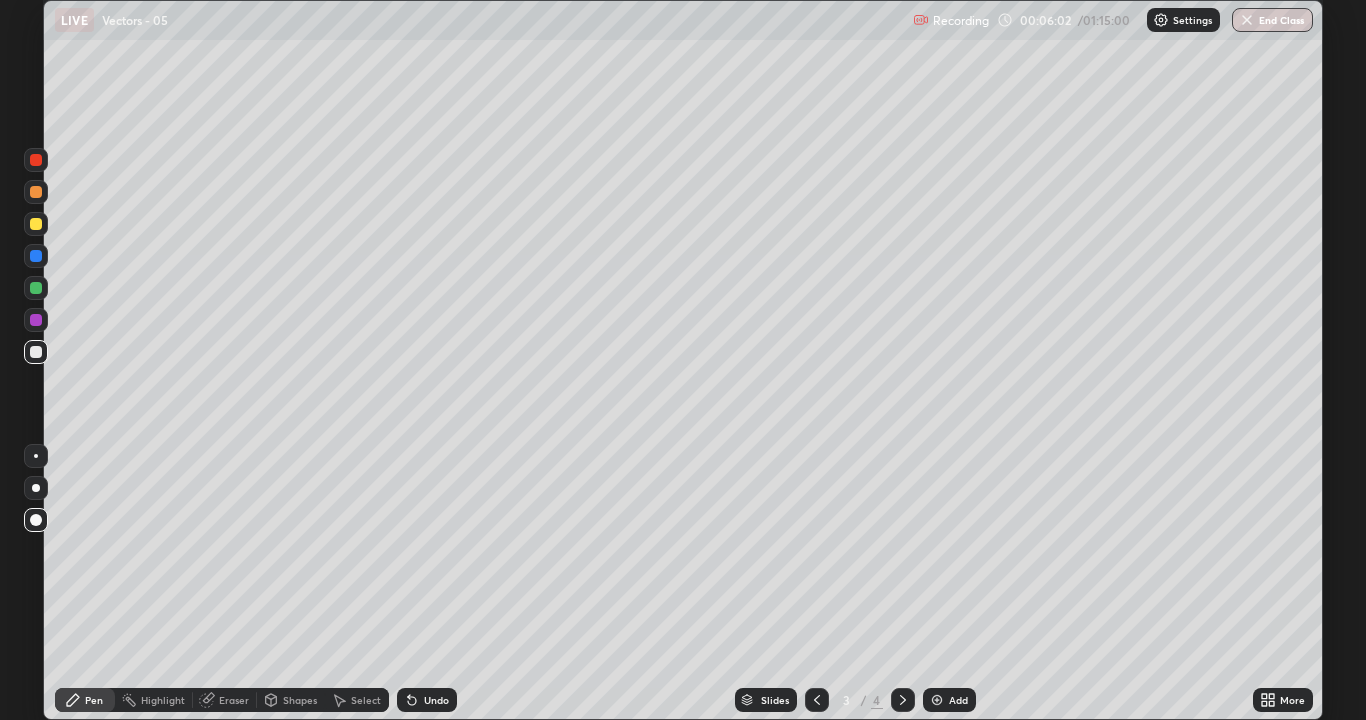 click 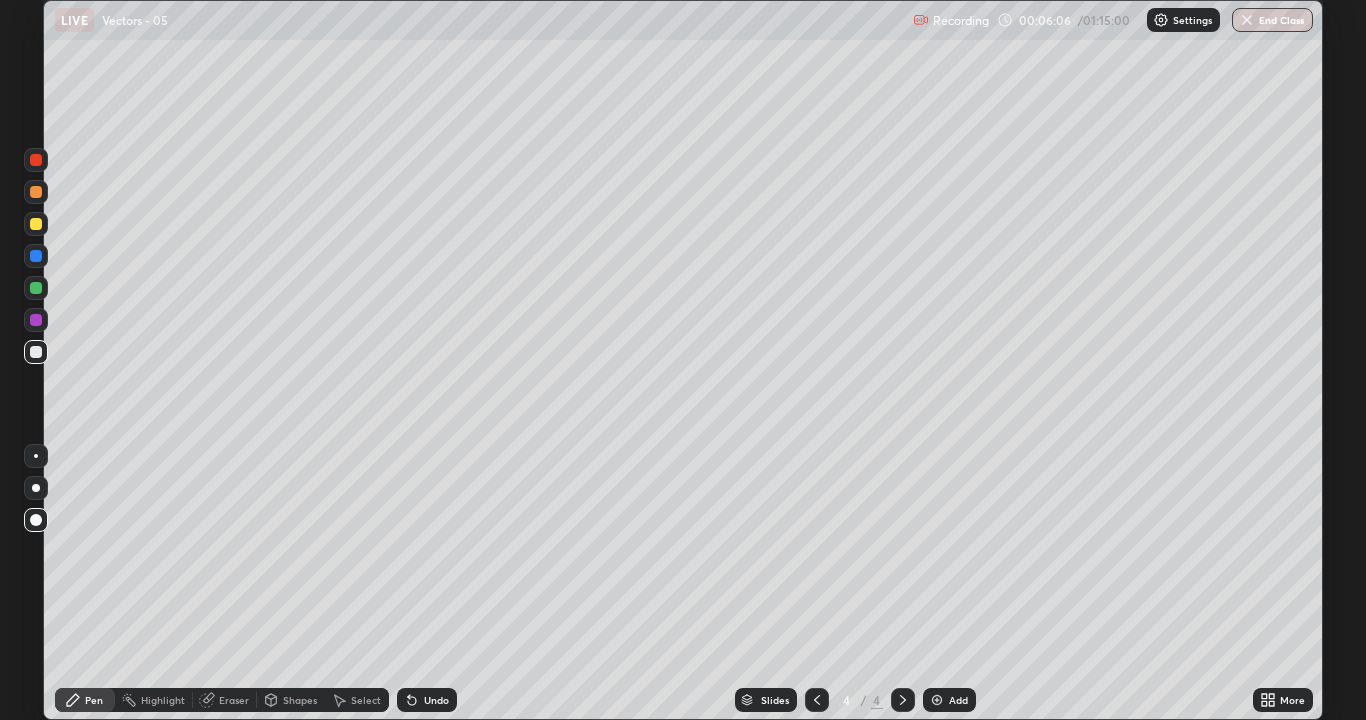 click at bounding box center (36, 352) 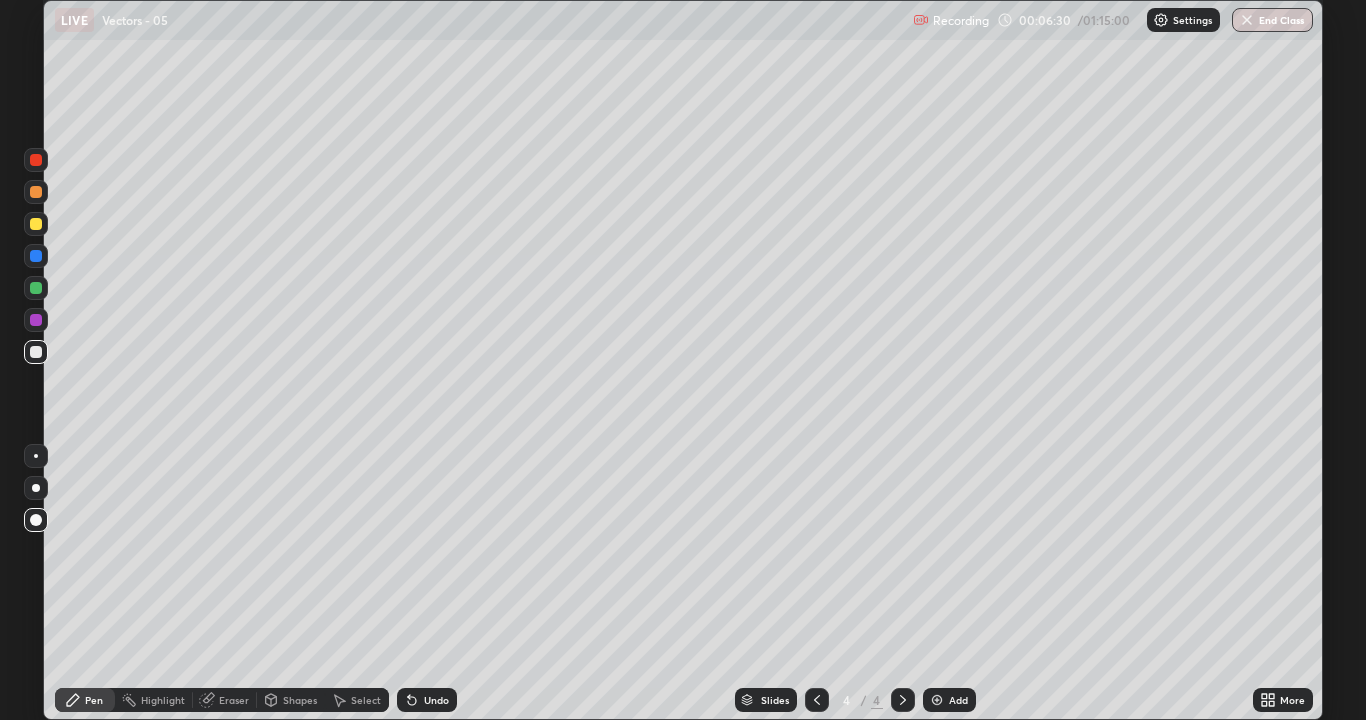click at bounding box center [36, 224] 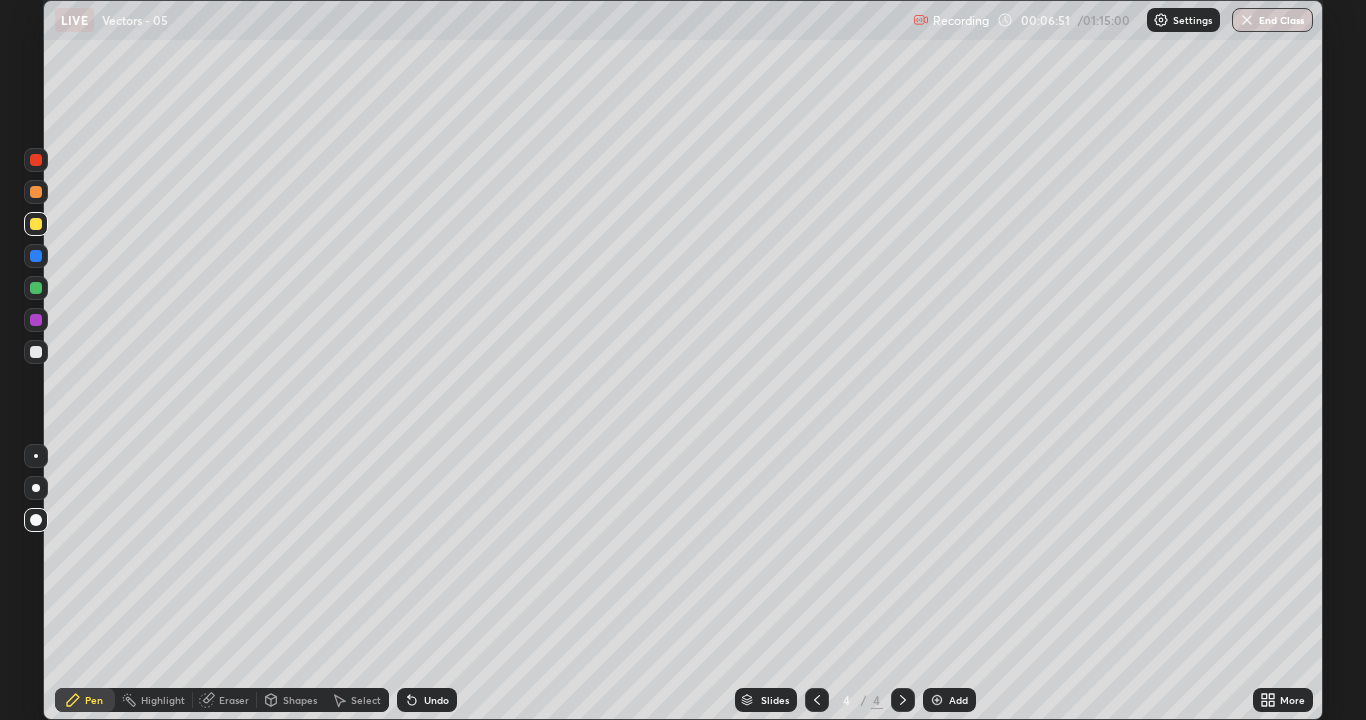 click 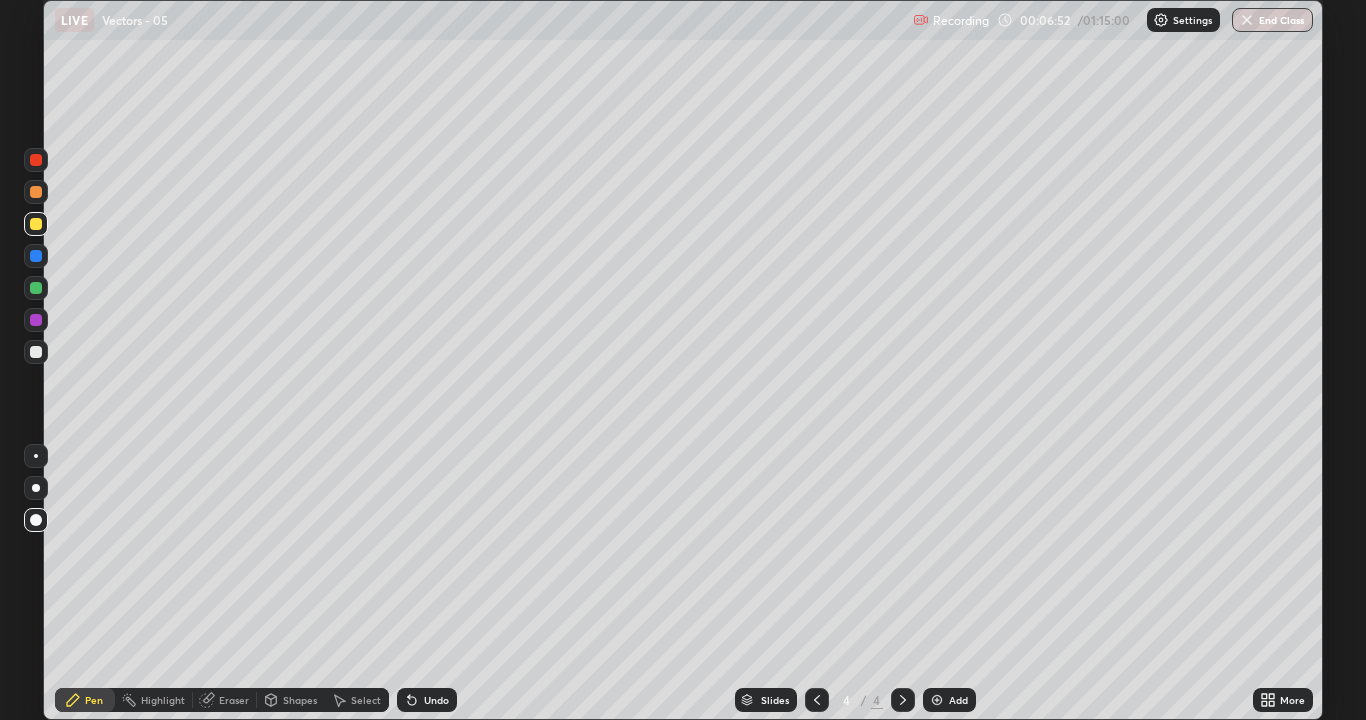 click on "Select" at bounding box center [357, 700] 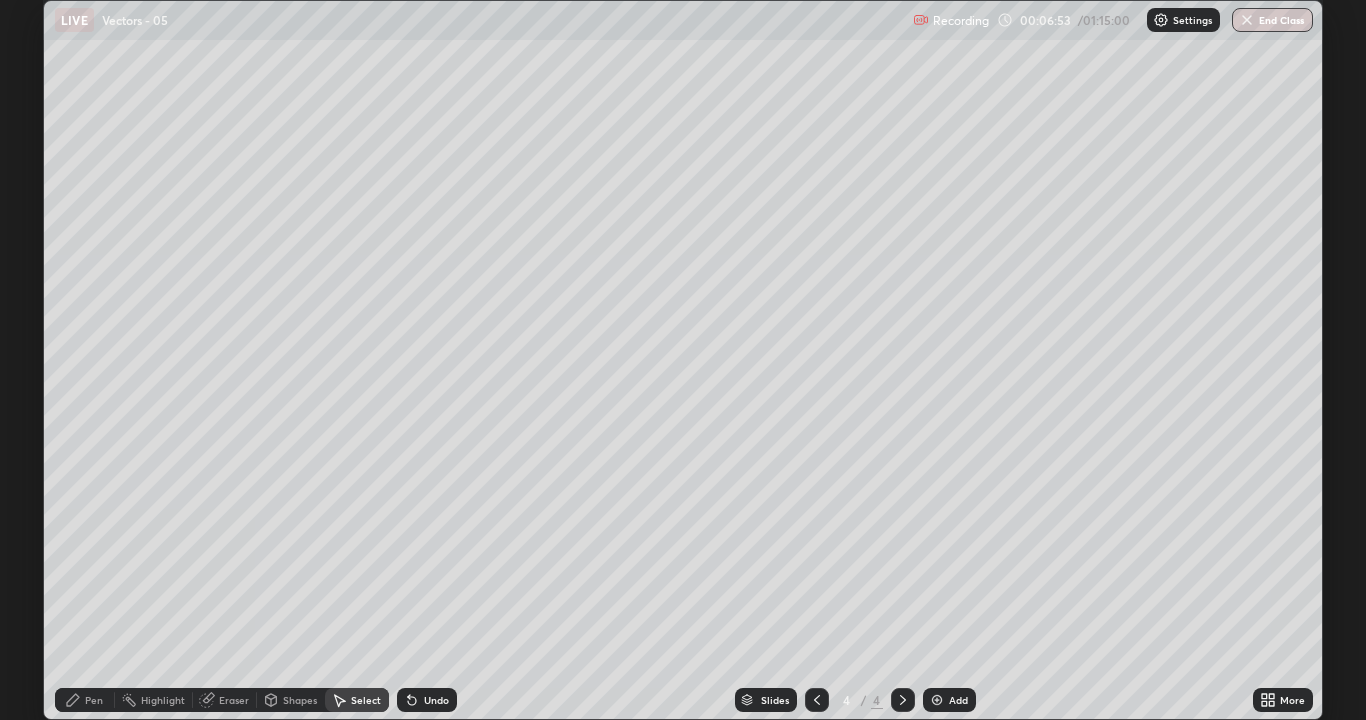 click 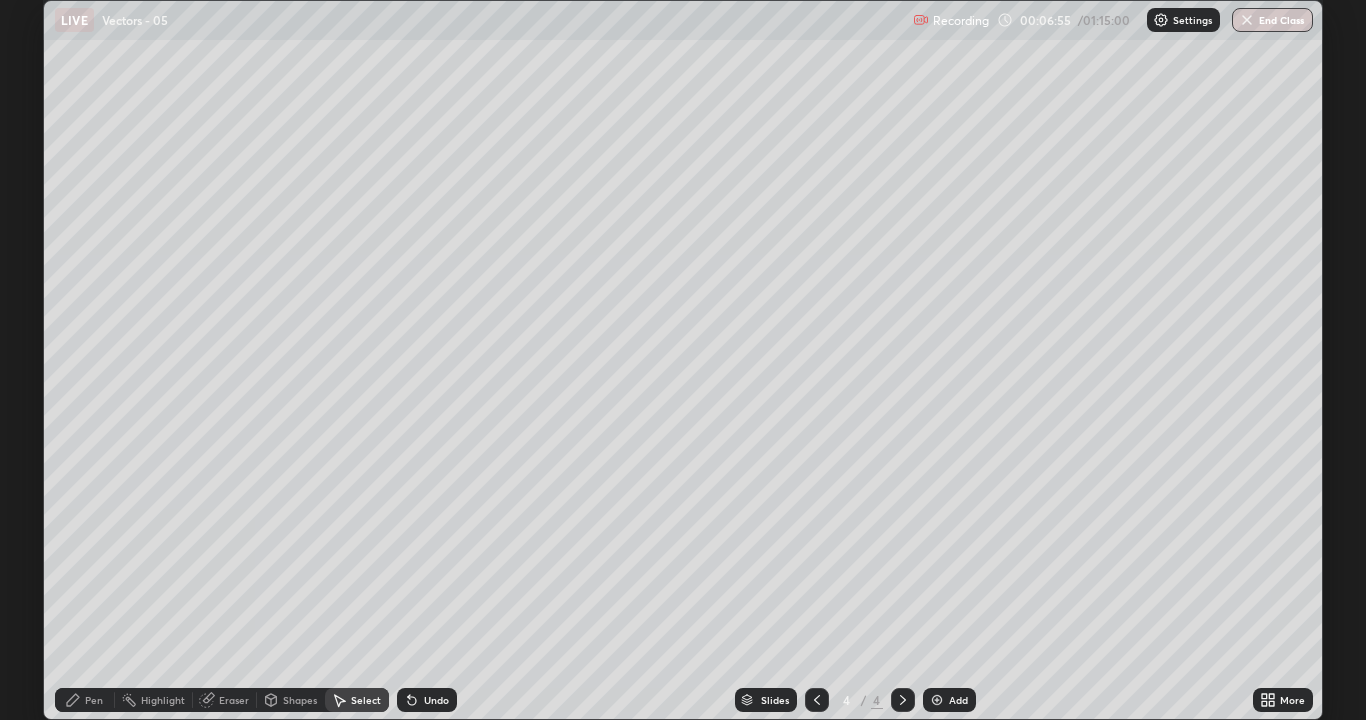 click on "Pen" at bounding box center [85, 700] 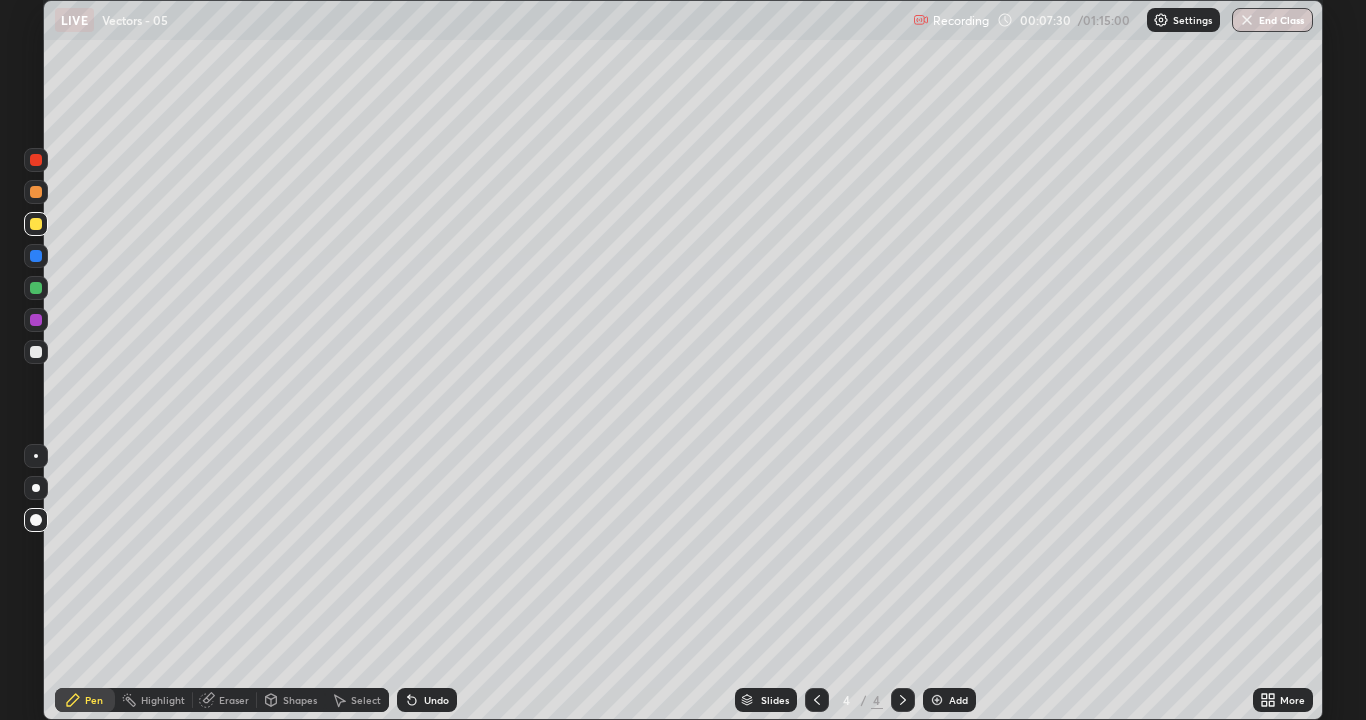 click at bounding box center [36, 352] 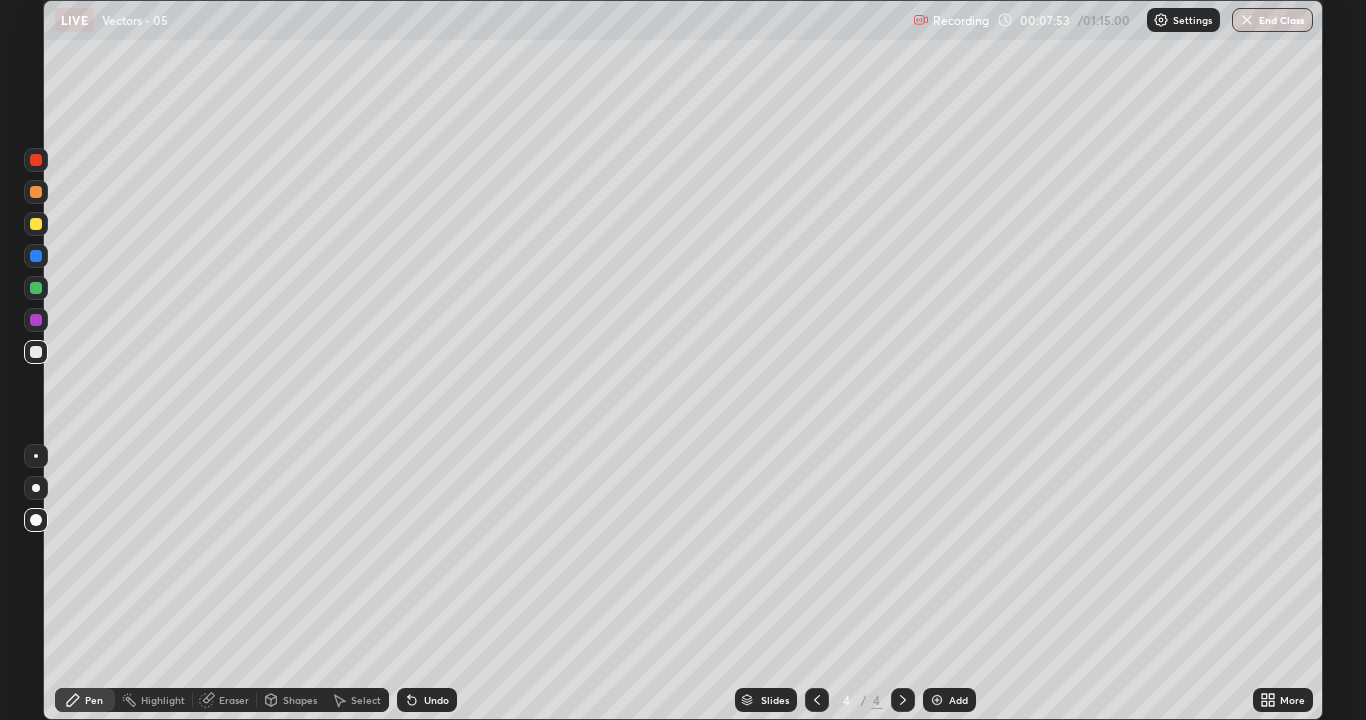 click at bounding box center [36, 224] 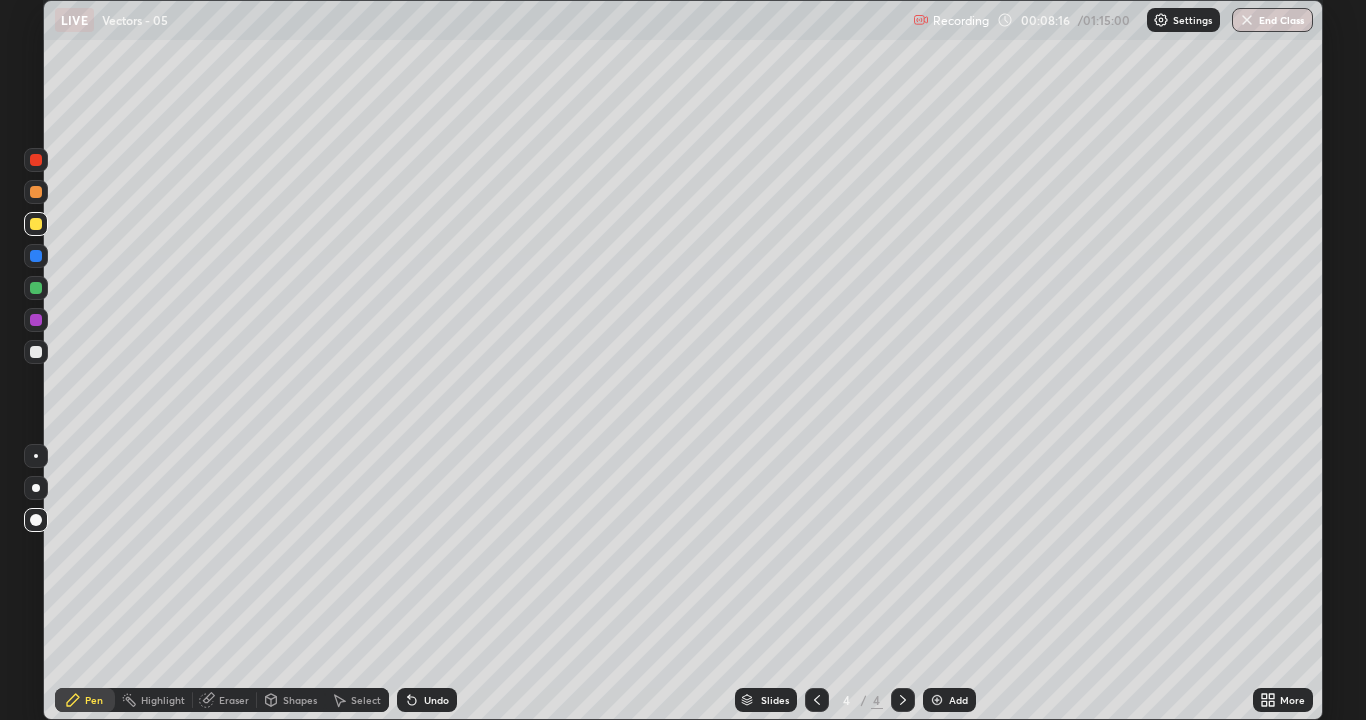 click at bounding box center [36, 352] 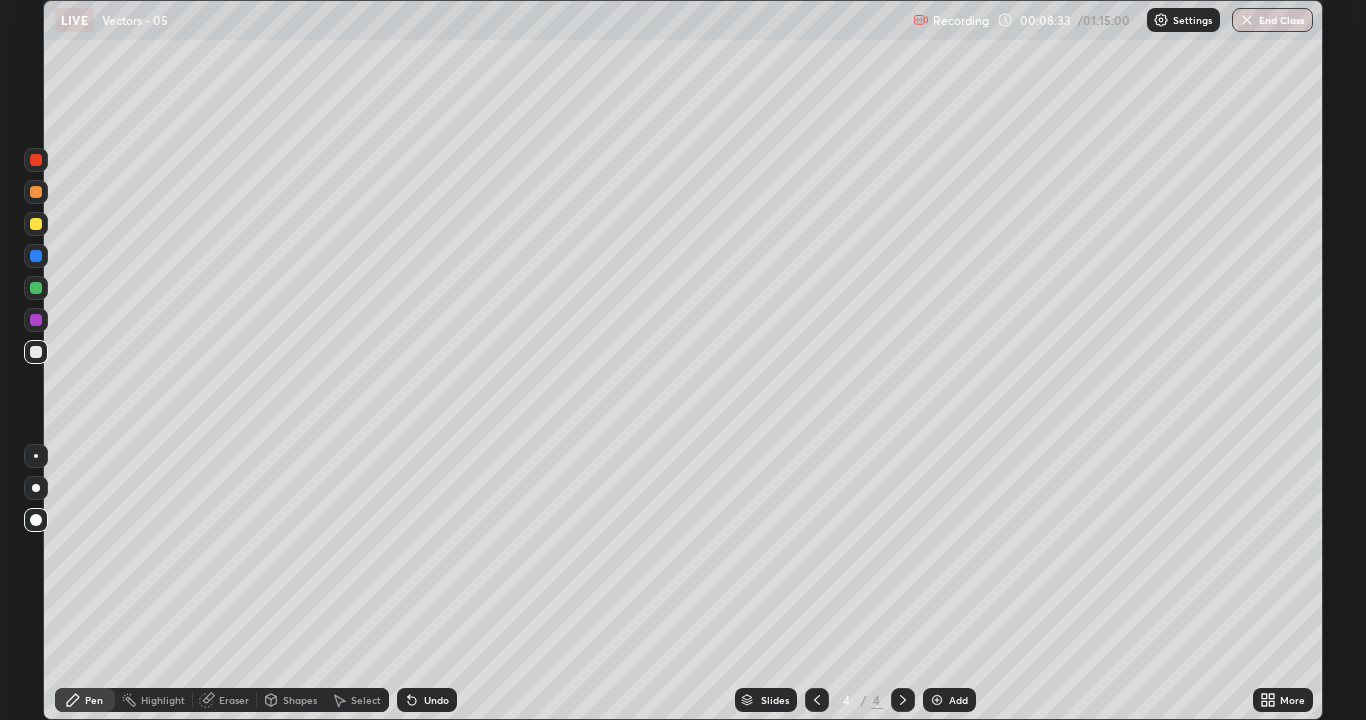 click at bounding box center (937, 700) 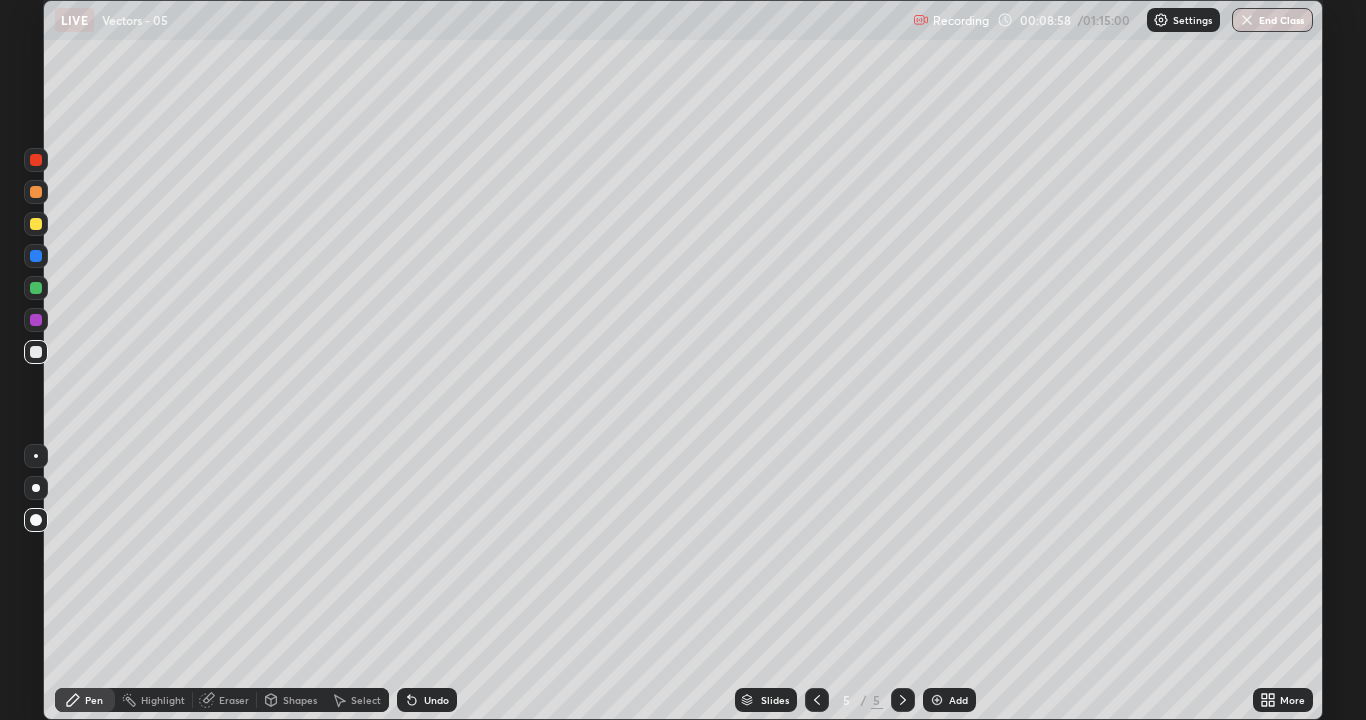 click 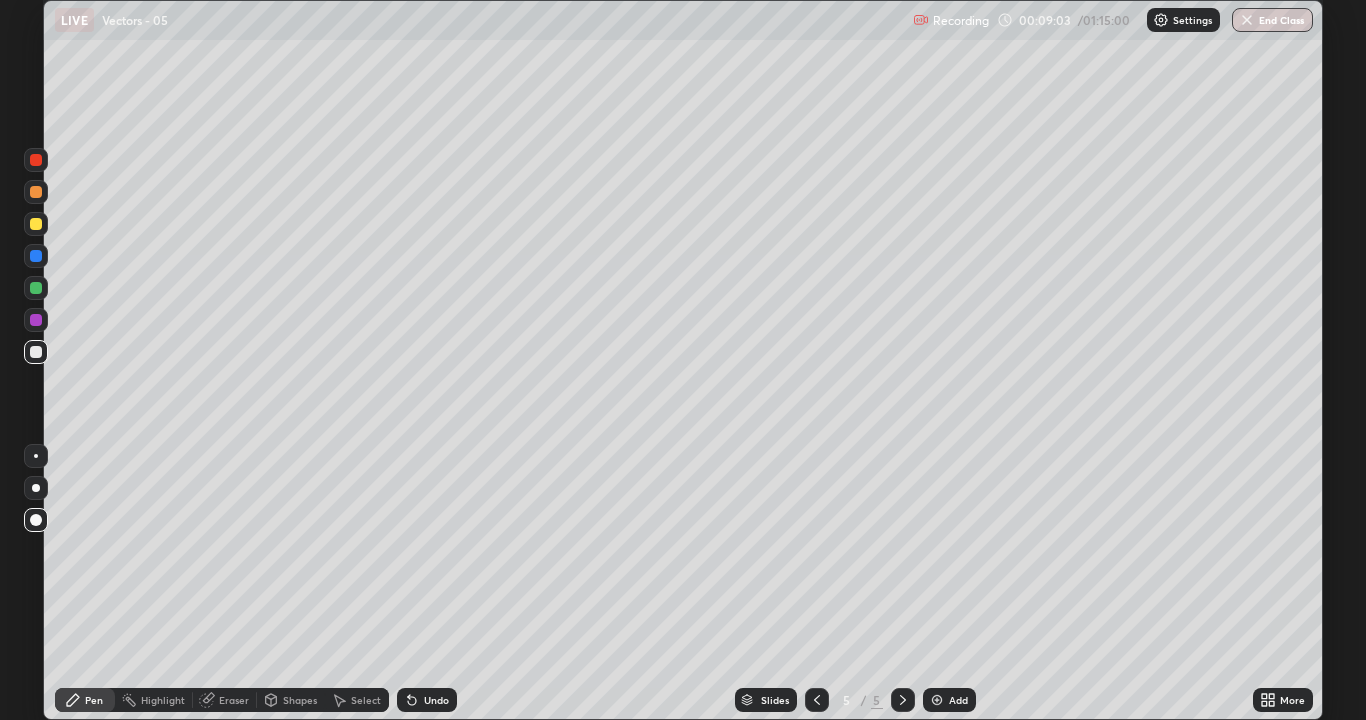 click 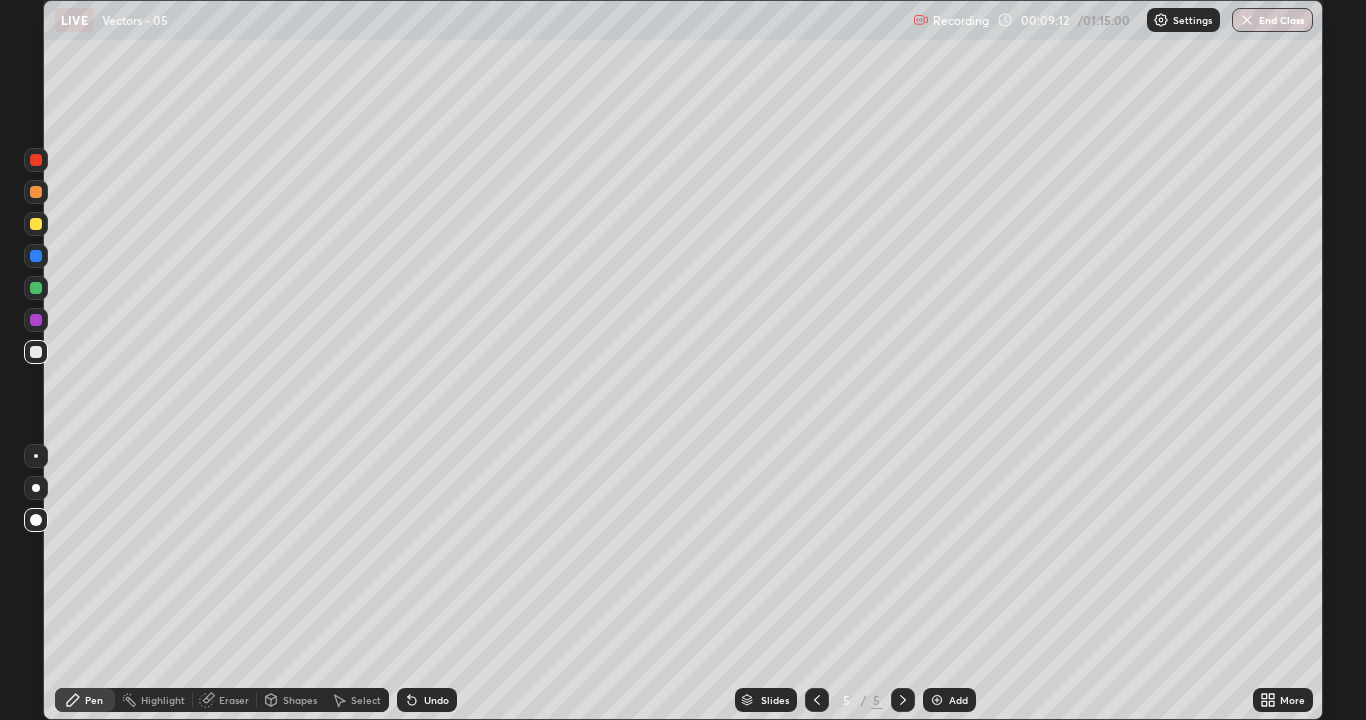 click at bounding box center [36, 224] 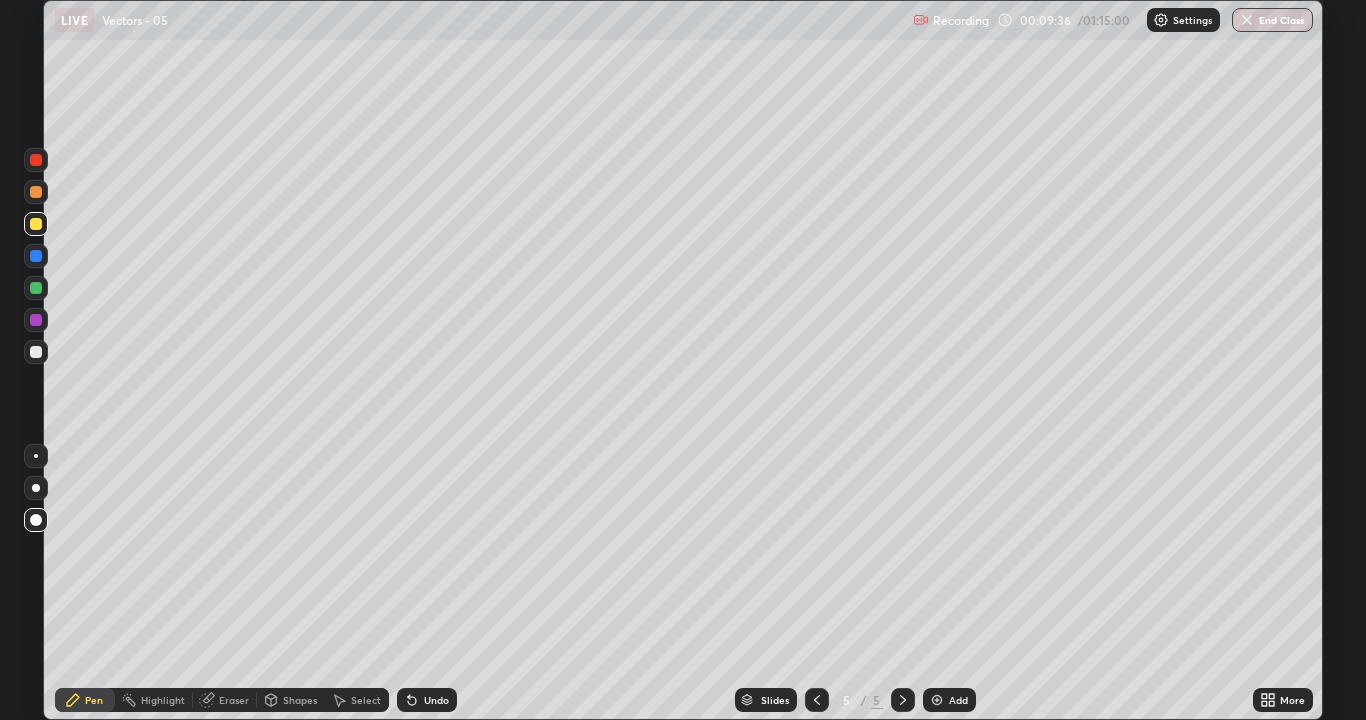 click 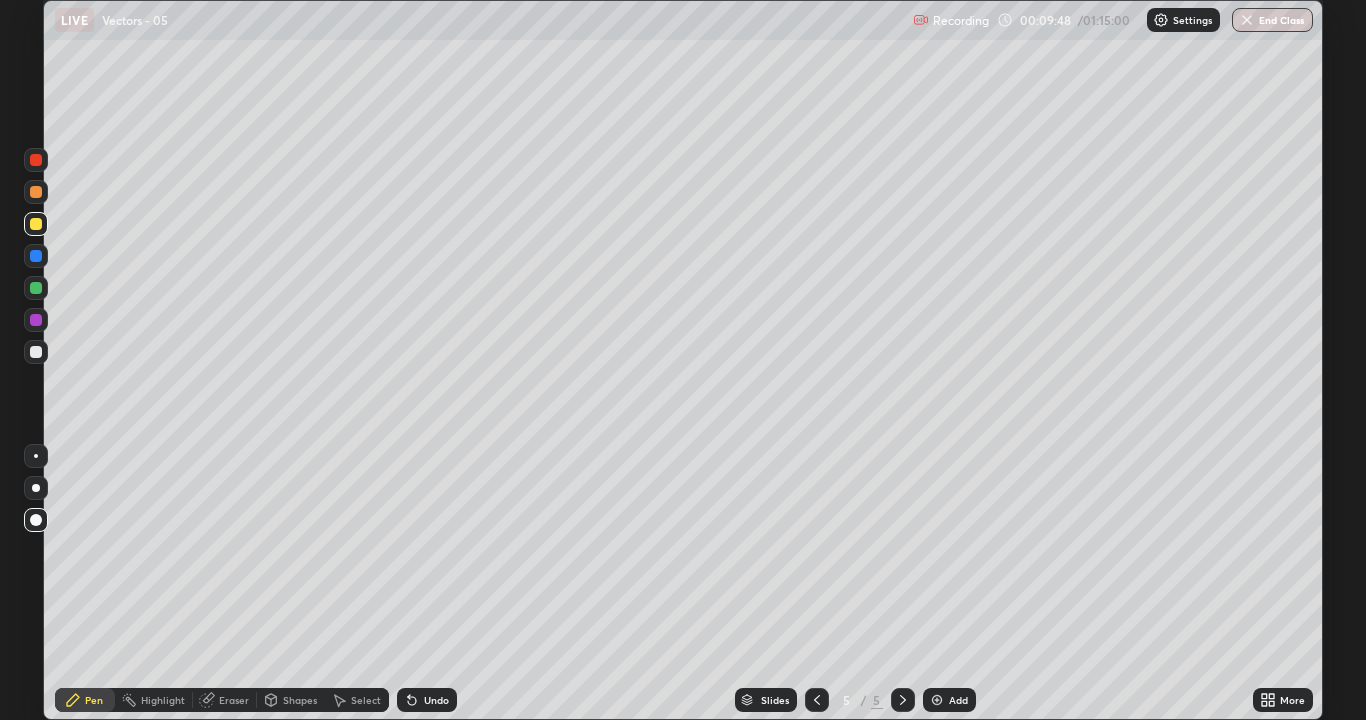 click at bounding box center [817, 700] 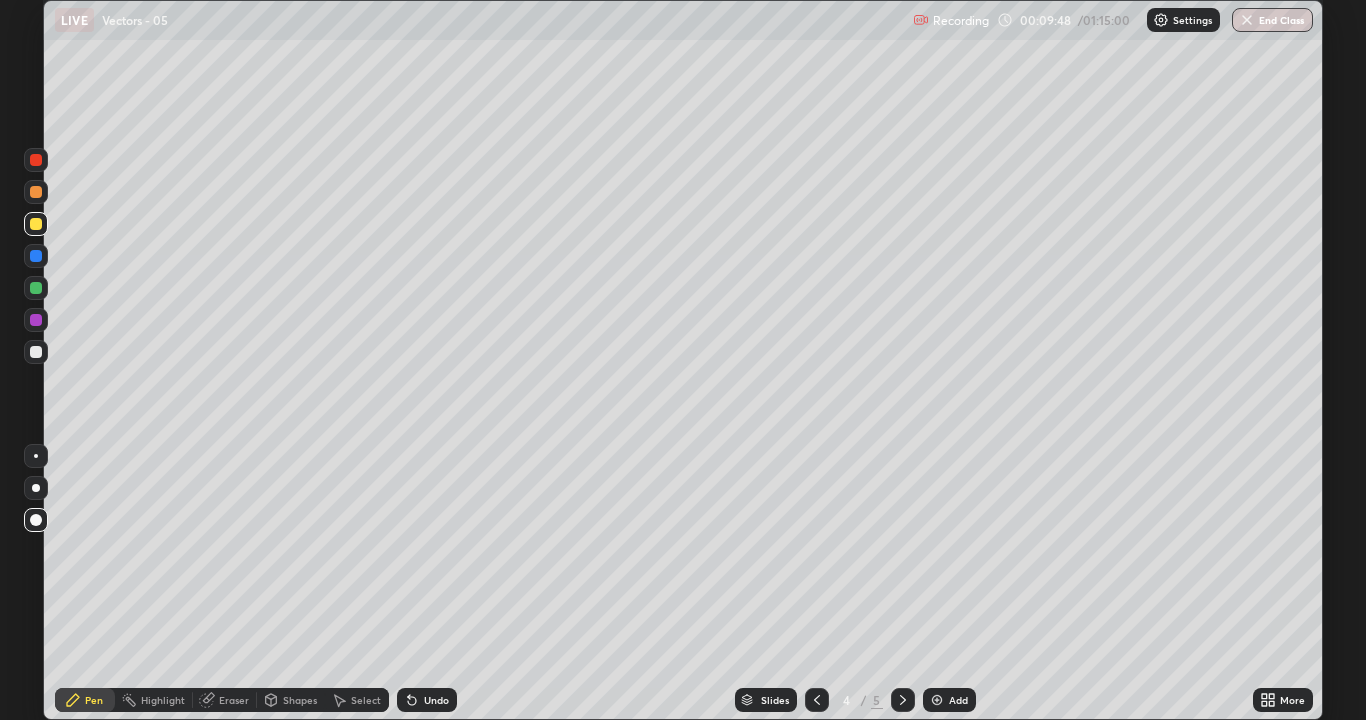 click at bounding box center [817, 700] 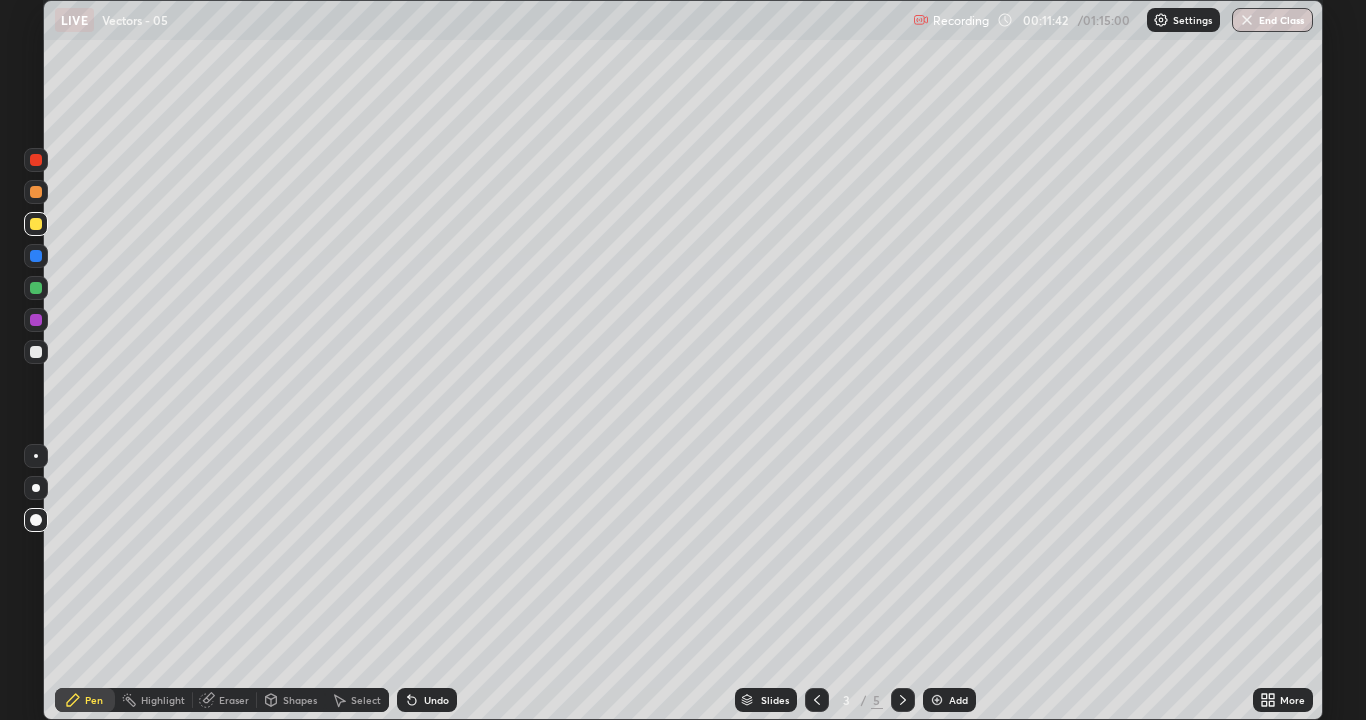 click 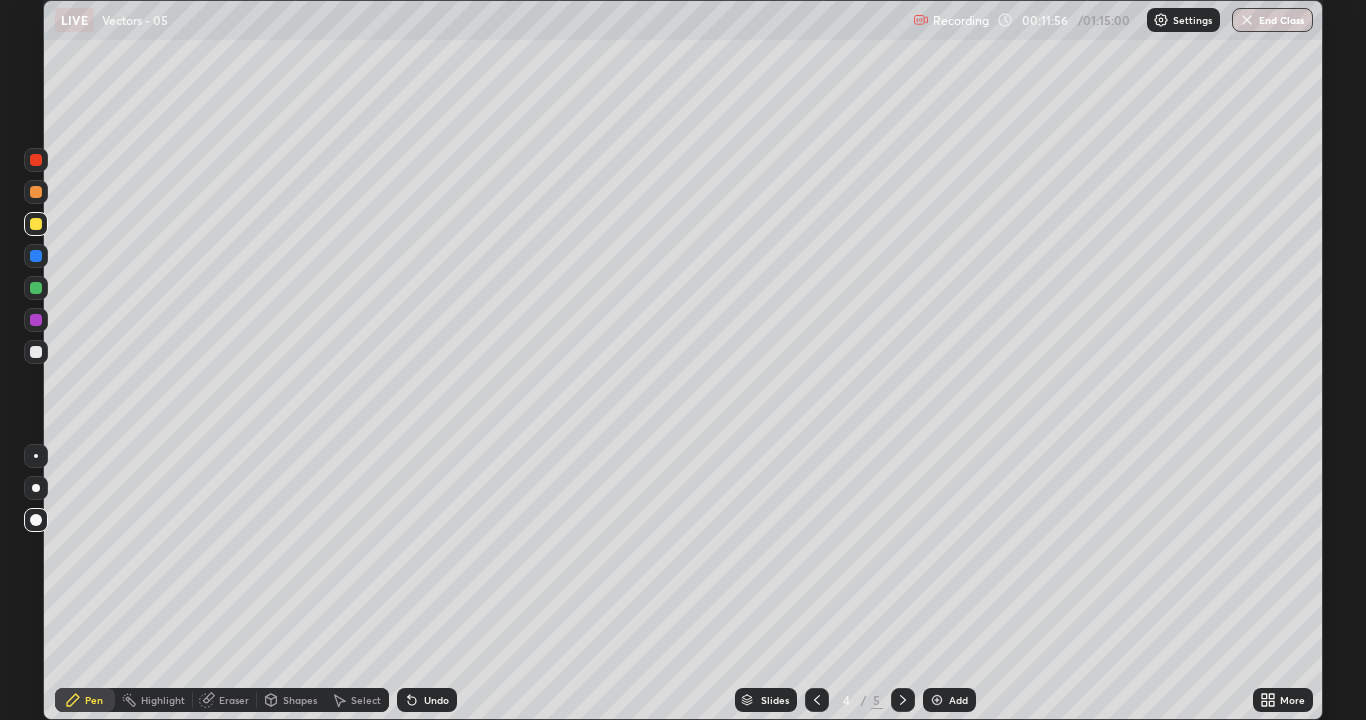 click at bounding box center (36, 520) 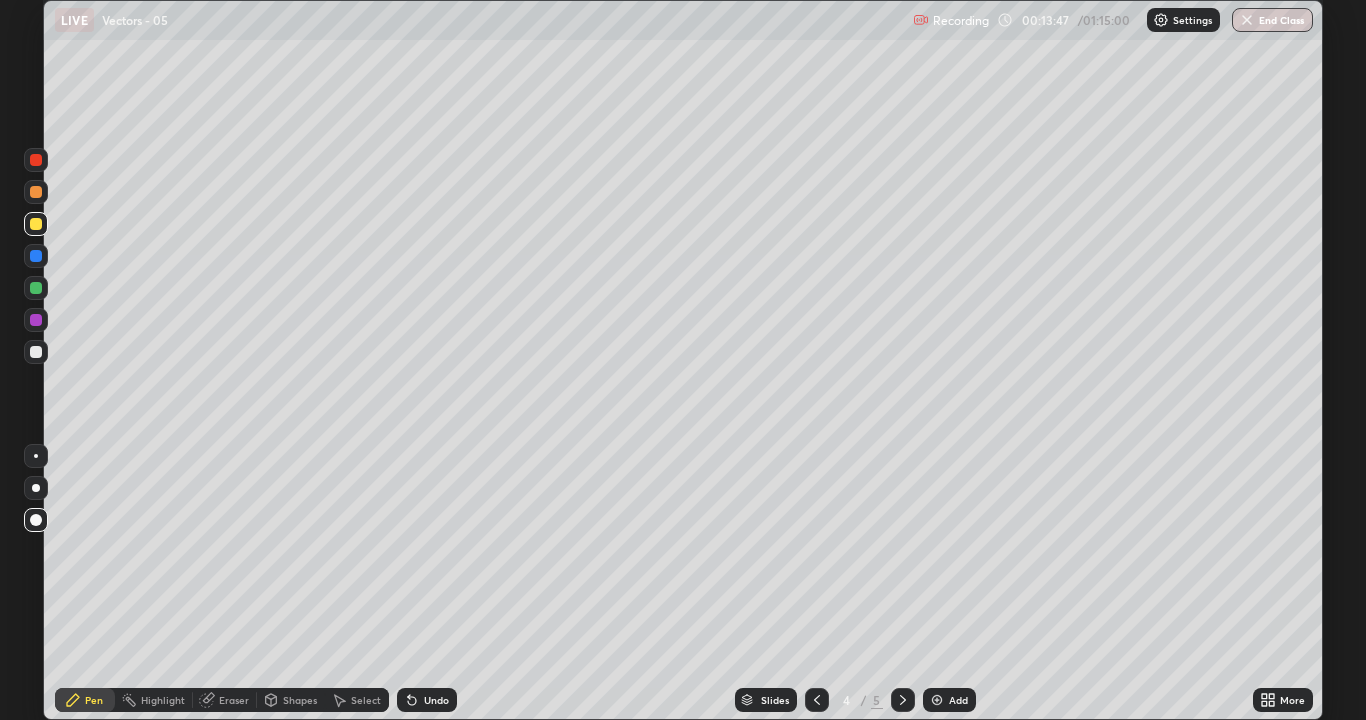 click 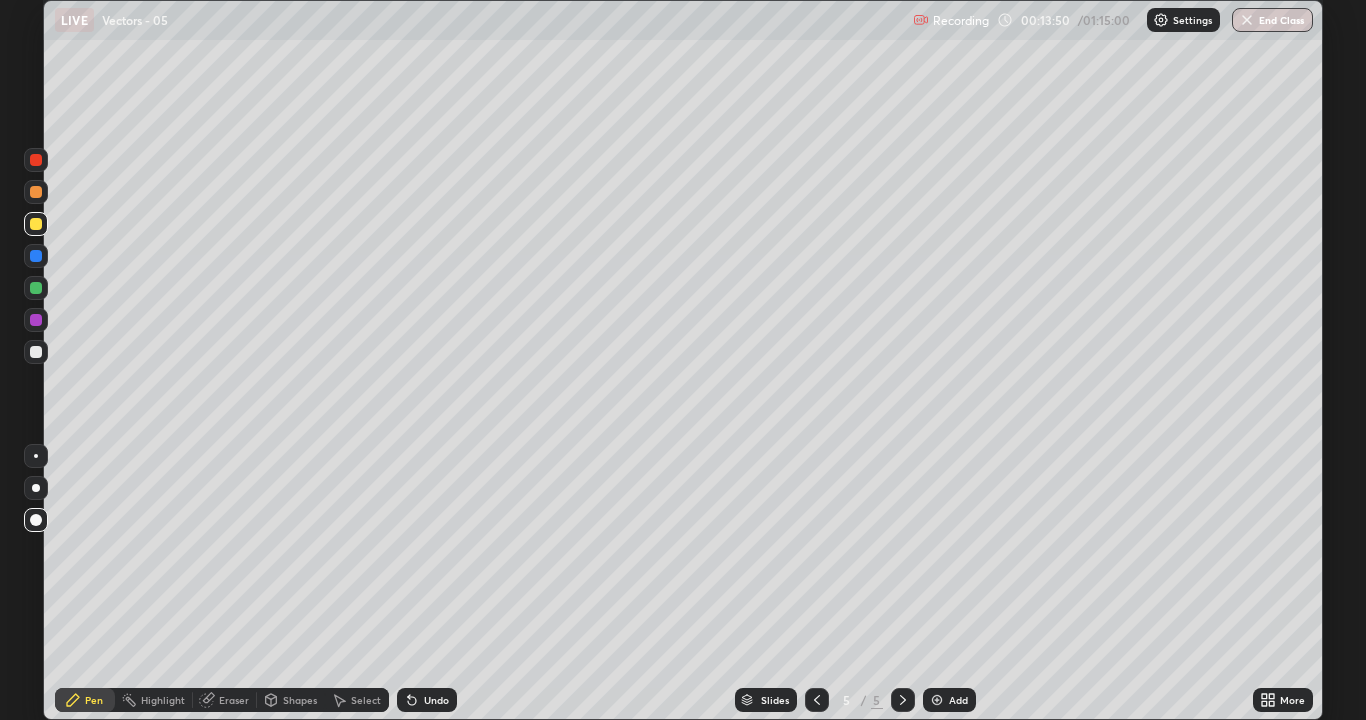 click 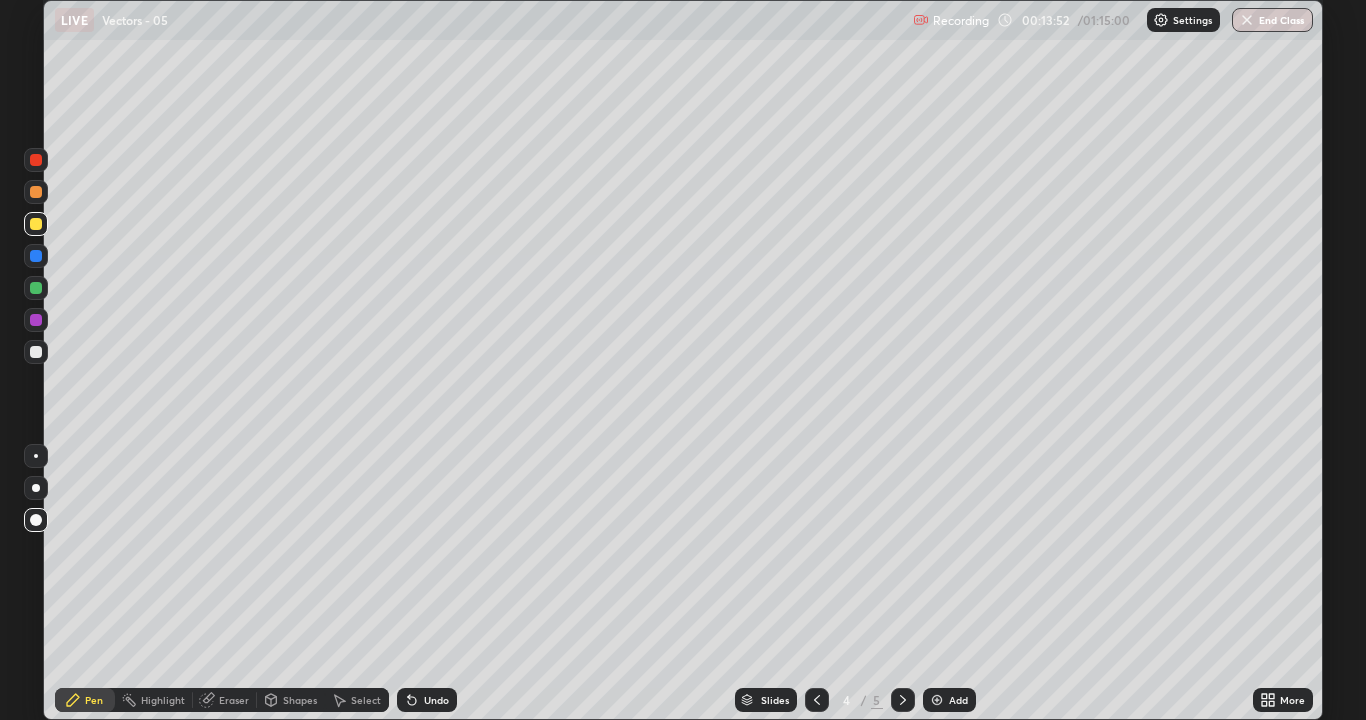 click at bounding box center (36, 352) 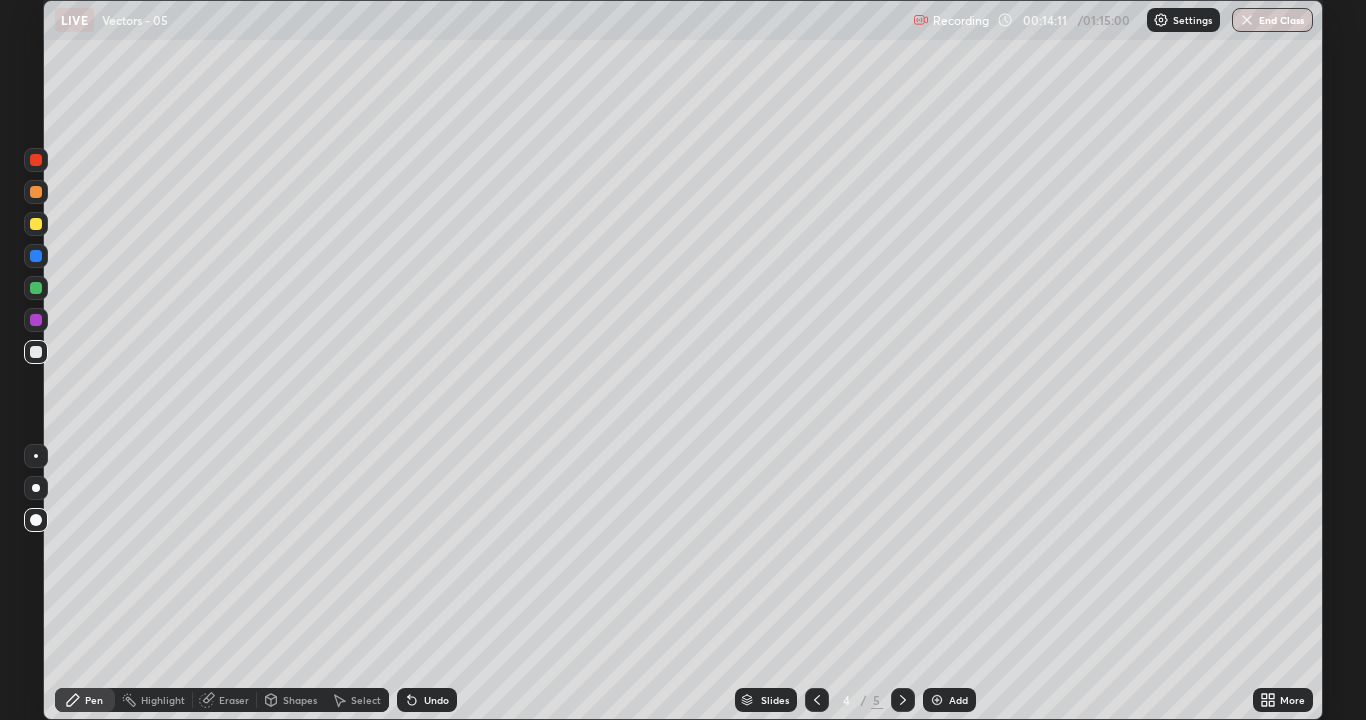 click at bounding box center (903, 700) 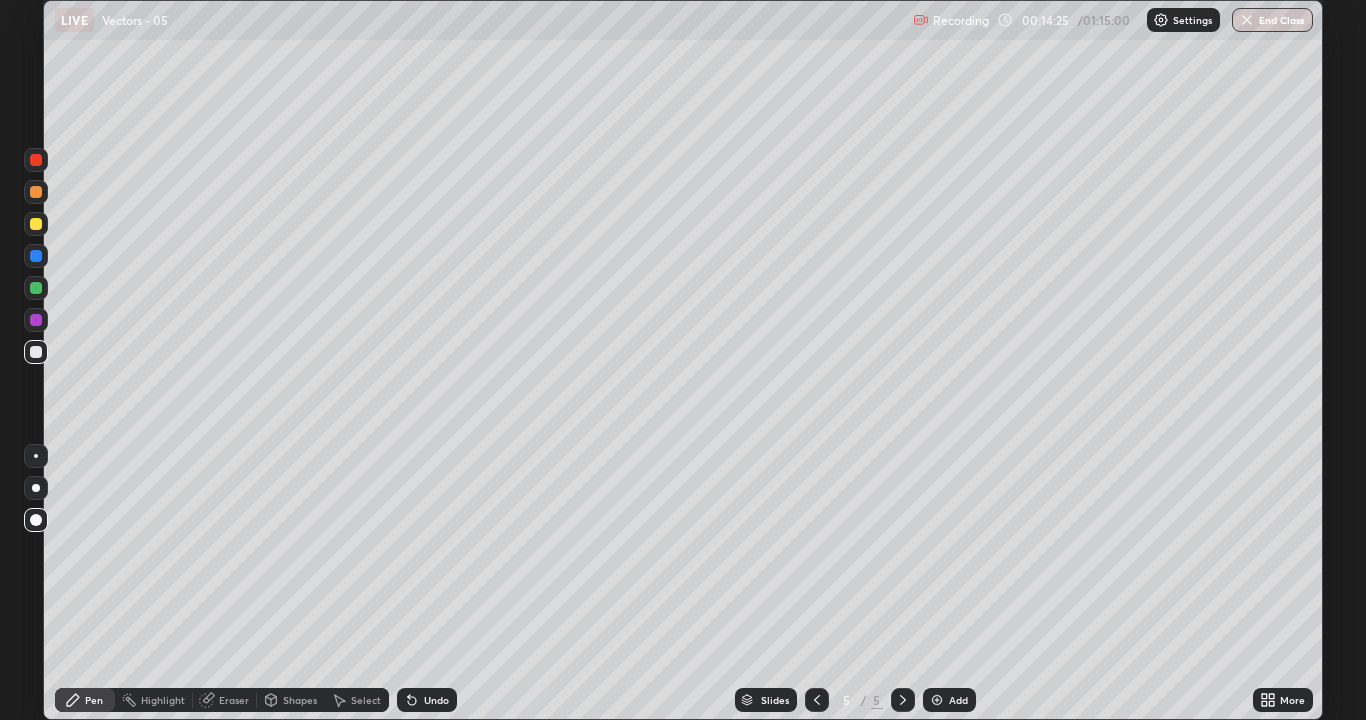 click on "Undo" at bounding box center (427, 700) 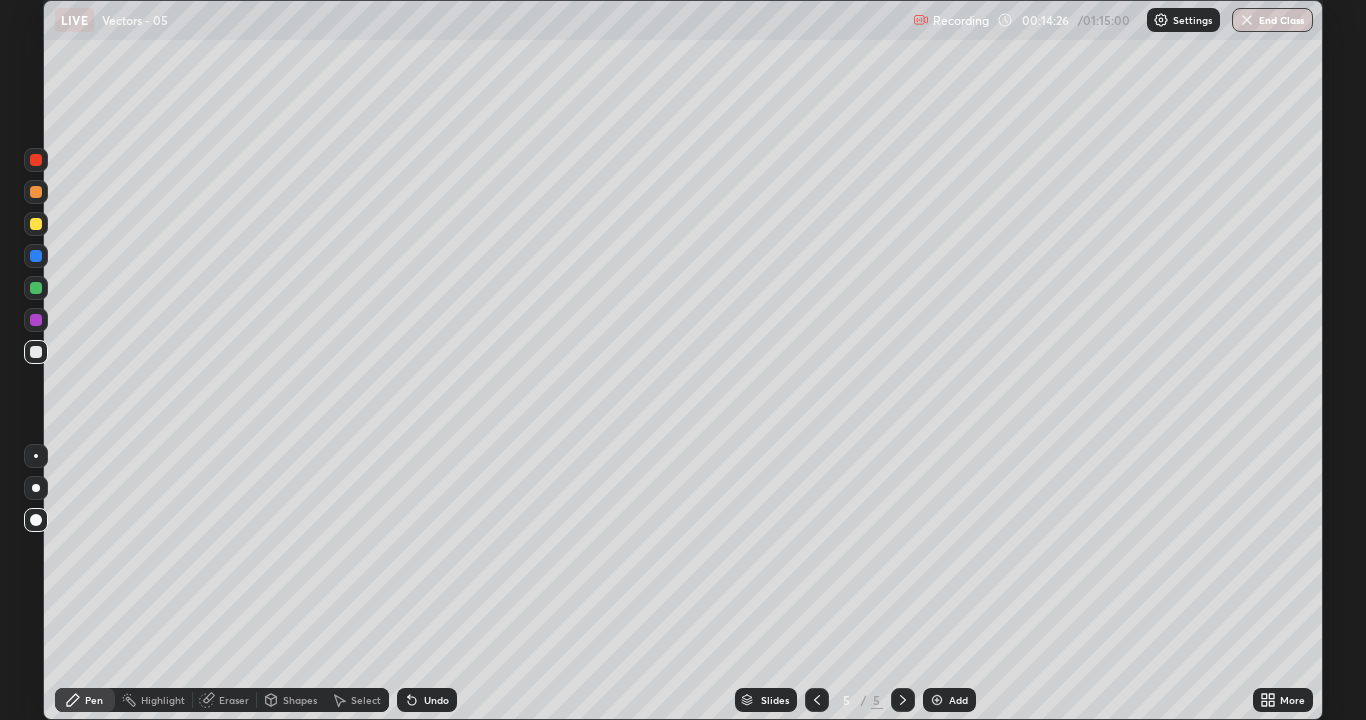 click 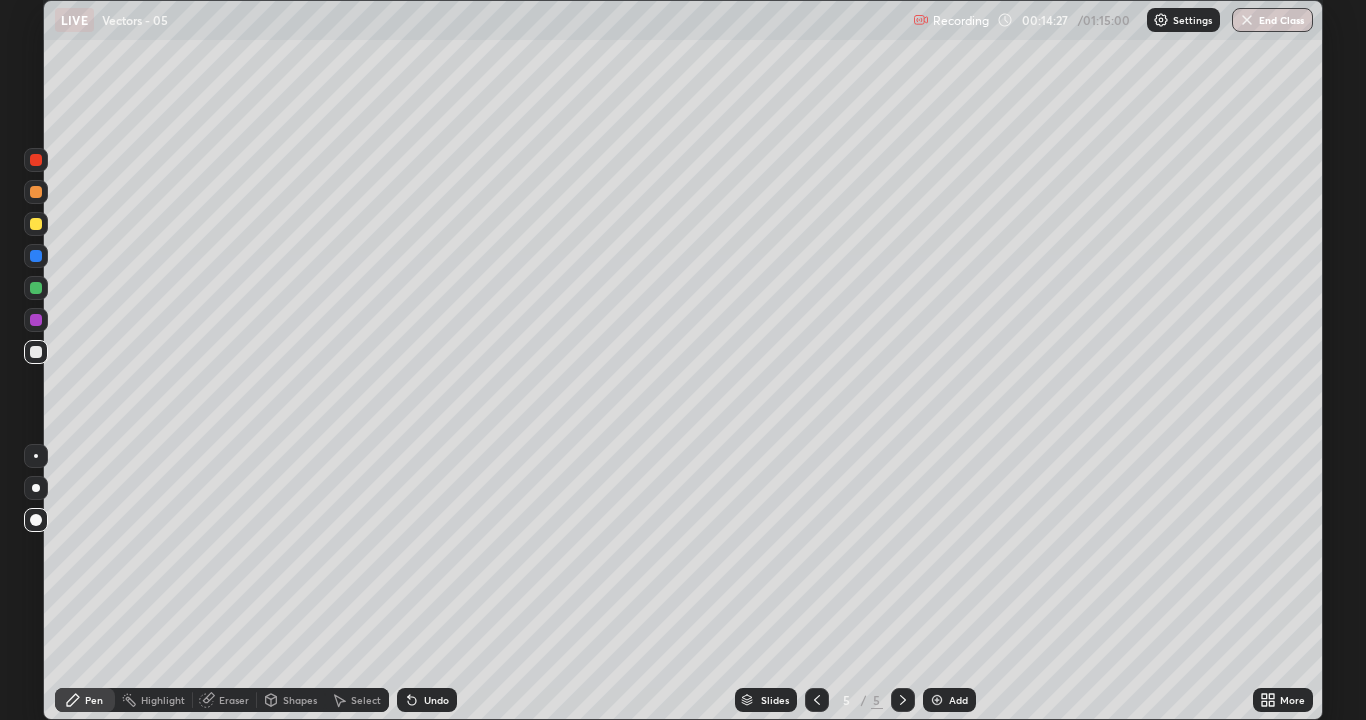 click 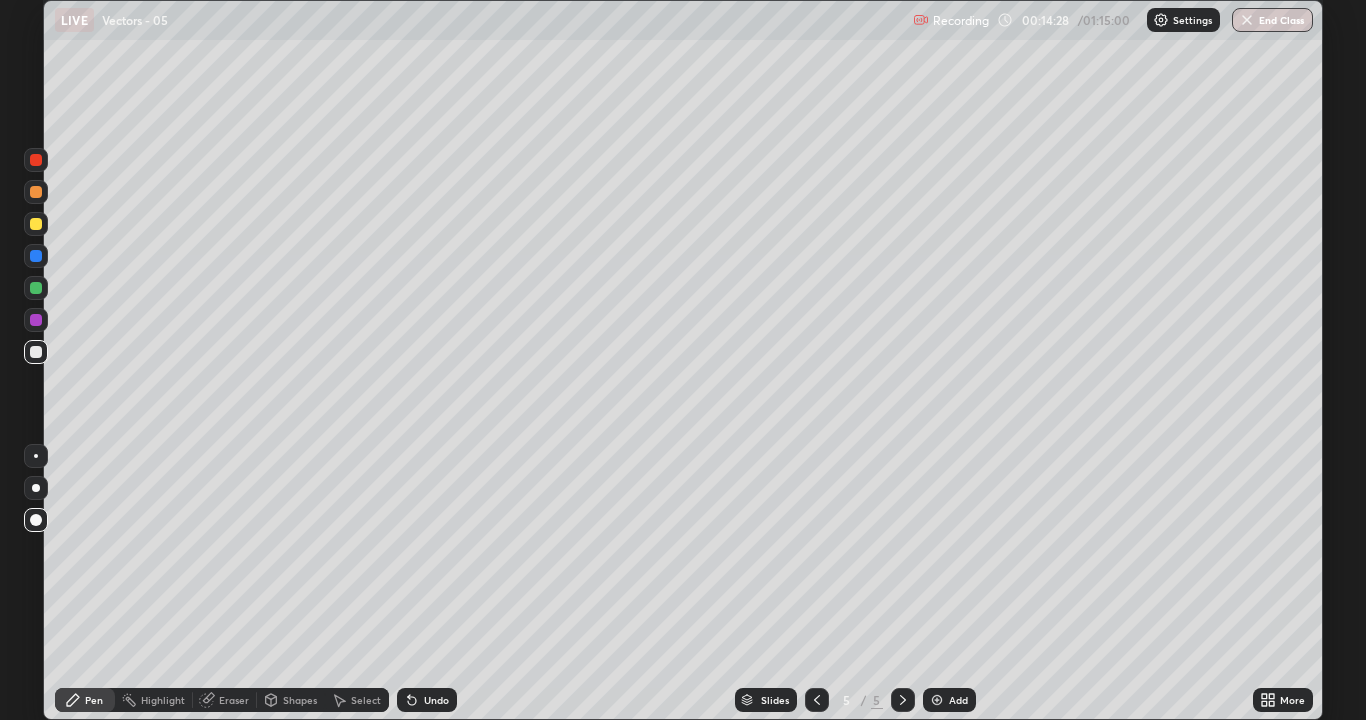 click 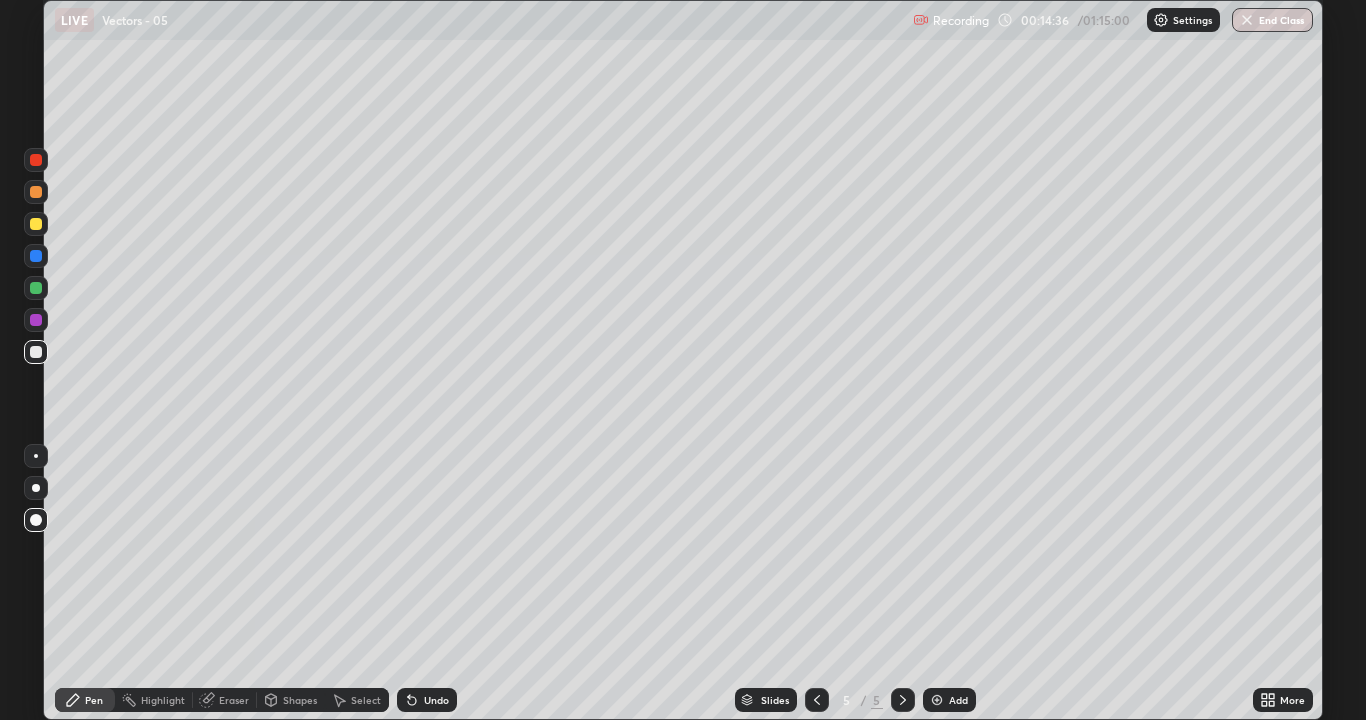 click 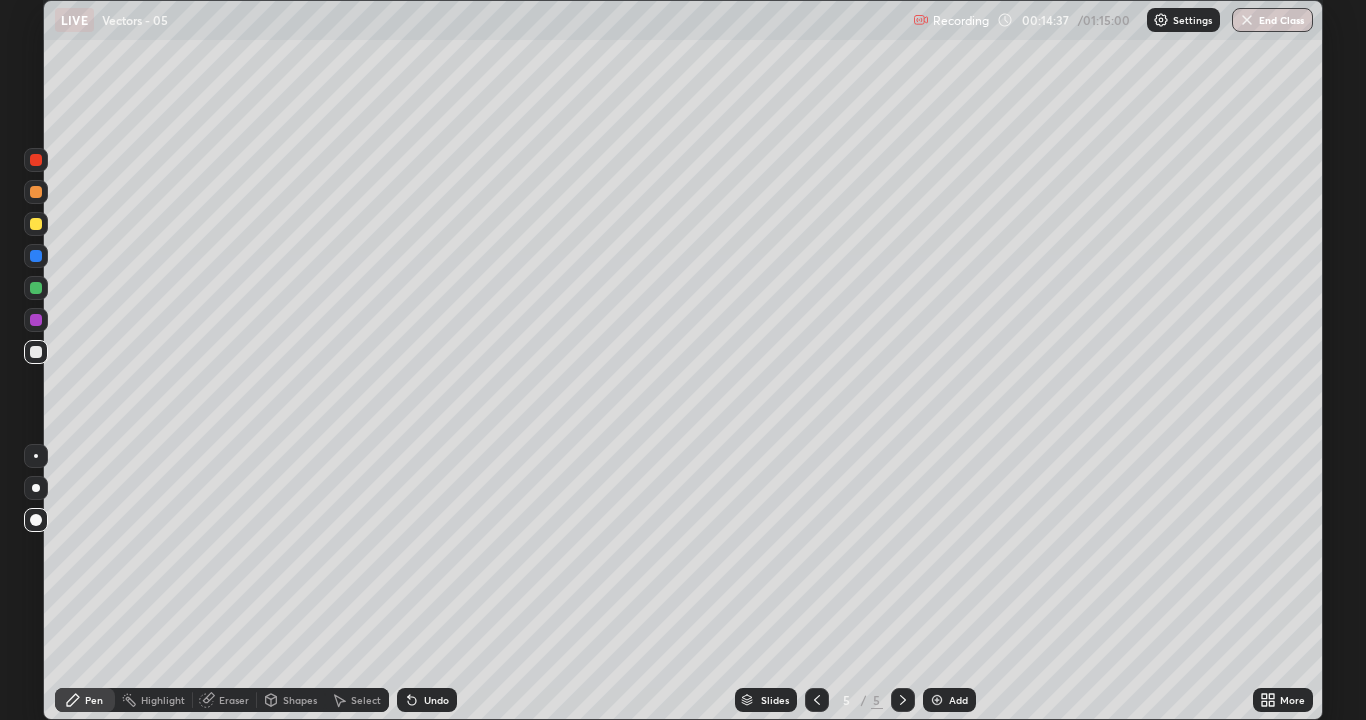 click 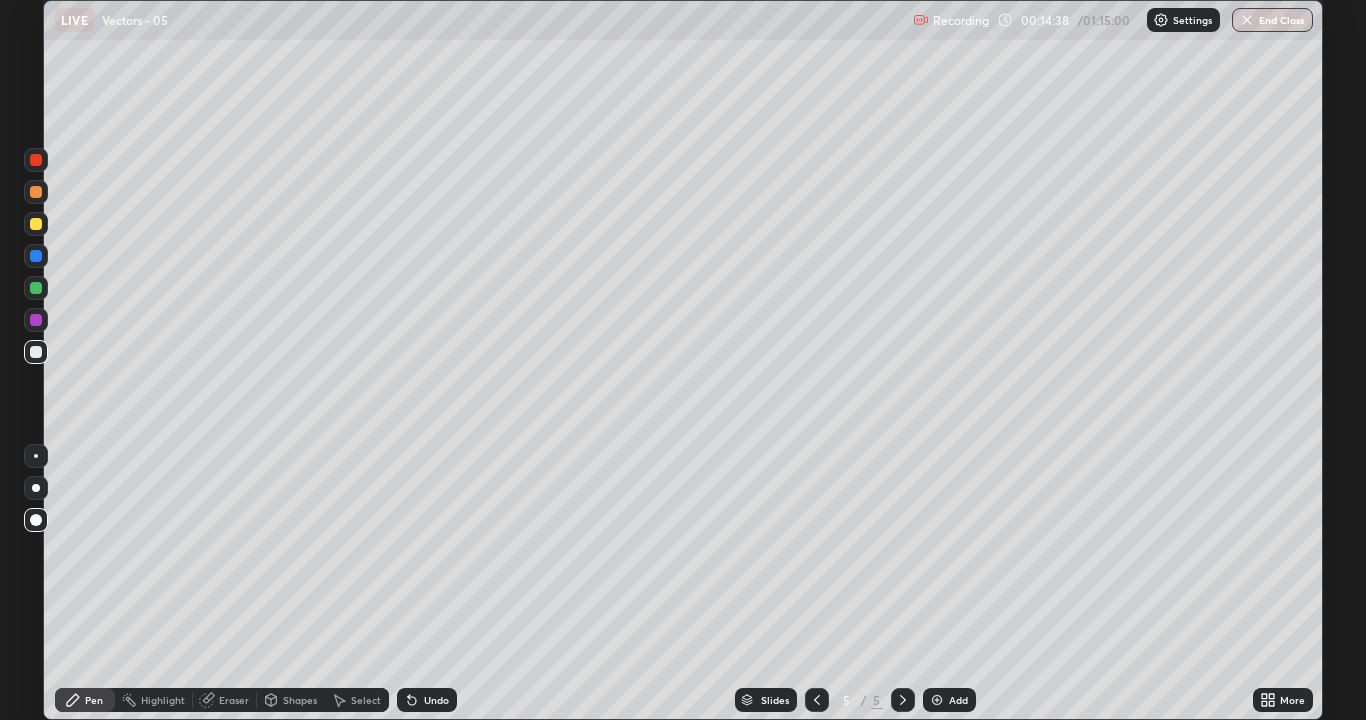 click 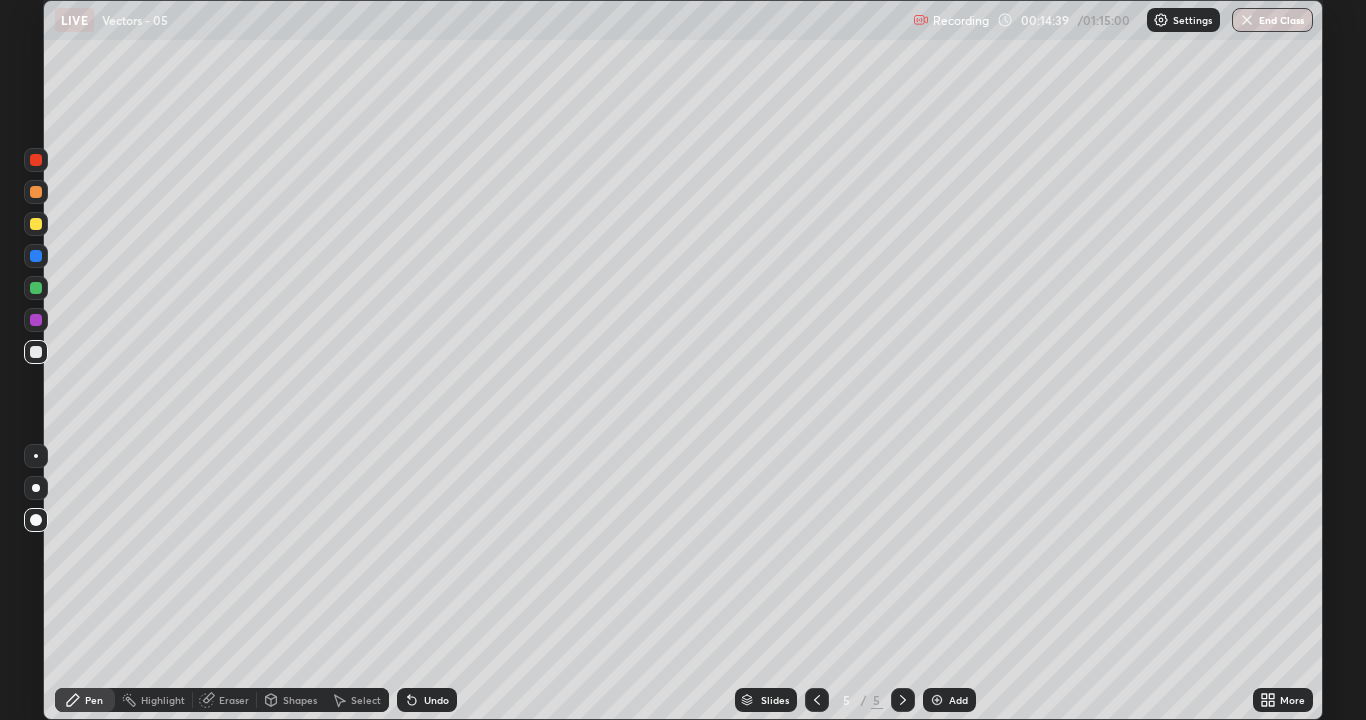 click 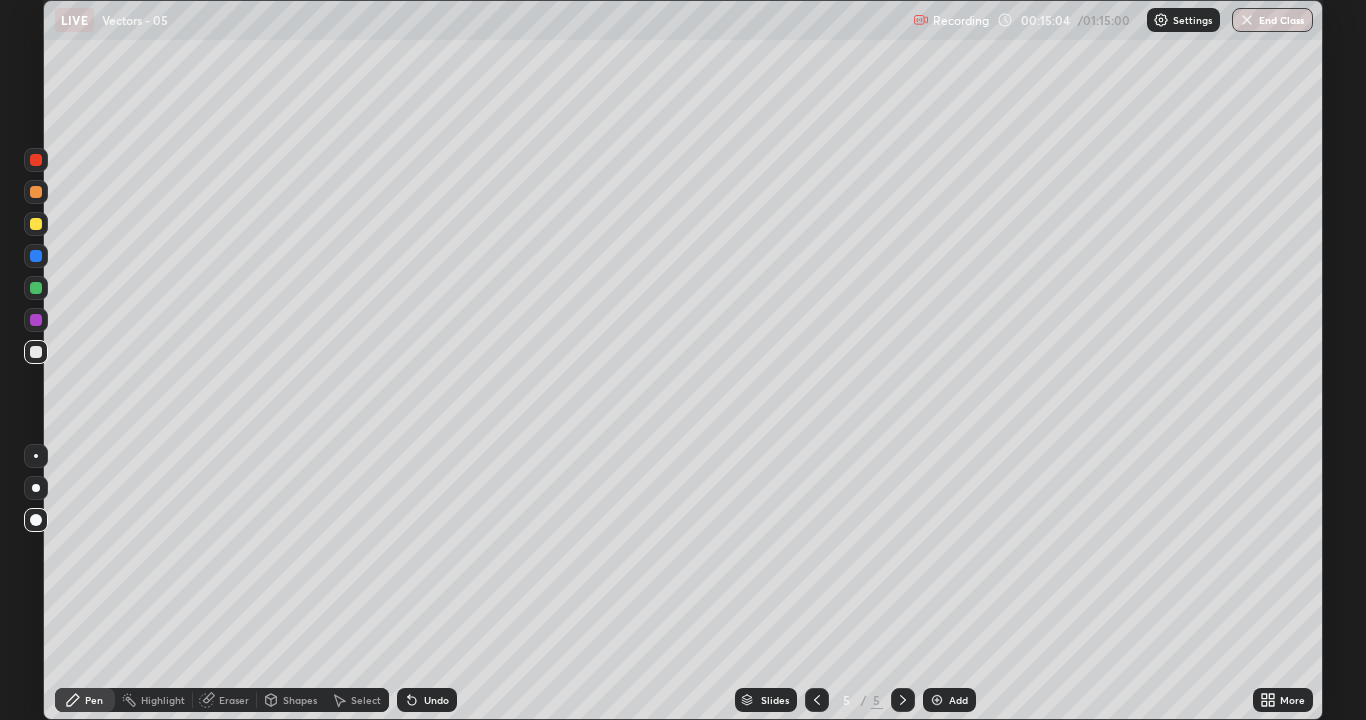 click 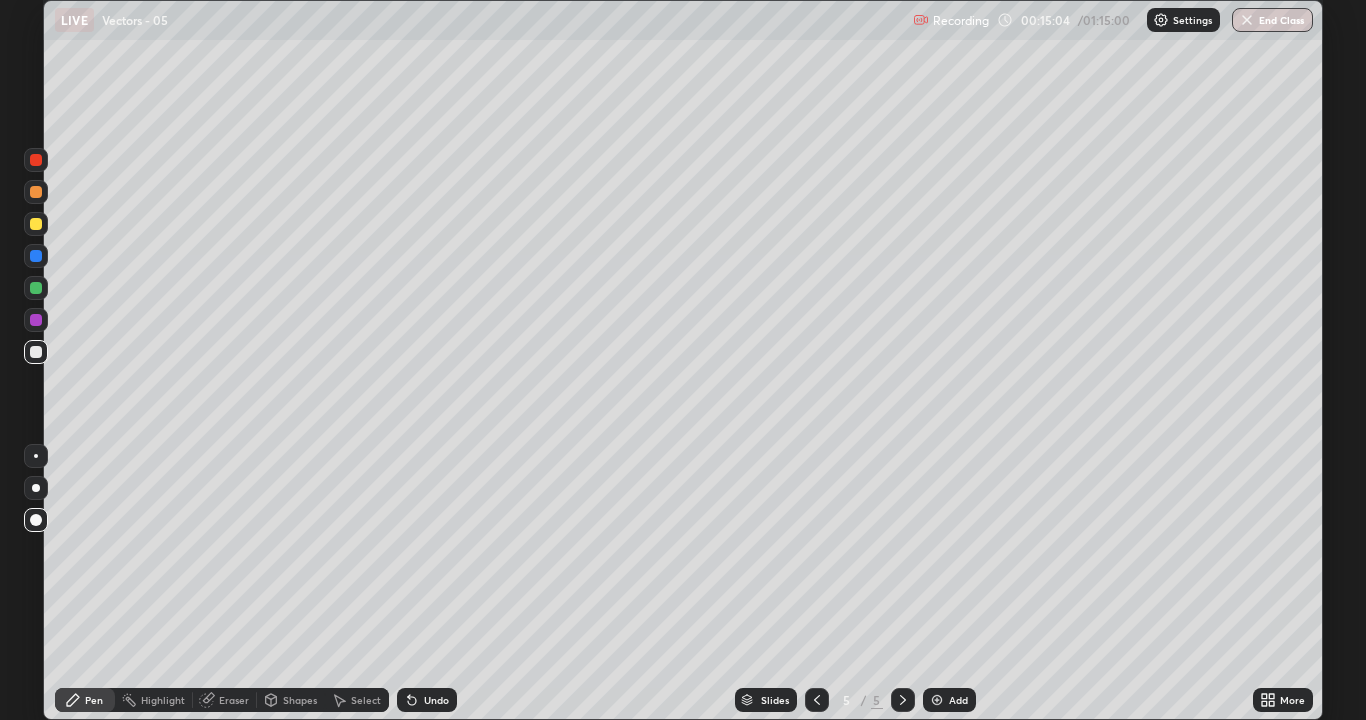 click on "Undo" at bounding box center [427, 700] 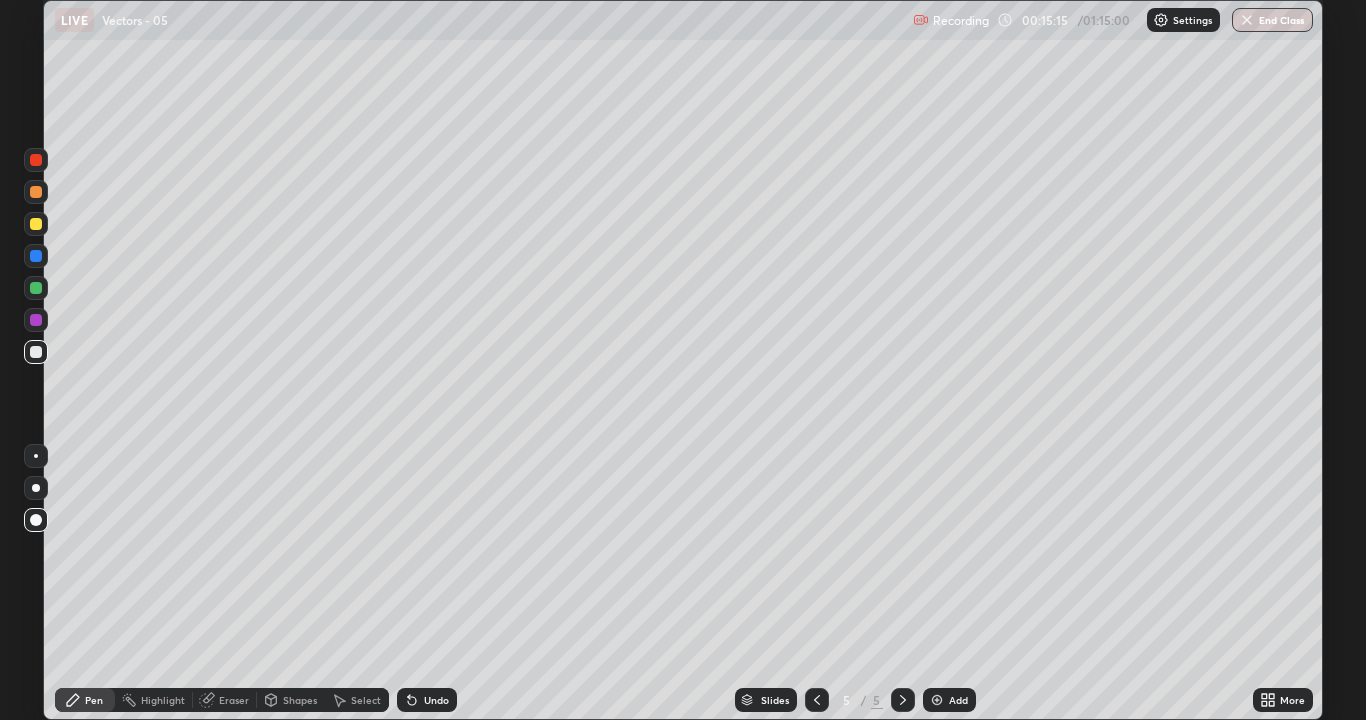 click 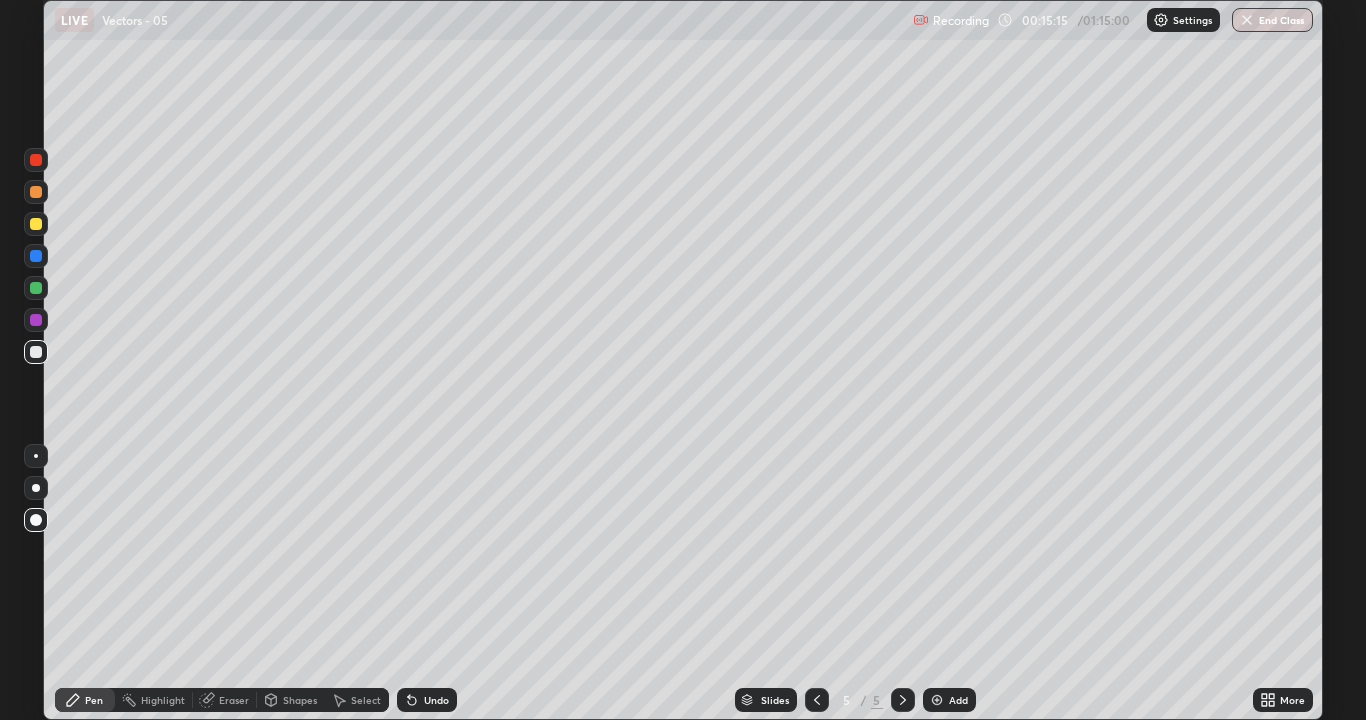 click 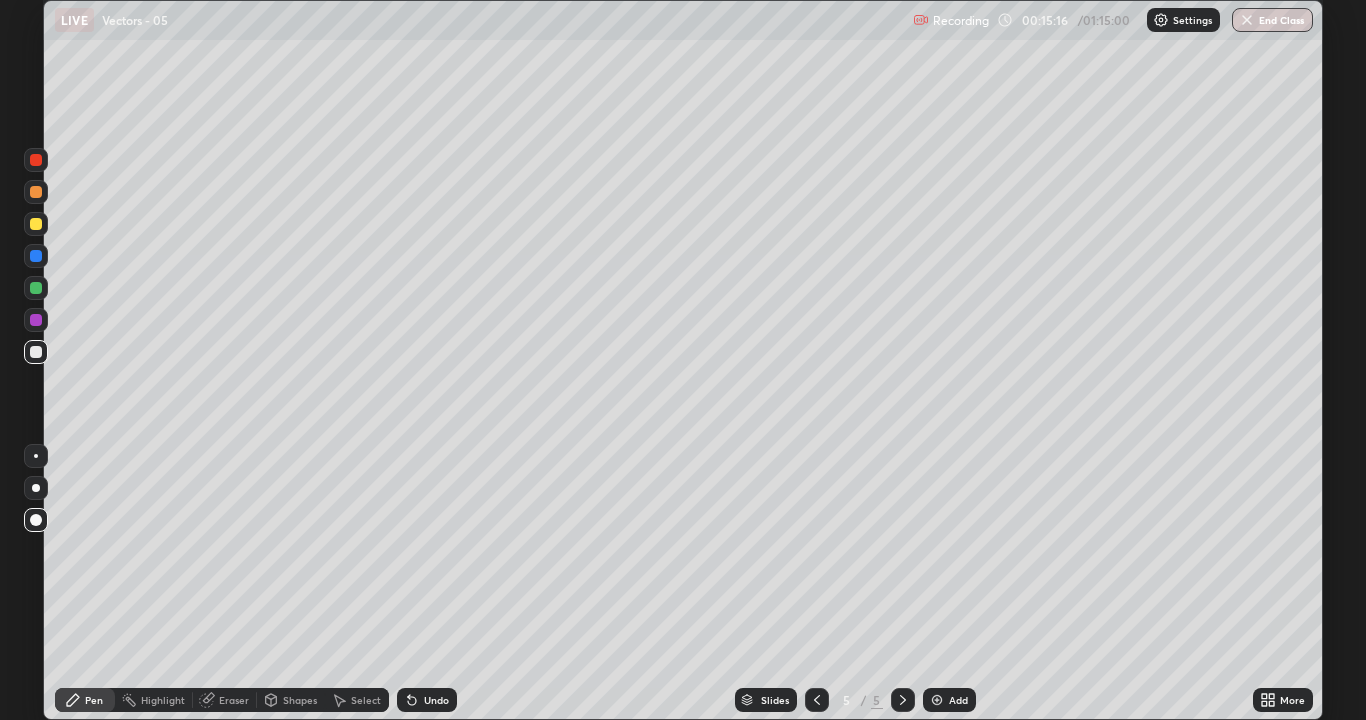 click 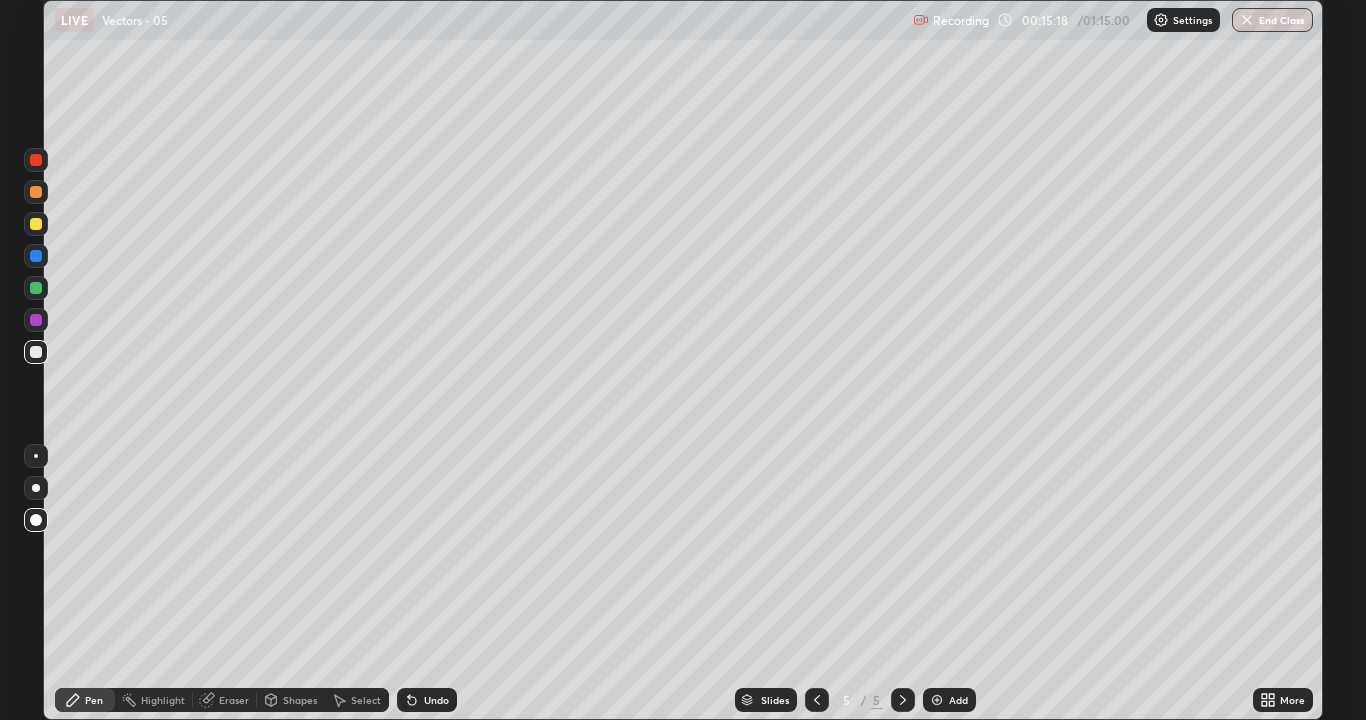 click 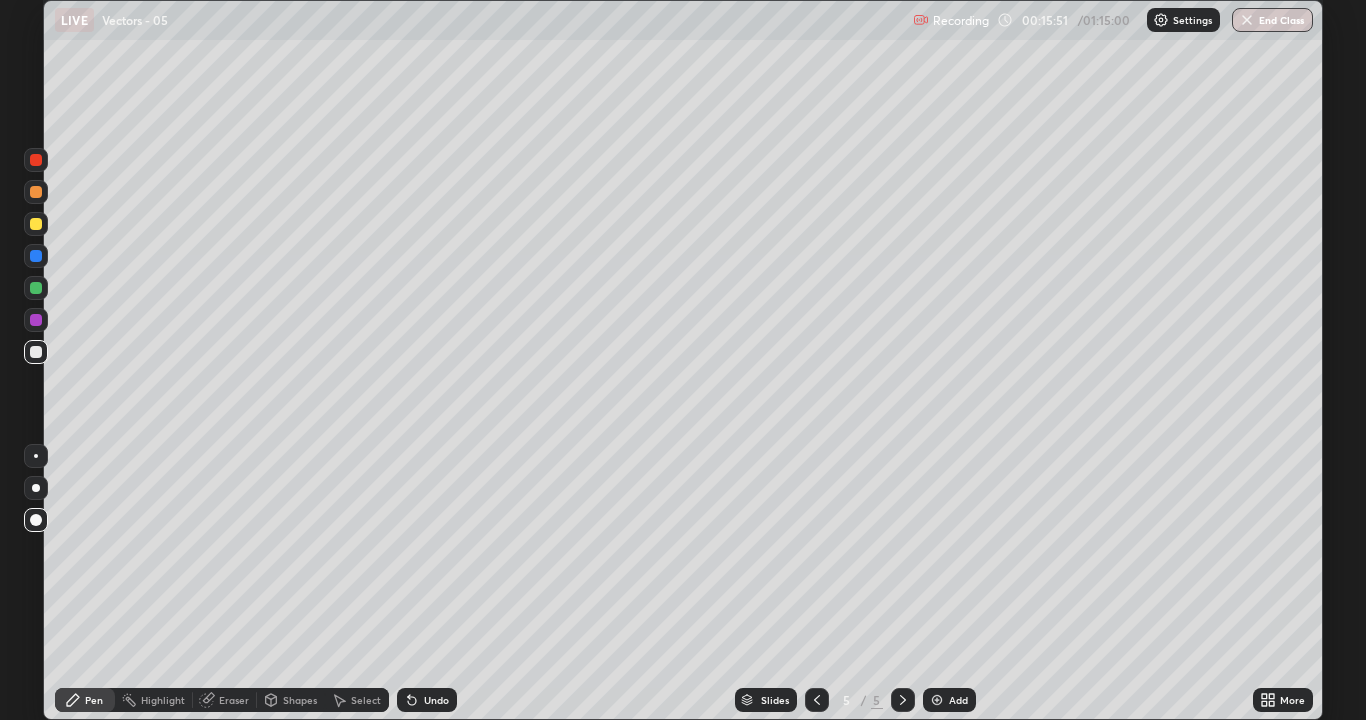 click at bounding box center [36, 224] 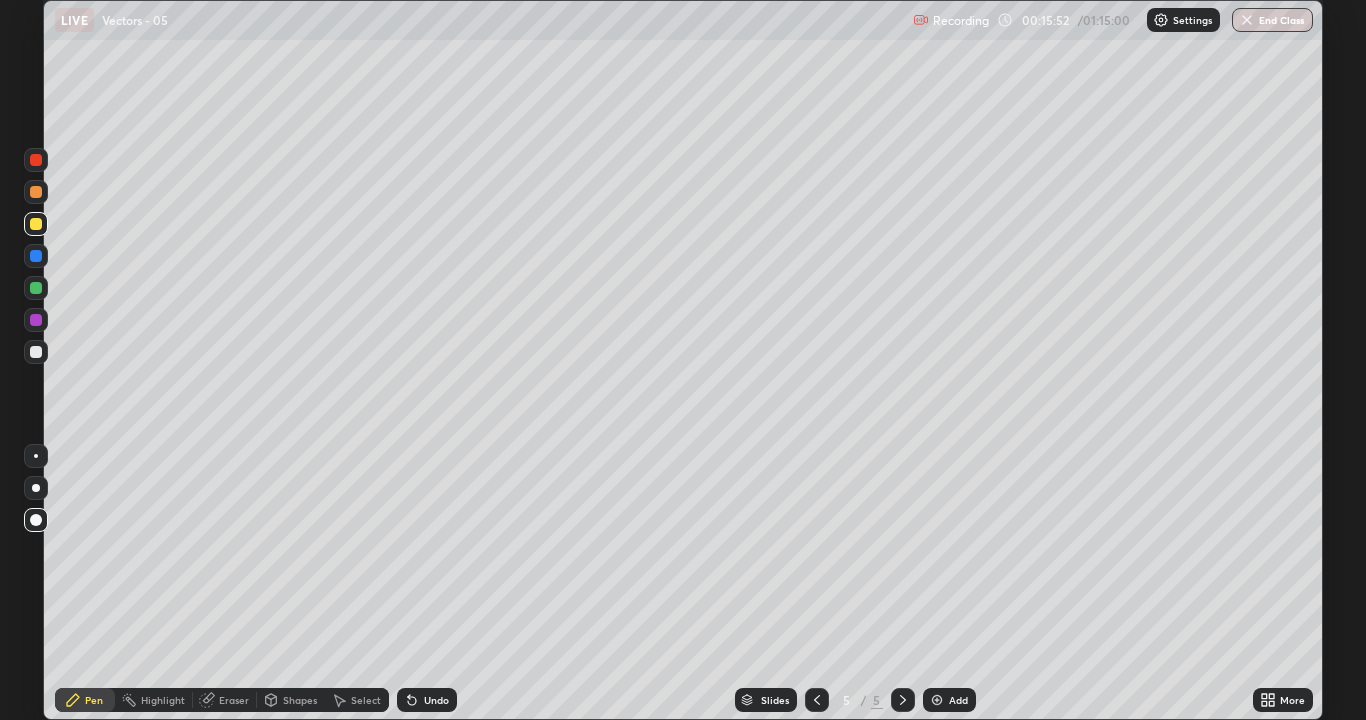 click at bounding box center (36, 352) 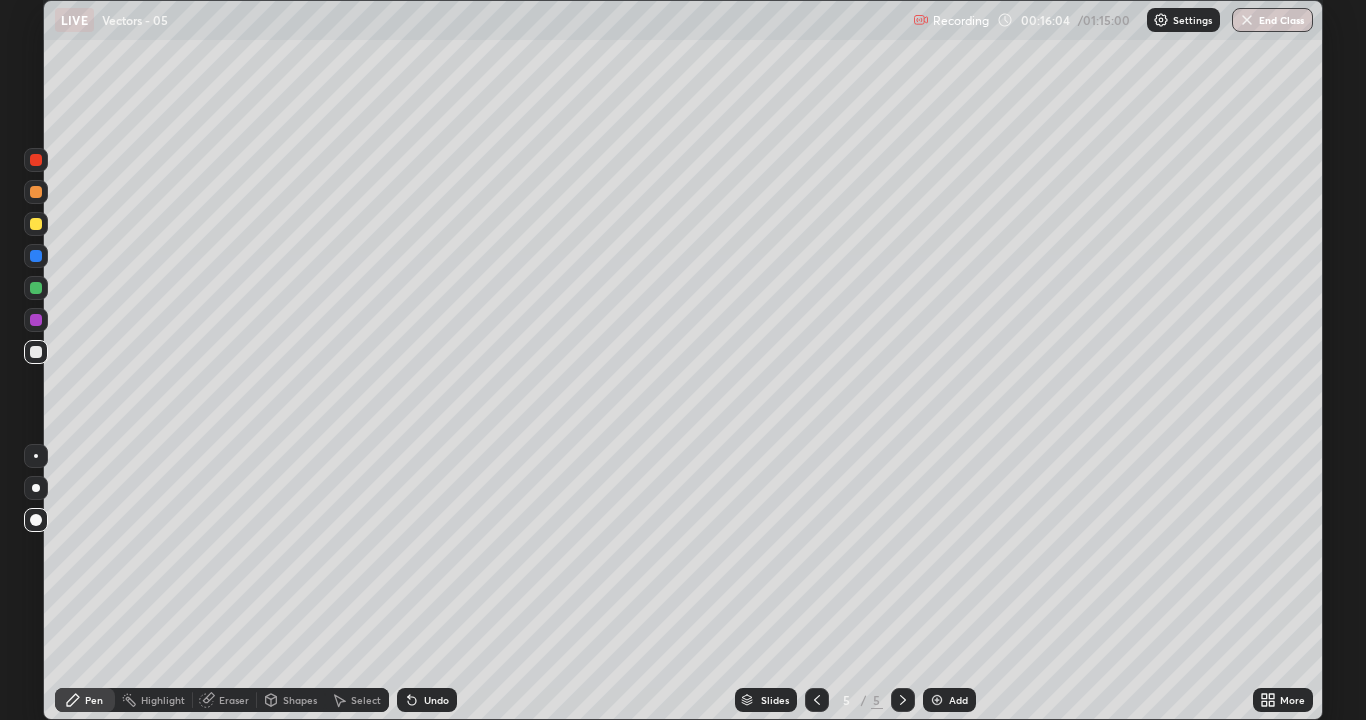 click 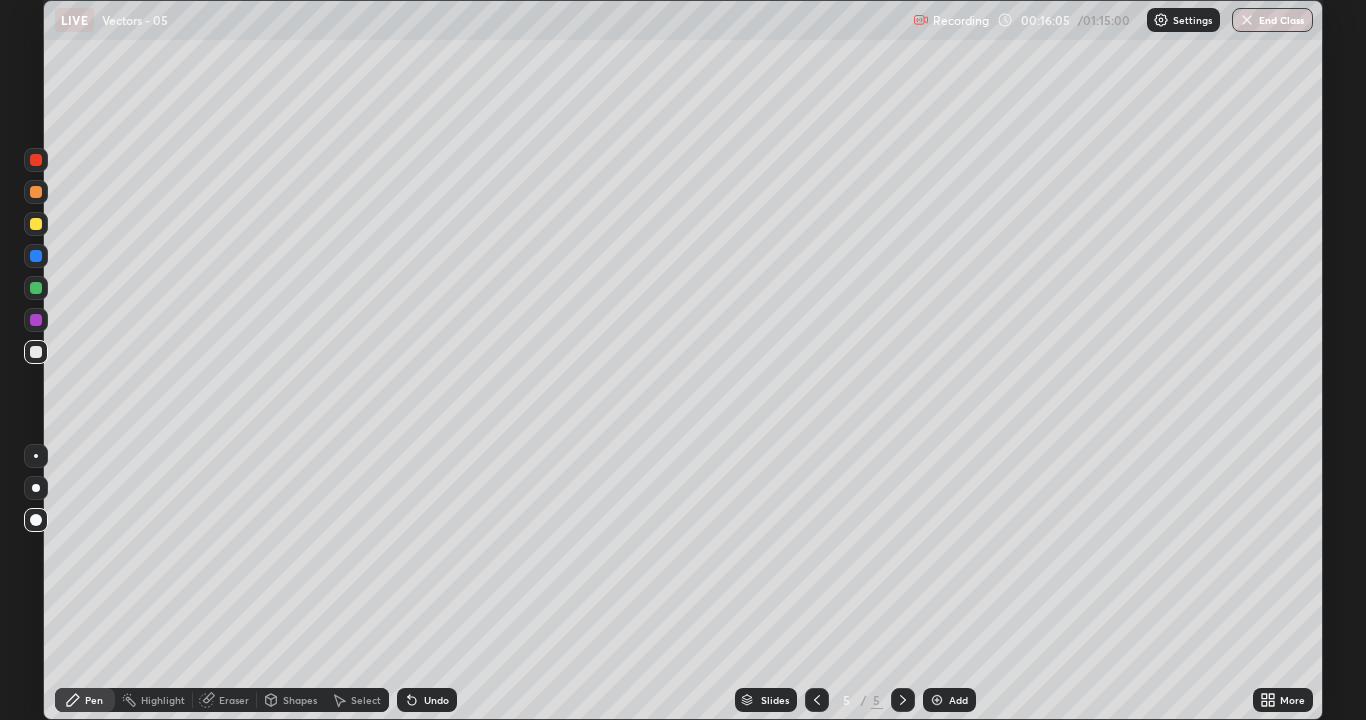 click on "Undo" at bounding box center [427, 700] 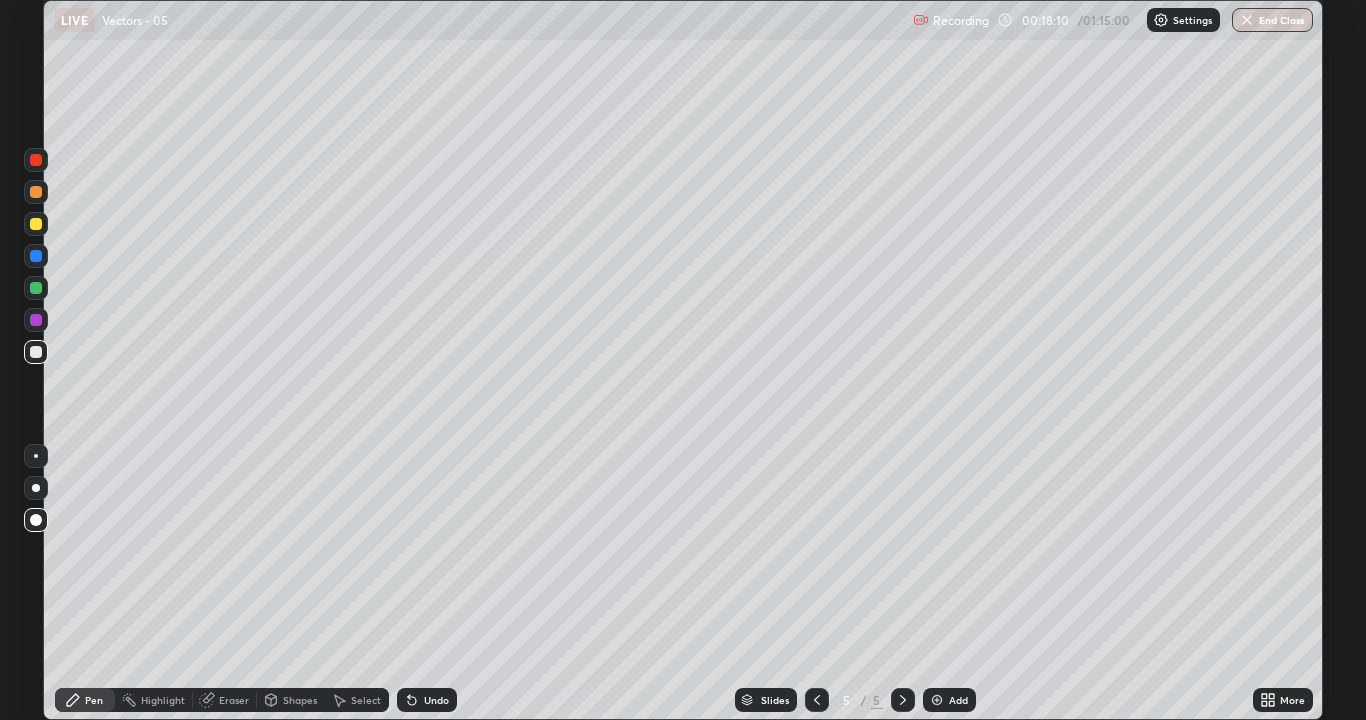 click on "Add" at bounding box center (958, 700) 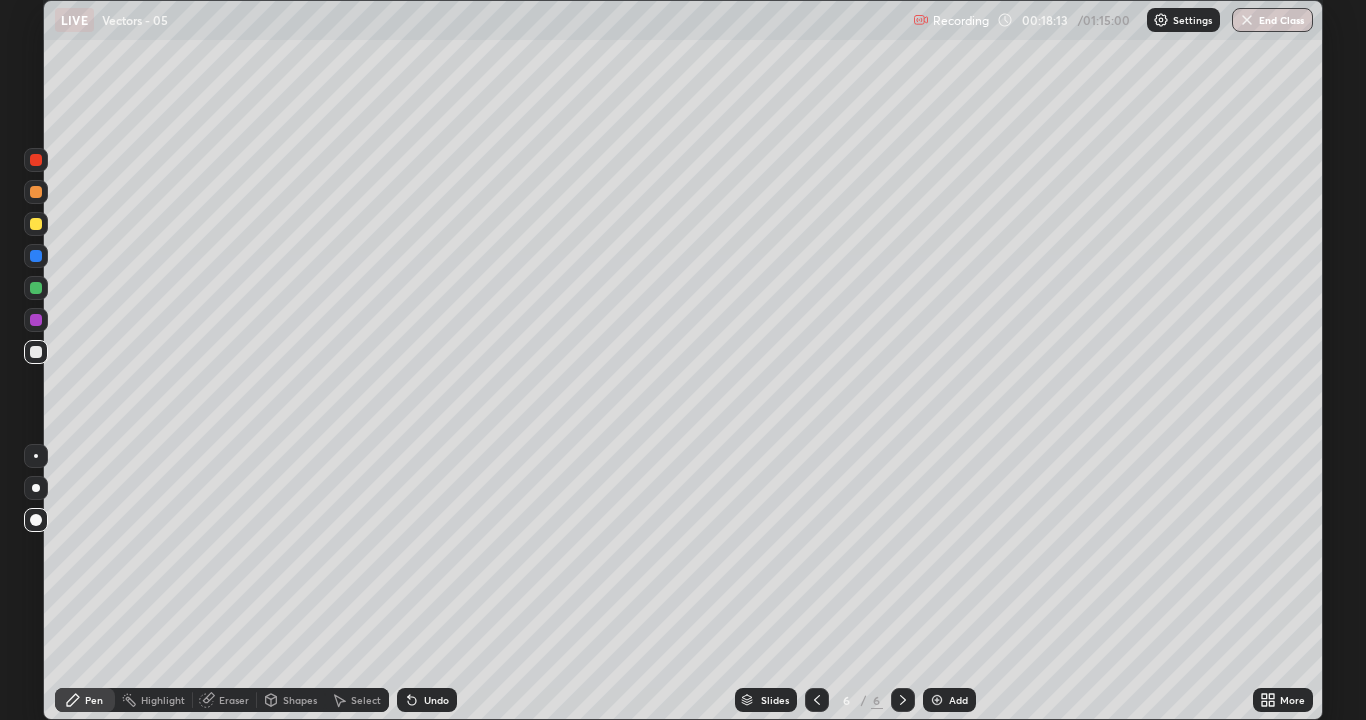 click at bounding box center (36, 352) 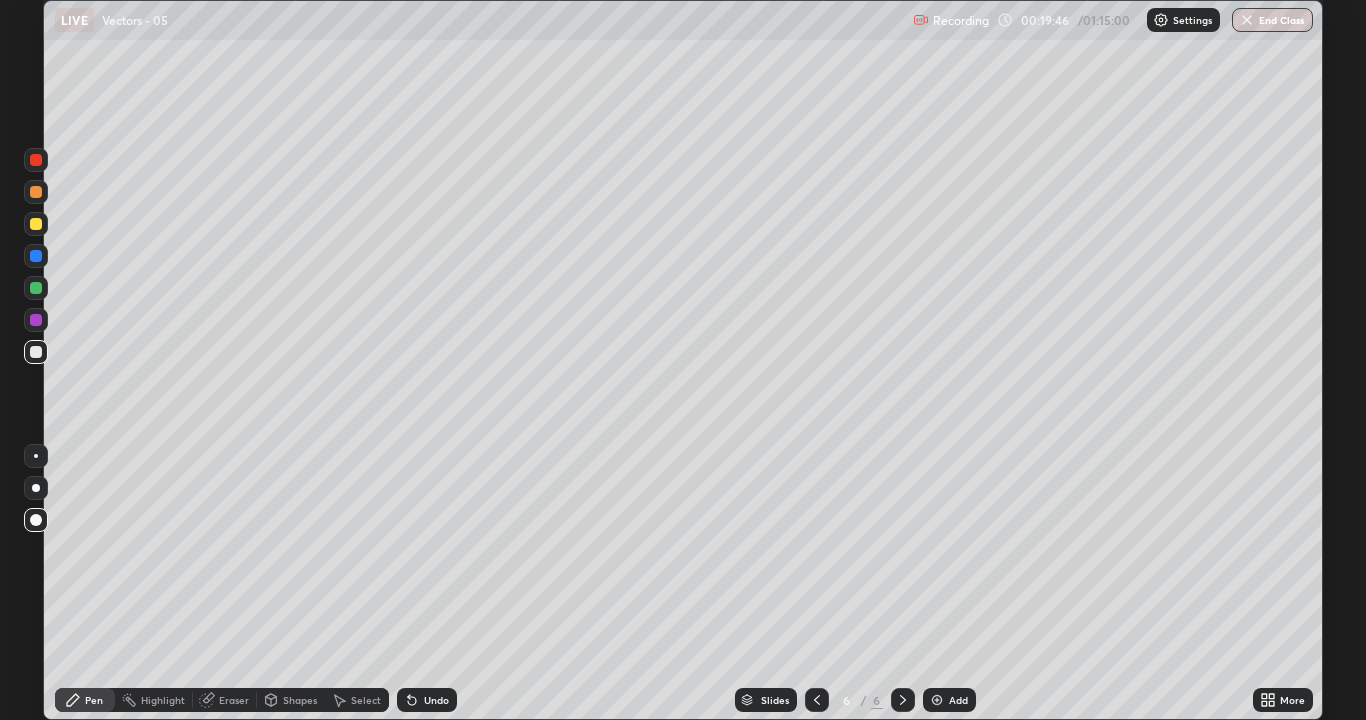 click at bounding box center [36, 352] 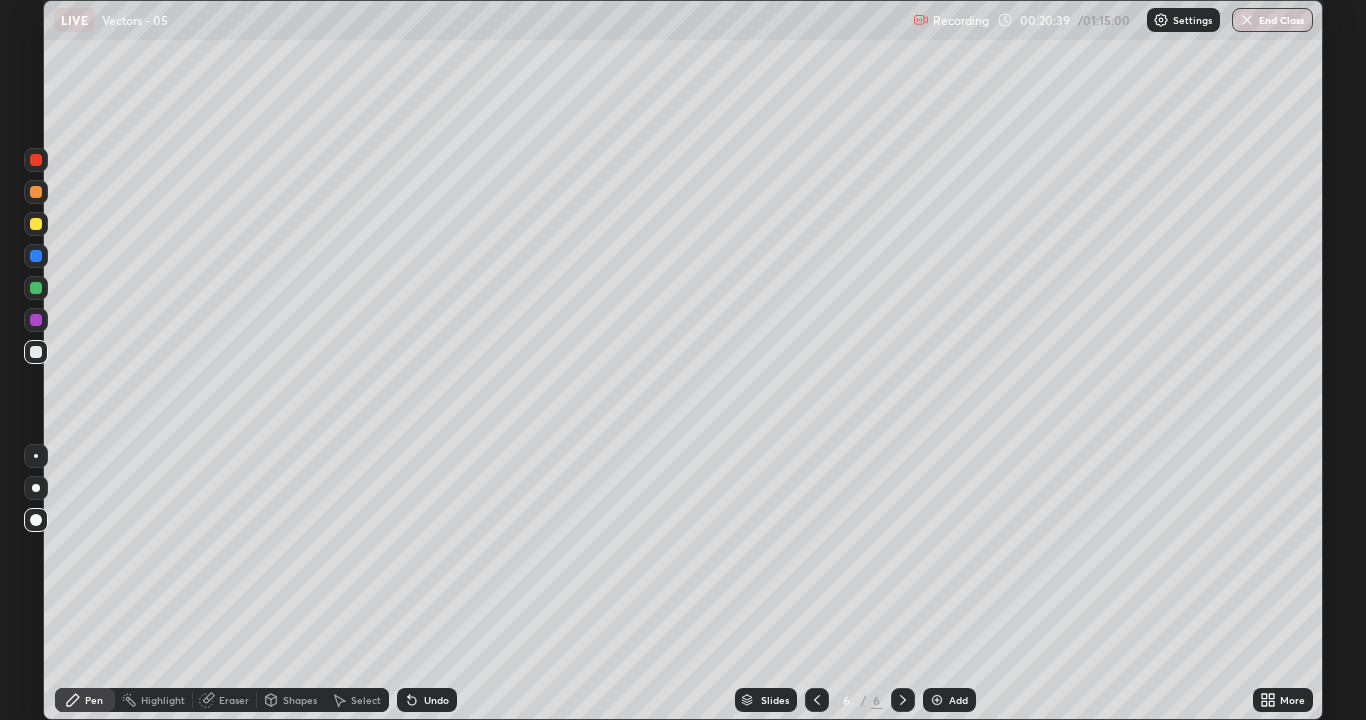click on "Shapes" at bounding box center (300, 700) 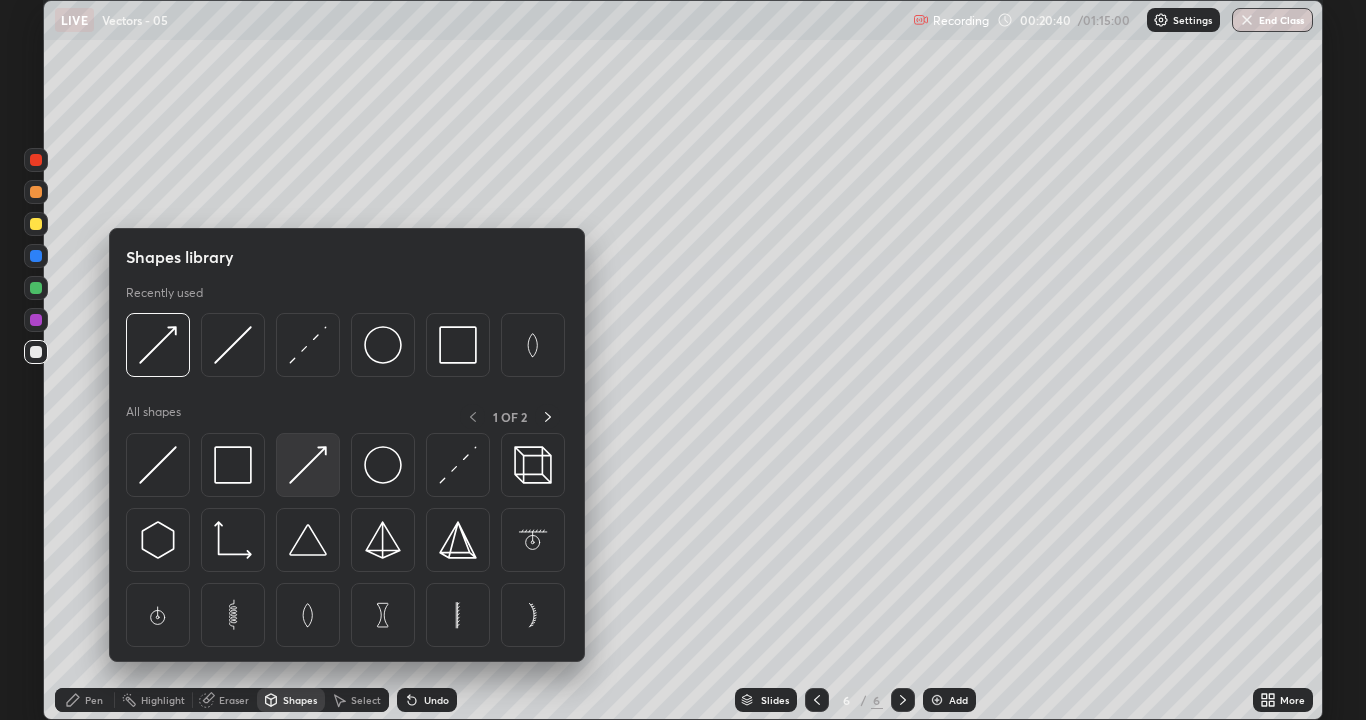 click at bounding box center [308, 465] 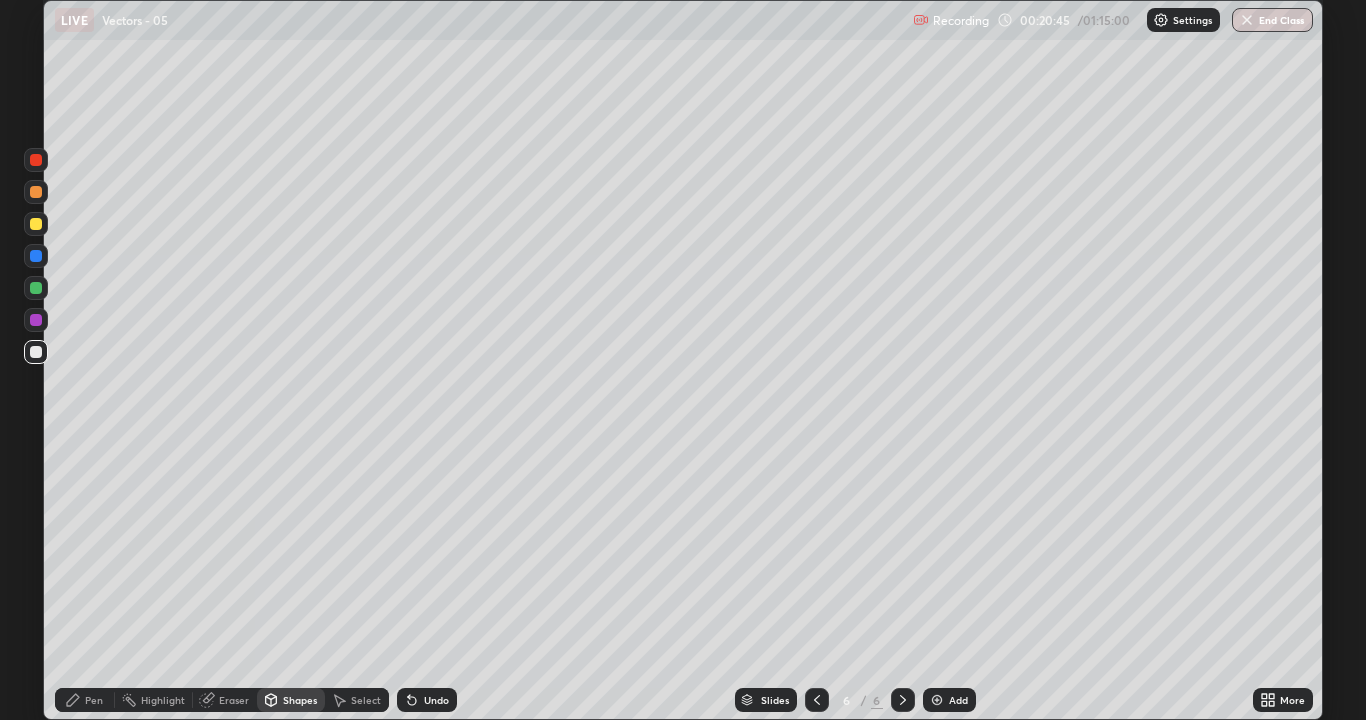 click on "Pen" at bounding box center (85, 700) 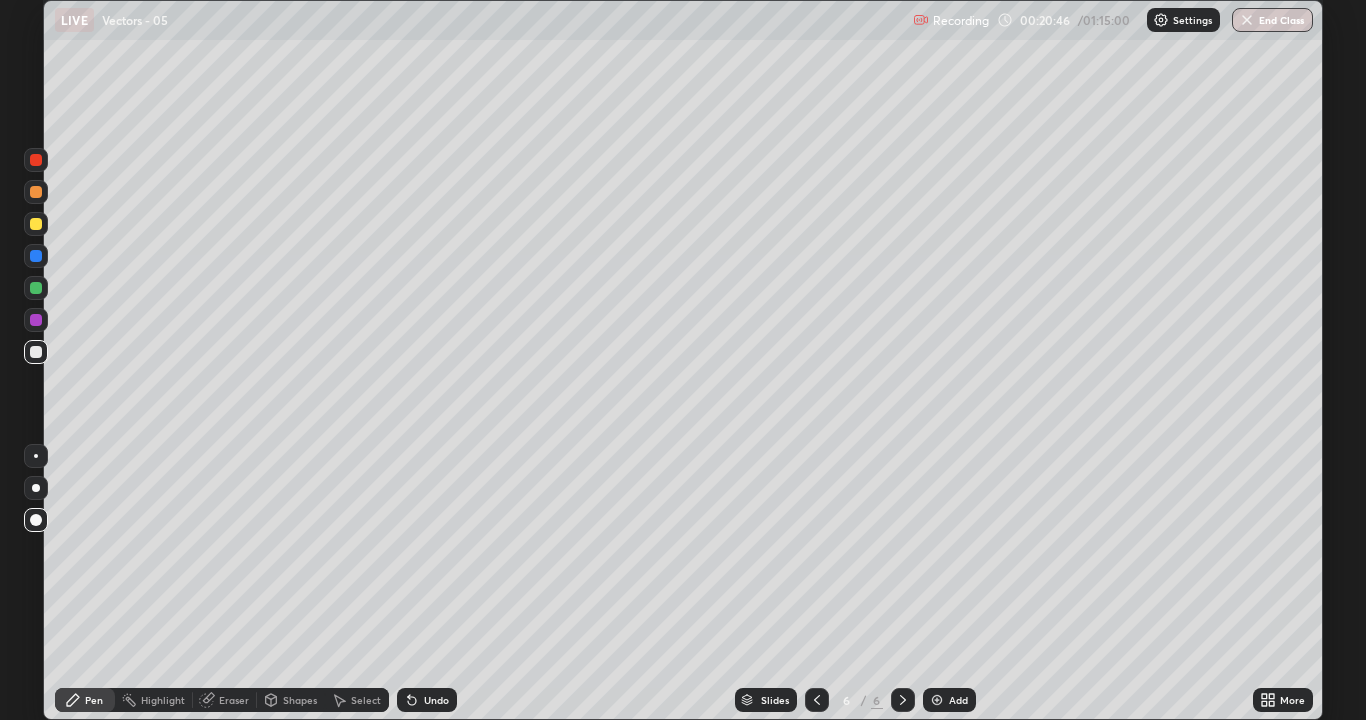 click at bounding box center [36, 352] 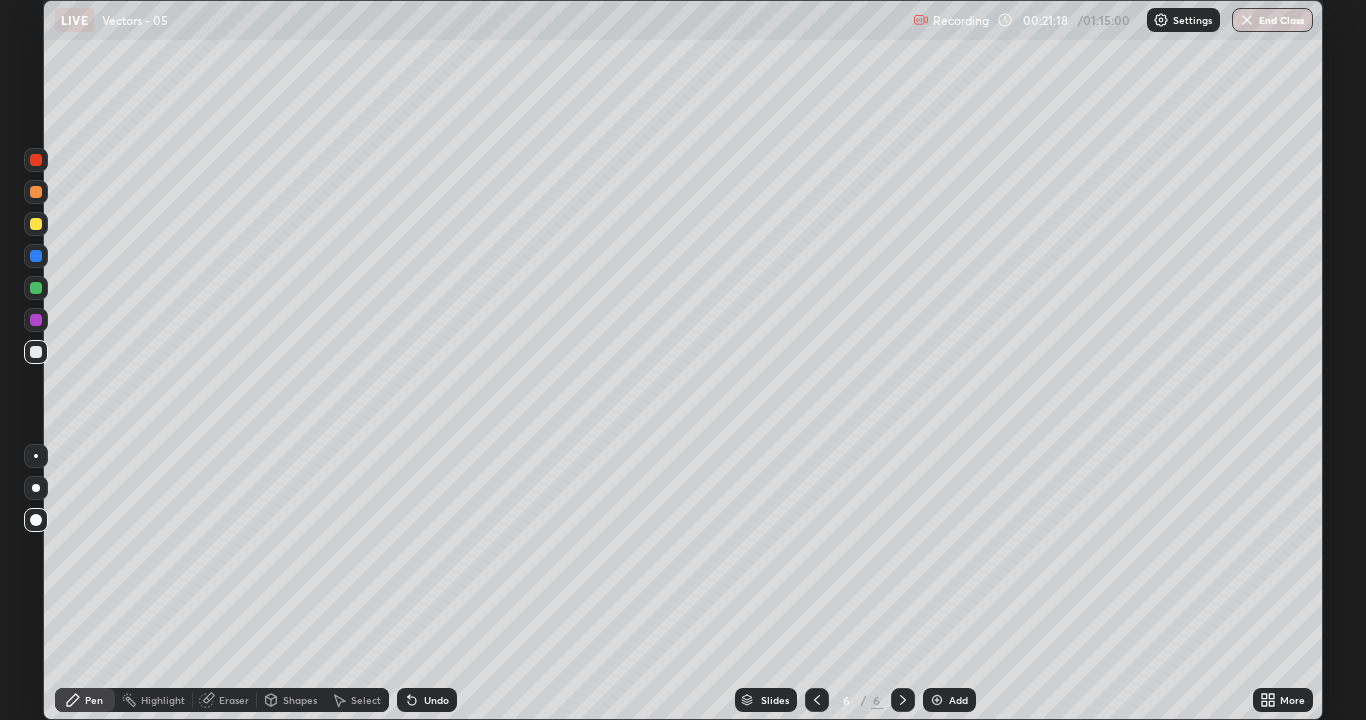 click at bounding box center [36, 352] 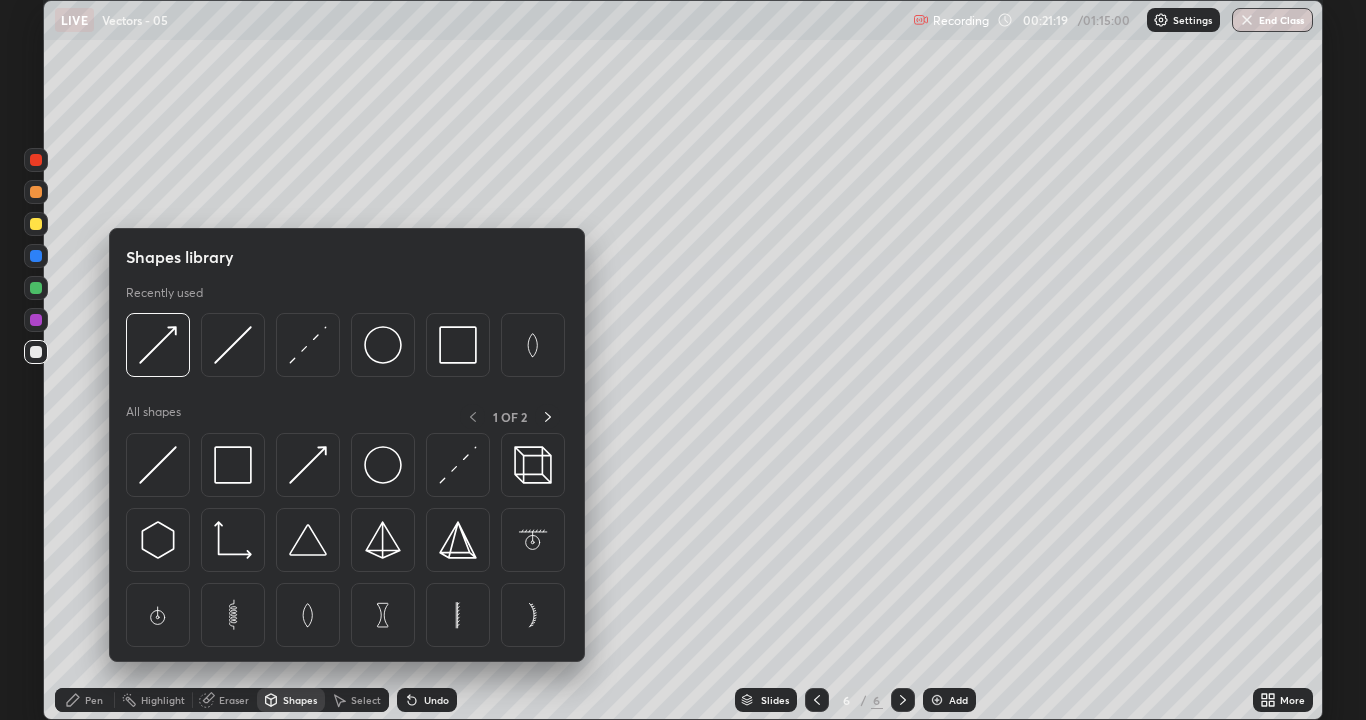 click at bounding box center (36, 224) 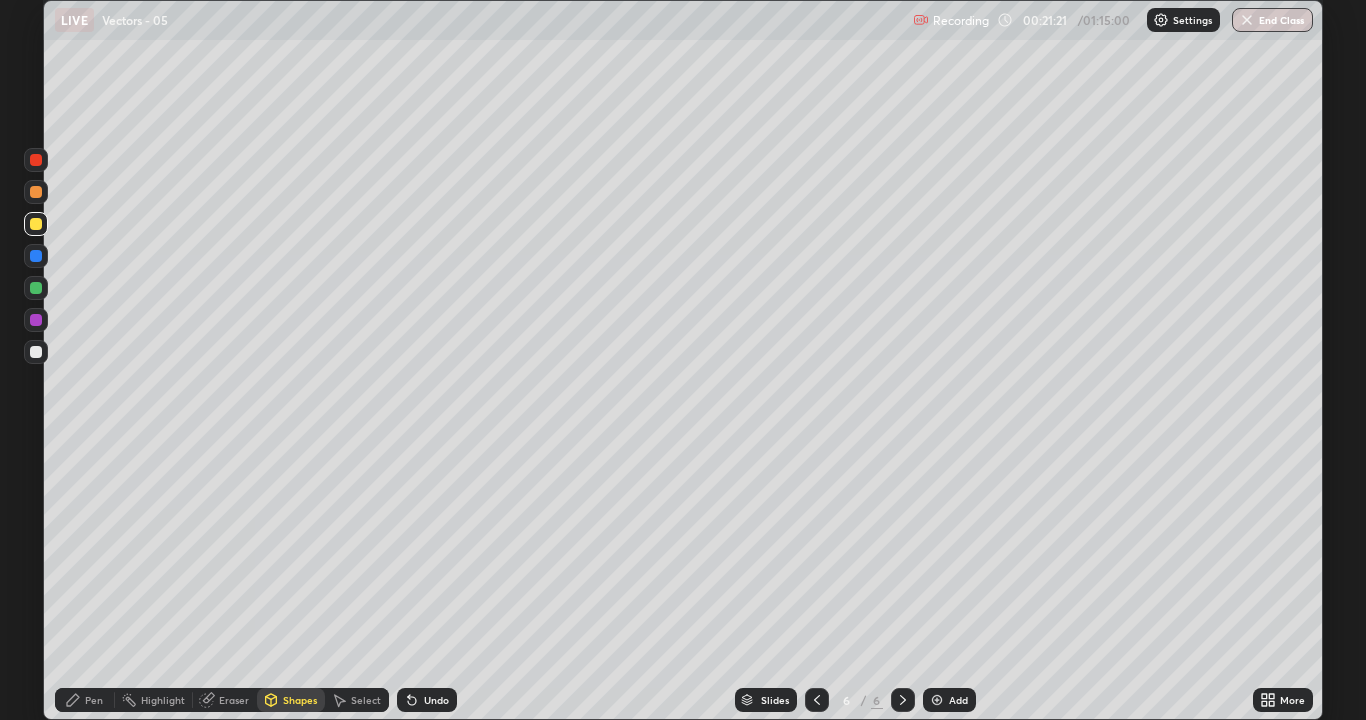 click on "Shapes" at bounding box center (300, 700) 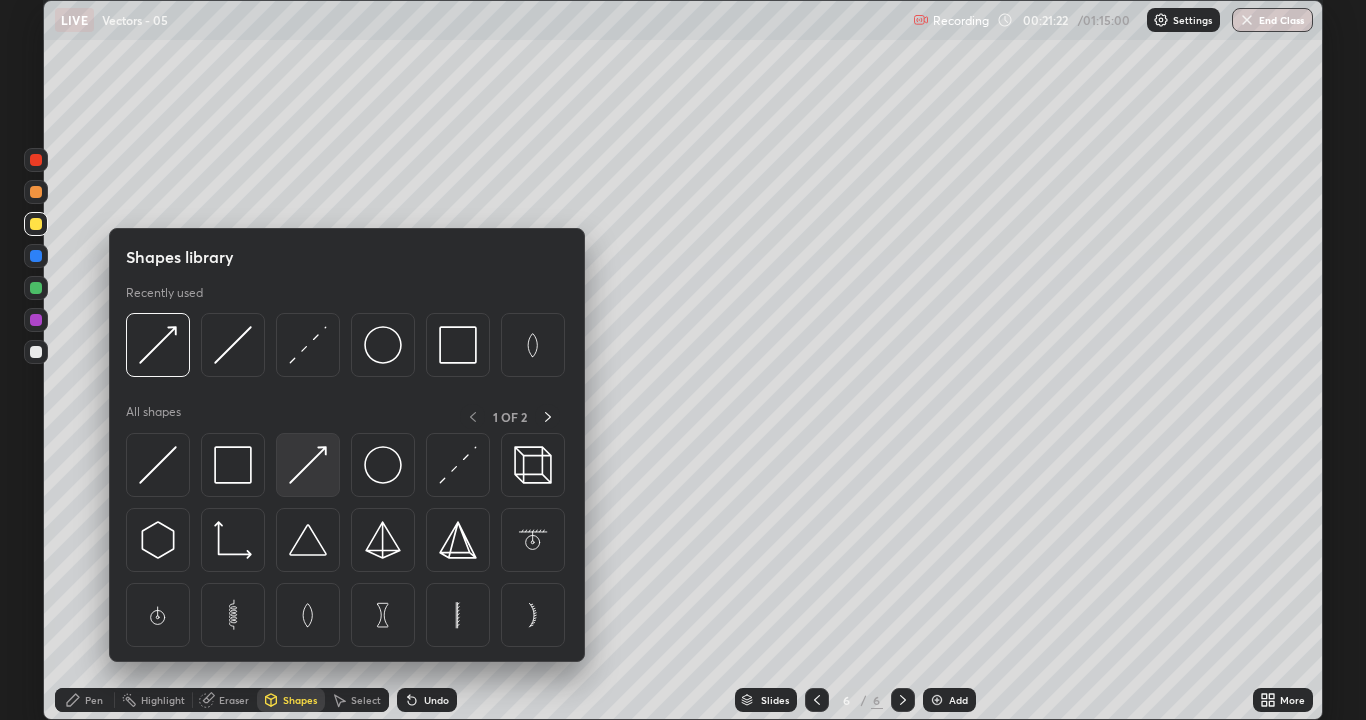 click at bounding box center (308, 465) 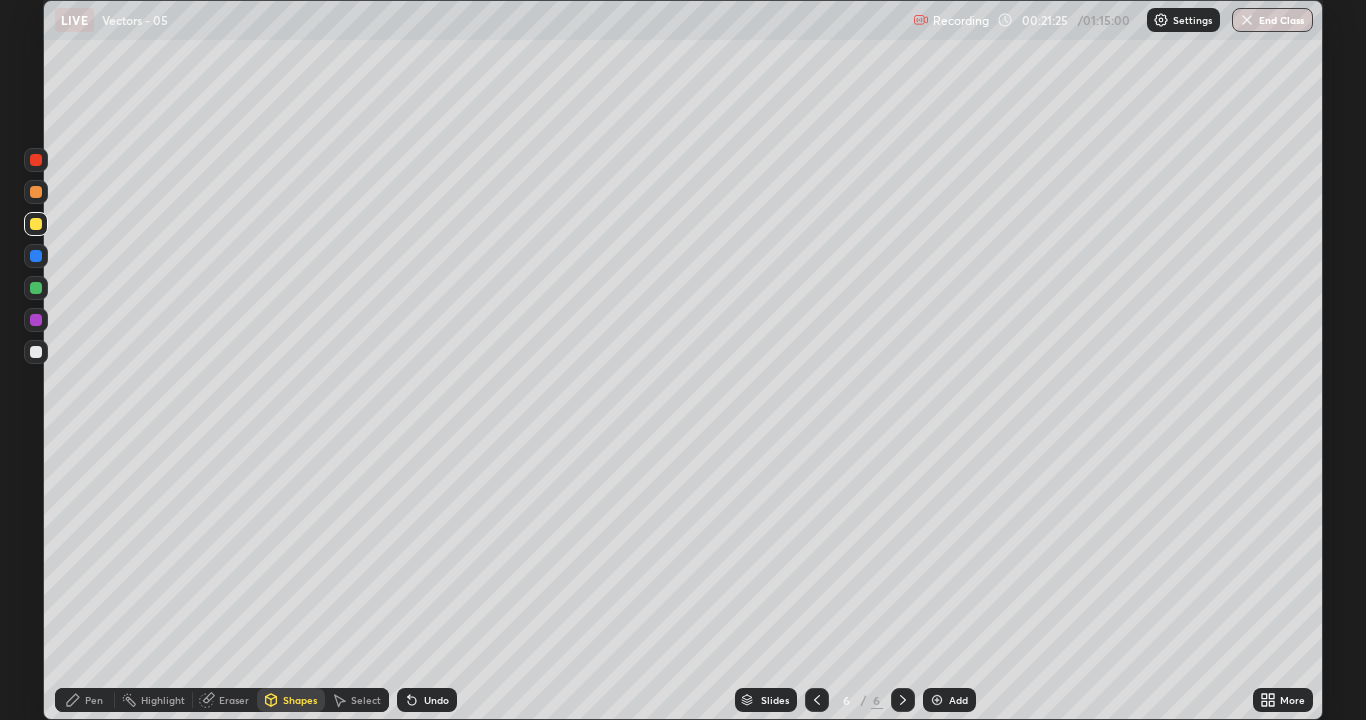 click on "Pen" at bounding box center [94, 700] 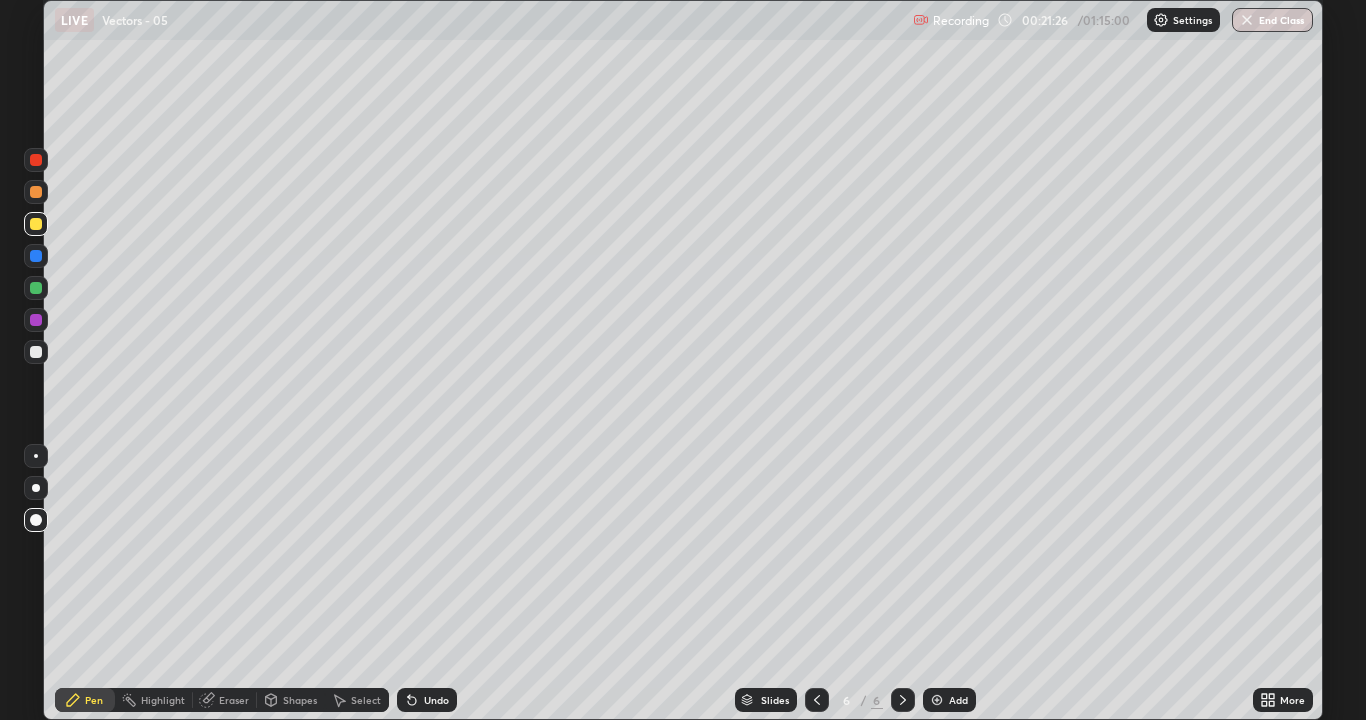 click at bounding box center (36, 352) 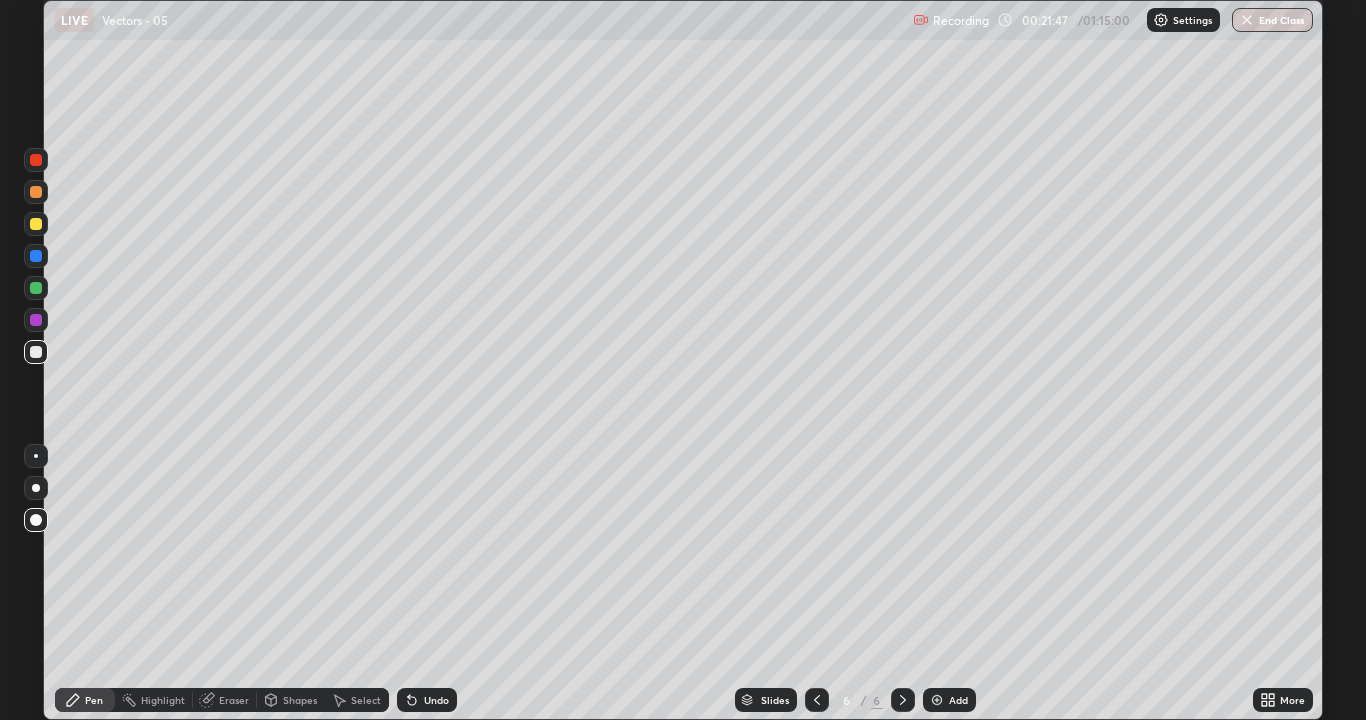 click on "Setting up your live class" at bounding box center [683, 360] 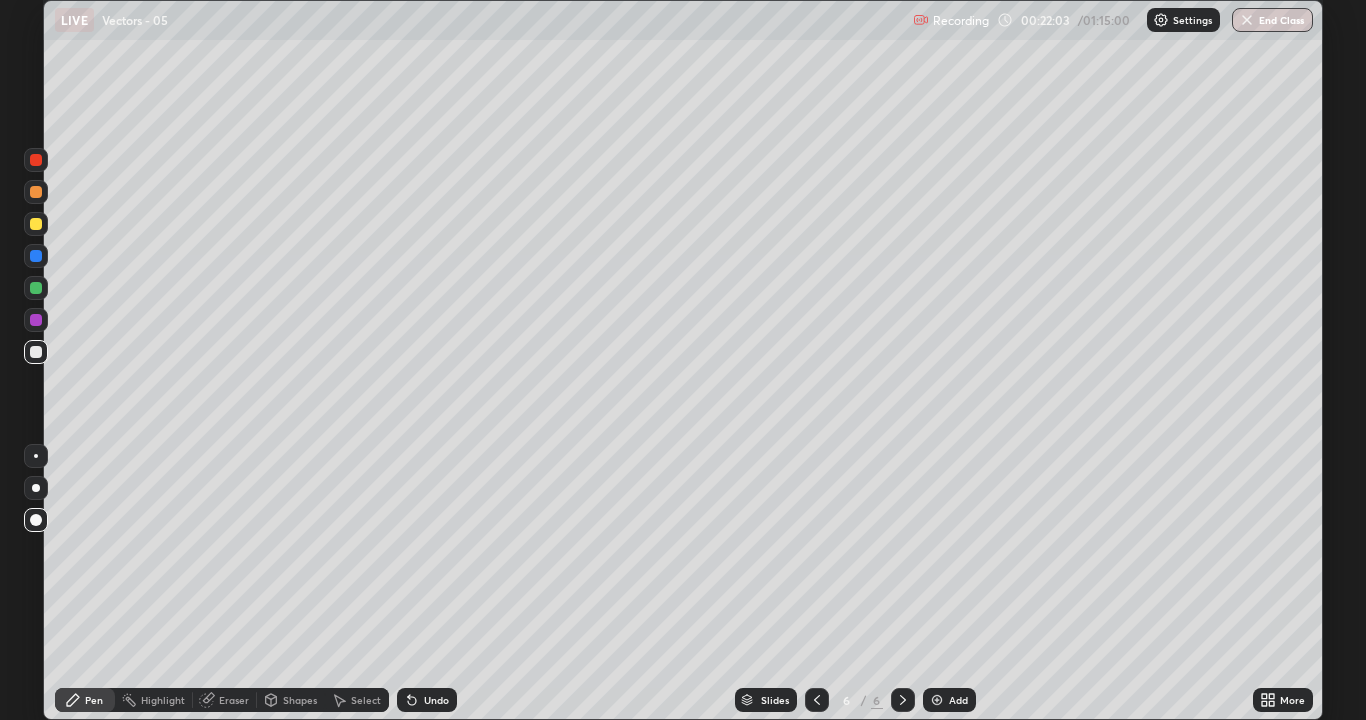 click on "Undo" at bounding box center [436, 700] 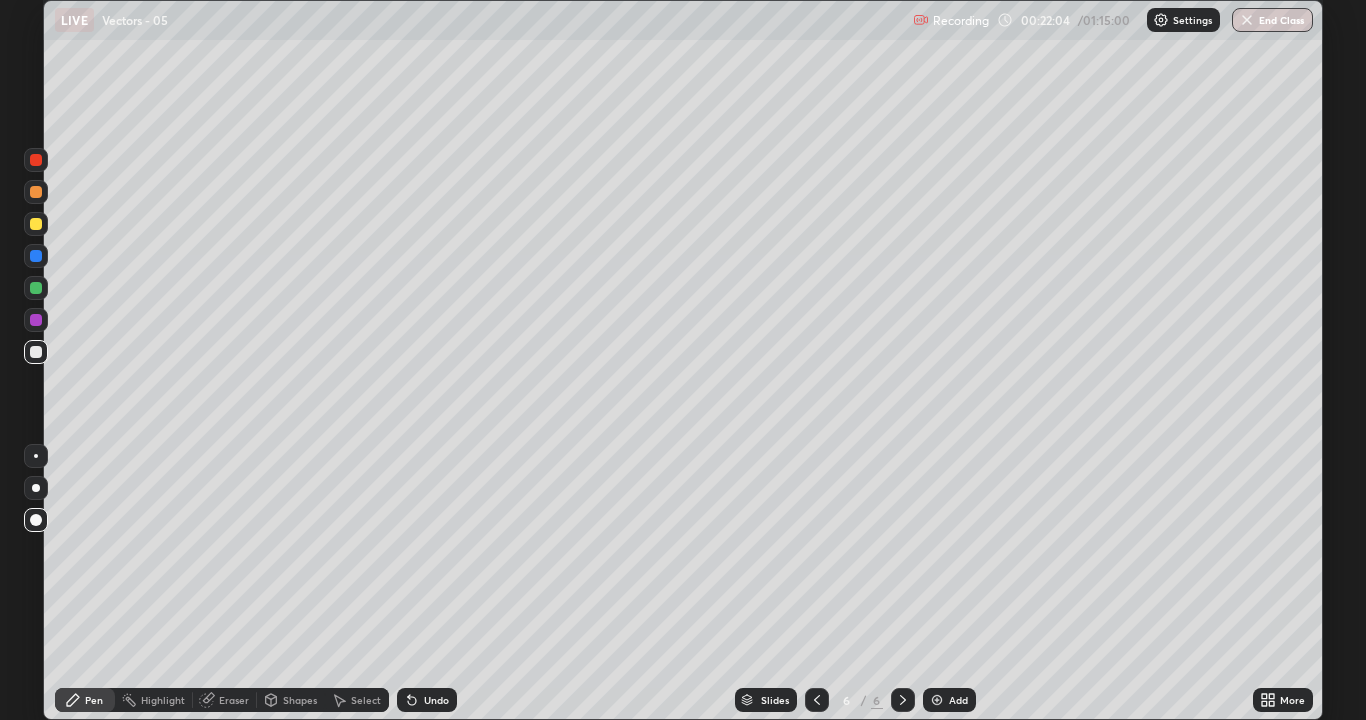 click 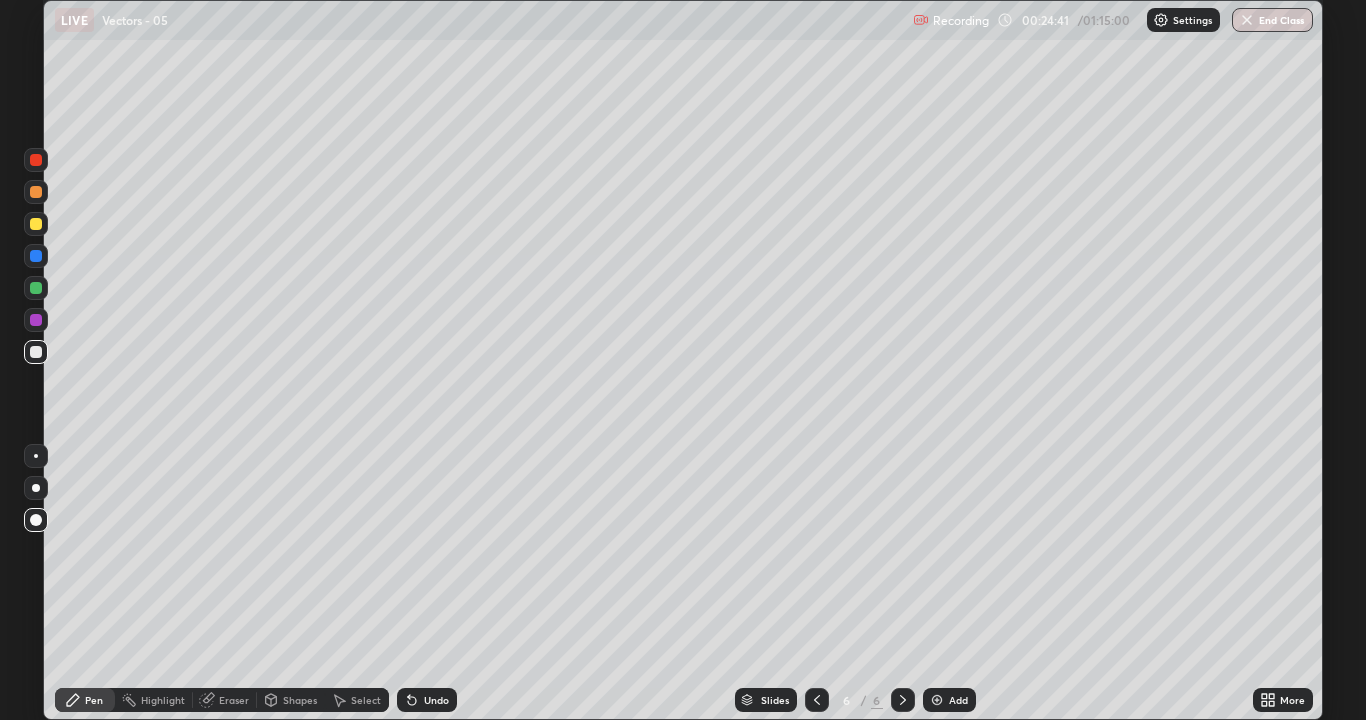click at bounding box center (937, 700) 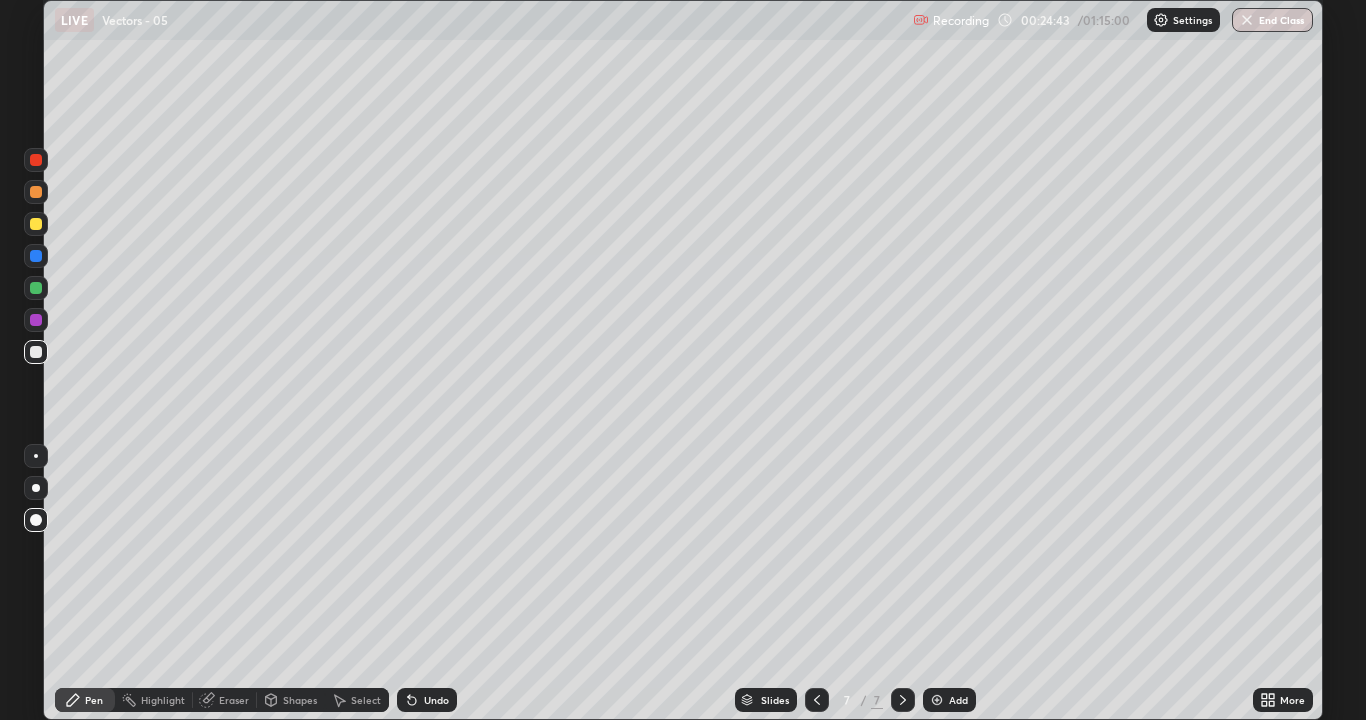 click at bounding box center [36, 352] 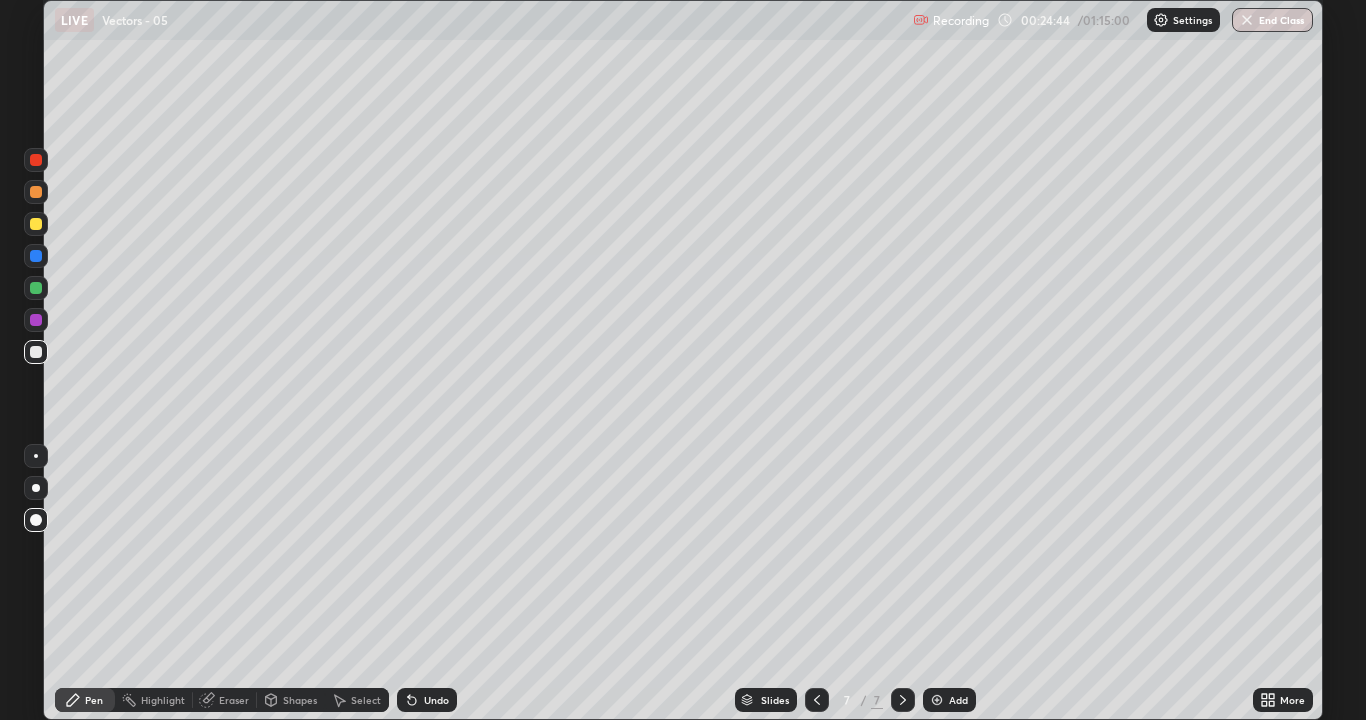 click at bounding box center [36, 224] 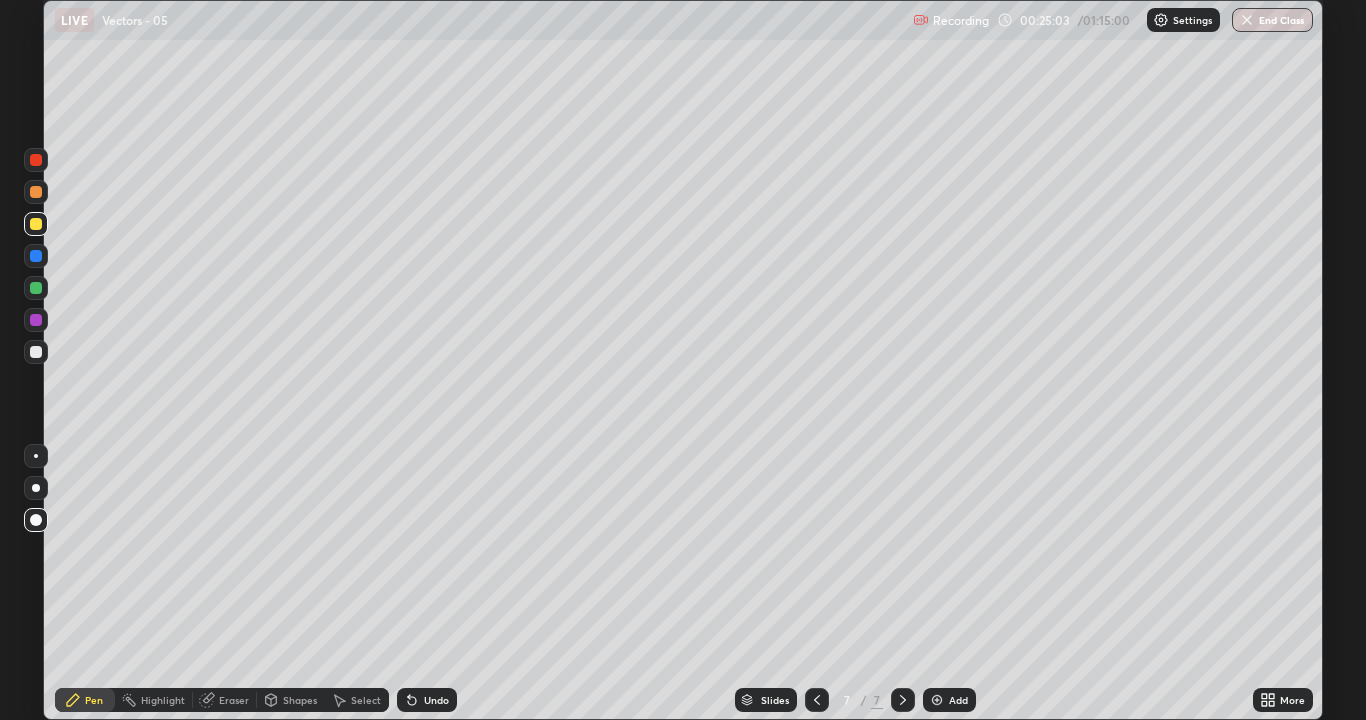 click 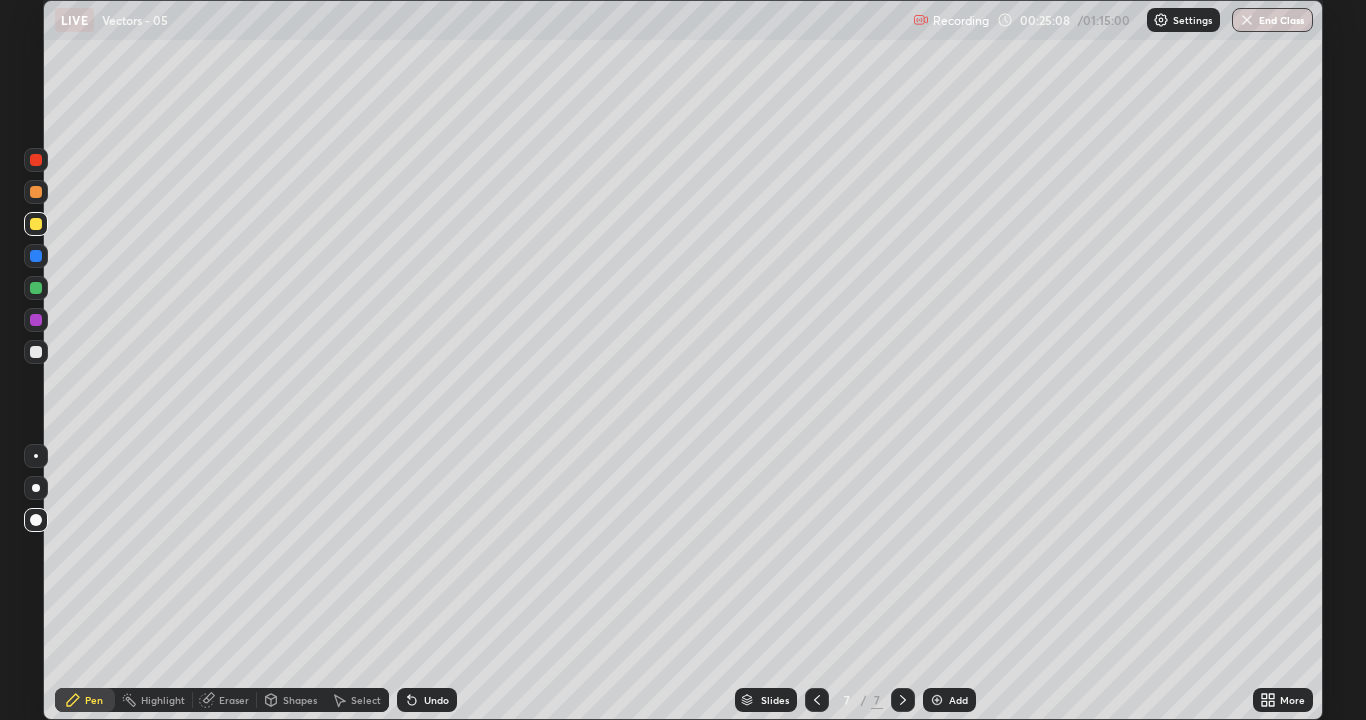 click at bounding box center [36, 352] 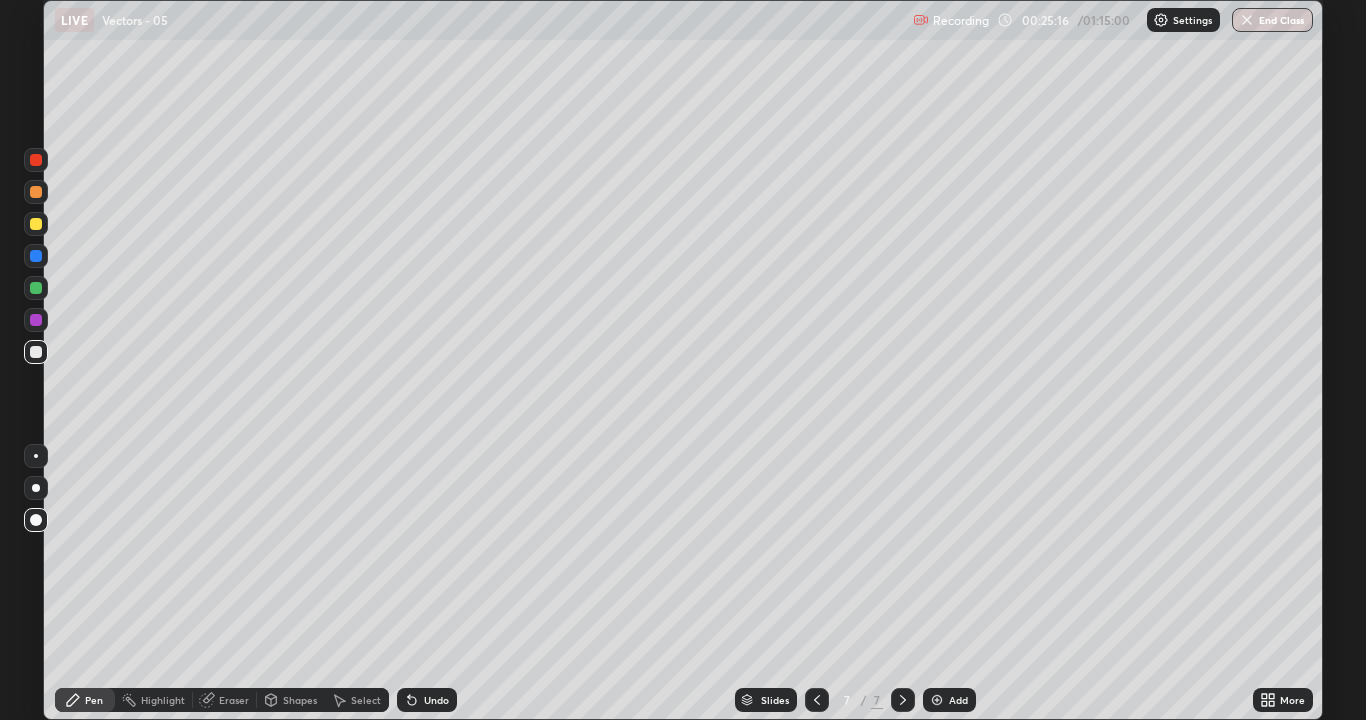 click on "Undo" at bounding box center [427, 700] 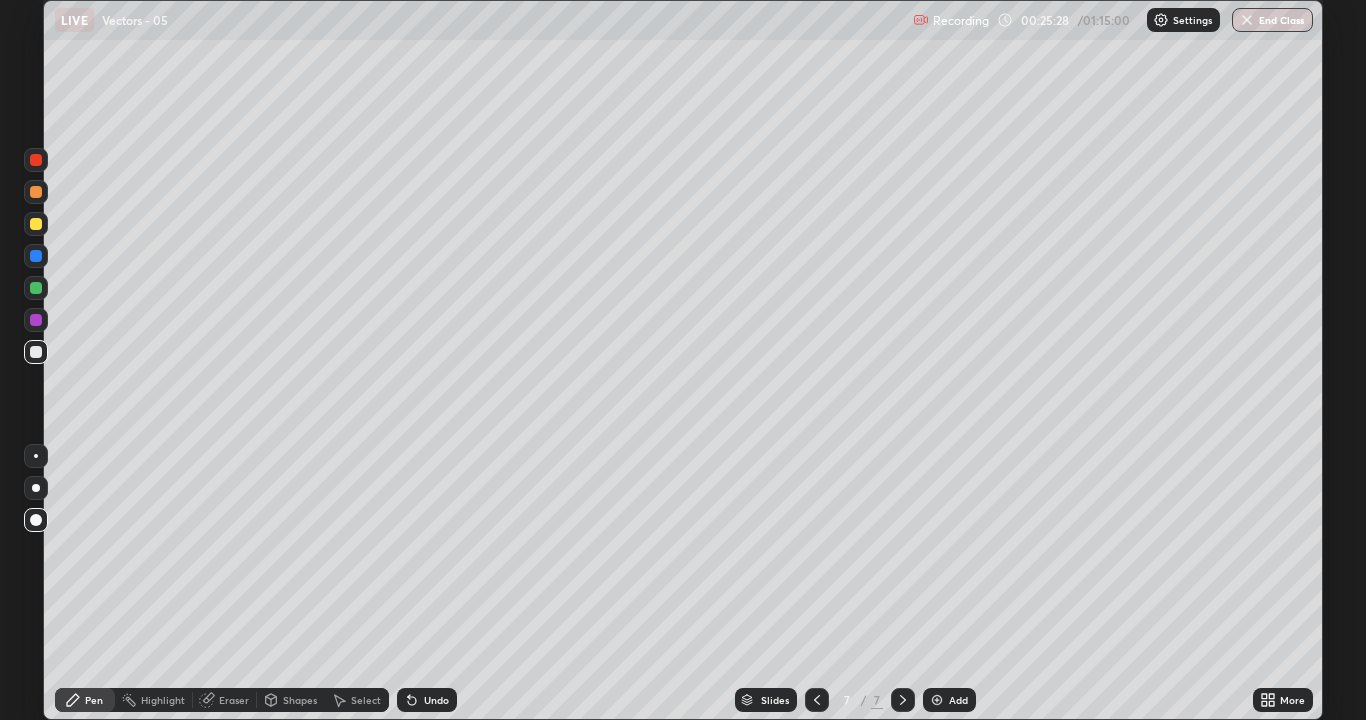 click on "Shapes" at bounding box center [300, 700] 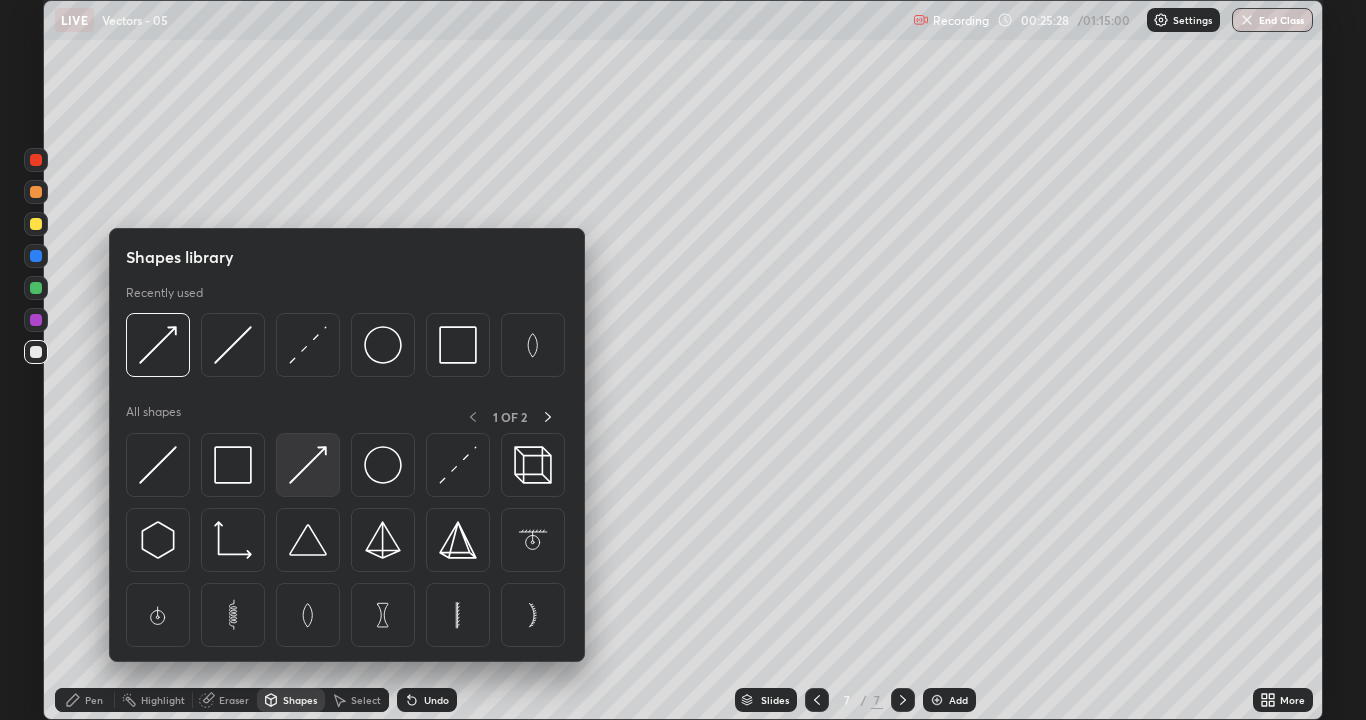 click at bounding box center (308, 465) 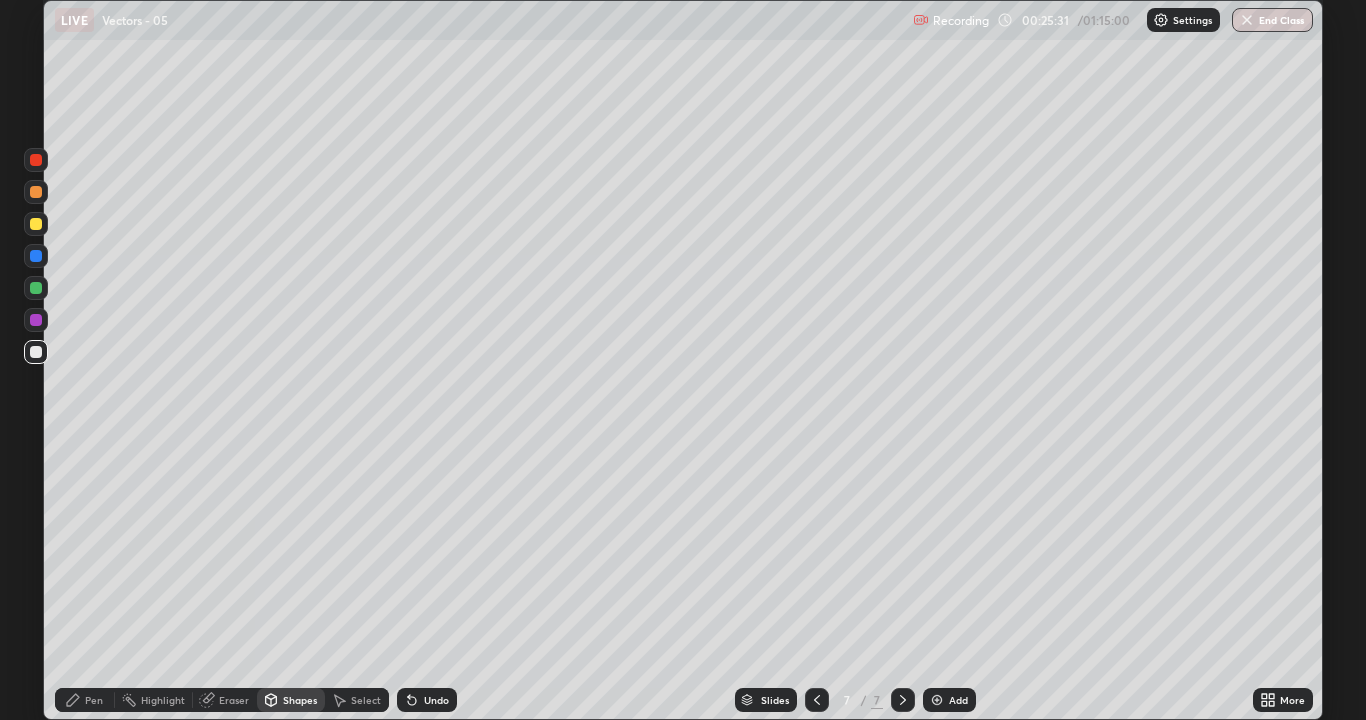 click on "Pen" at bounding box center (94, 700) 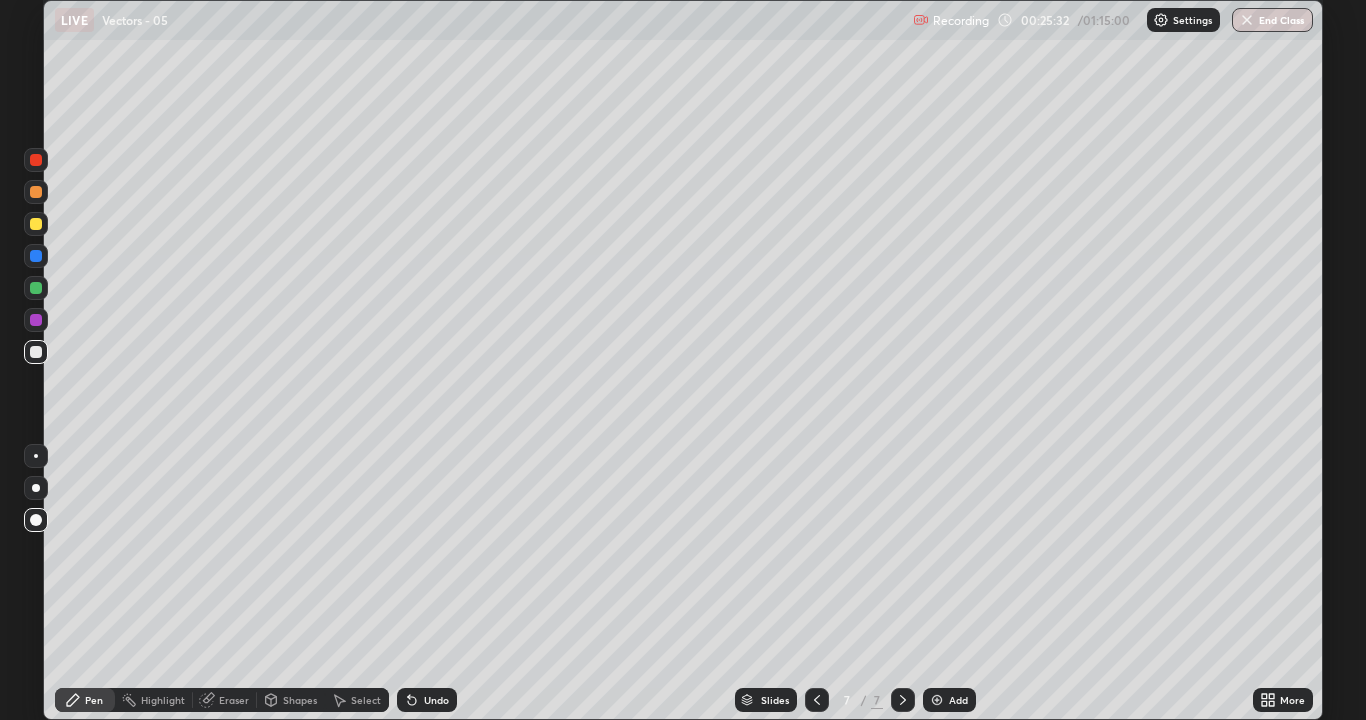 click at bounding box center [36, 352] 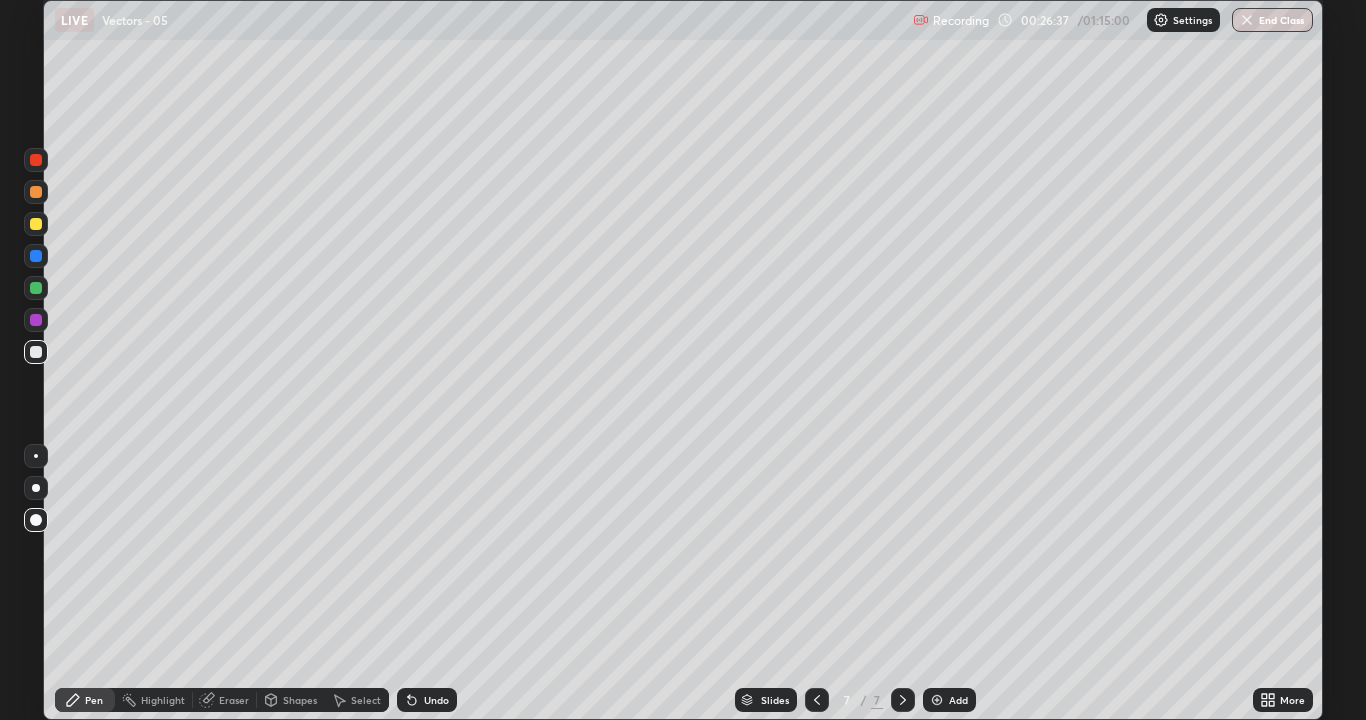 click at bounding box center (36, 352) 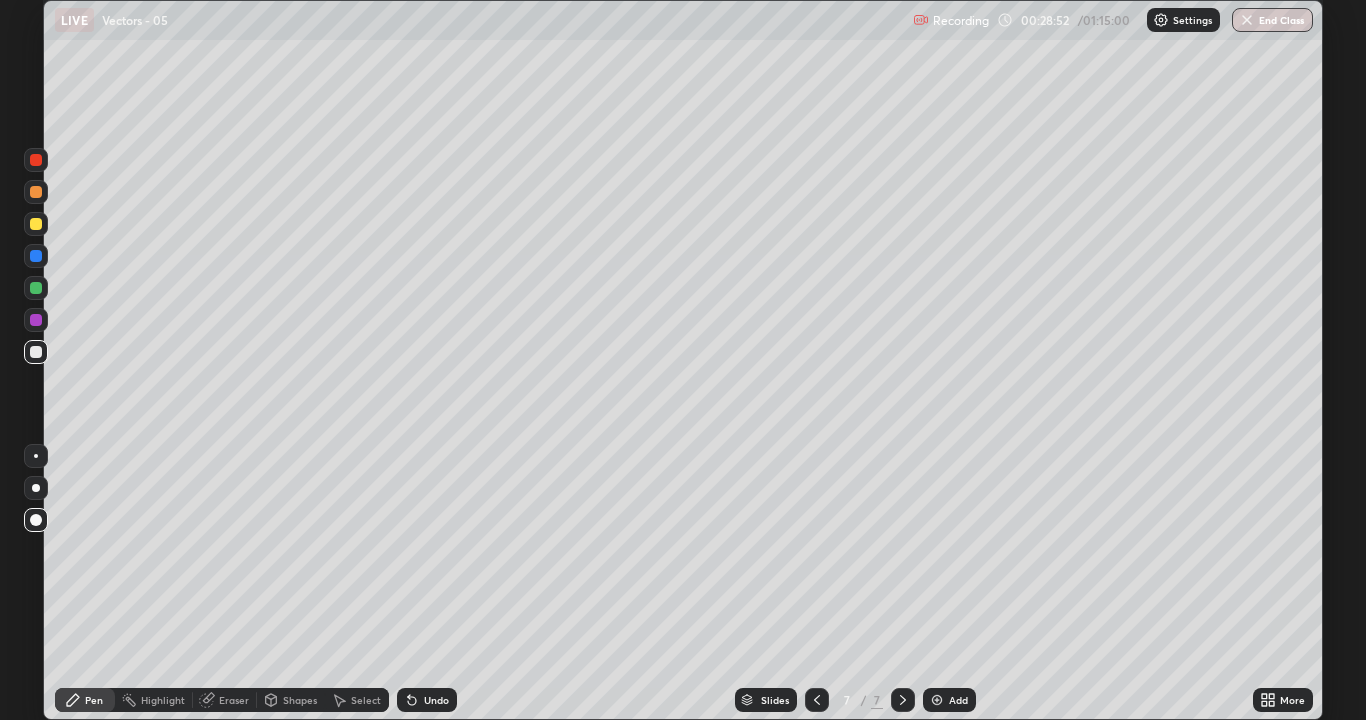 click at bounding box center (937, 700) 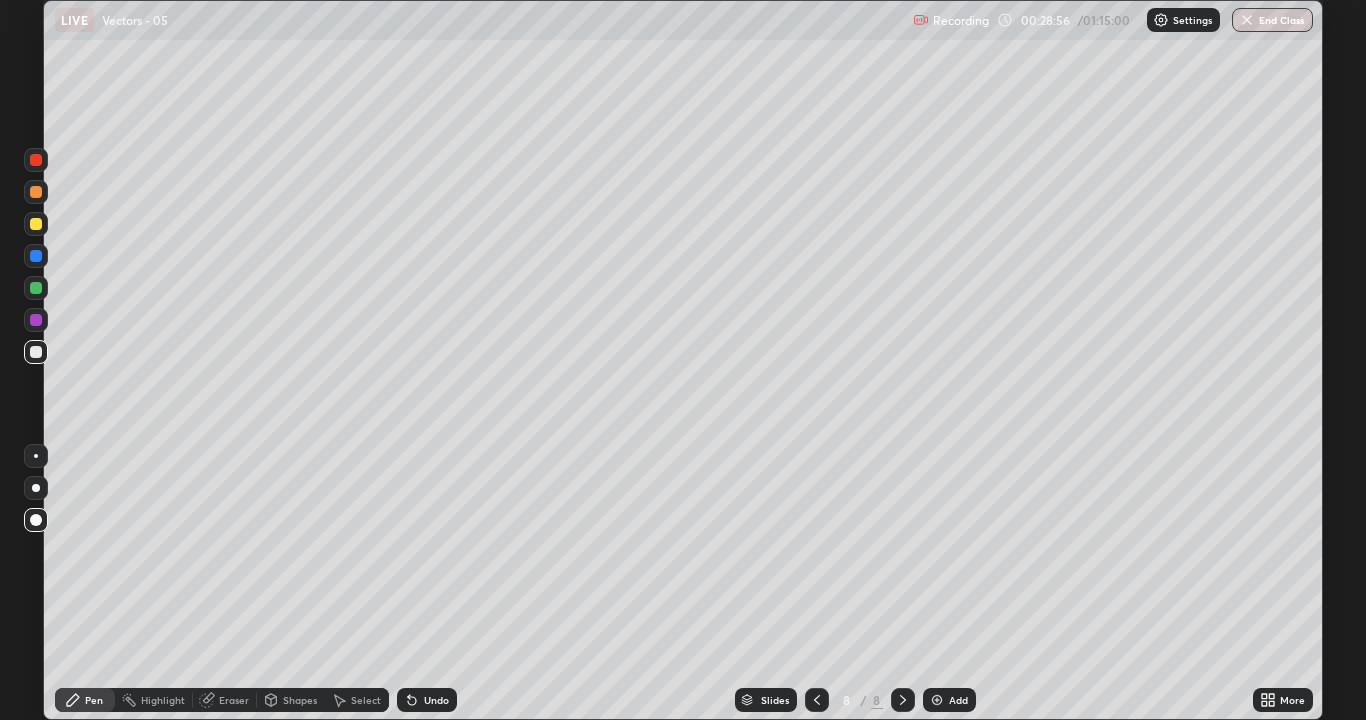 click 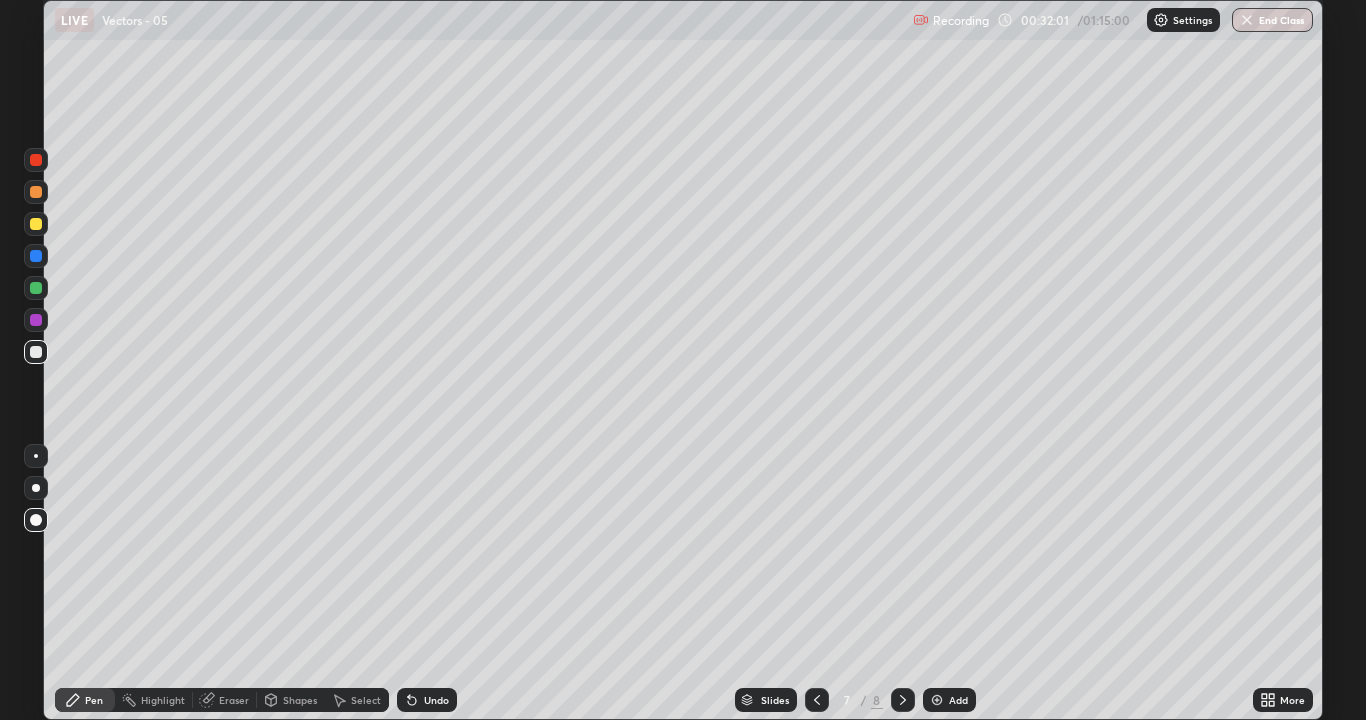click on "Setting up your live class" at bounding box center (683, 360) 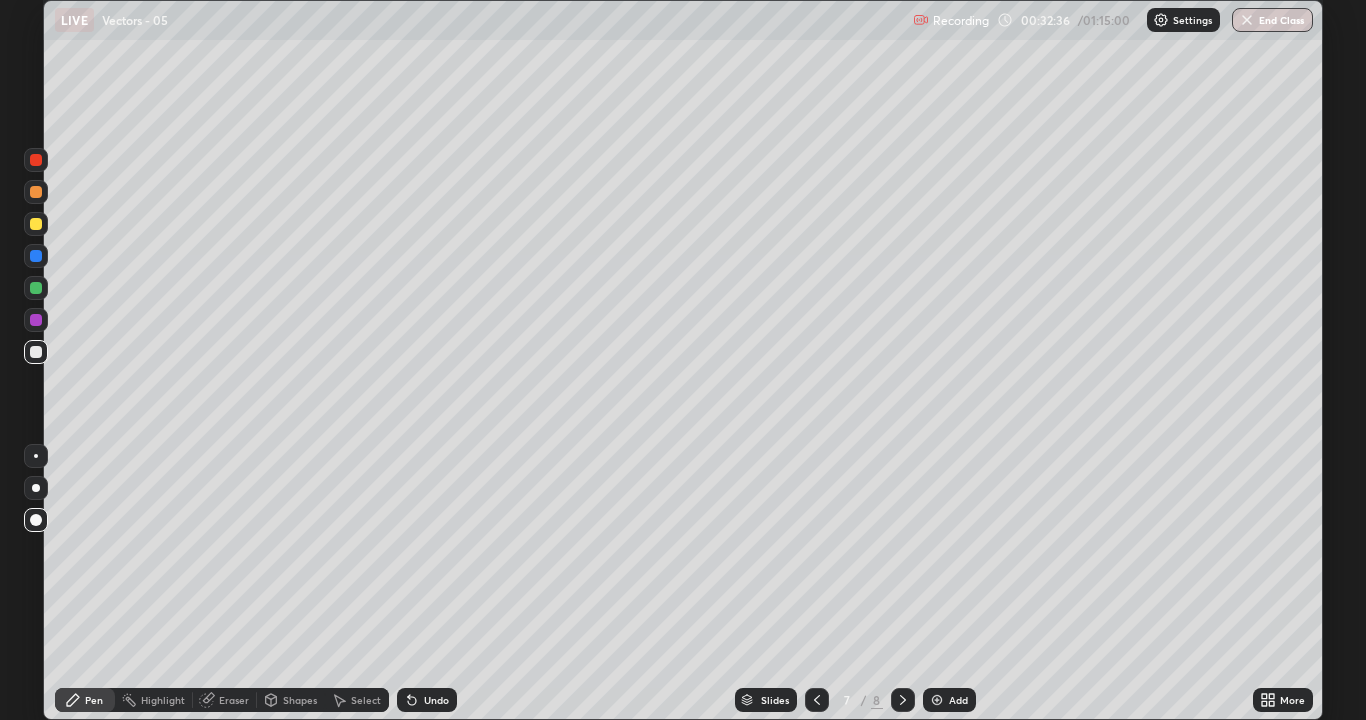 click 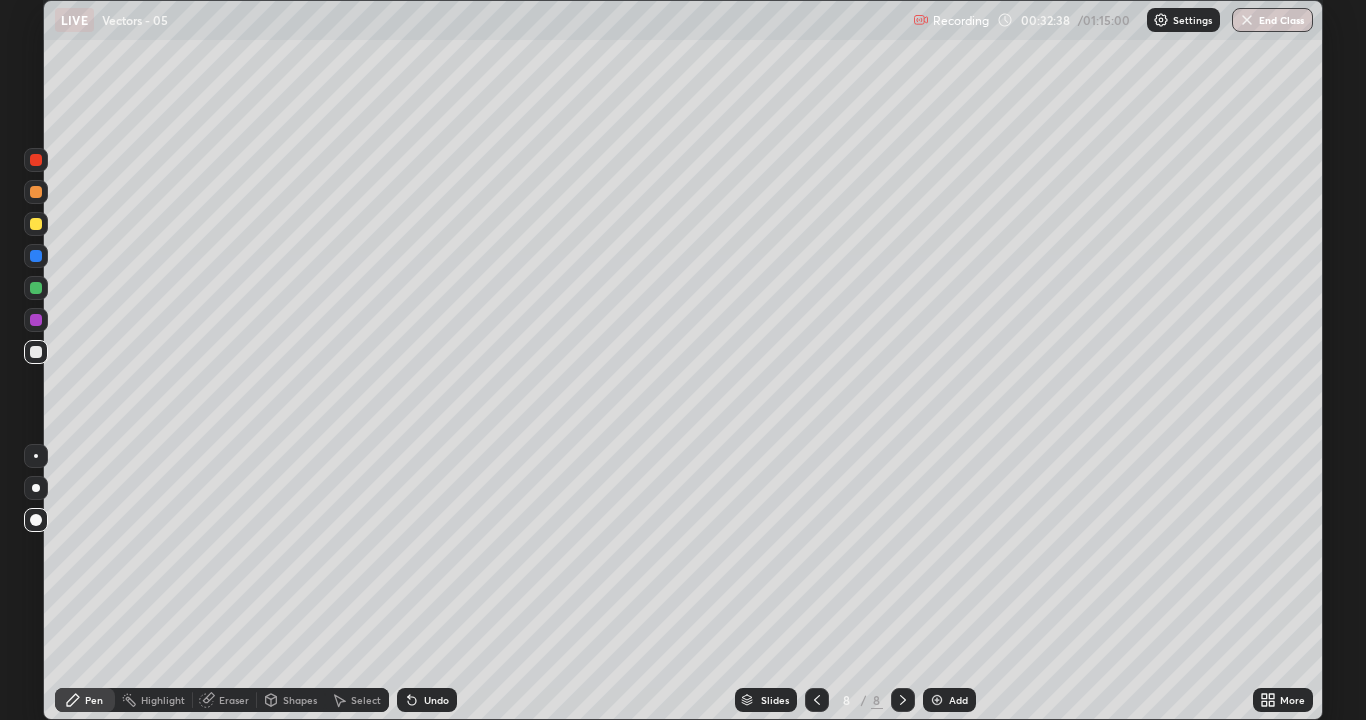 click on "Shapes" at bounding box center (300, 700) 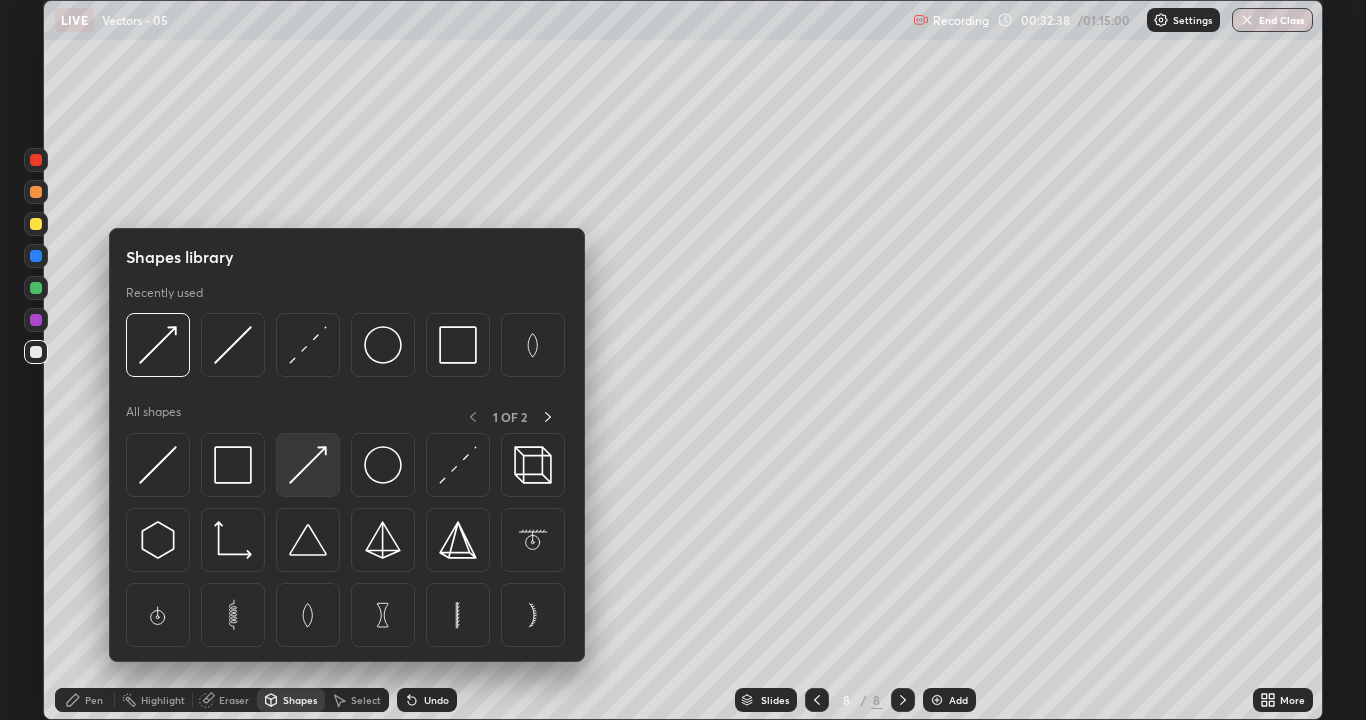 click at bounding box center (308, 465) 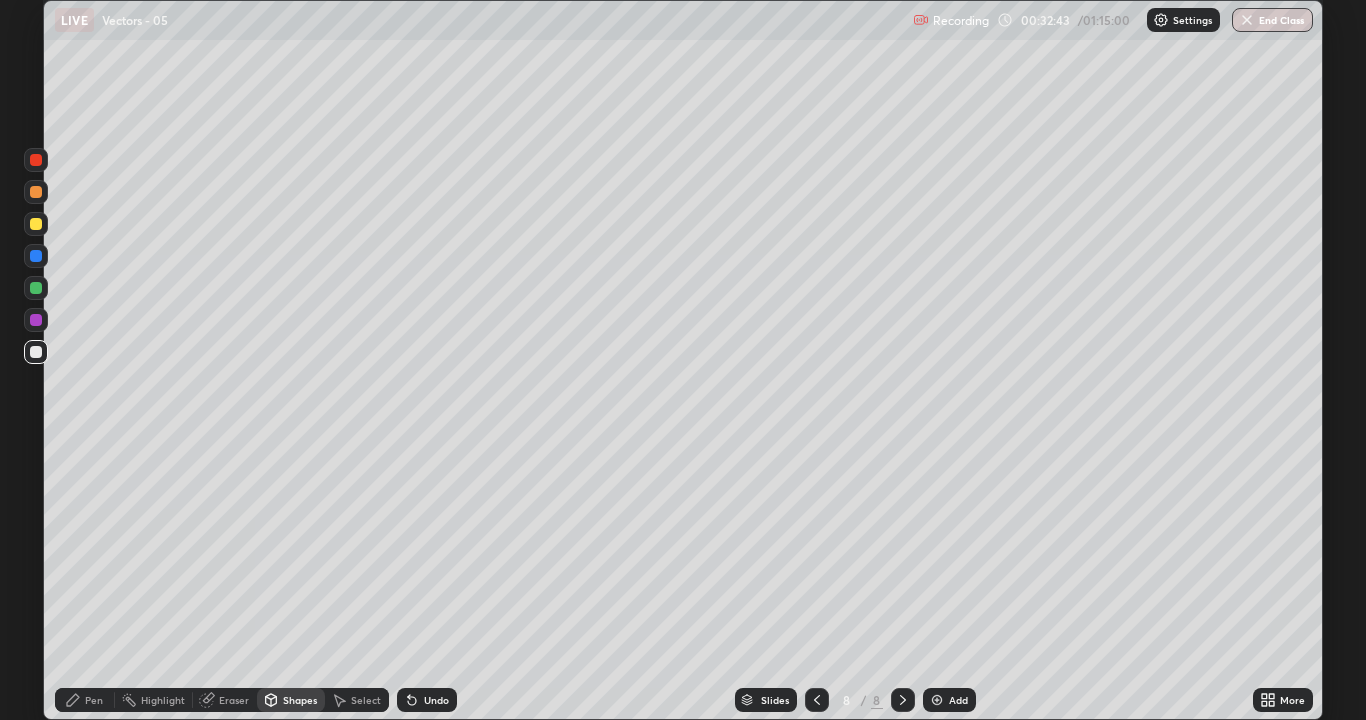 click on "Pen" at bounding box center [94, 700] 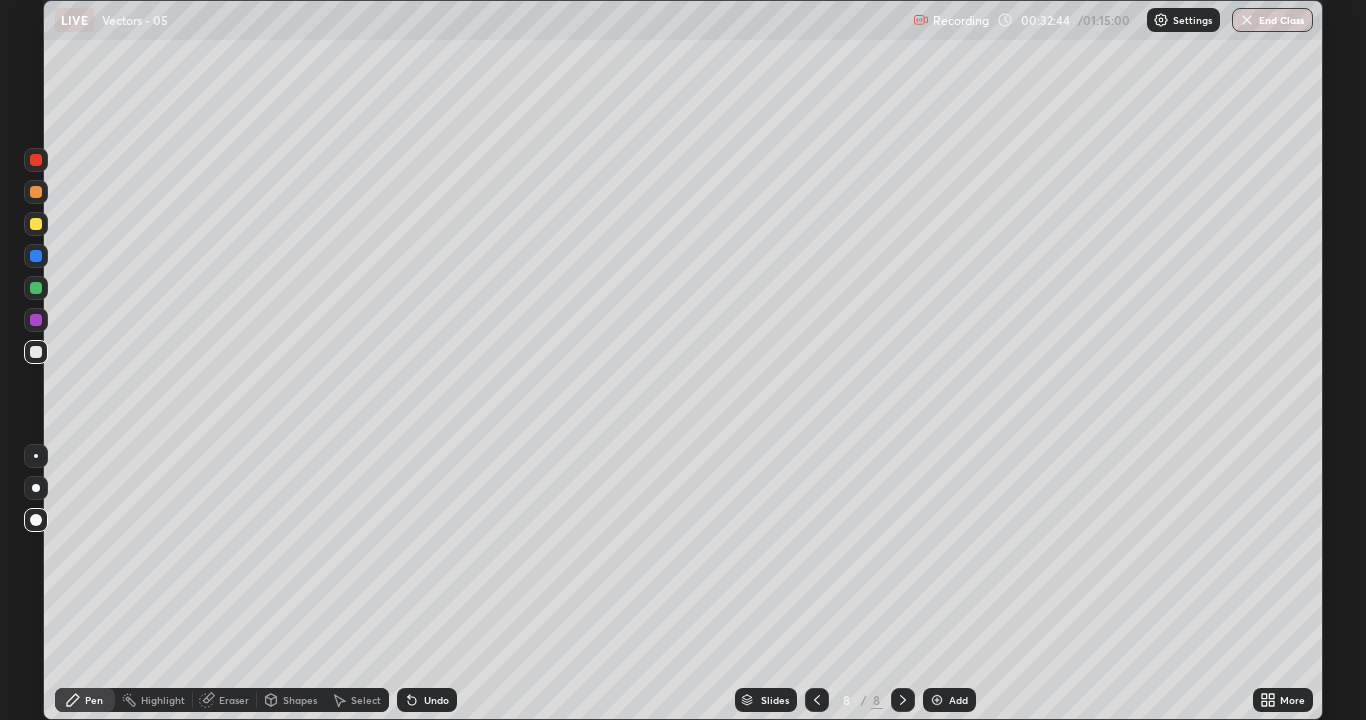 click at bounding box center [36, 352] 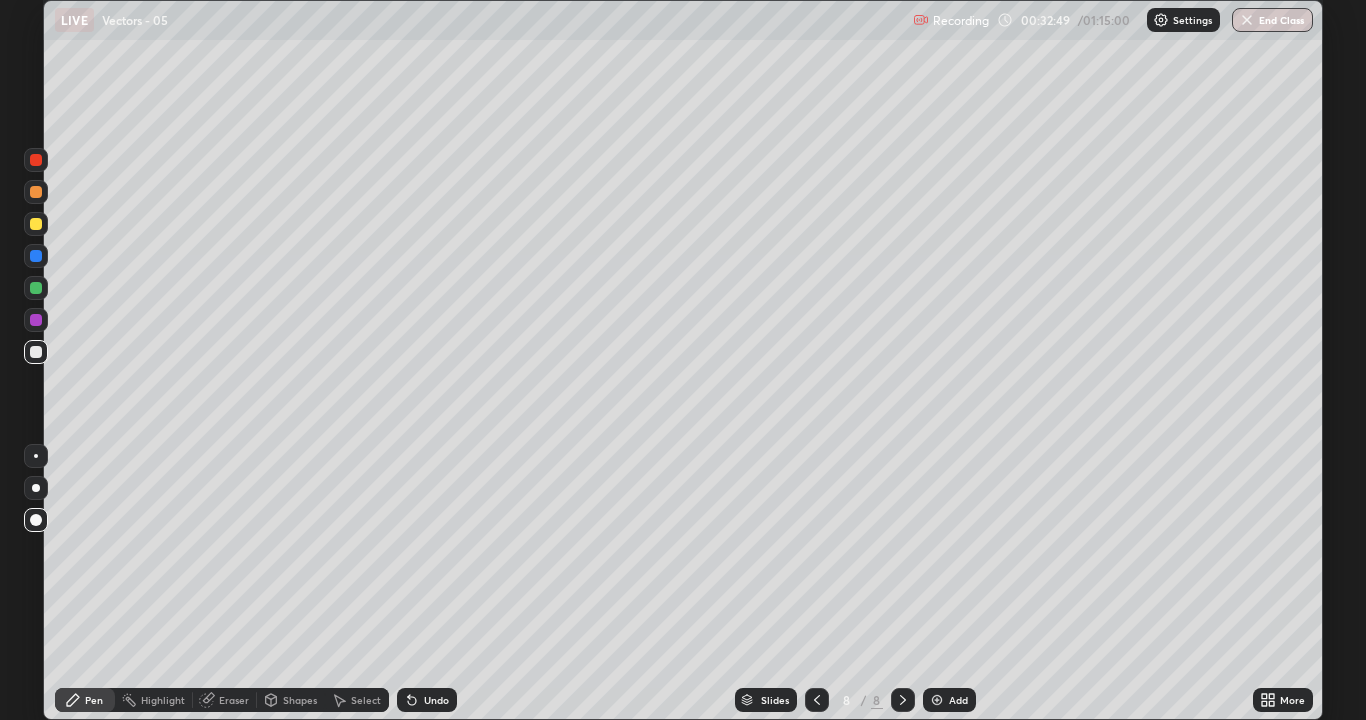 click on "Shapes" at bounding box center [300, 700] 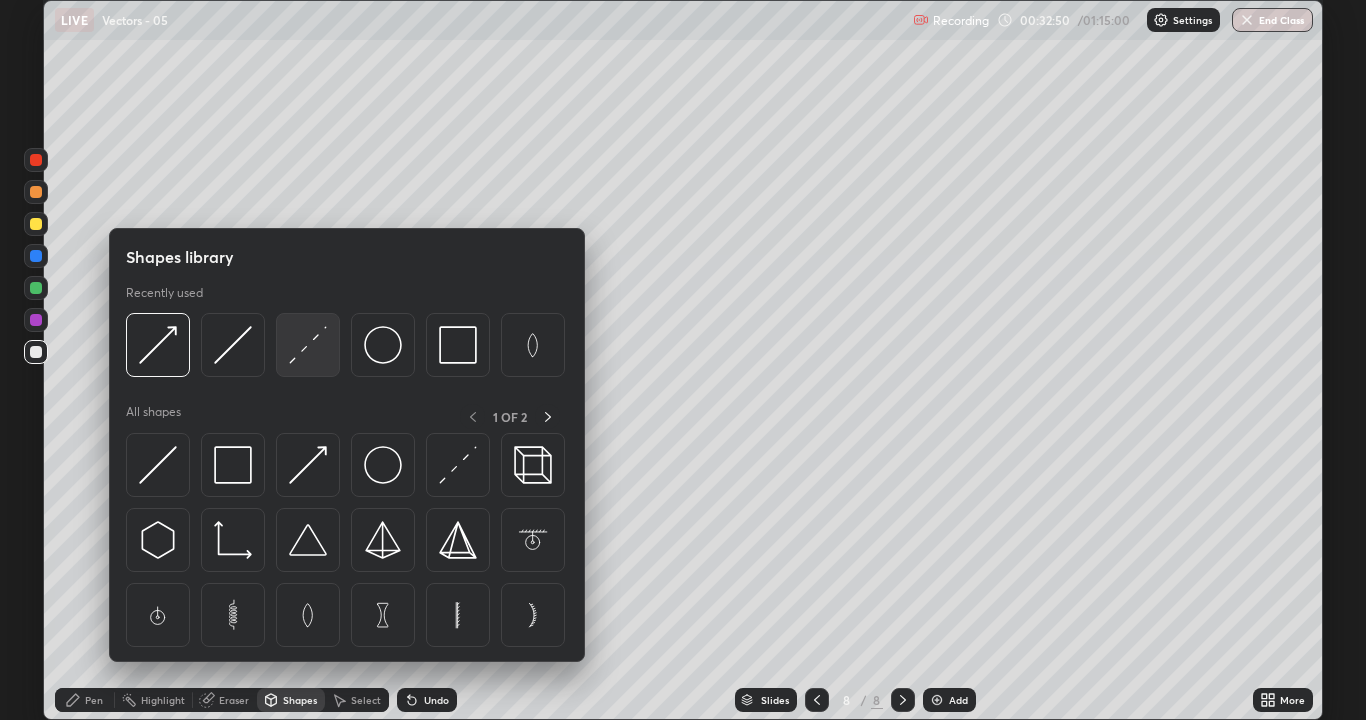 click at bounding box center (308, 345) 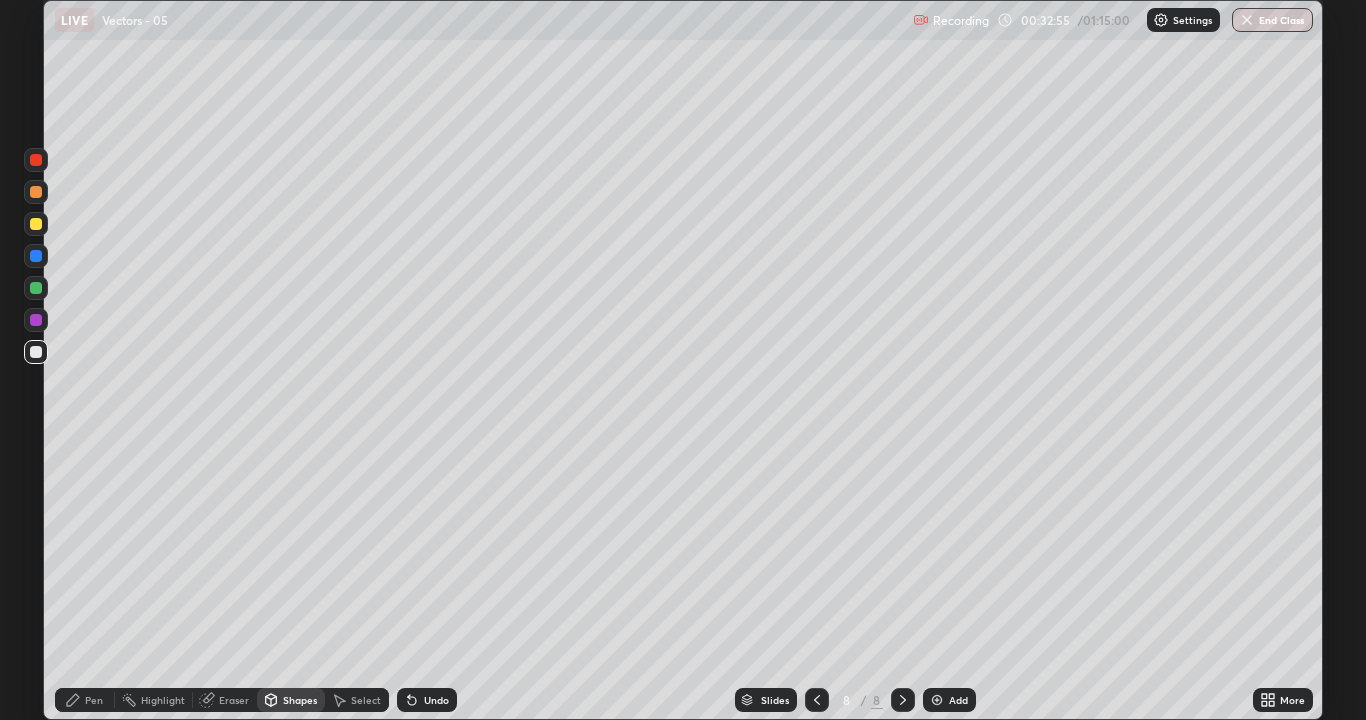 click at bounding box center (36, 224) 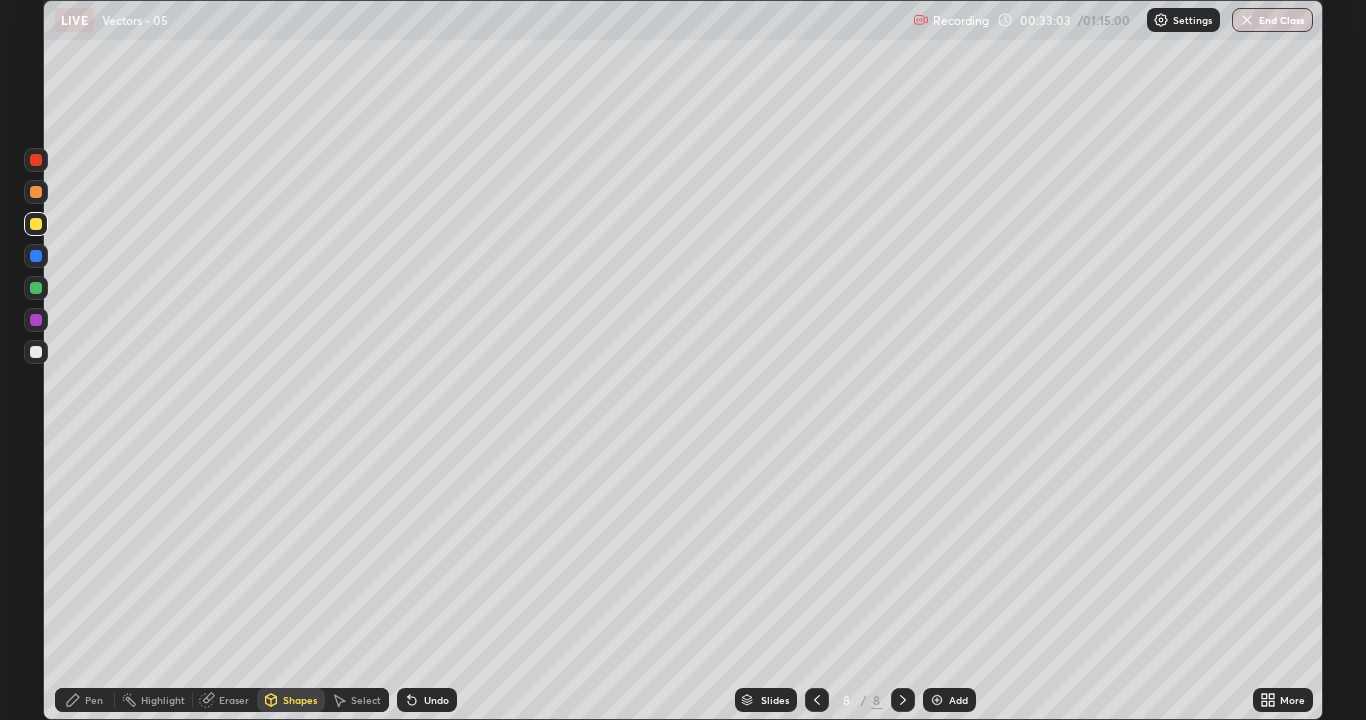 click on "Pen" at bounding box center (94, 700) 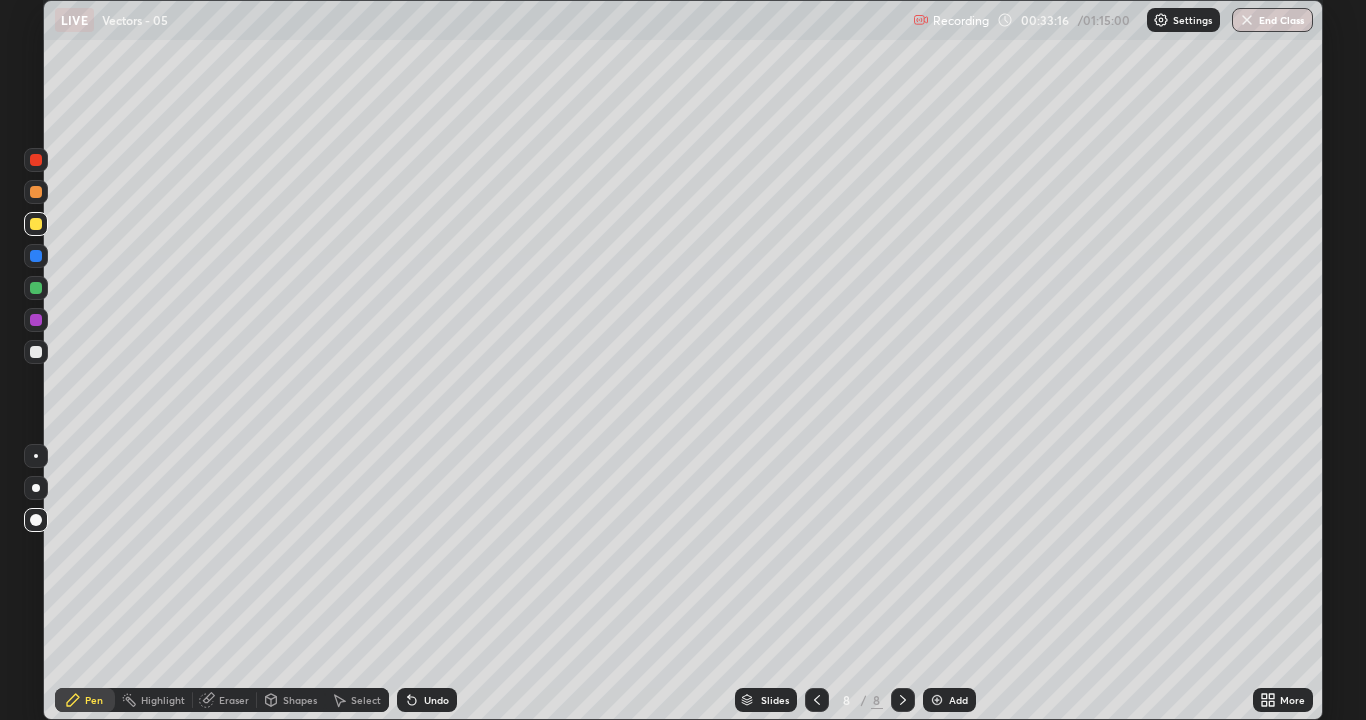 click on "Eraser" at bounding box center [234, 700] 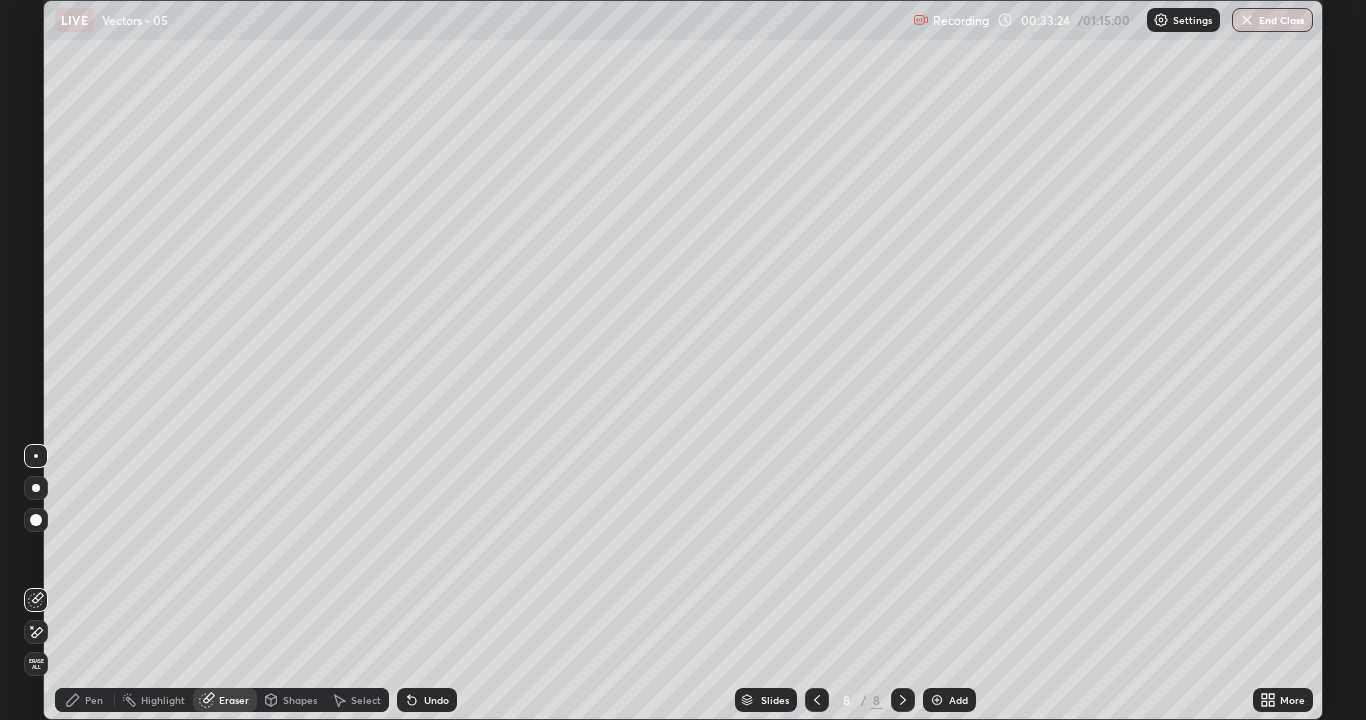 click on "Shapes" at bounding box center (300, 700) 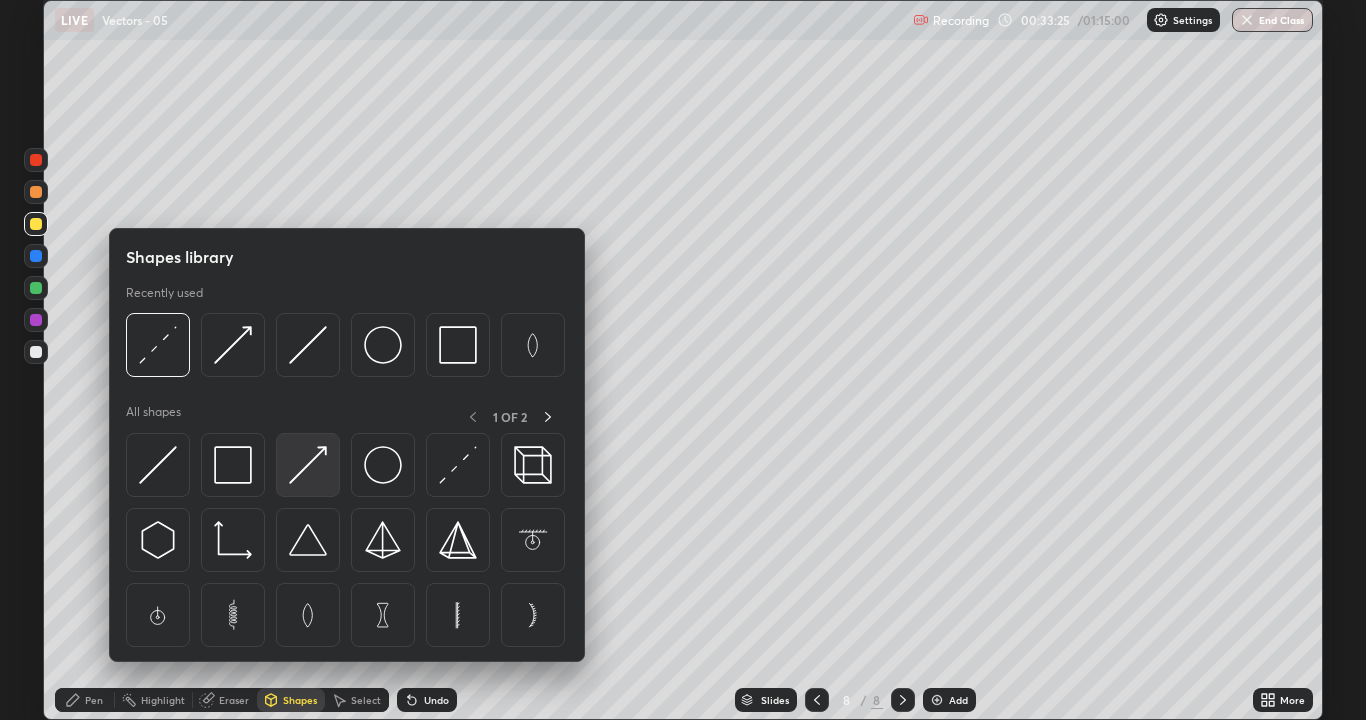 click at bounding box center [308, 465] 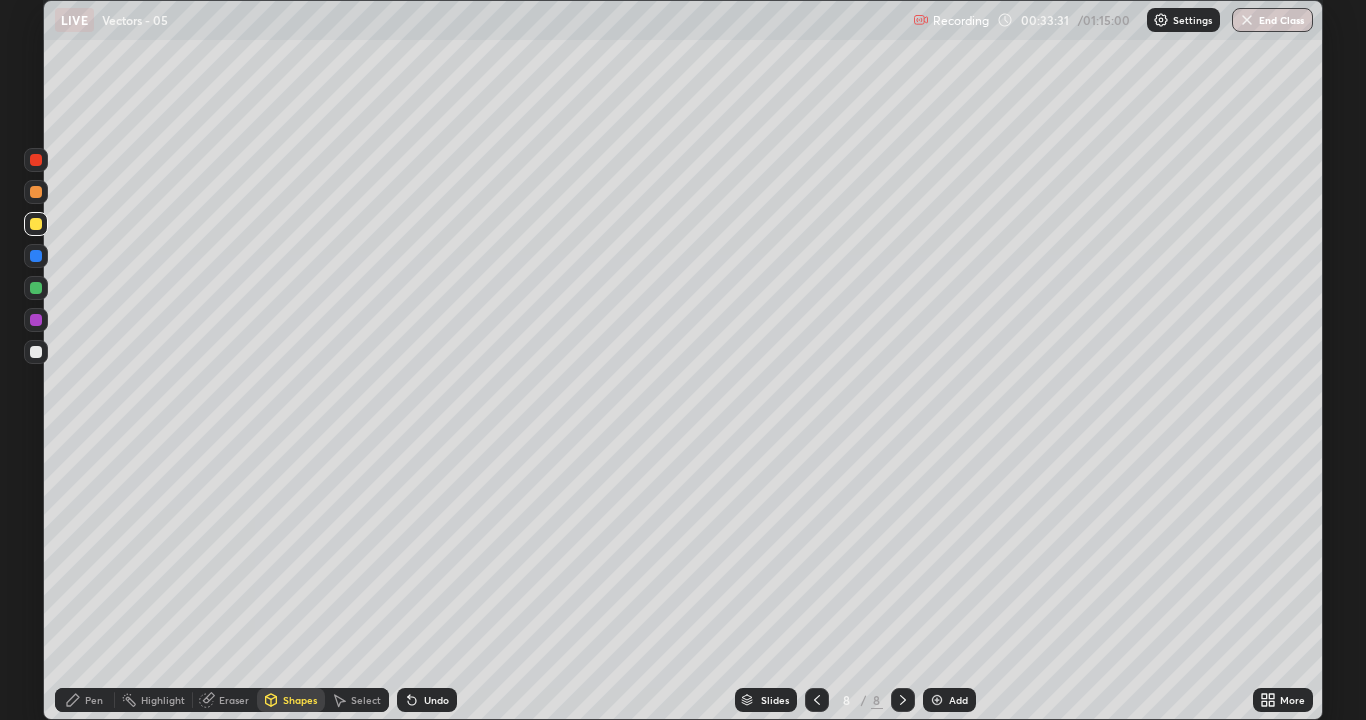 click on "Pen" at bounding box center (94, 700) 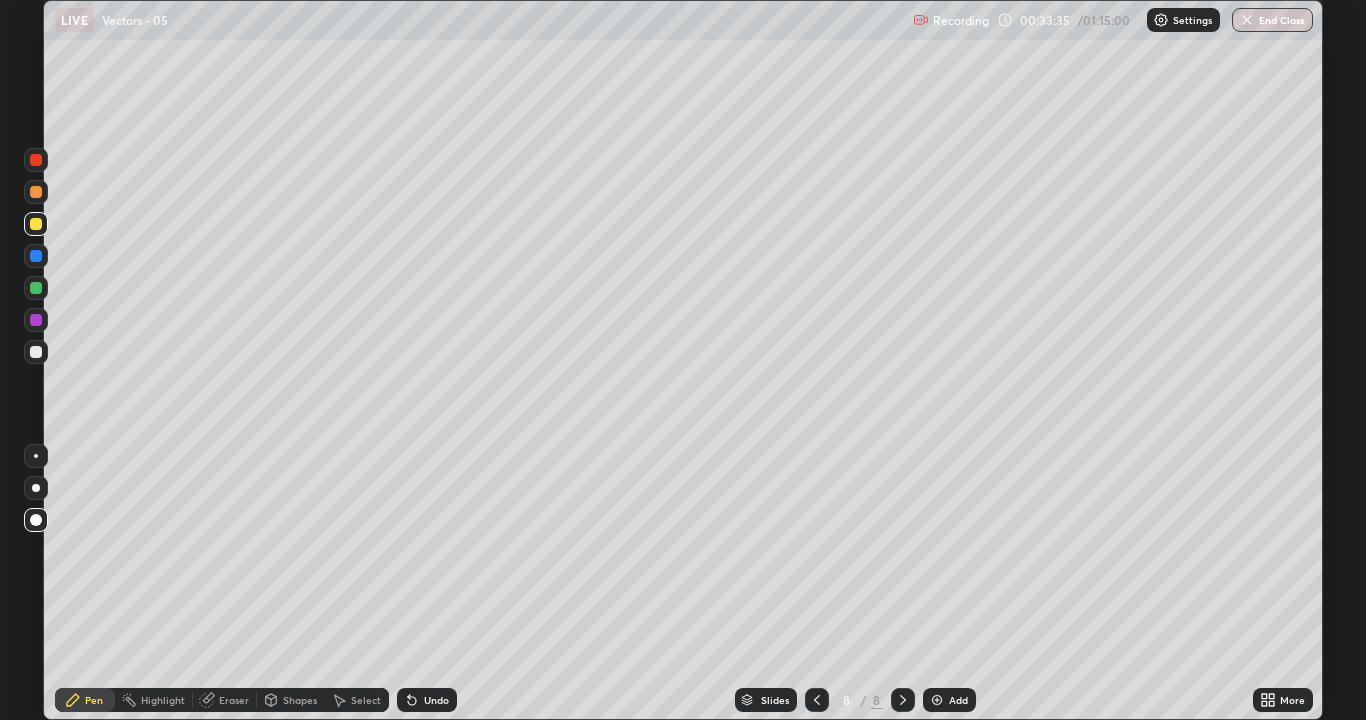 click on "Shapes" at bounding box center [291, 700] 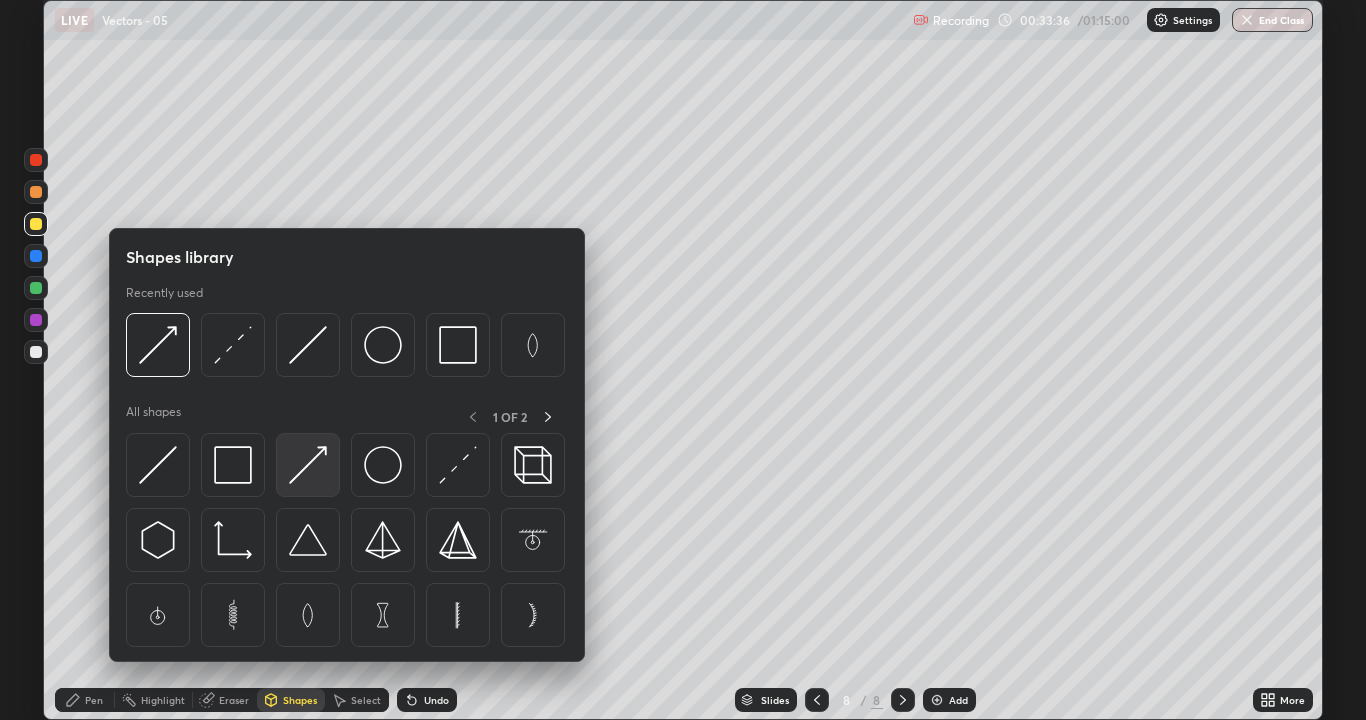click at bounding box center (308, 465) 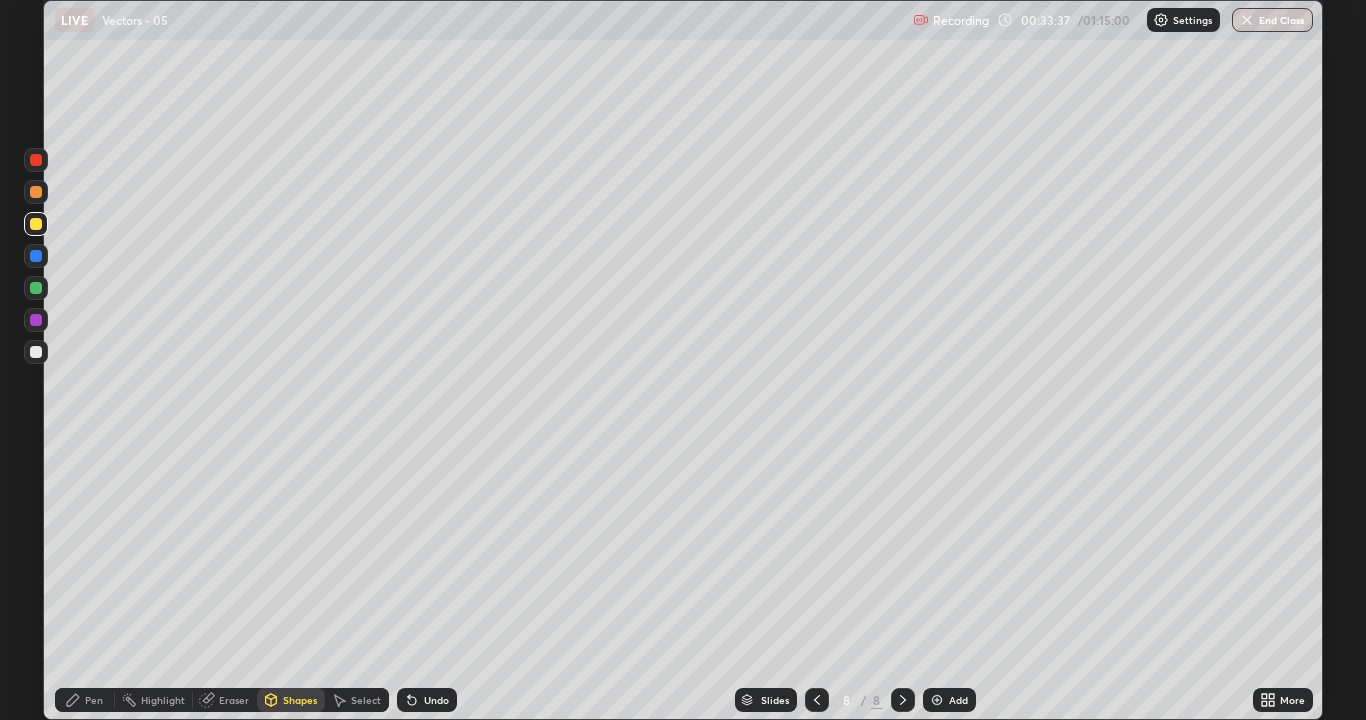 click at bounding box center [36, 352] 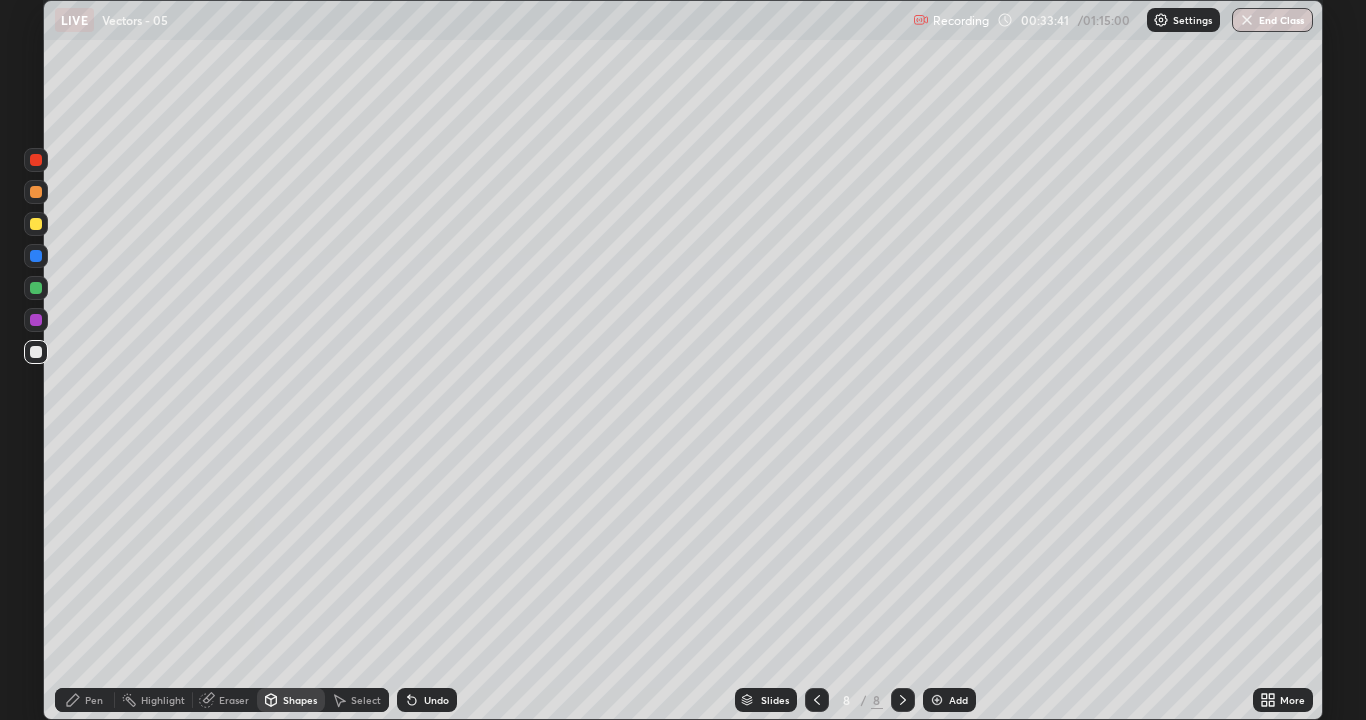 click on "Pen" at bounding box center (85, 700) 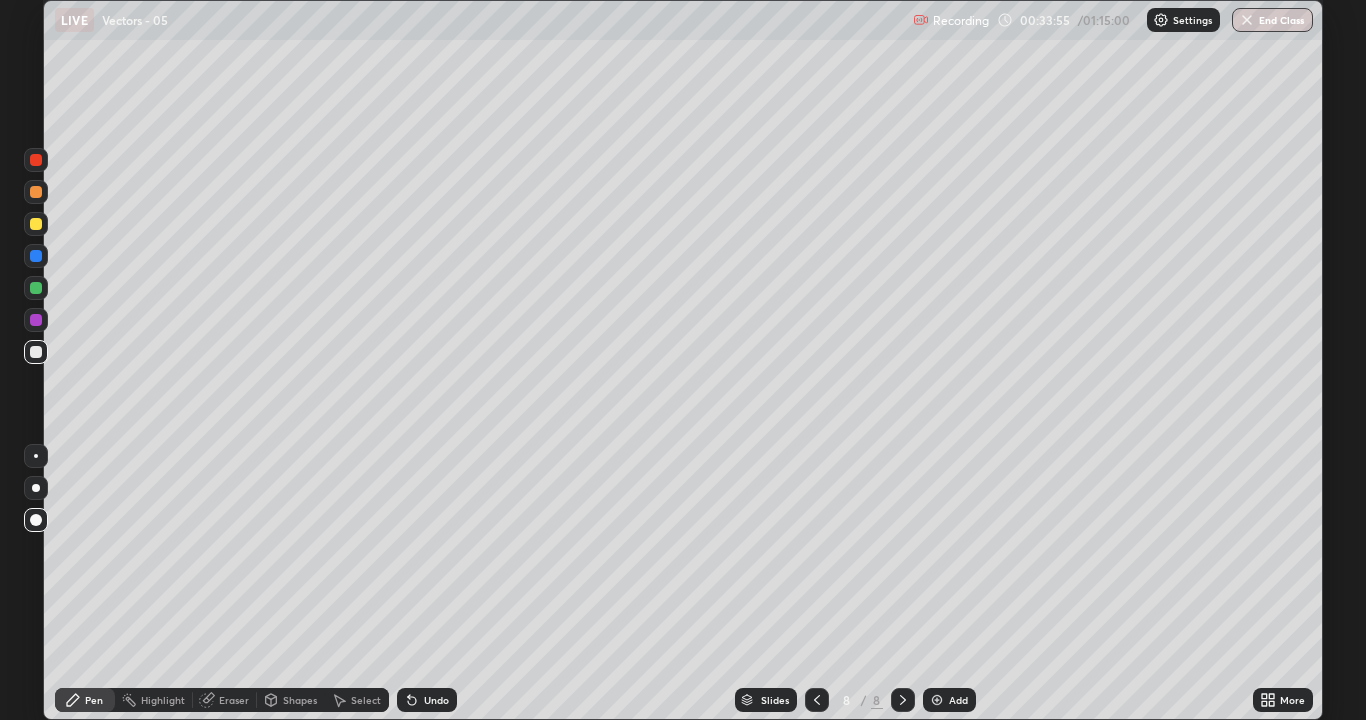 click on "Shapes" at bounding box center (300, 700) 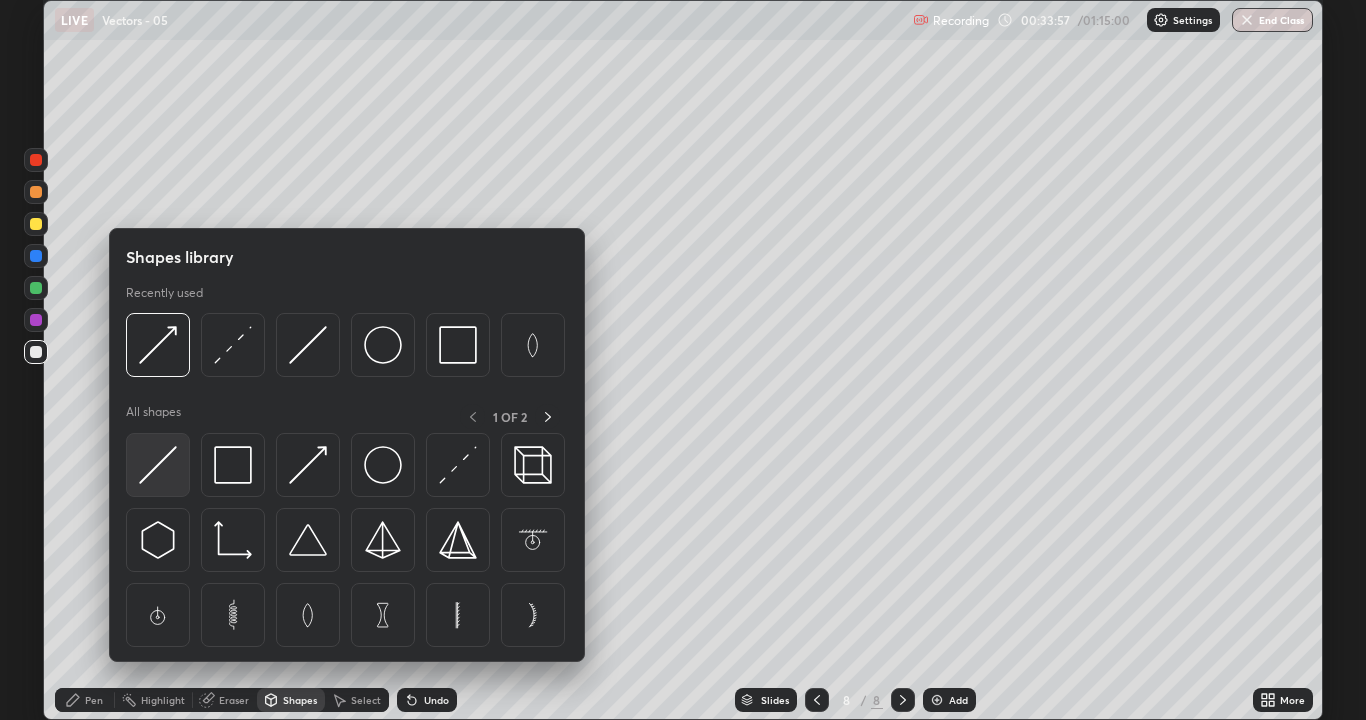 click at bounding box center [158, 465] 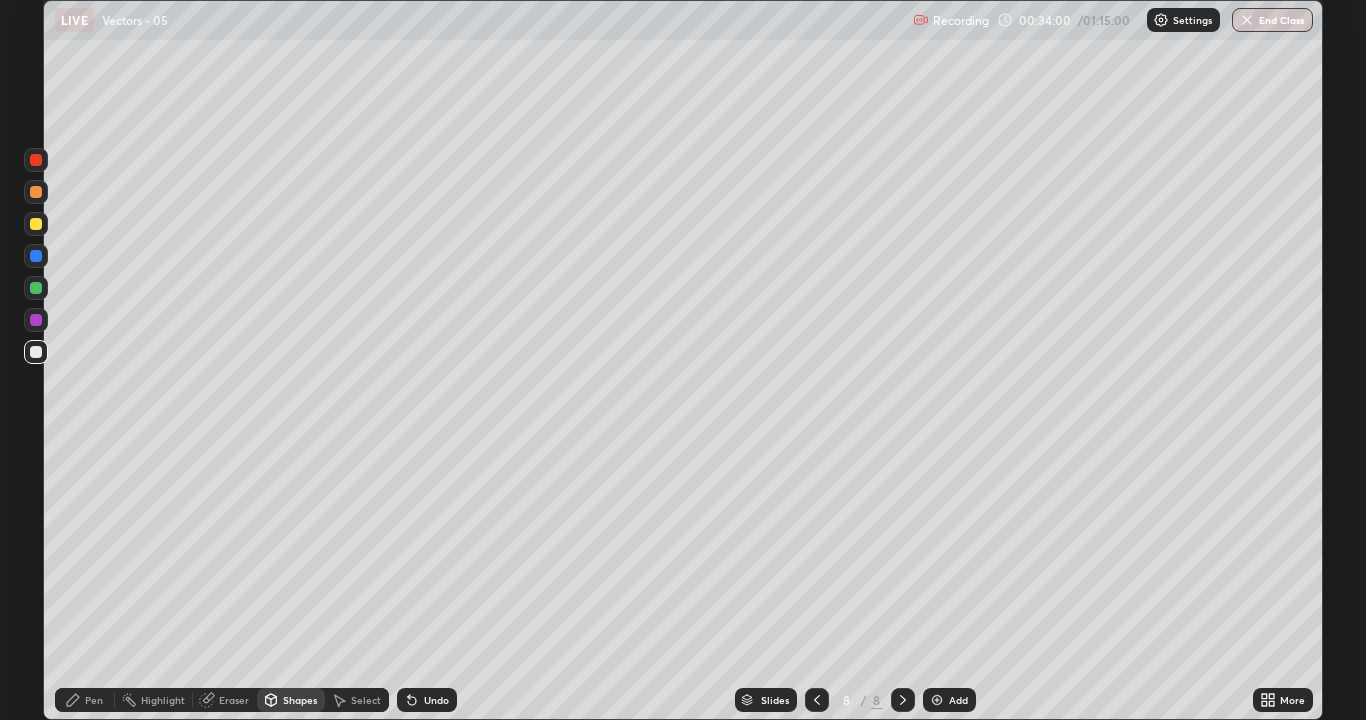 click on "Pen" at bounding box center (94, 700) 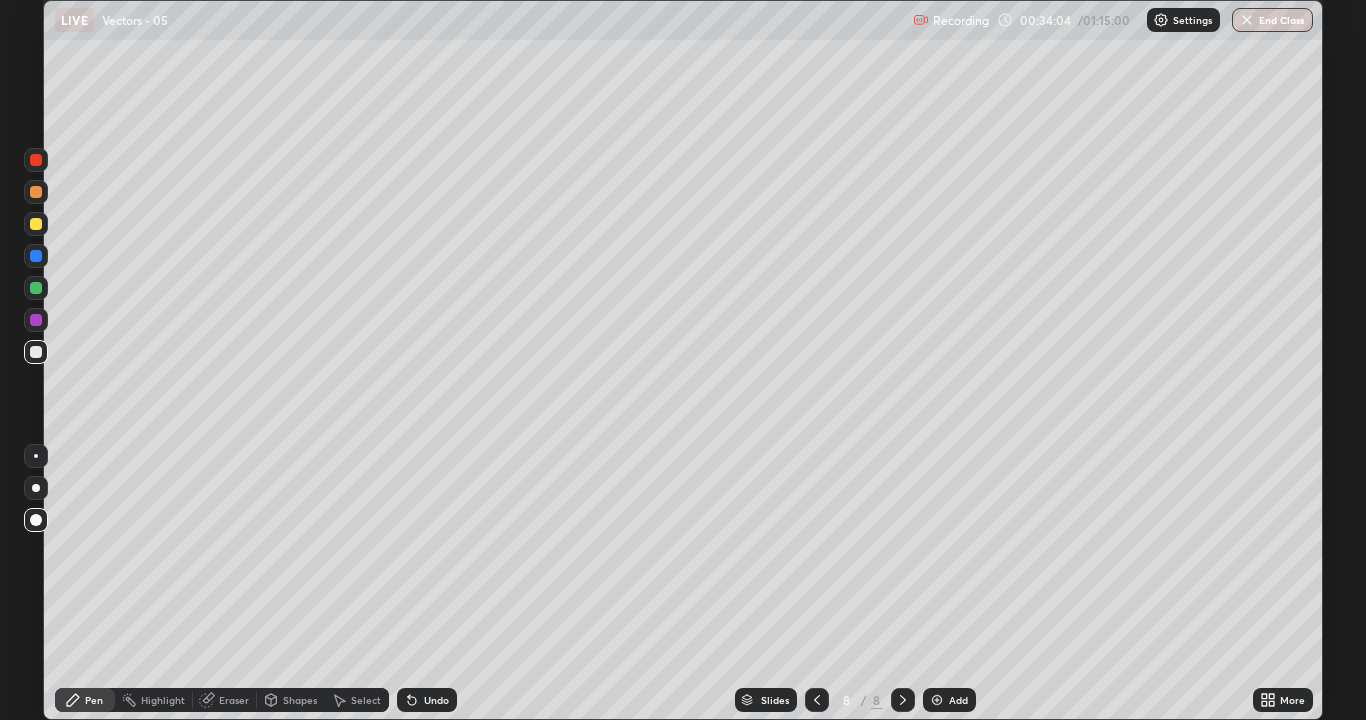 click 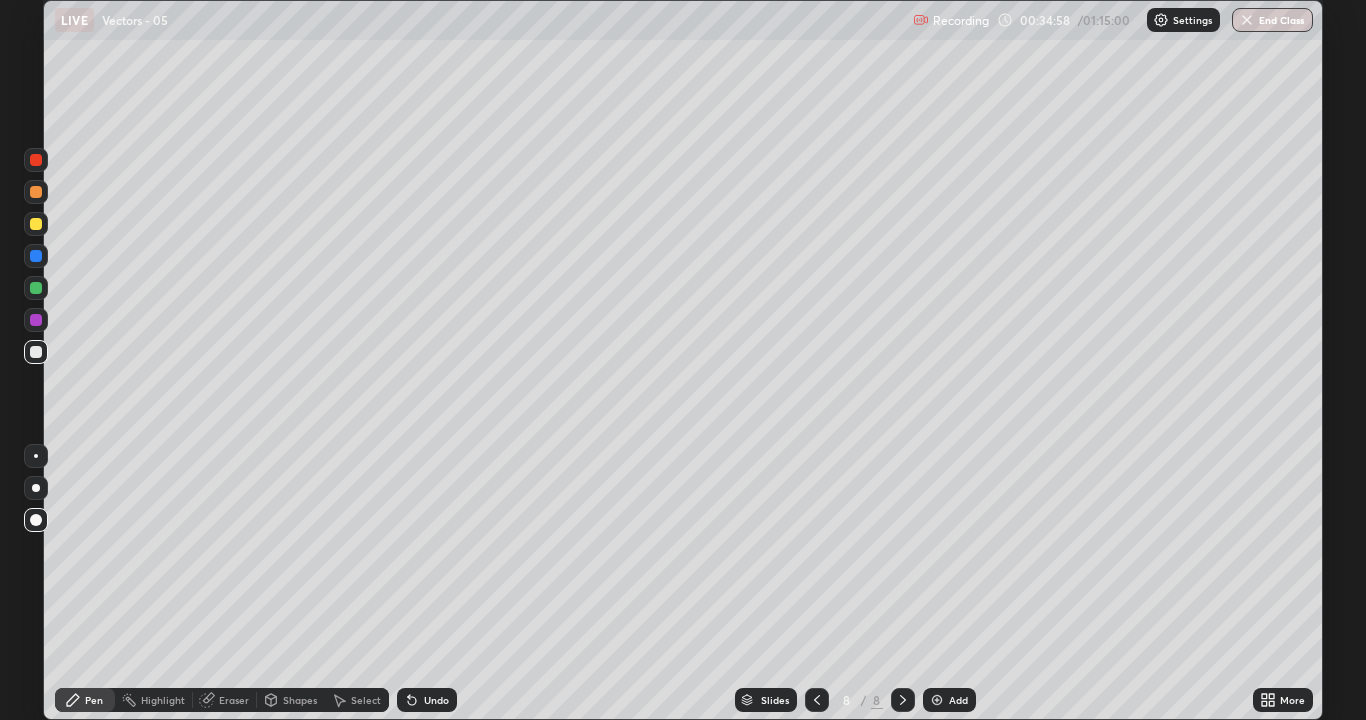 click on "Shapes" at bounding box center [300, 700] 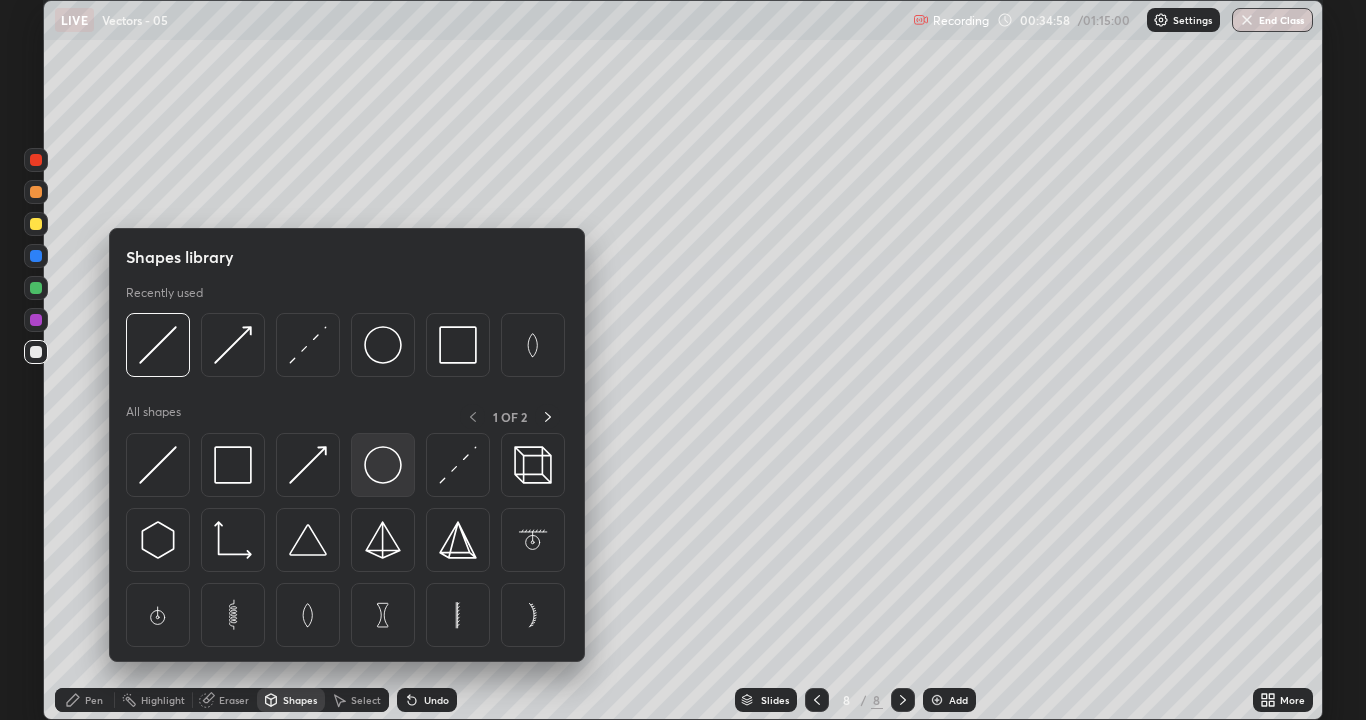 click at bounding box center [383, 465] 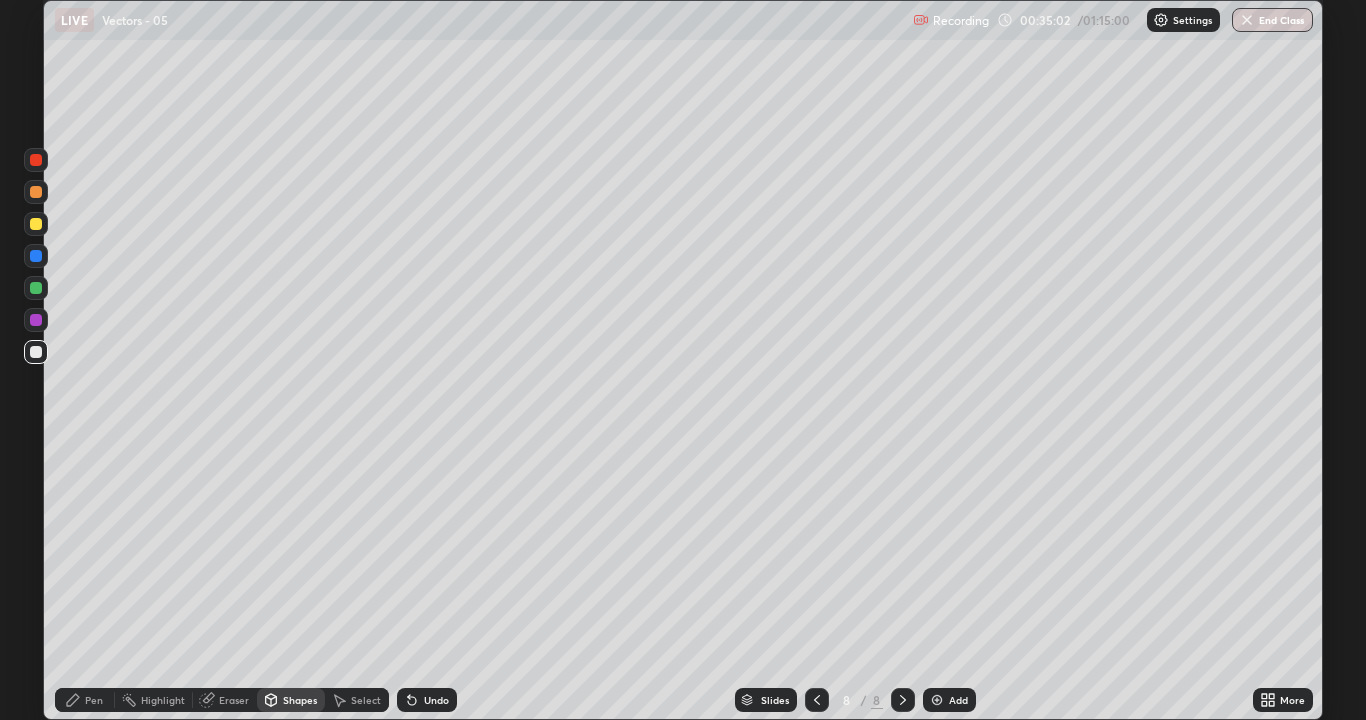 click on "Eraser" at bounding box center (234, 700) 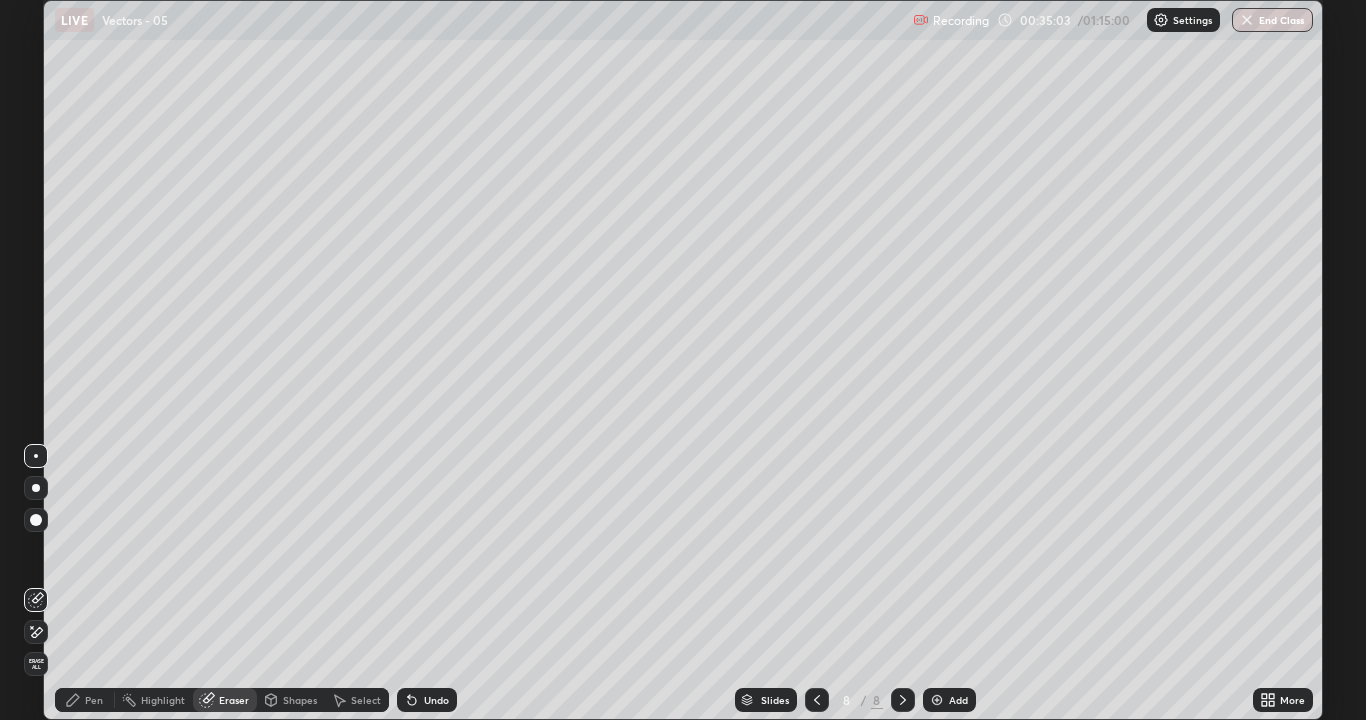 click on "Shapes" at bounding box center [300, 700] 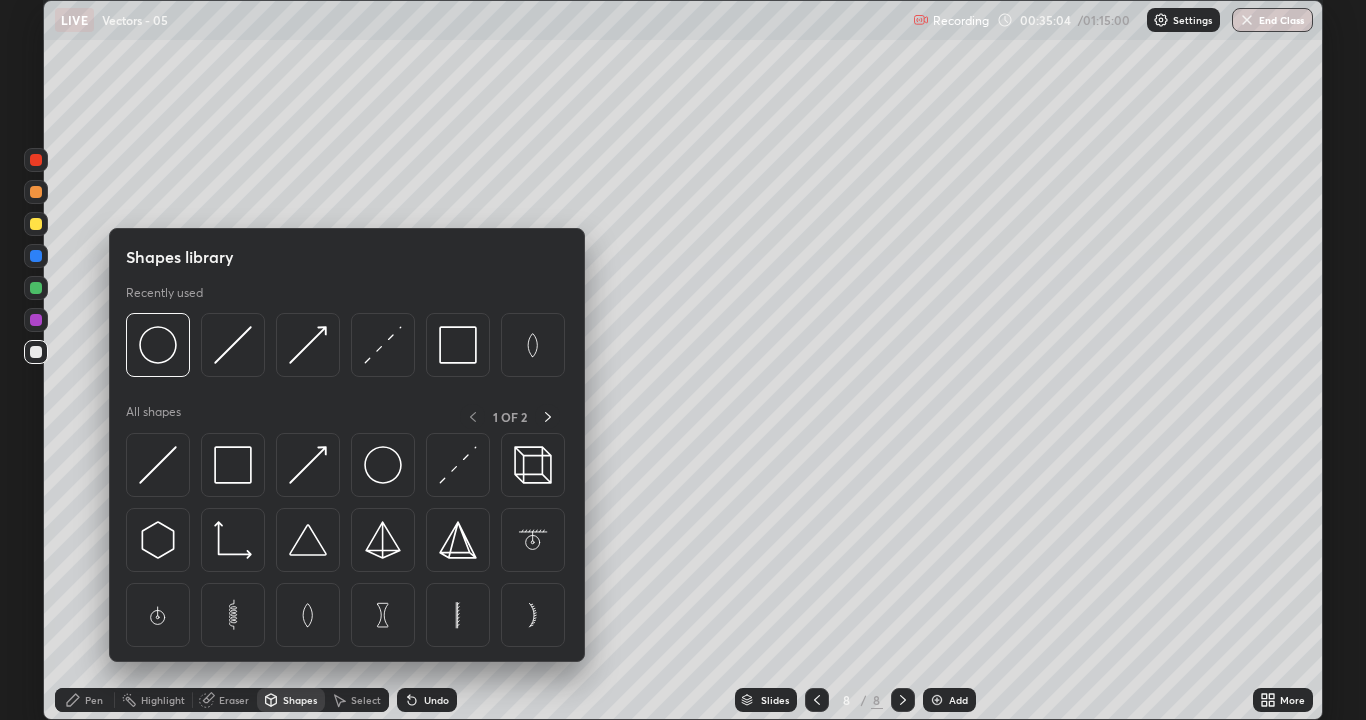 click at bounding box center (36, 224) 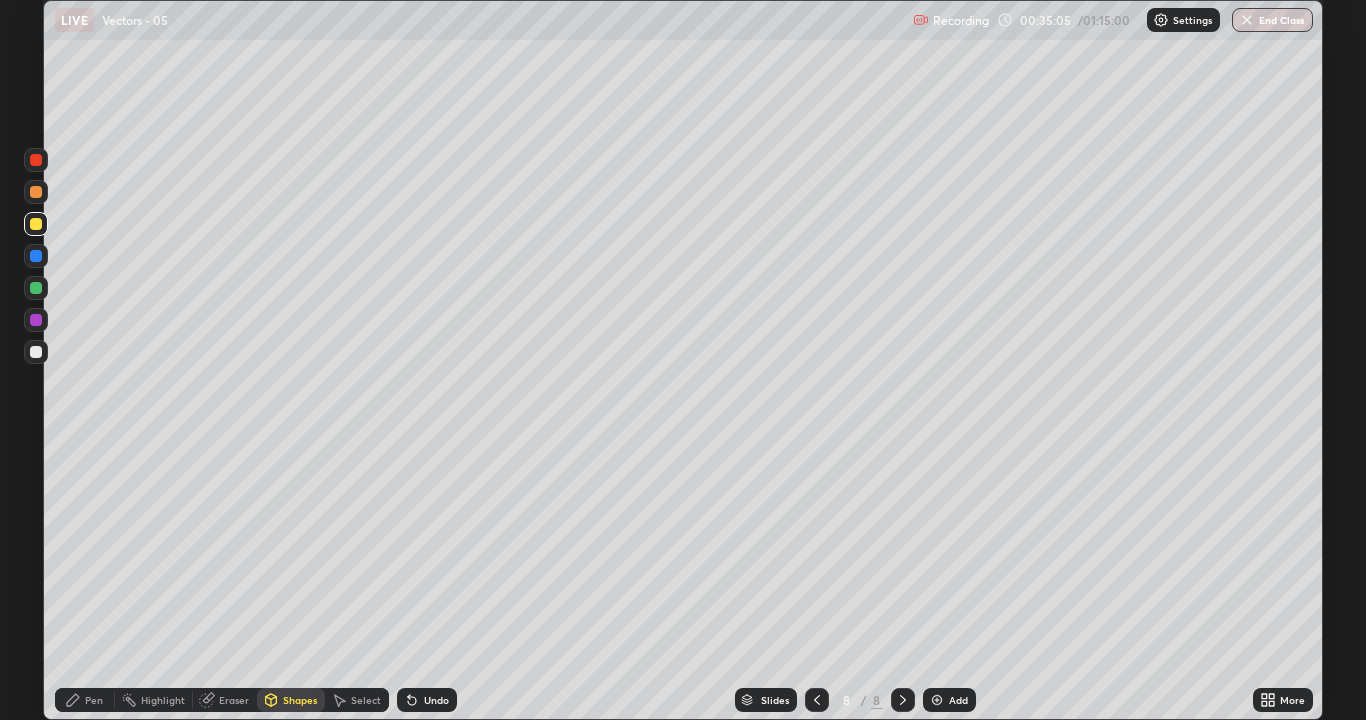 click on "Shapes" at bounding box center [300, 700] 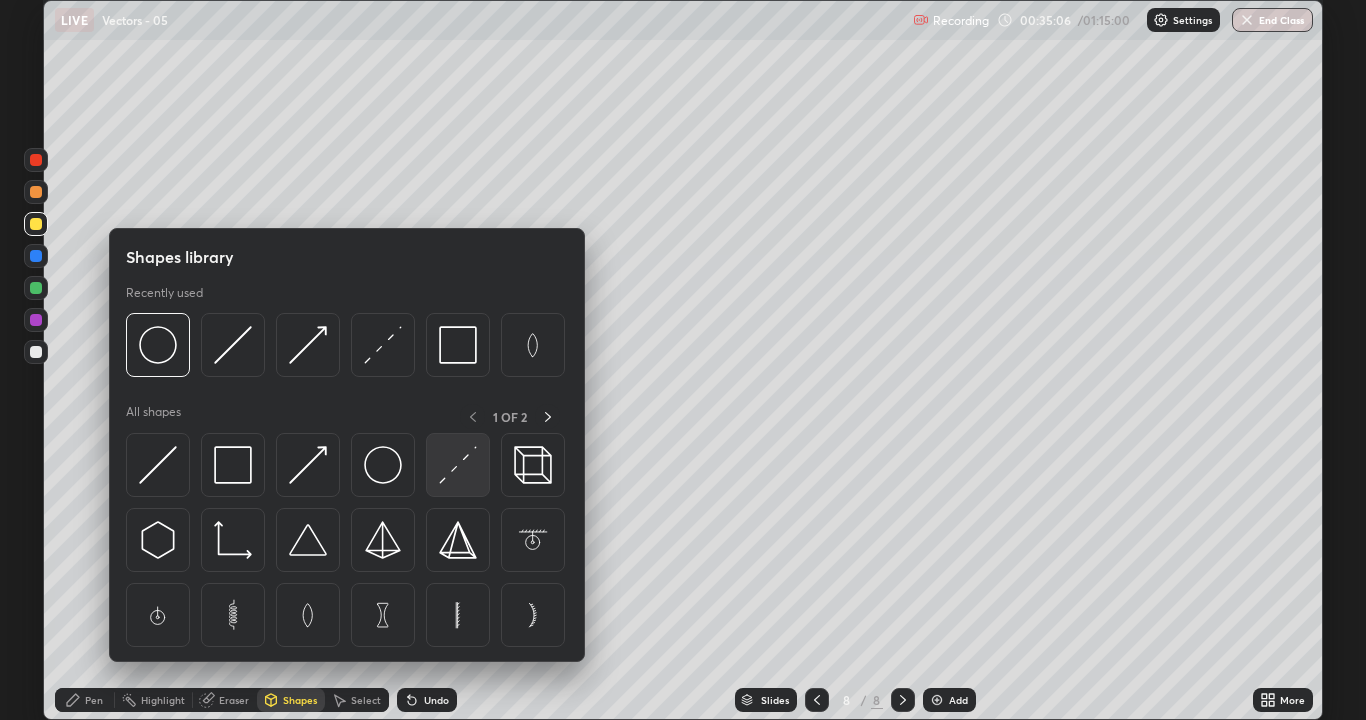 click at bounding box center [458, 465] 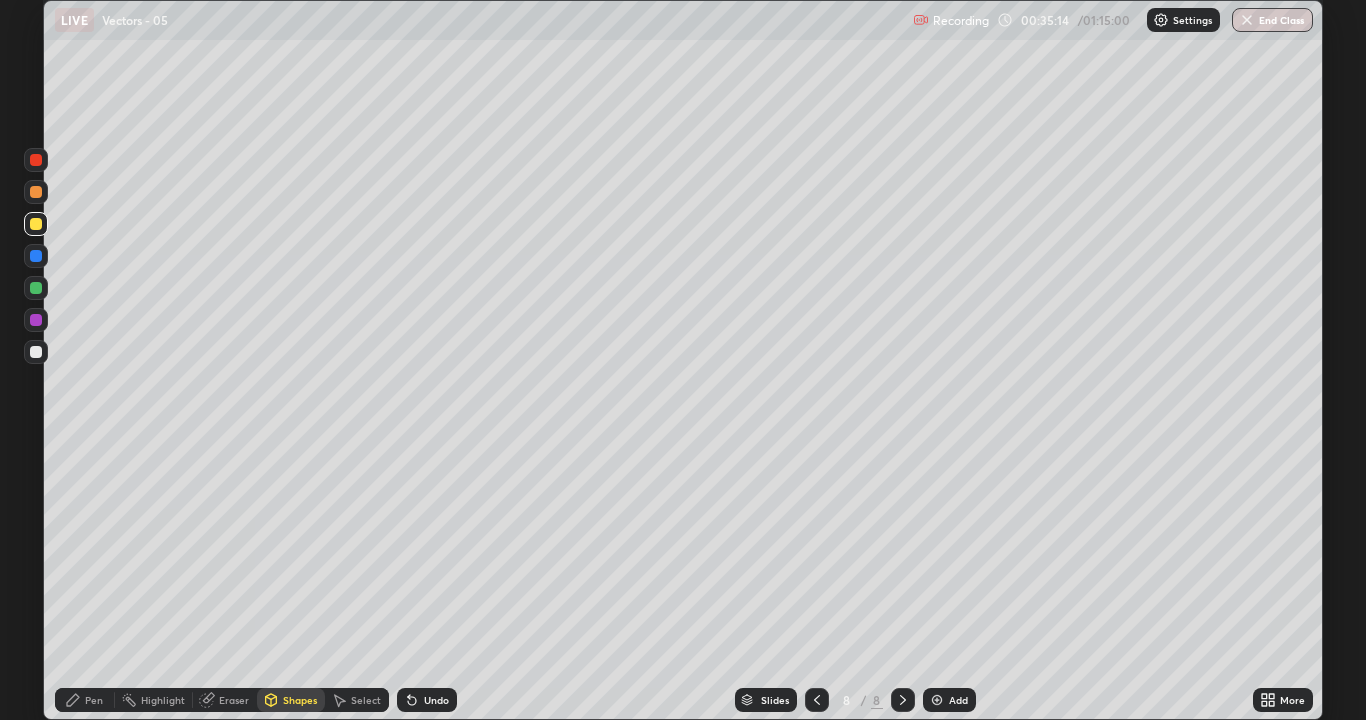 click on "Pen" at bounding box center (85, 700) 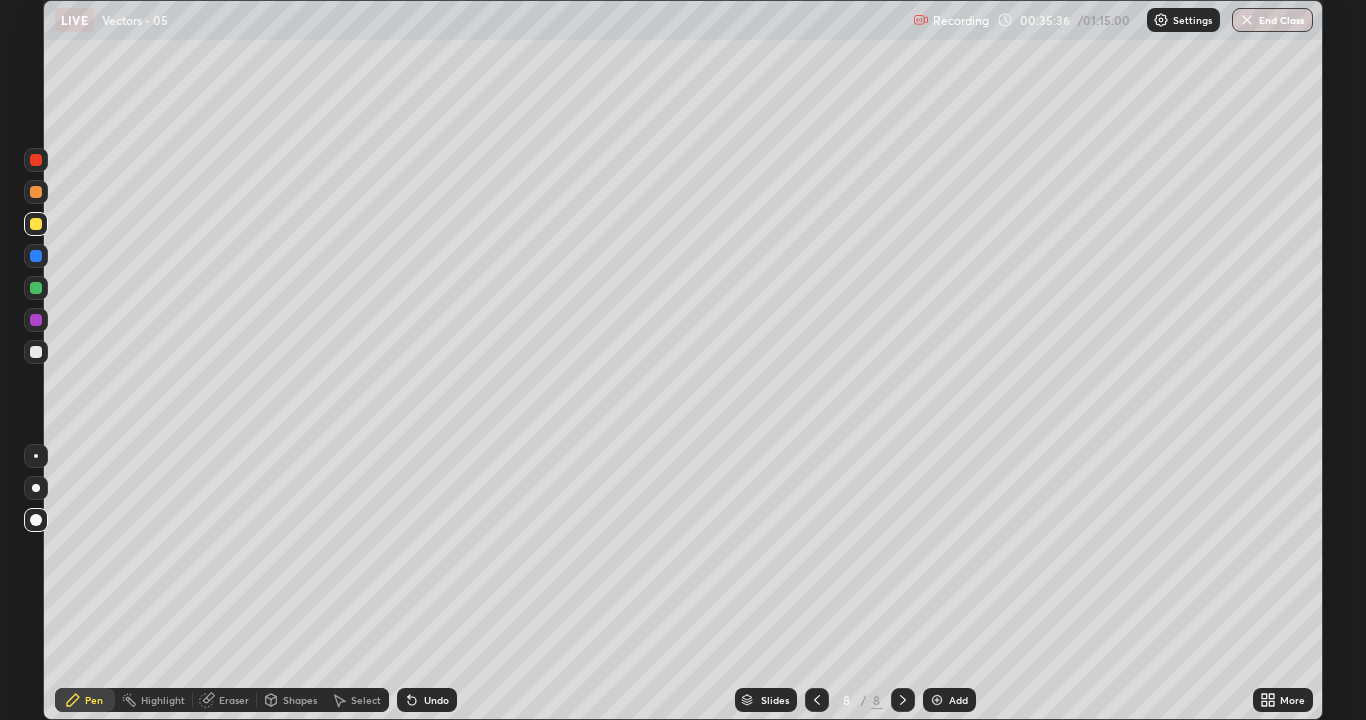 click at bounding box center [36, 352] 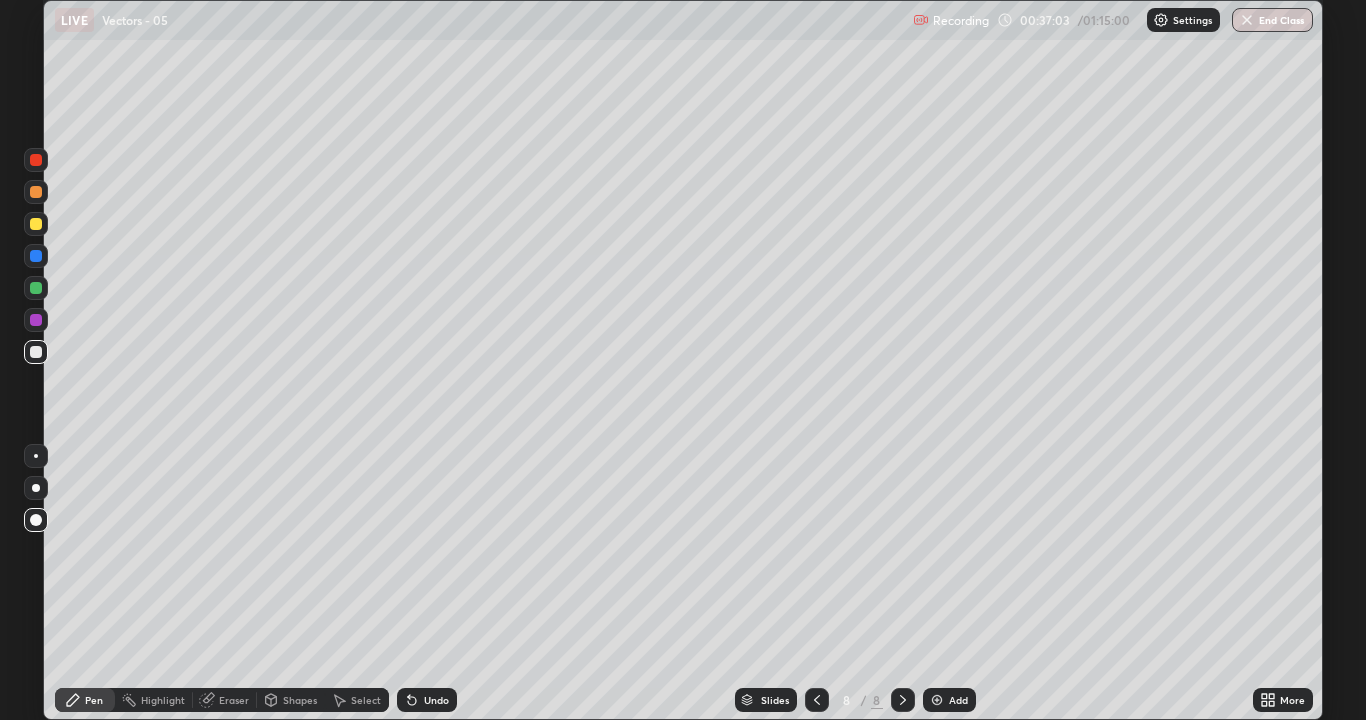 click on "Undo" at bounding box center (427, 700) 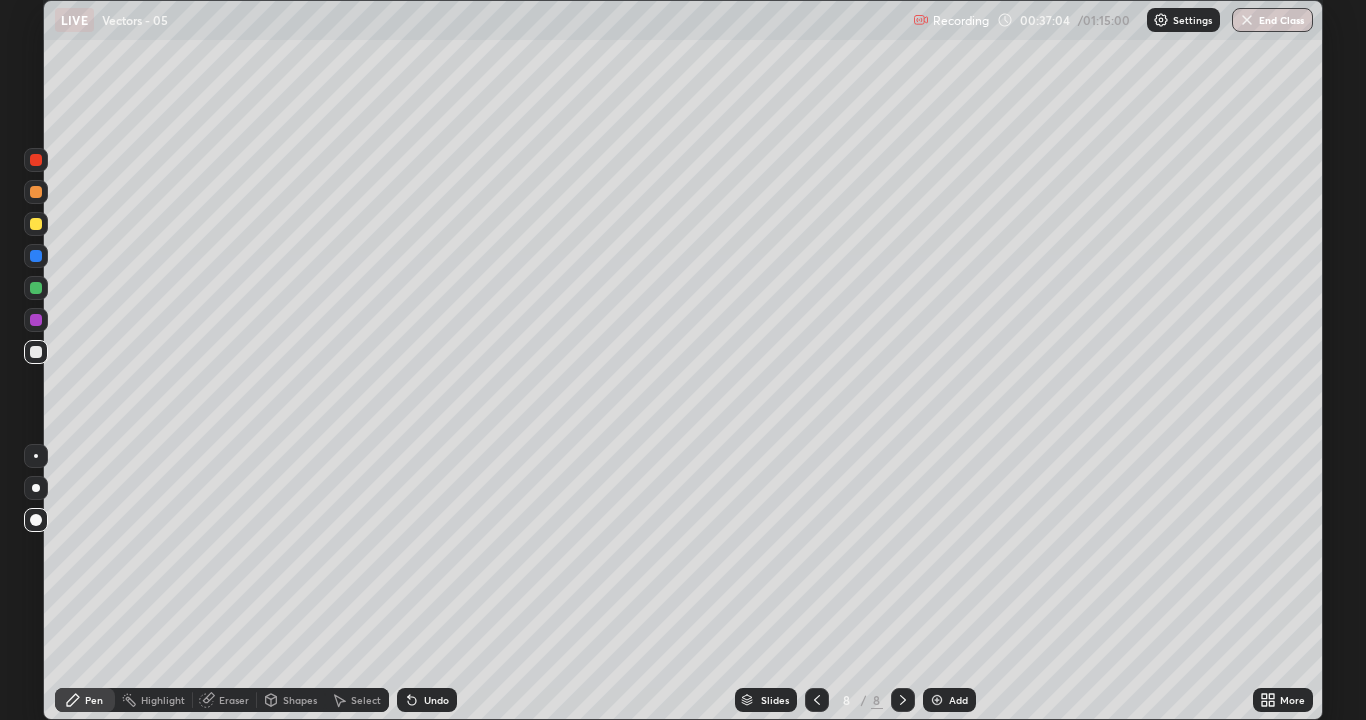 click 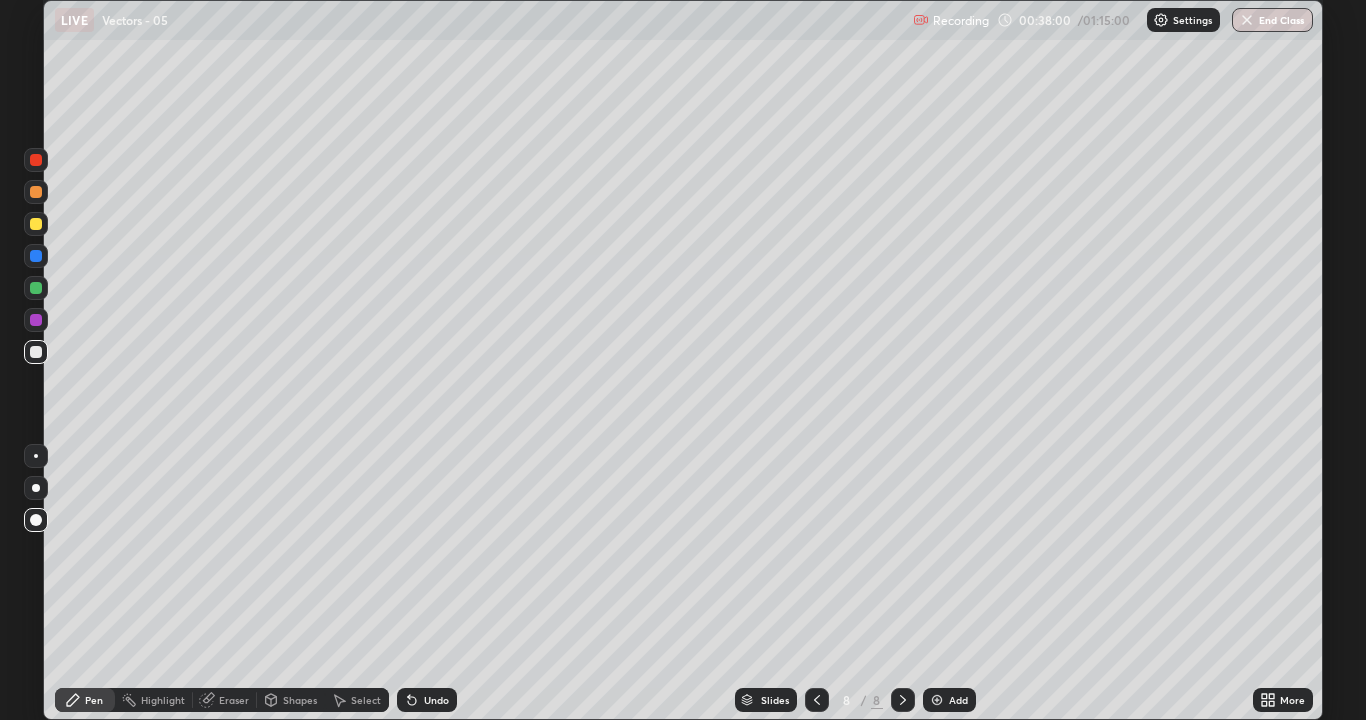 click at bounding box center (937, 700) 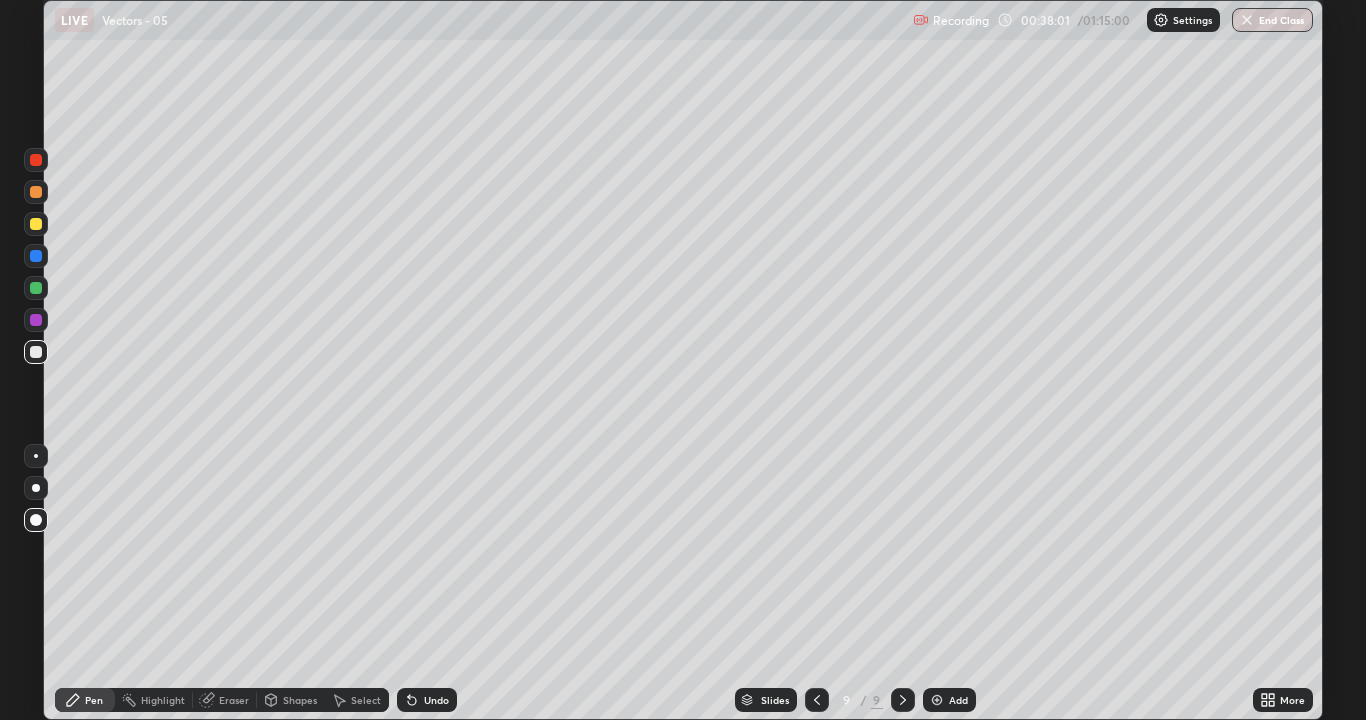 click at bounding box center (36, 352) 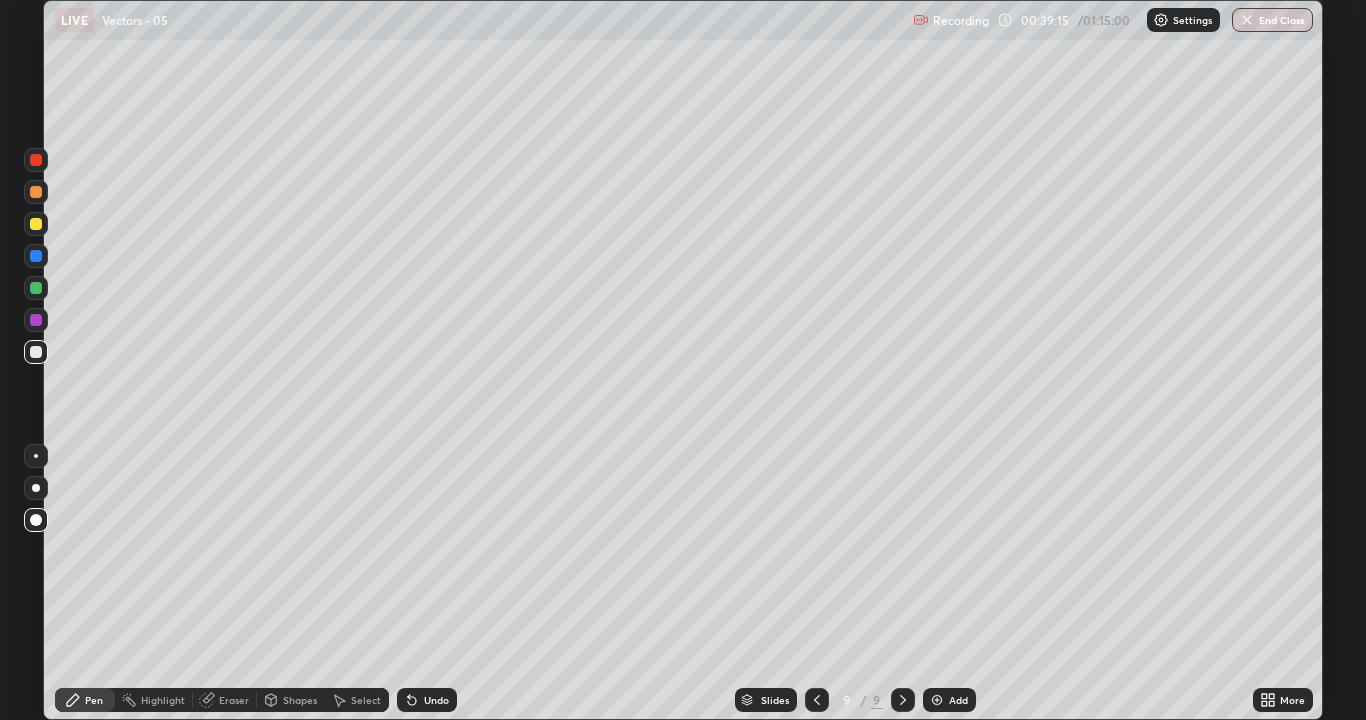 click at bounding box center (36, 352) 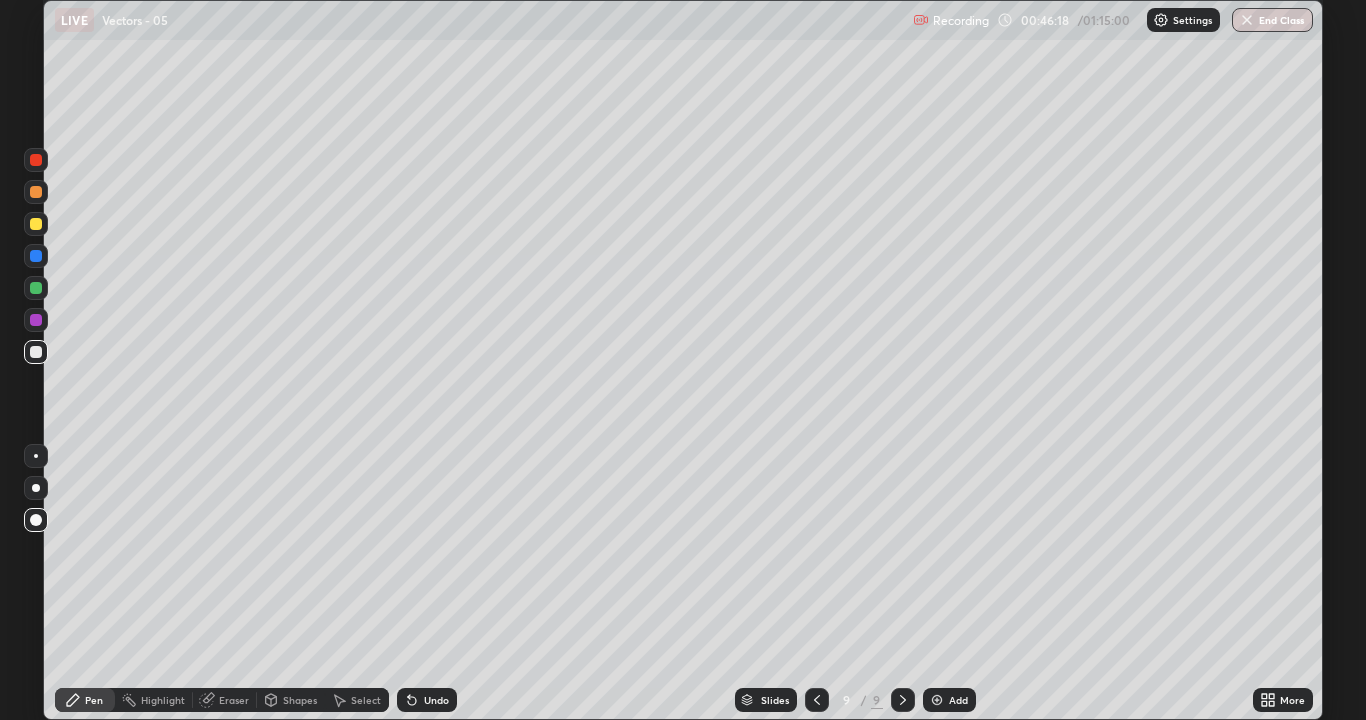 click 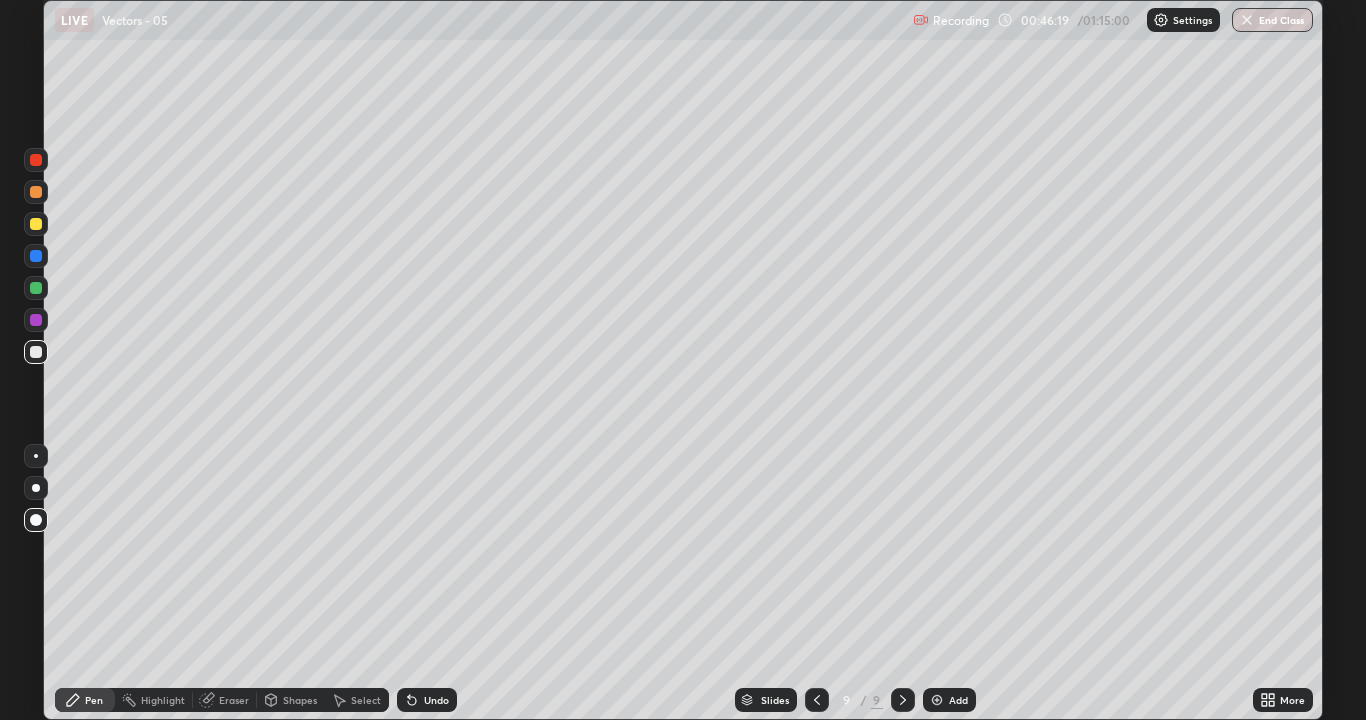 click 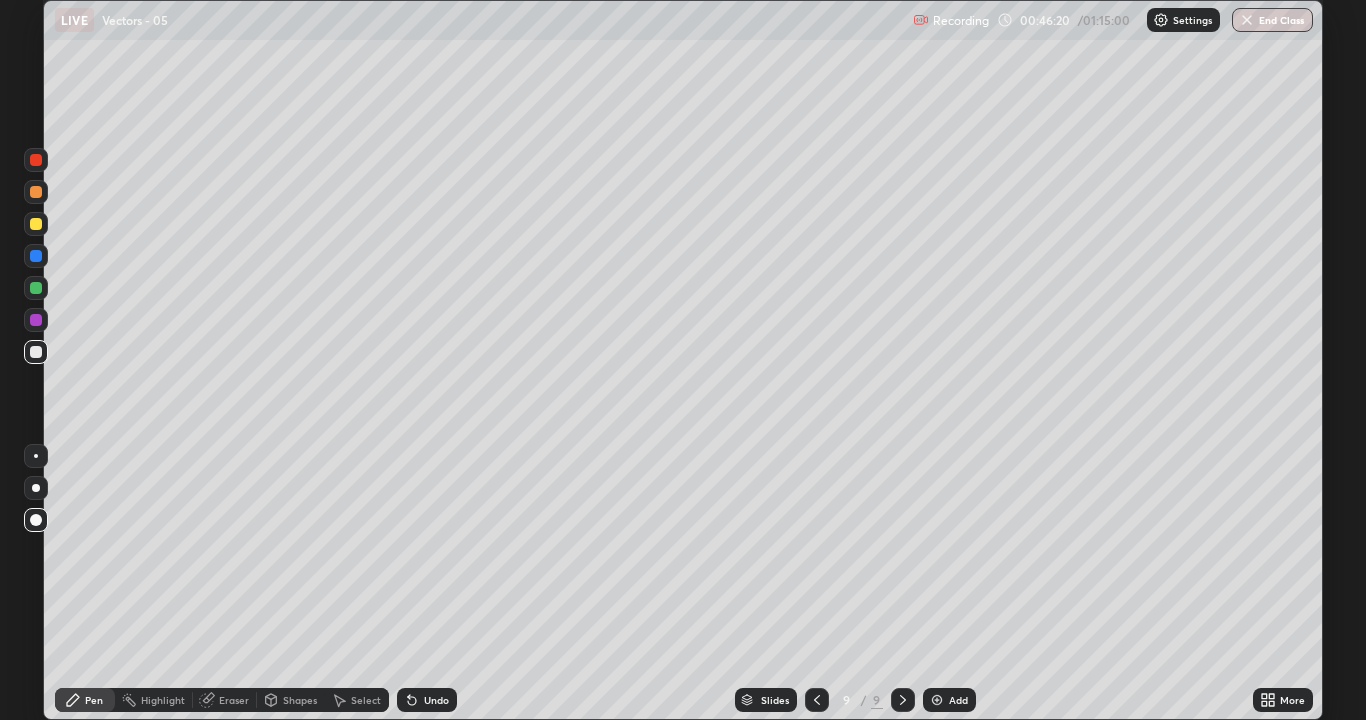 click 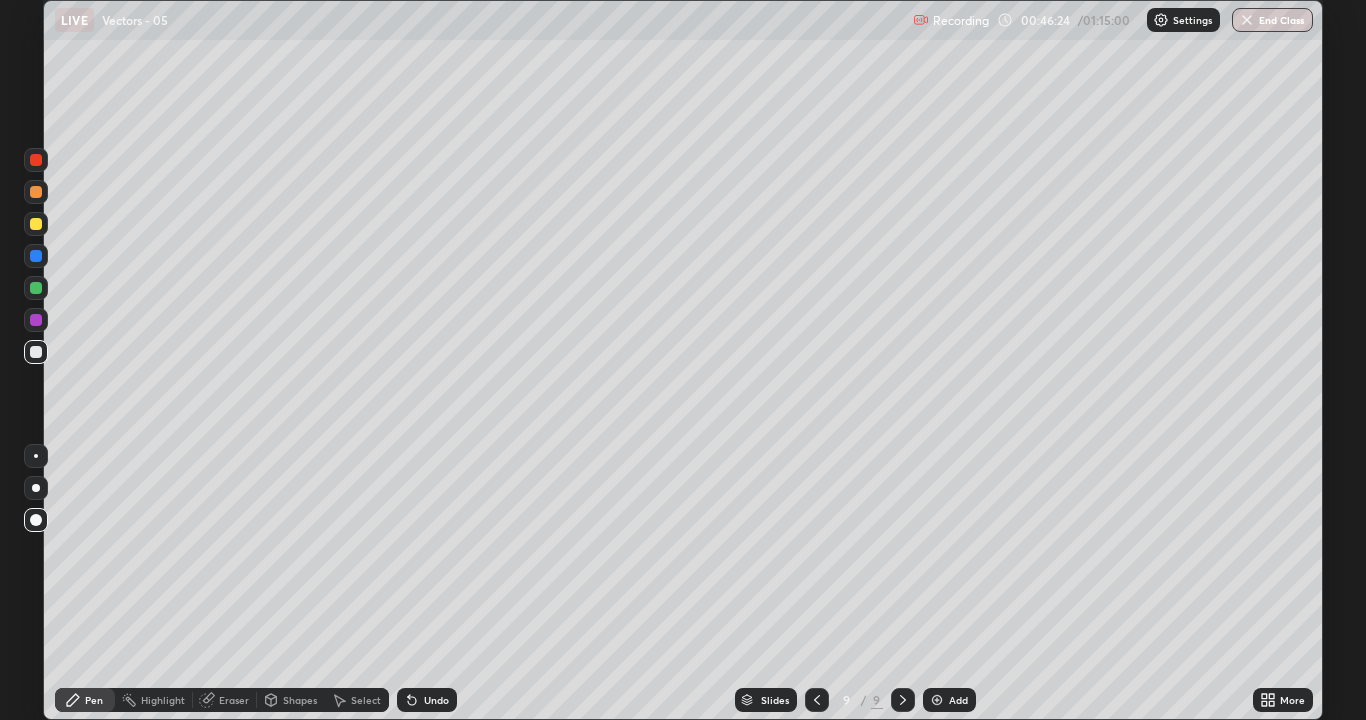 click at bounding box center (937, 700) 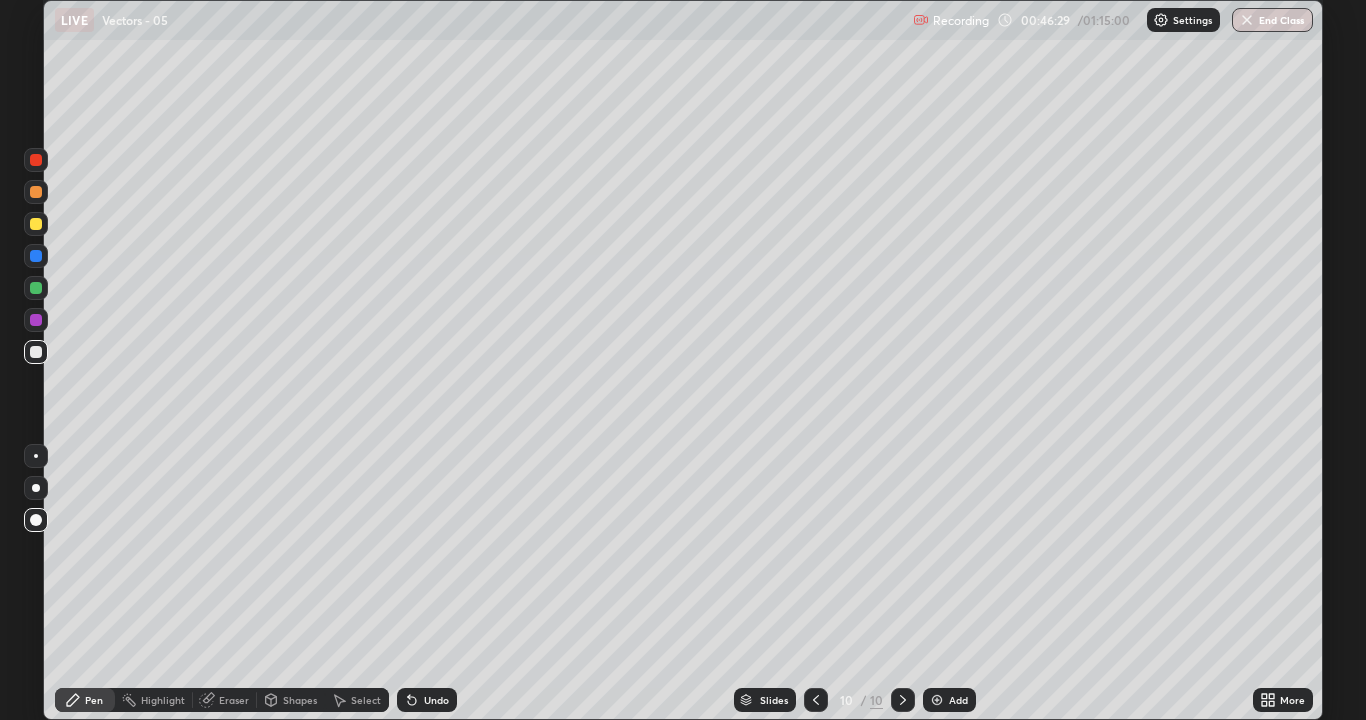 click 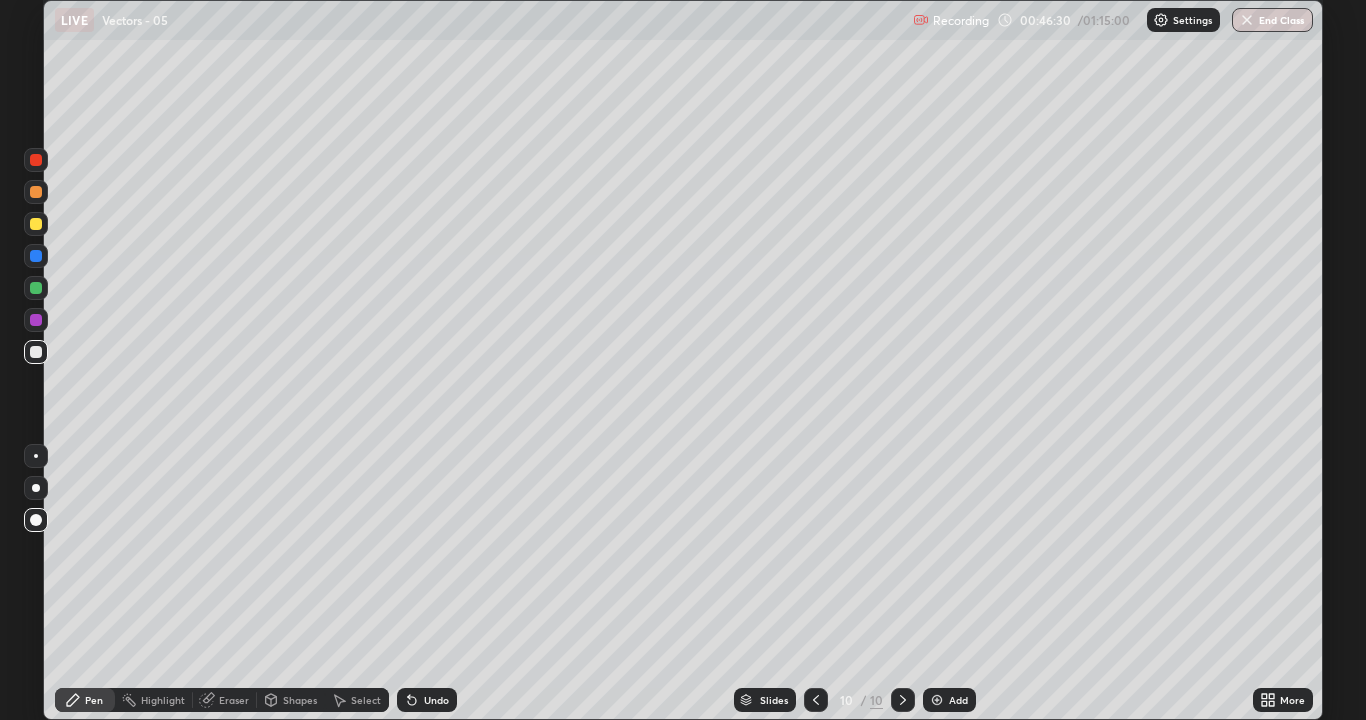 click 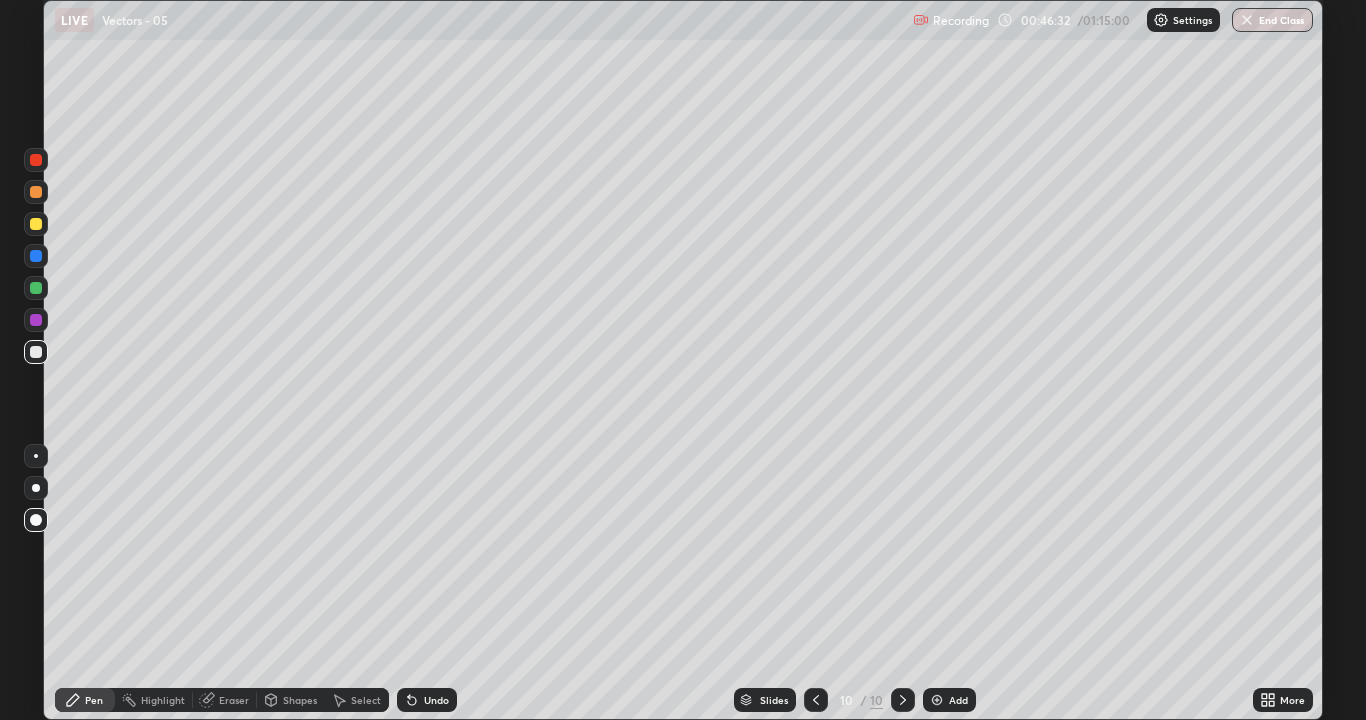click on "Undo" at bounding box center [427, 700] 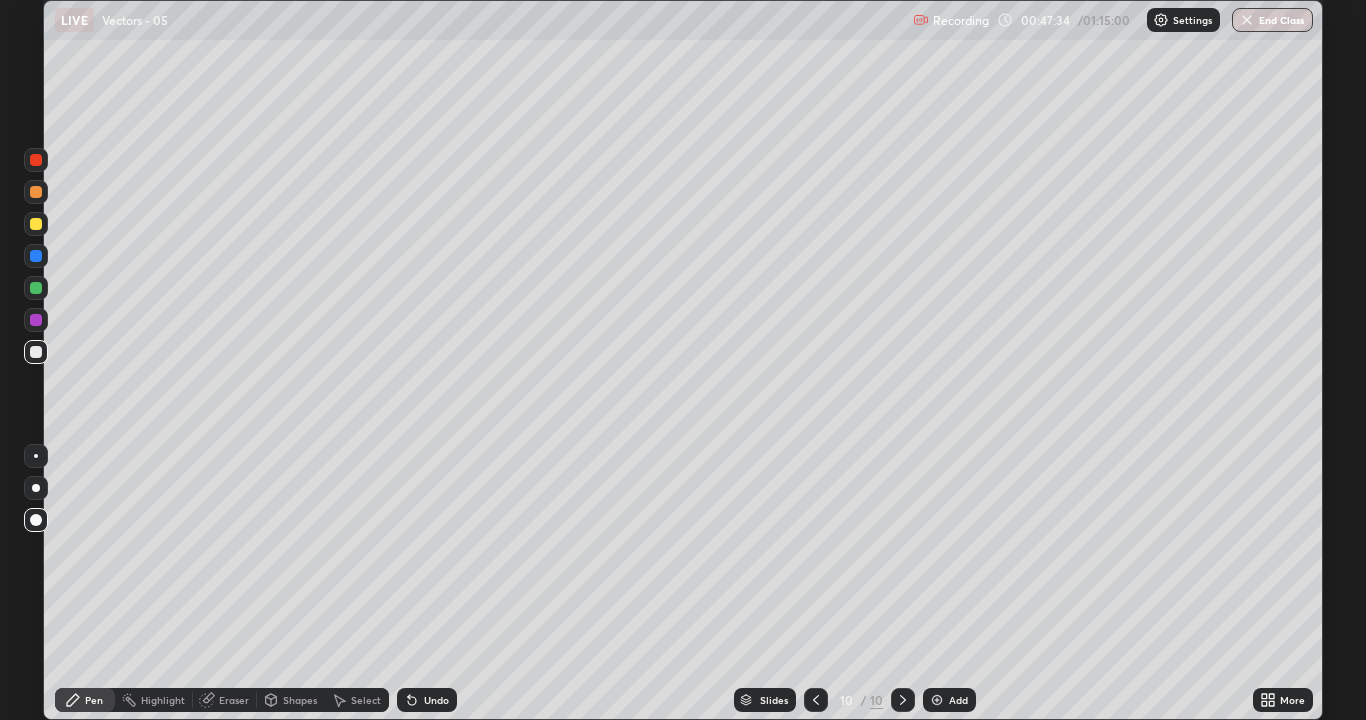 click on "Shapes" at bounding box center [291, 700] 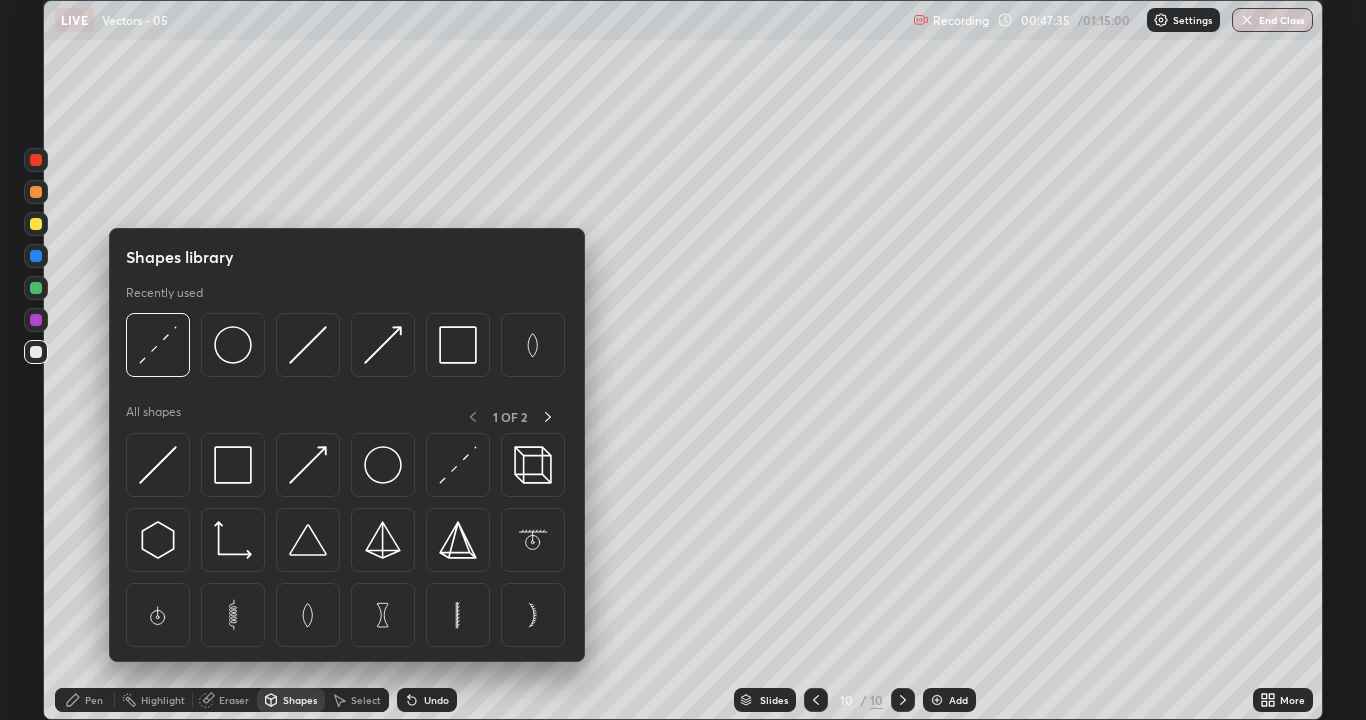 click on "Eraser" at bounding box center (234, 700) 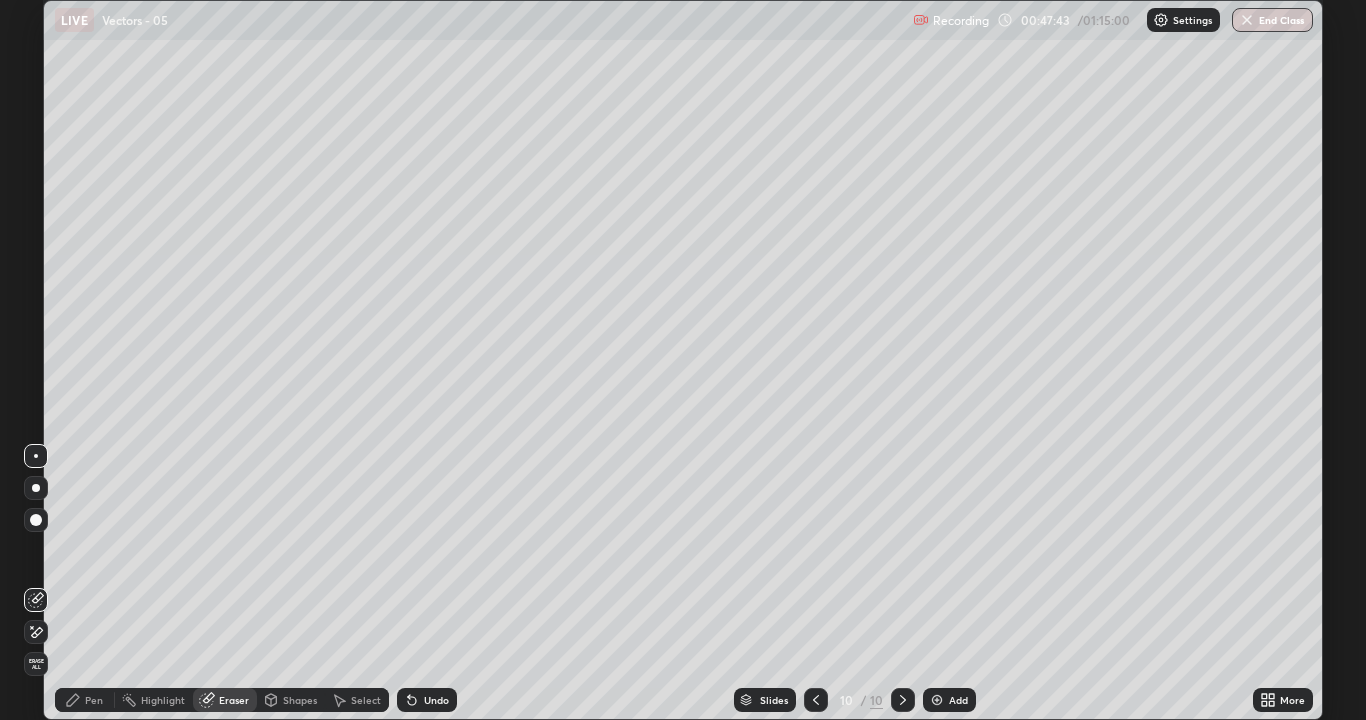 click on "Pen" at bounding box center (94, 700) 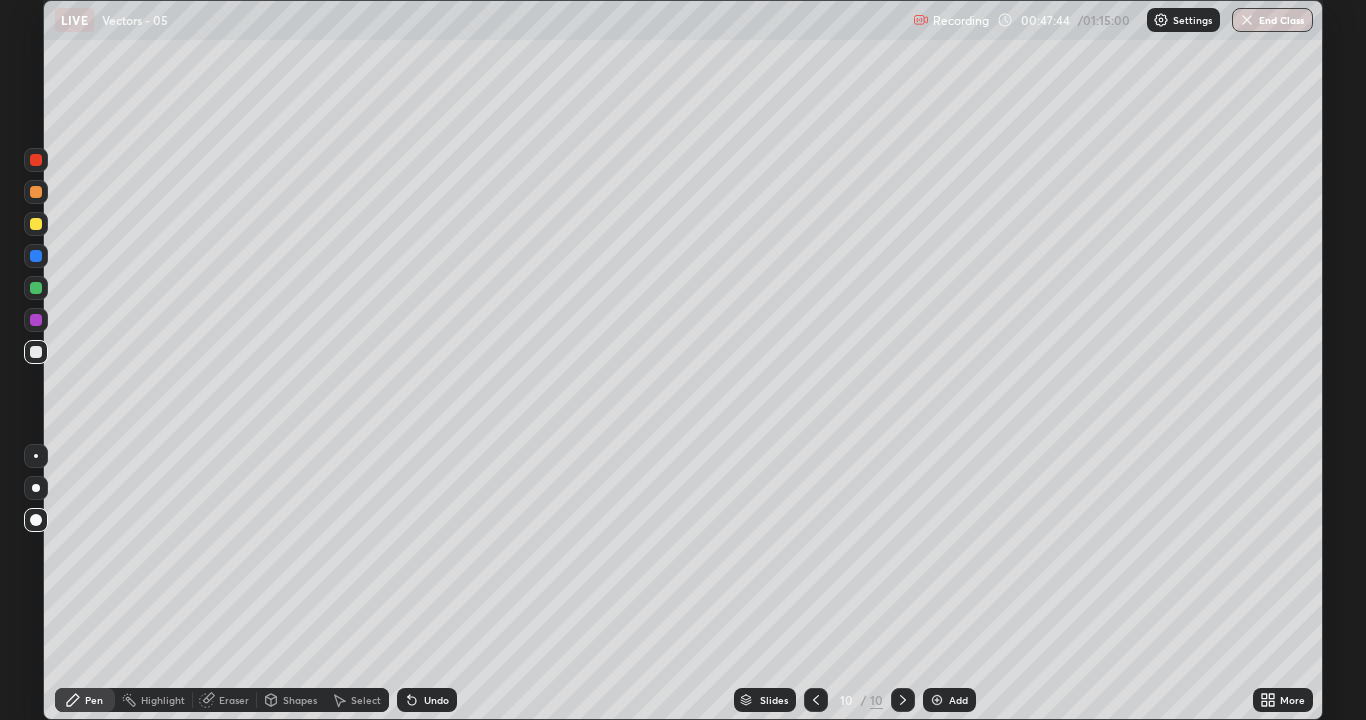 click at bounding box center (36, 224) 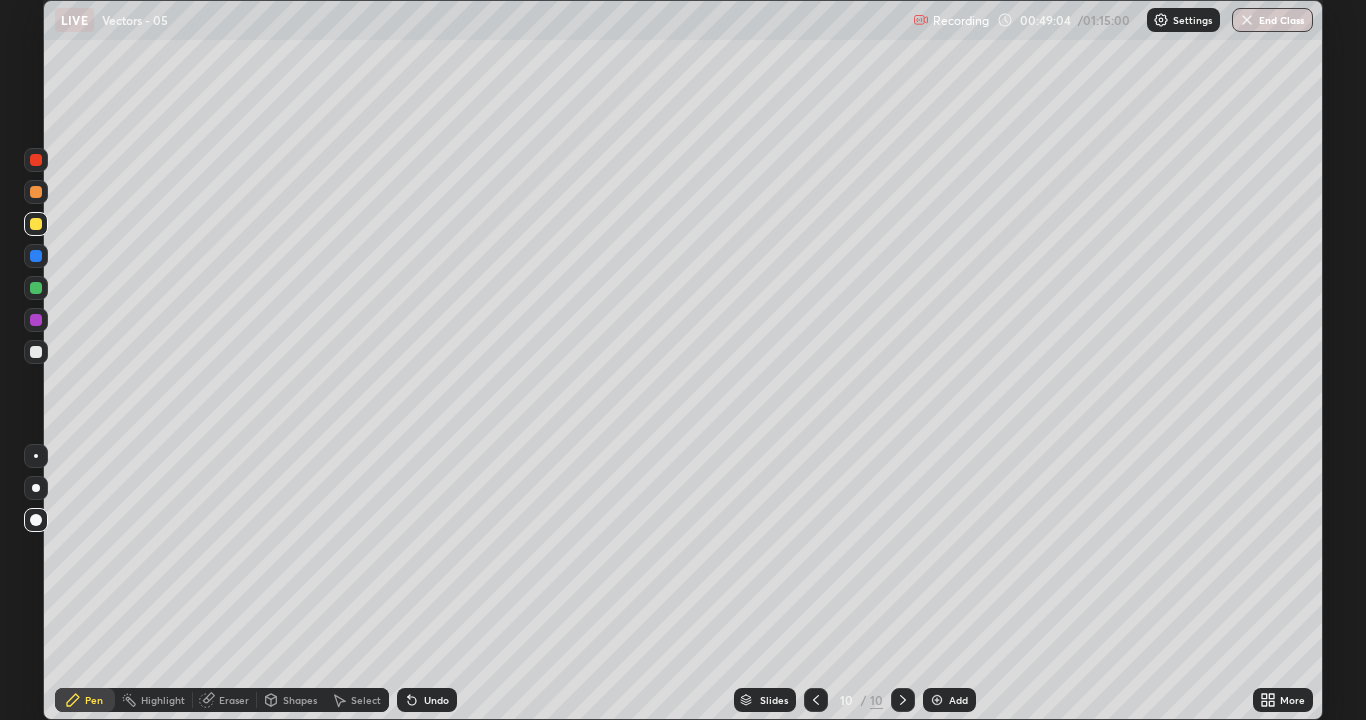 click on "Undo" at bounding box center [427, 700] 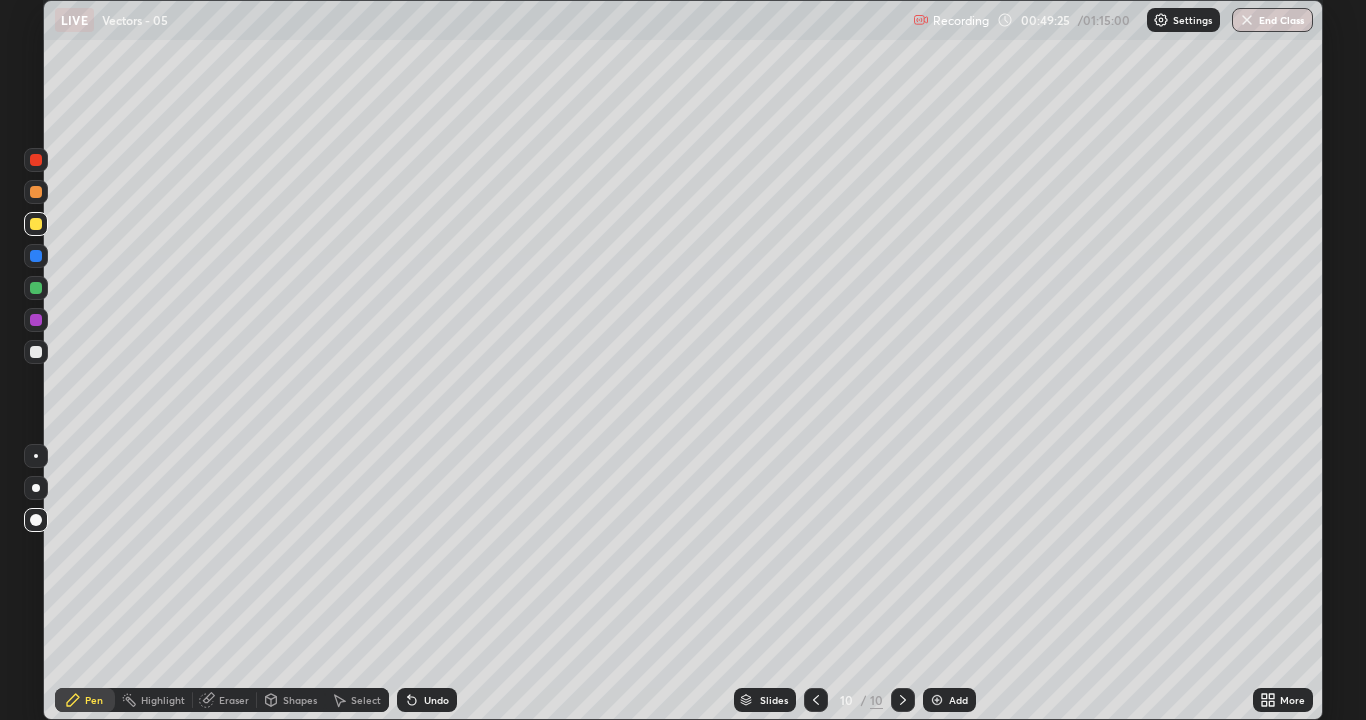 click 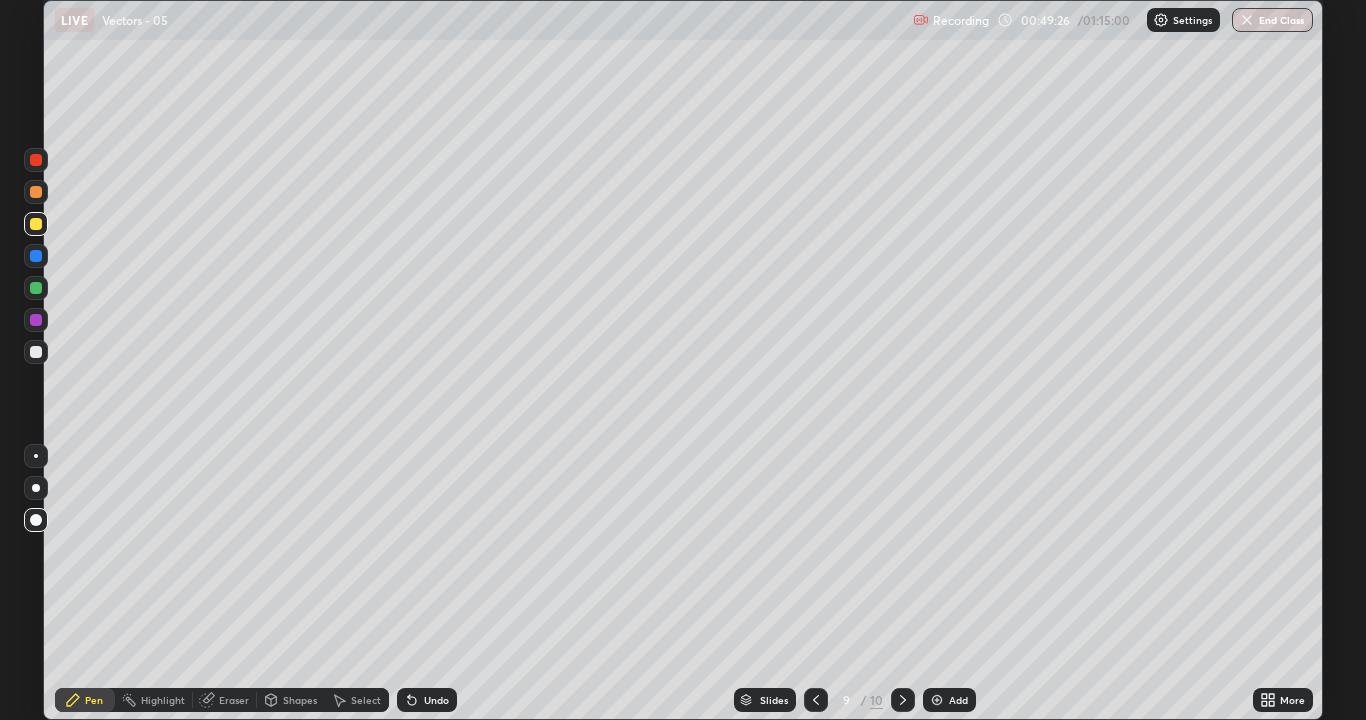 click 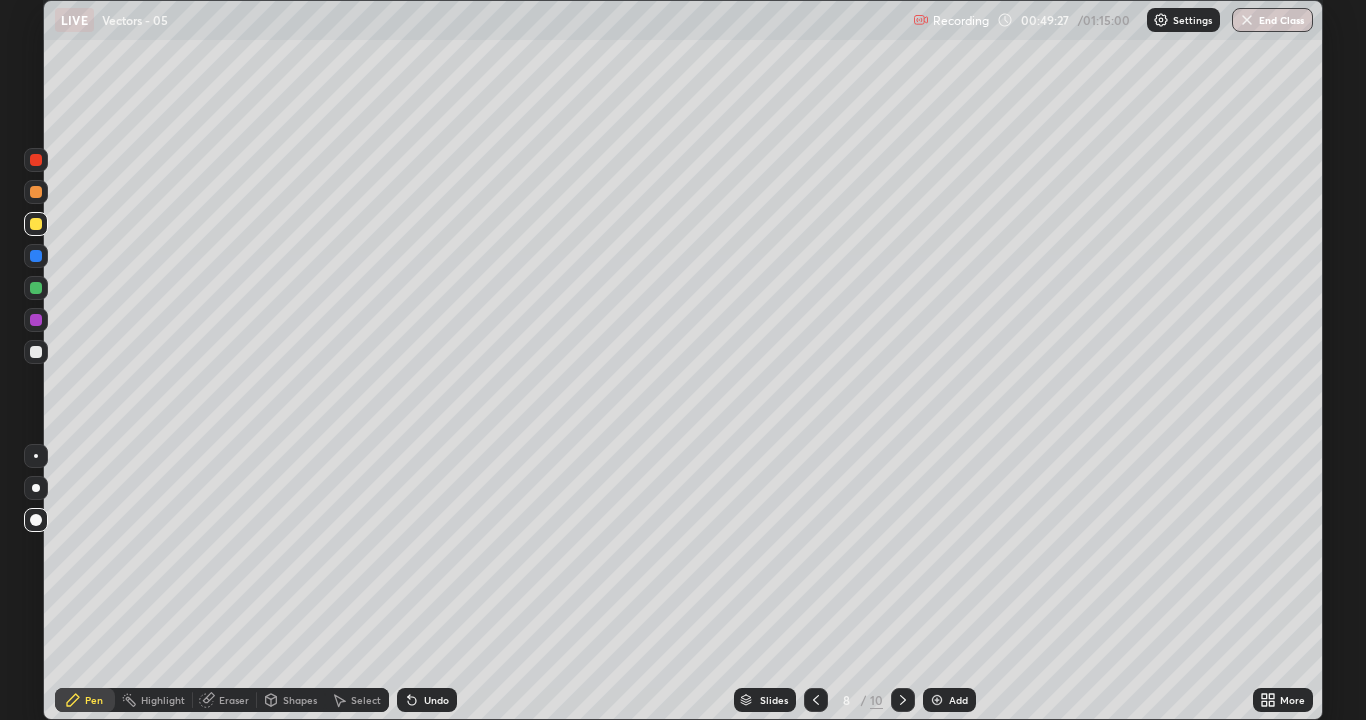 click at bounding box center (816, 700) 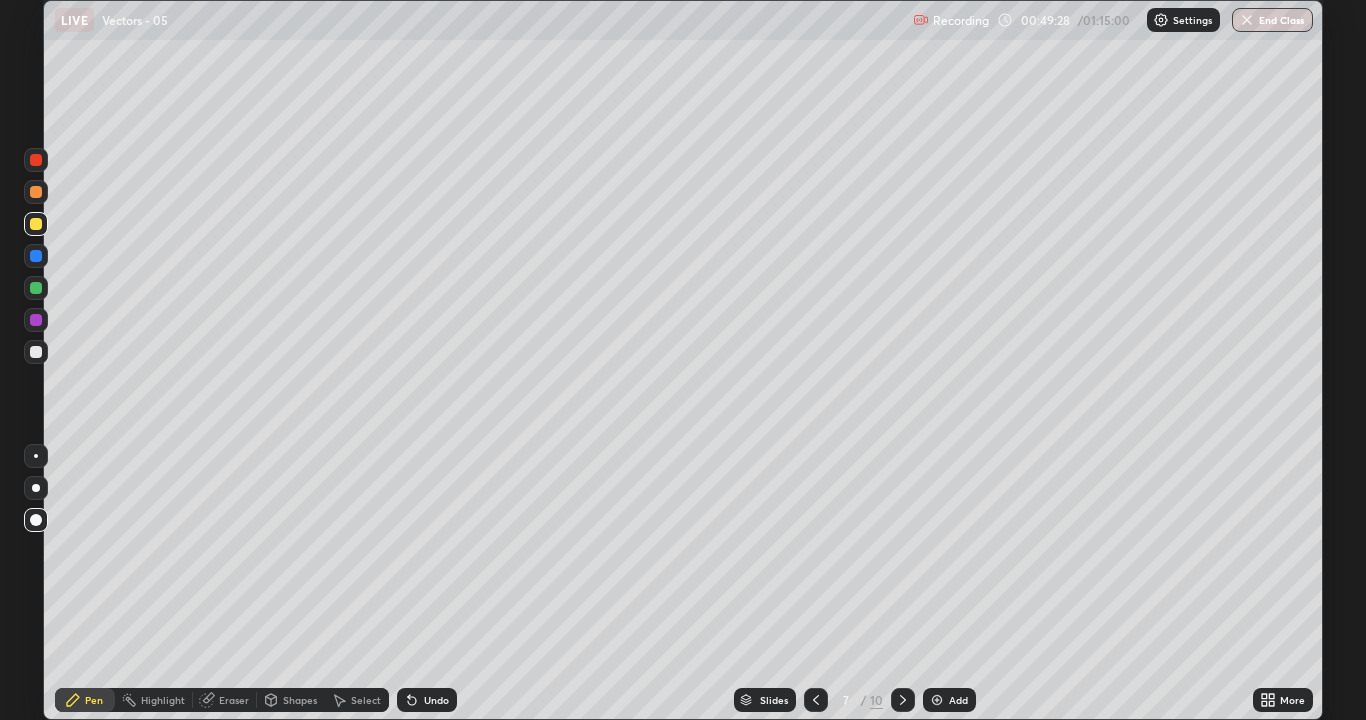 click 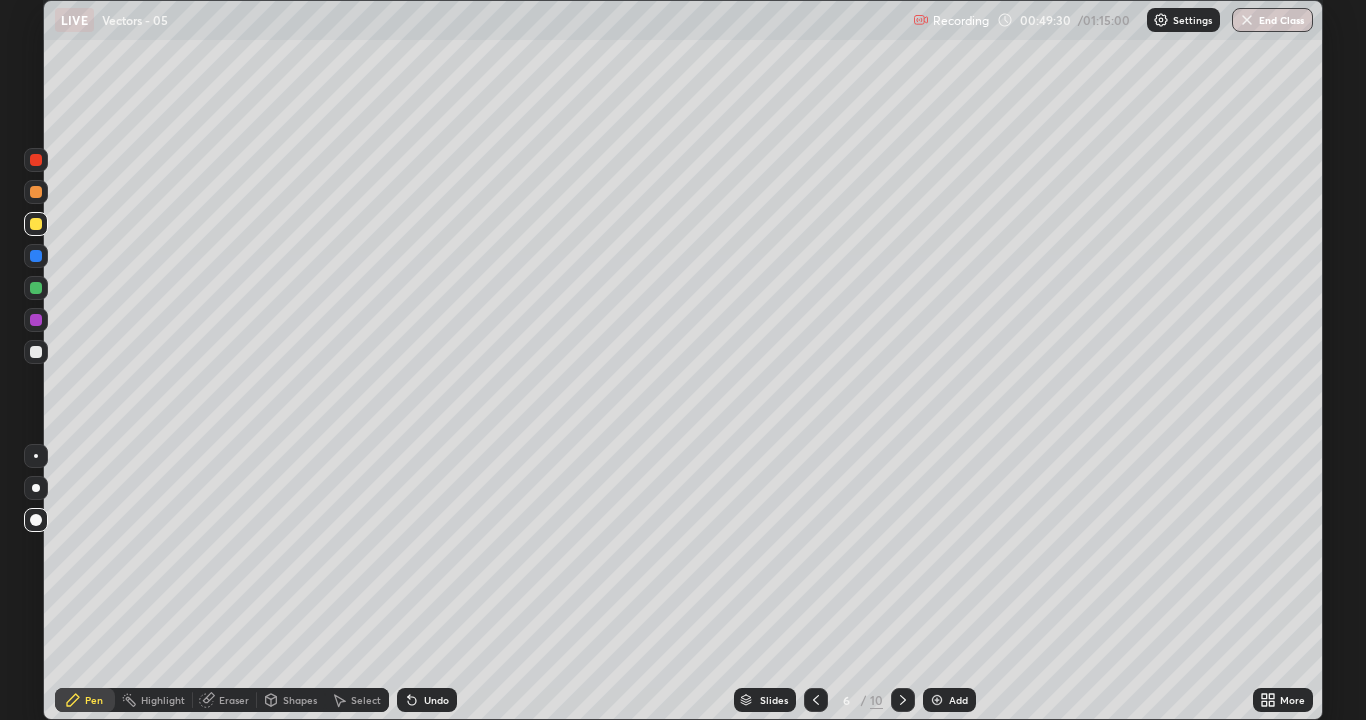 click at bounding box center (903, 700) 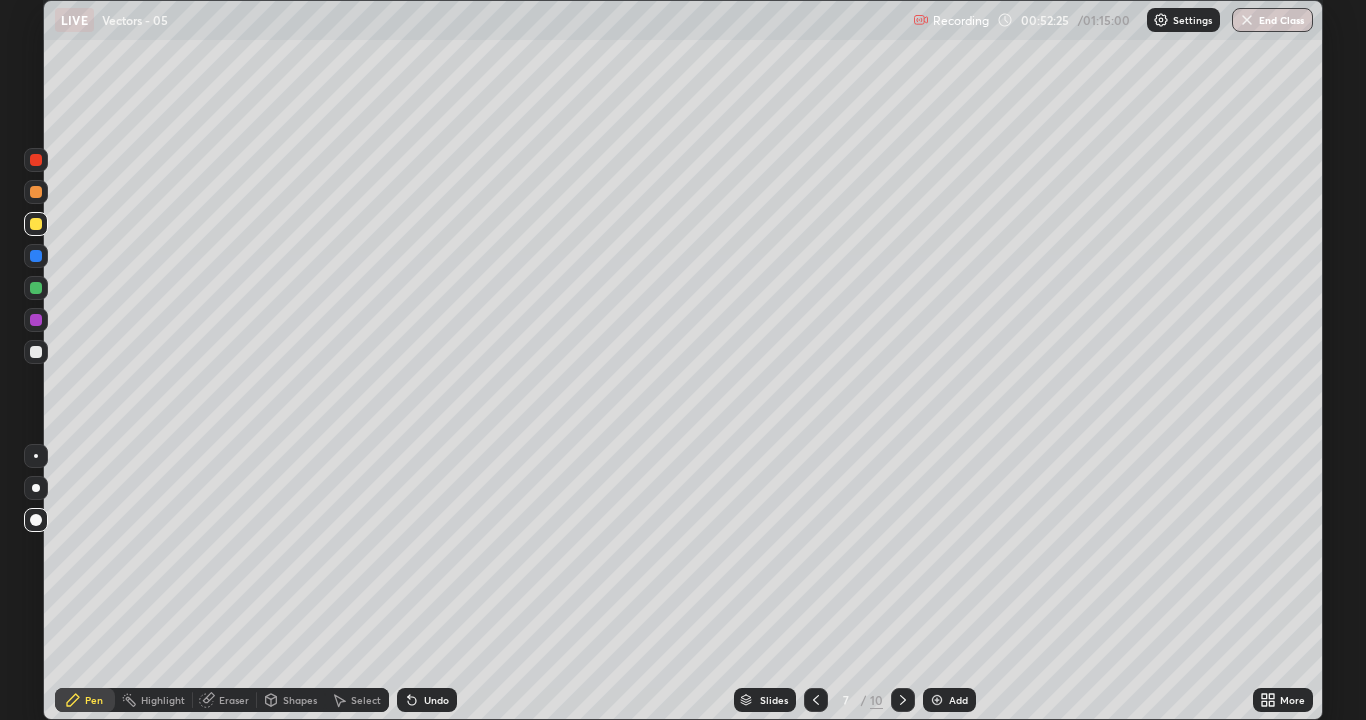 click at bounding box center [36, 352] 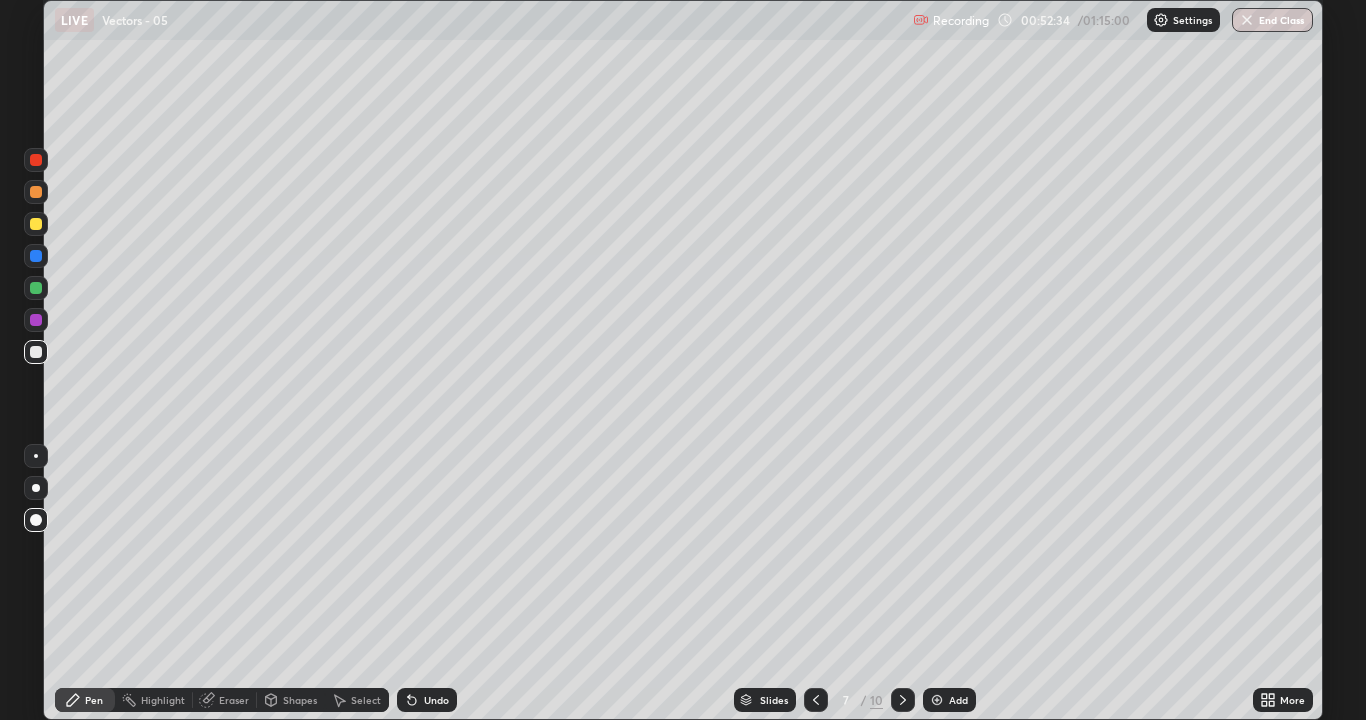 click at bounding box center (903, 700) 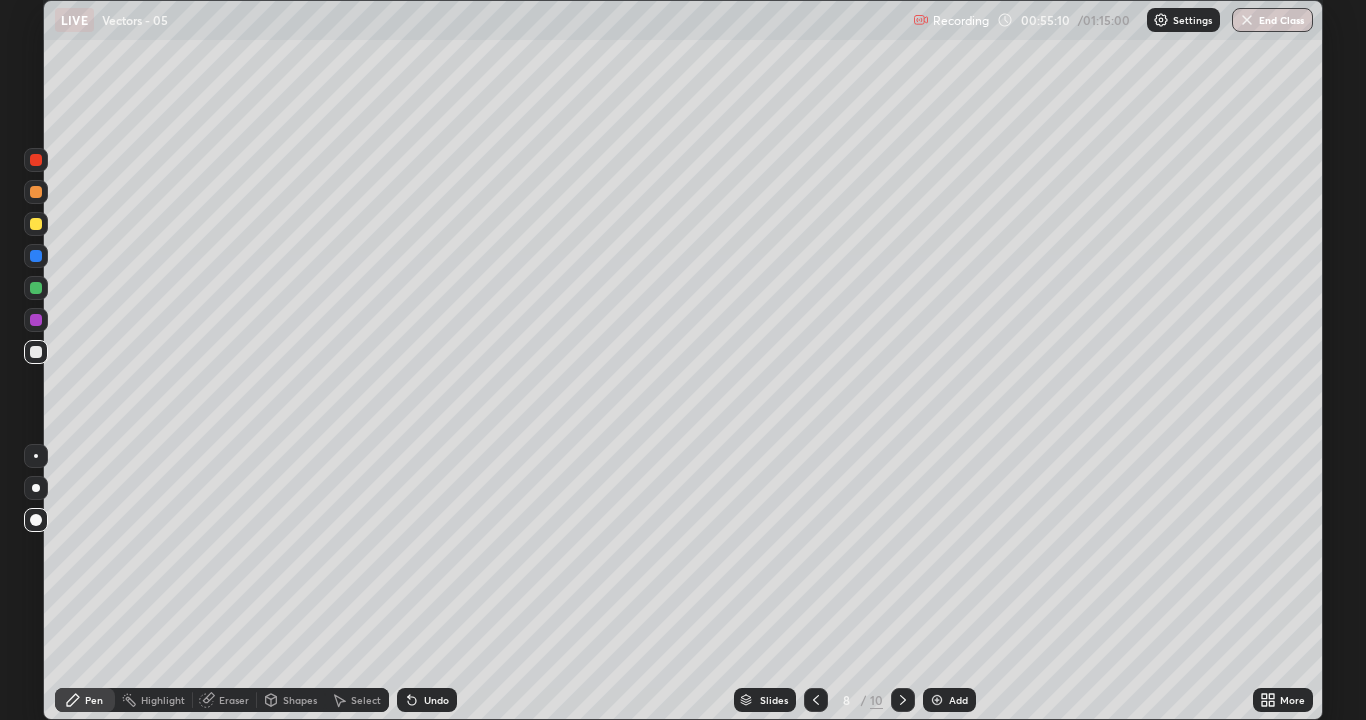 click 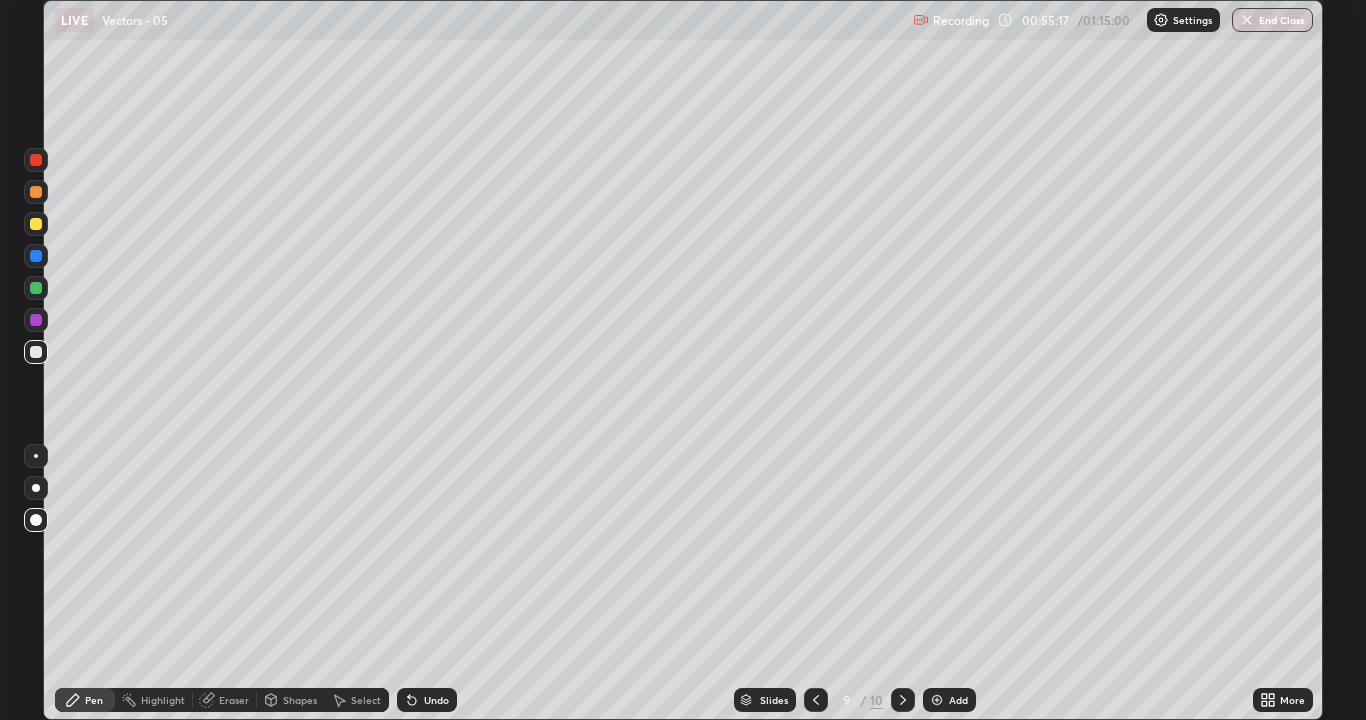 click at bounding box center (36, 224) 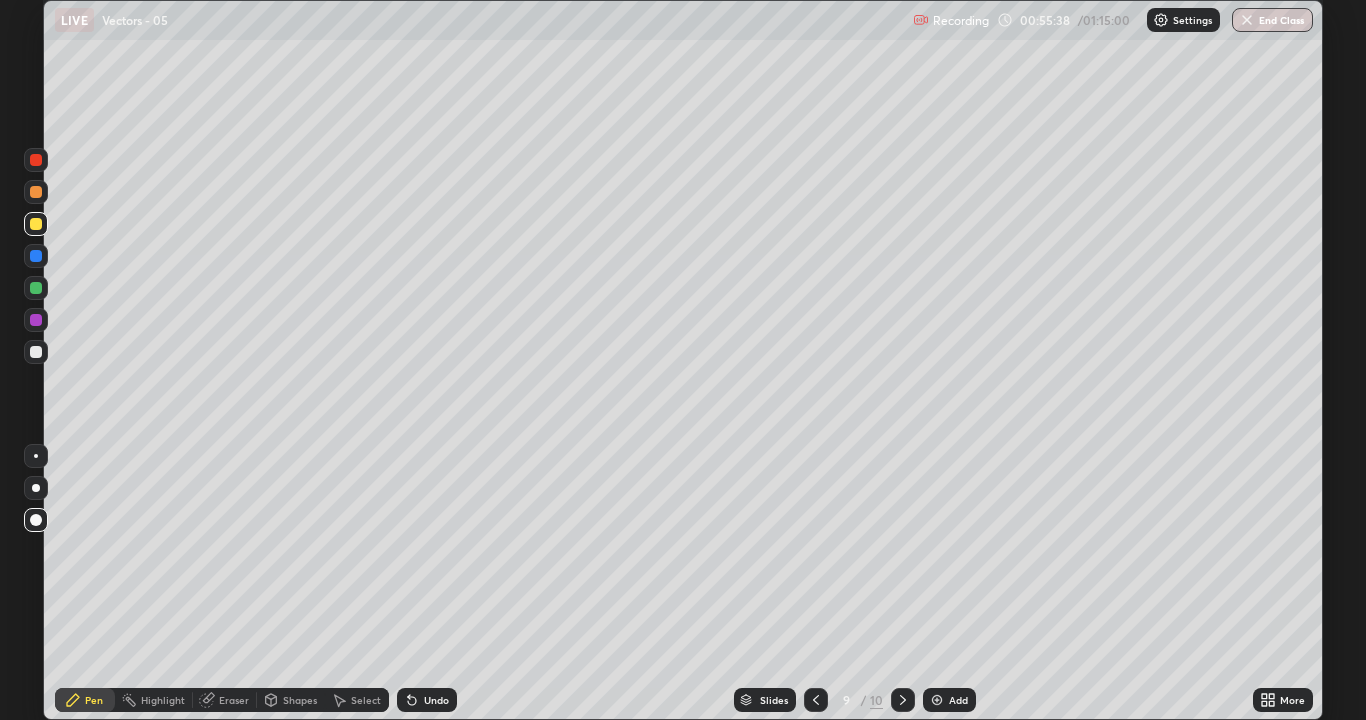 click 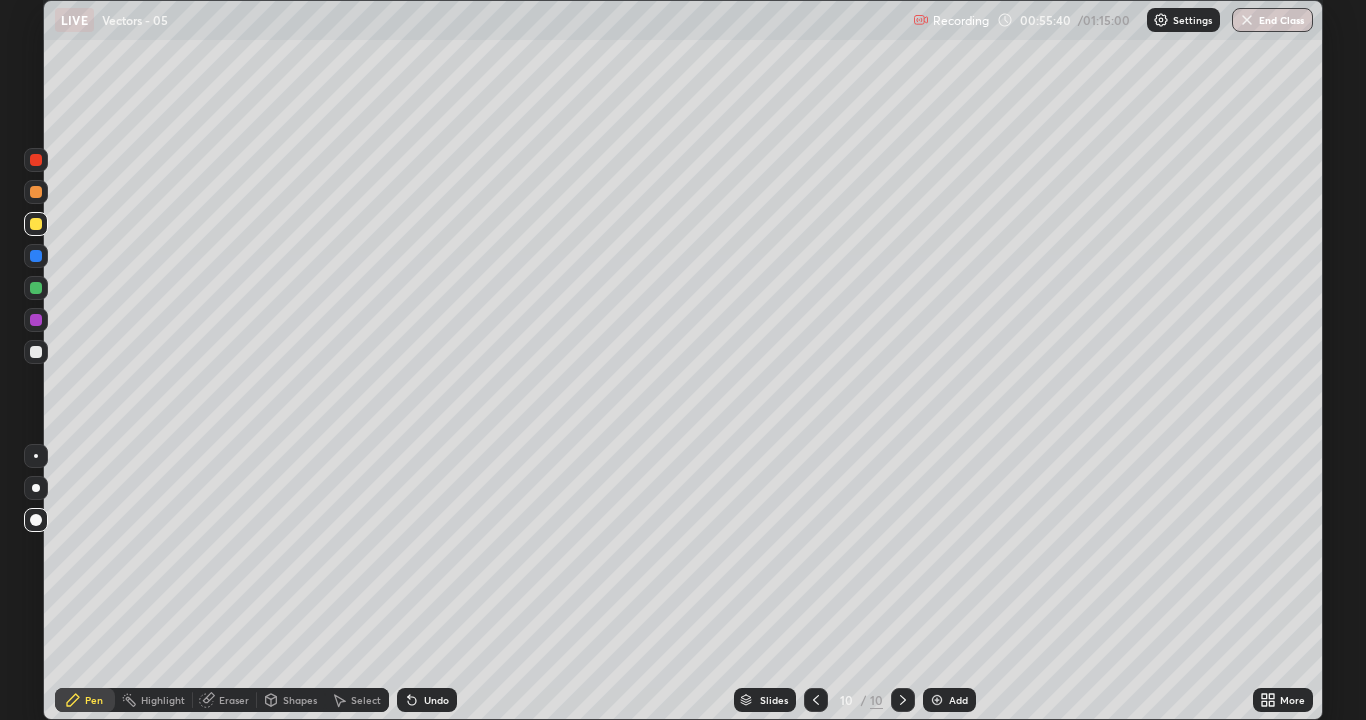 click 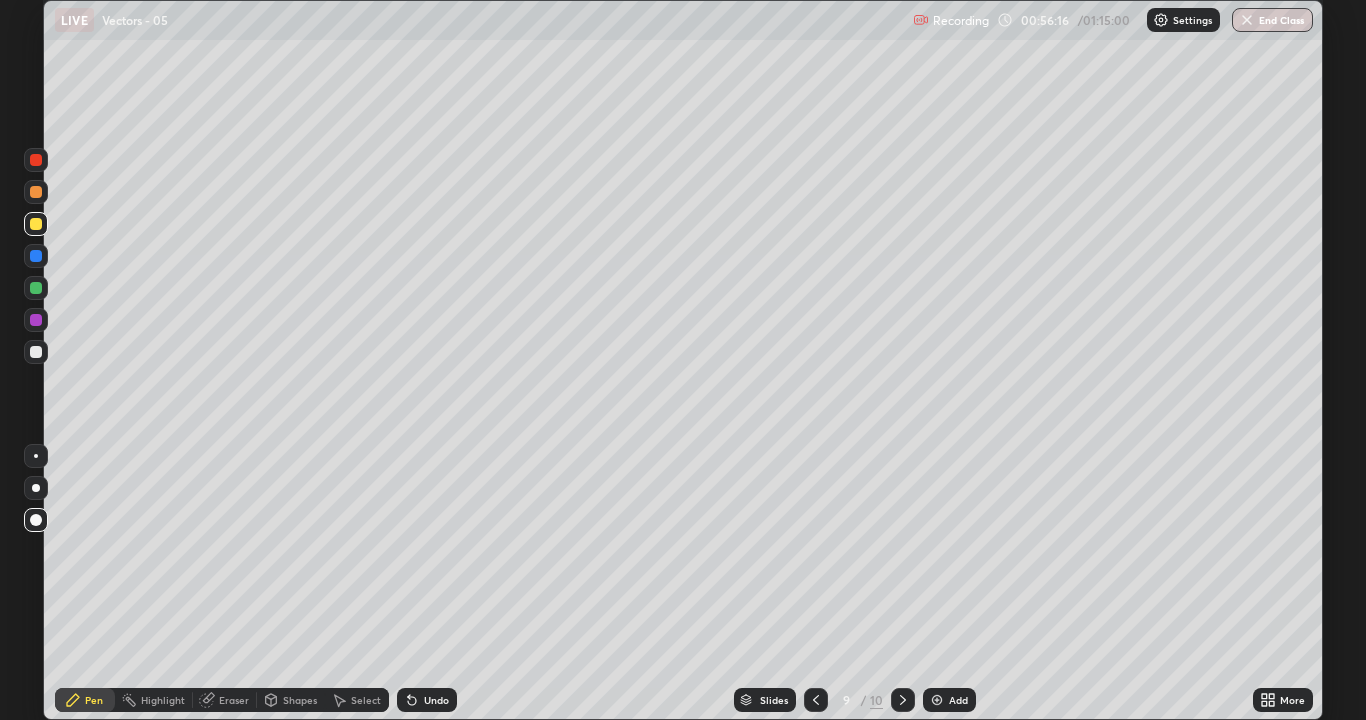 click at bounding box center (903, 700) 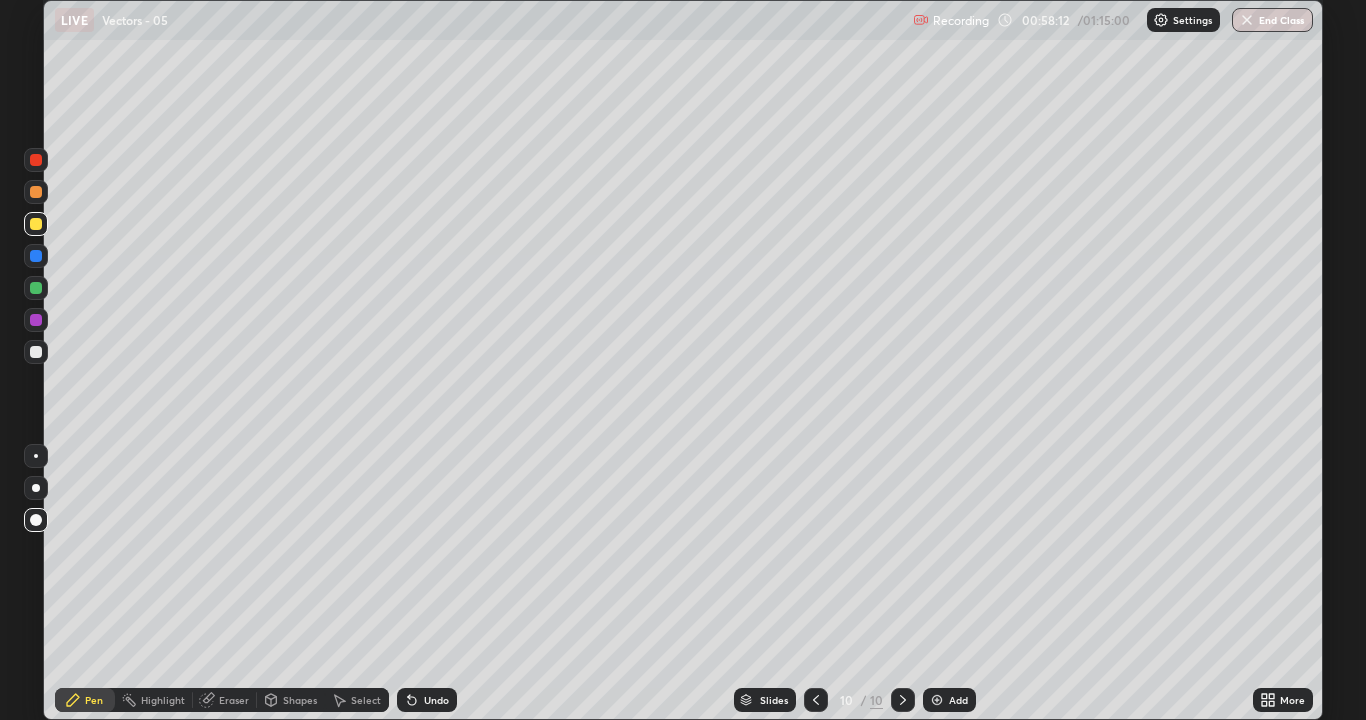 click on "Add" at bounding box center (949, 700) 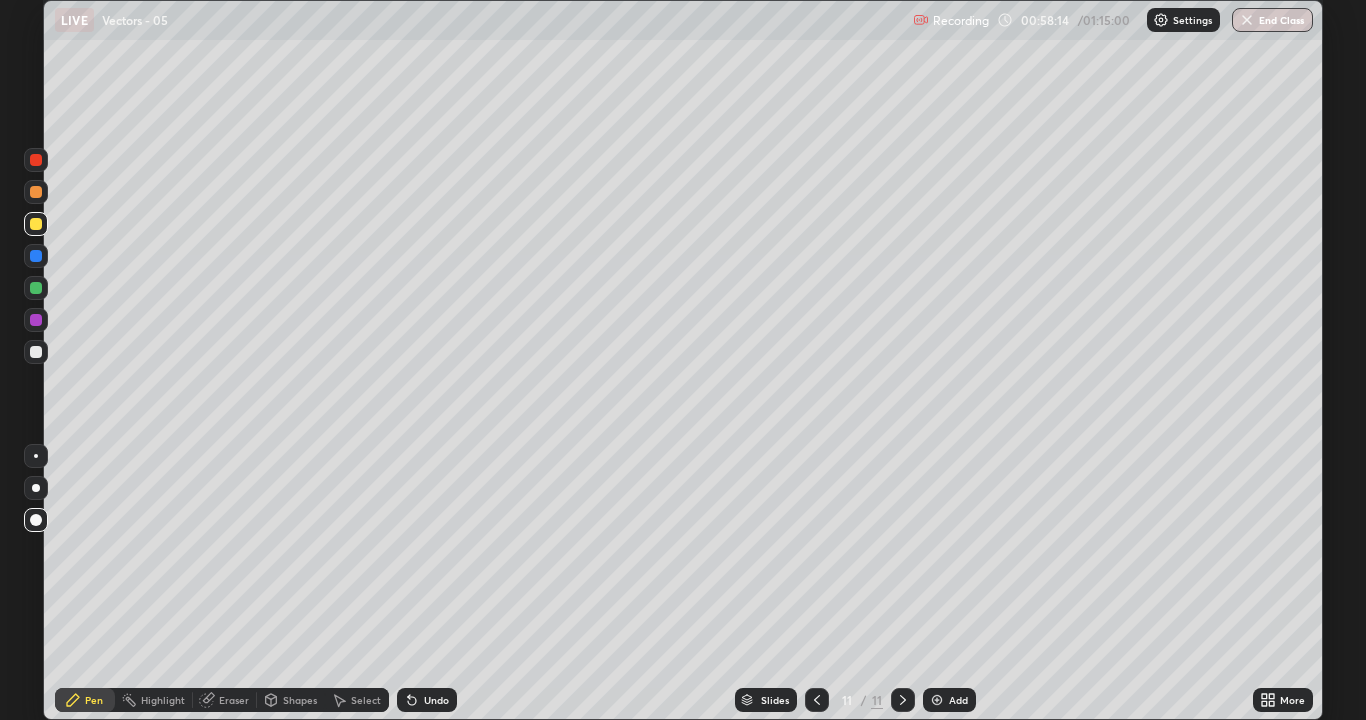 click at bounding box center [36, 352] 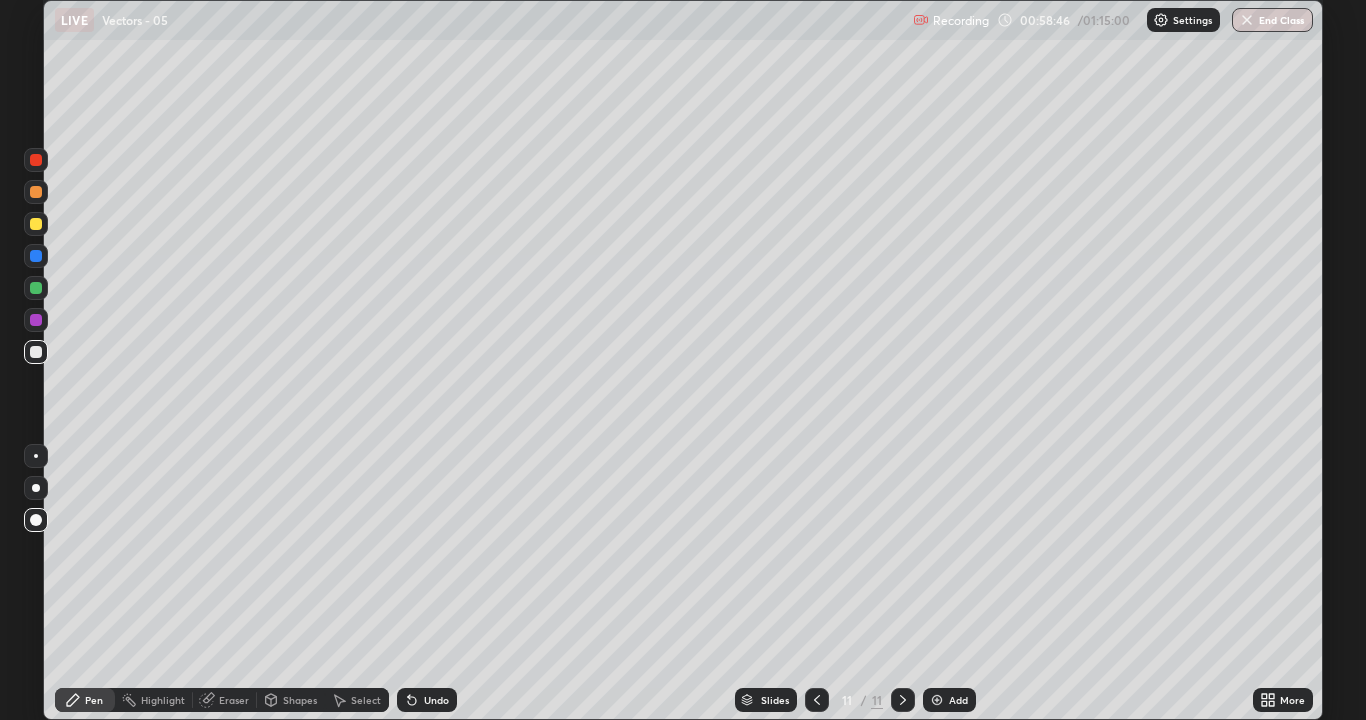 click 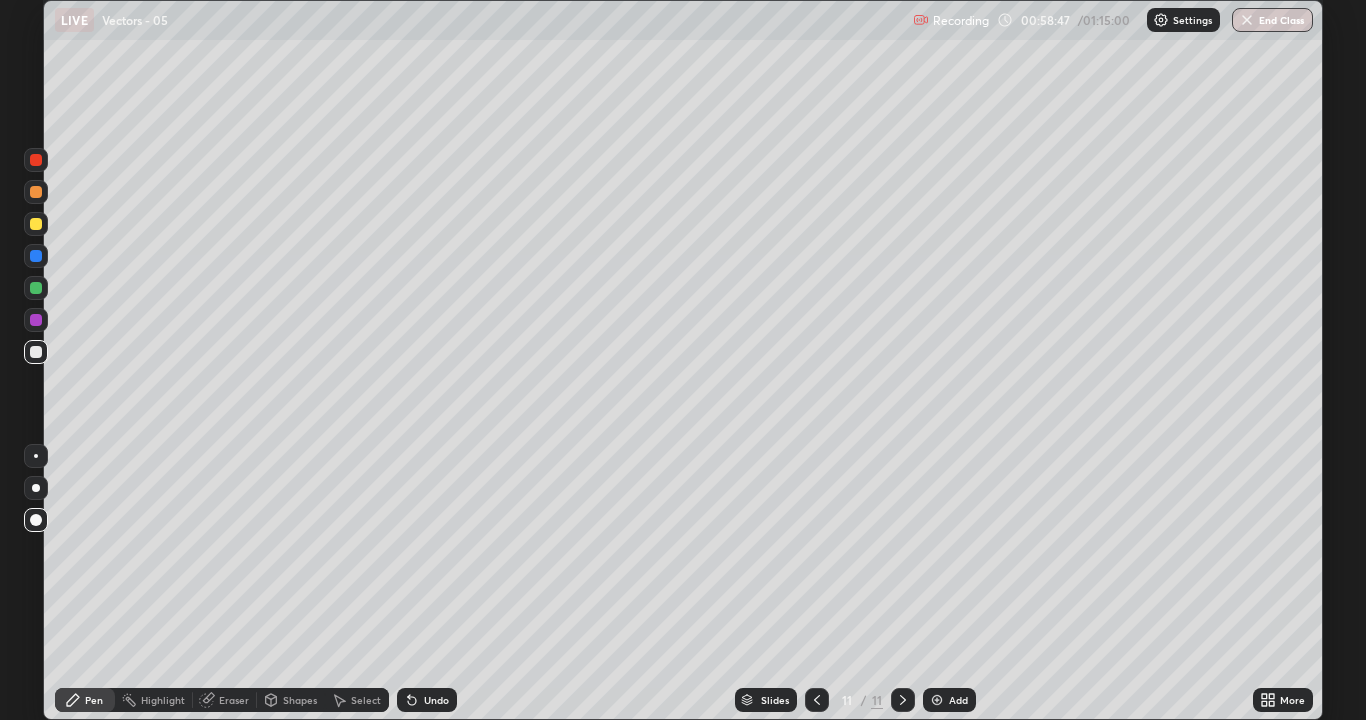 click 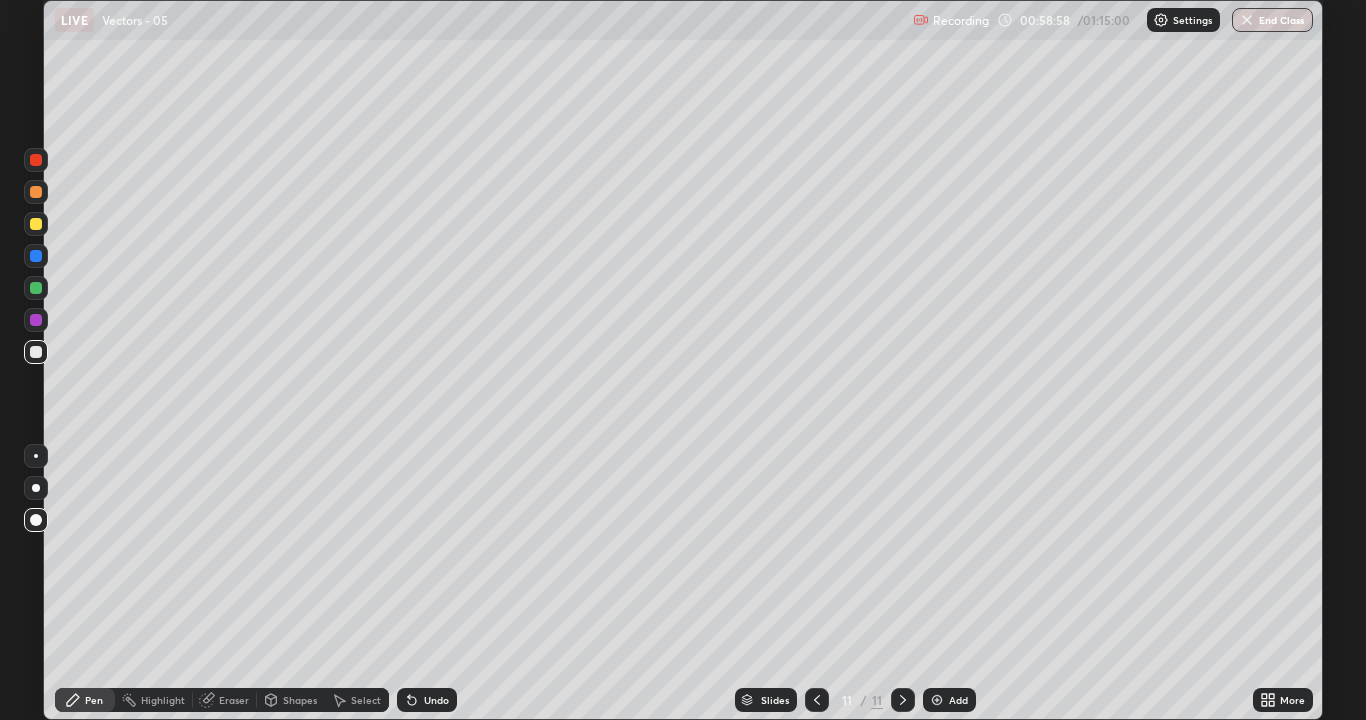click 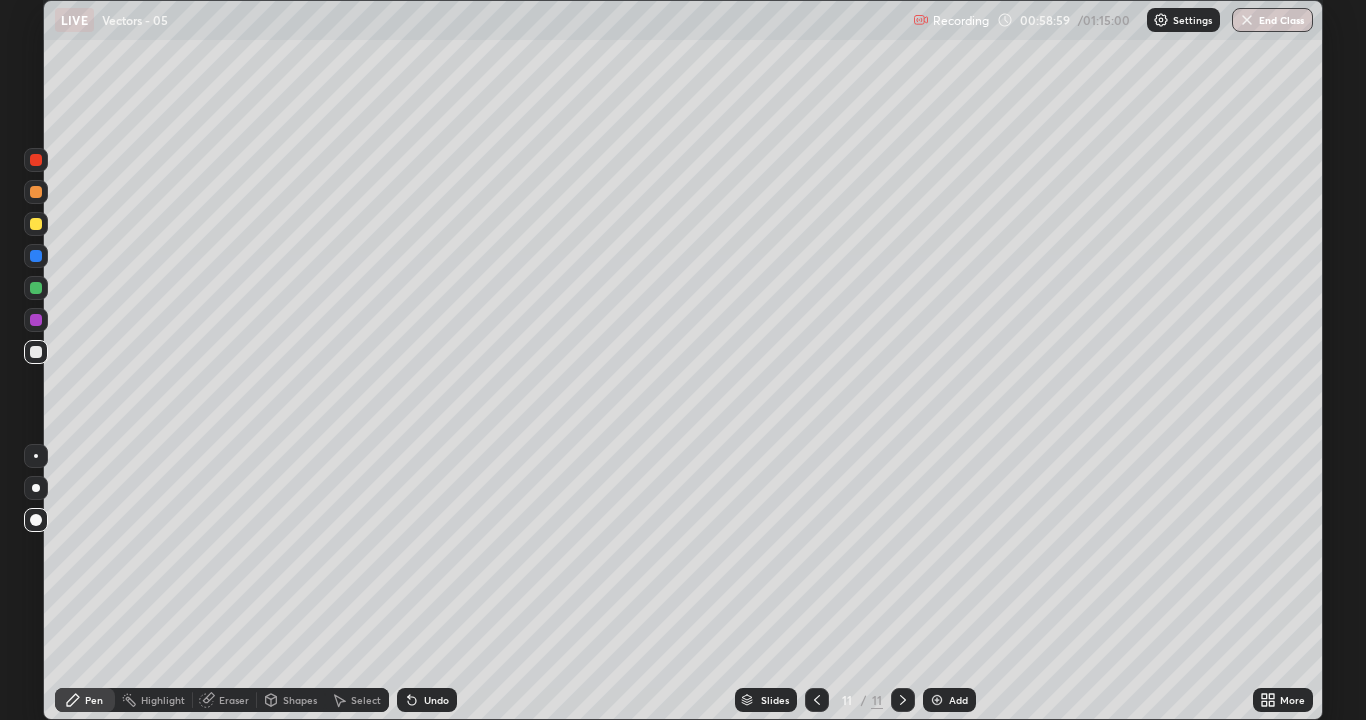click on "Undo" at bounding box center (427, 700) 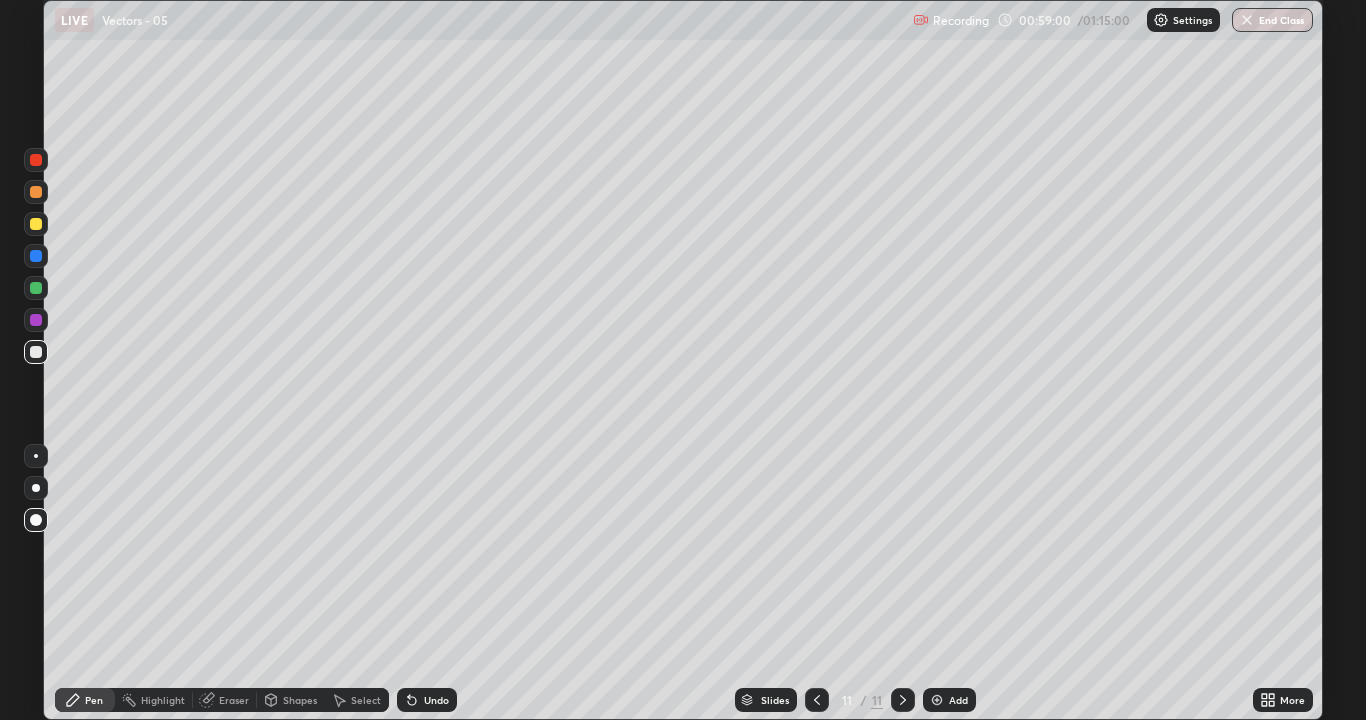 click on "Undo" at bounding box center (427, 700) 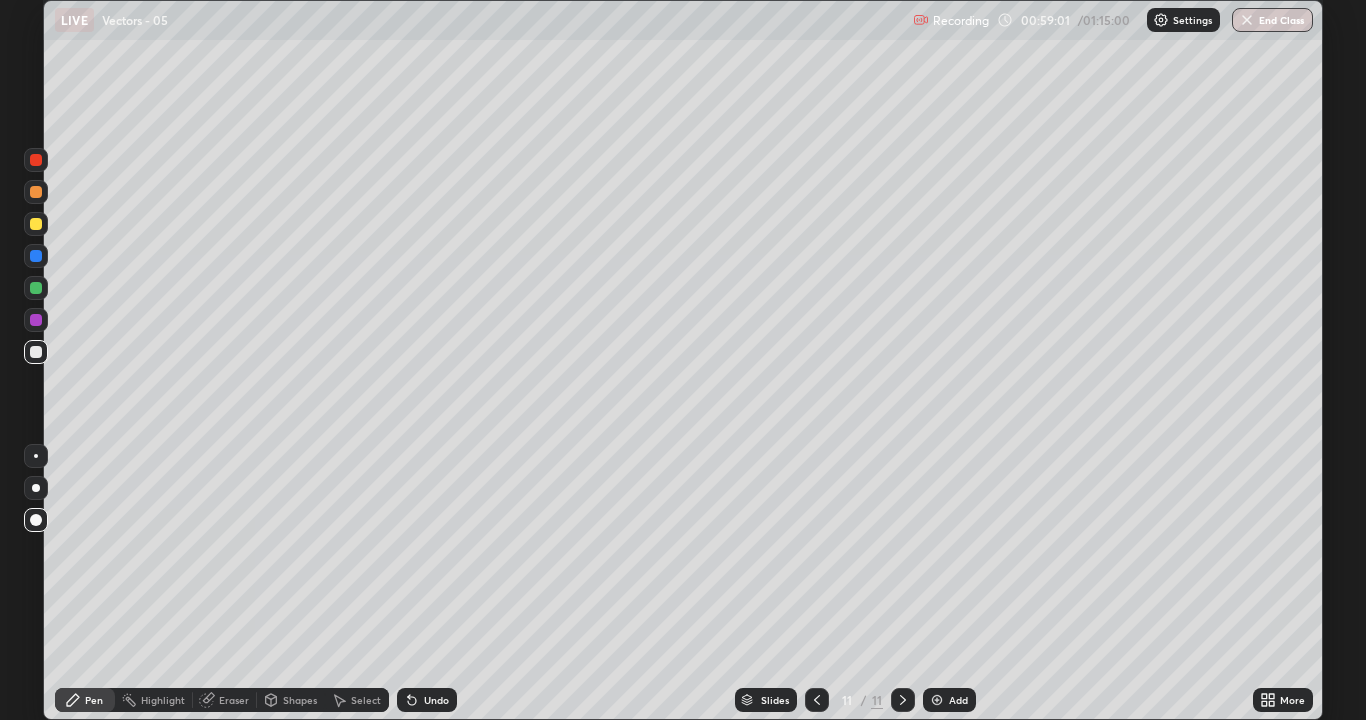 click 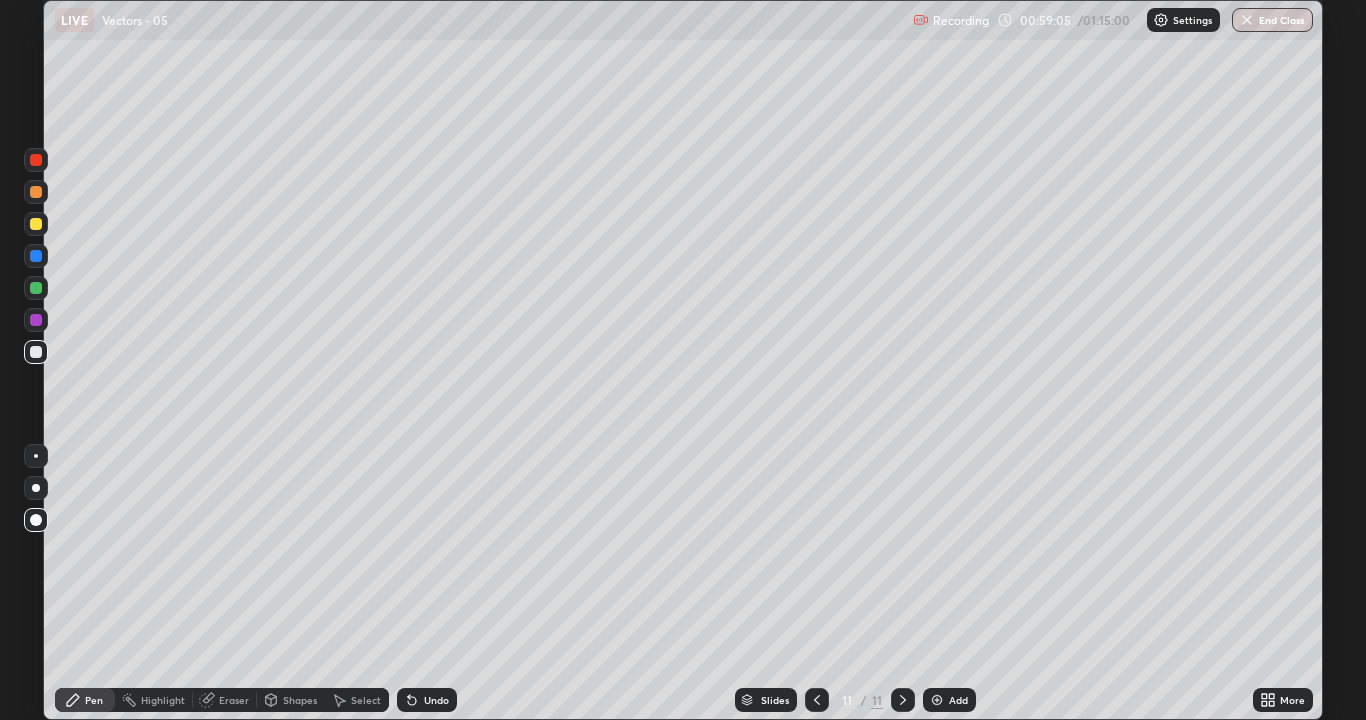 click 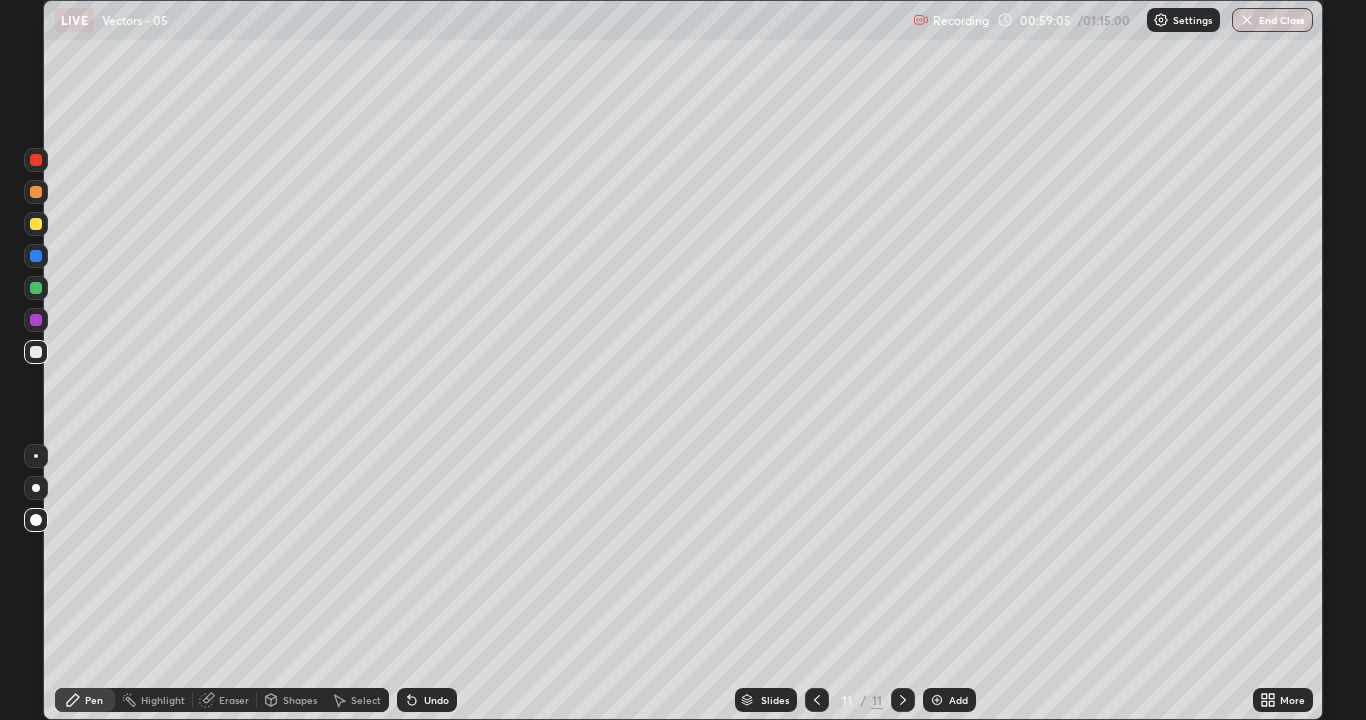 click 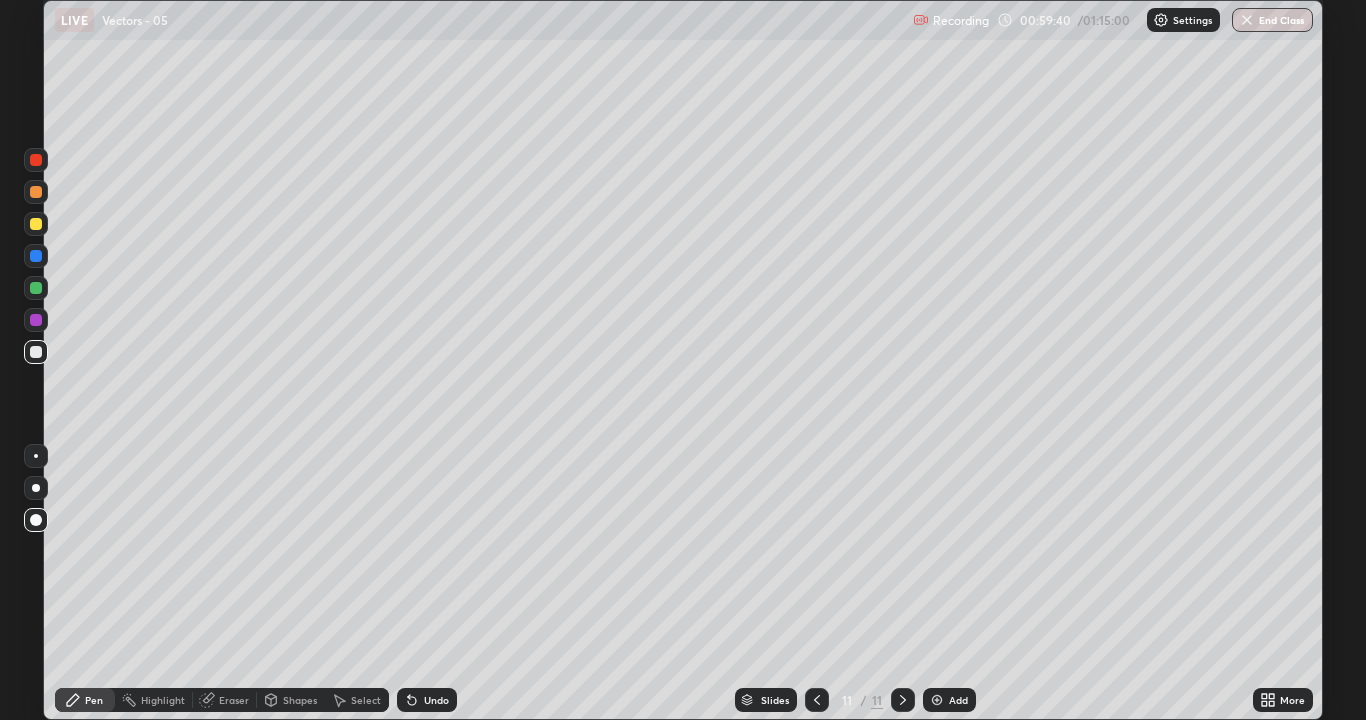 click at bounding box center (36, 352) 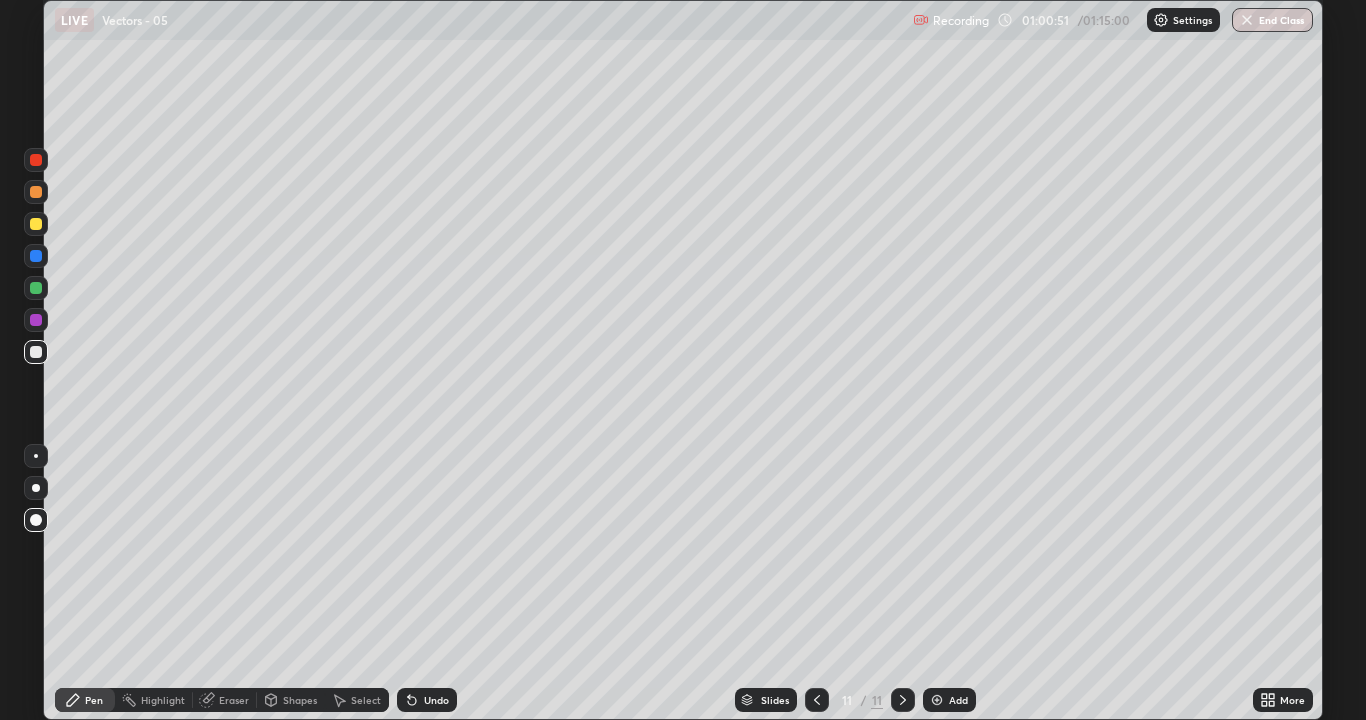 click at bounding box center (36, 224) 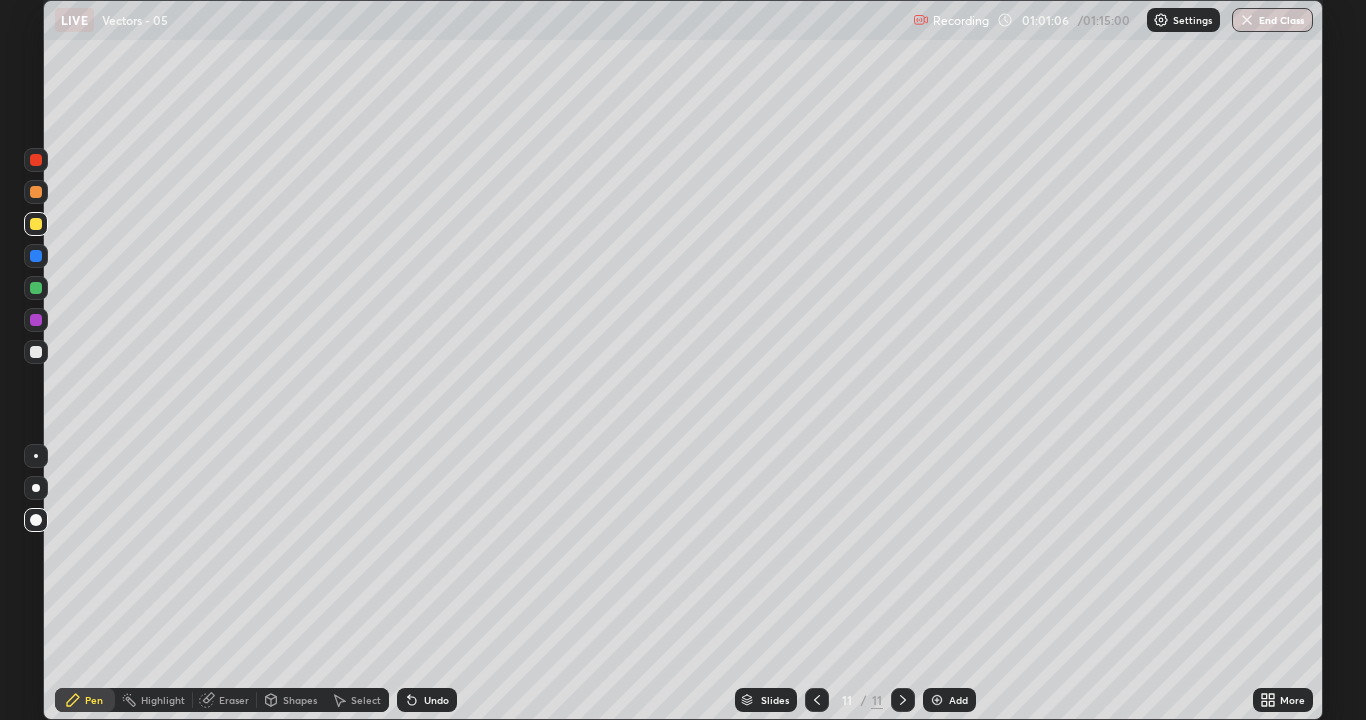 click 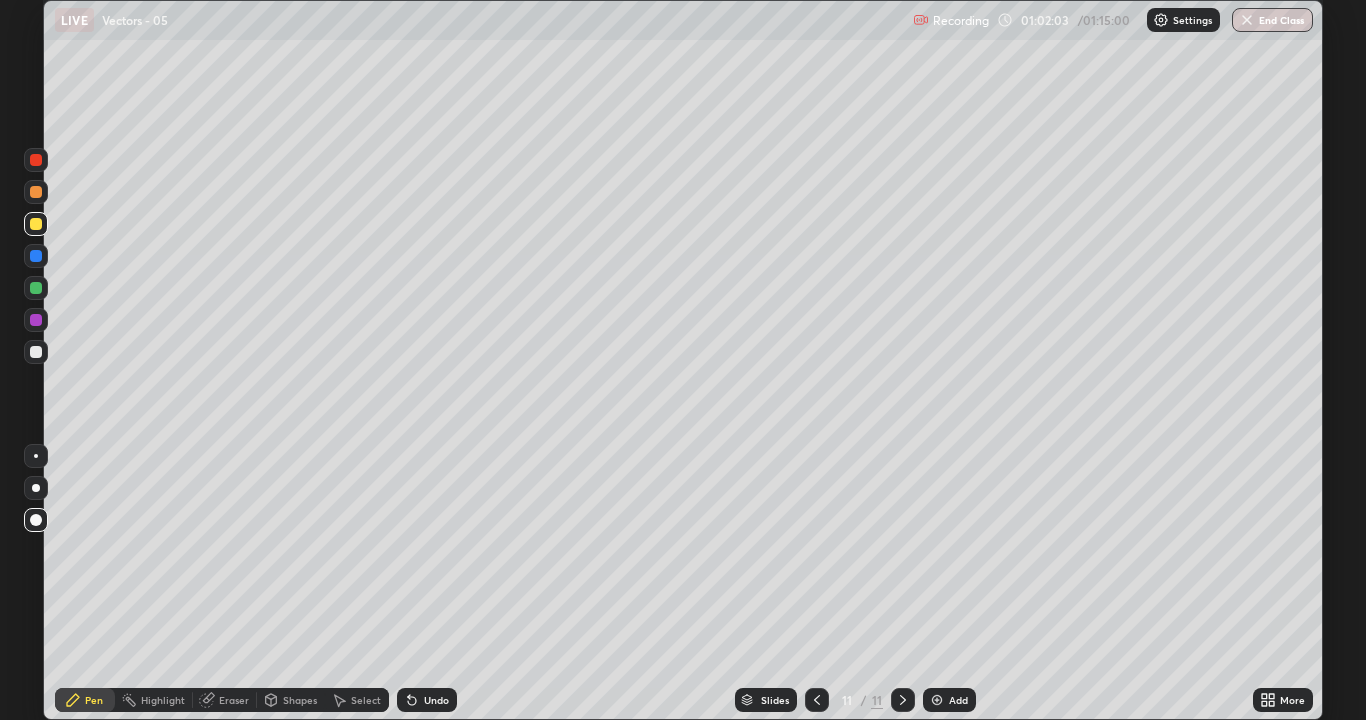 click at bounding box center (937, 700) 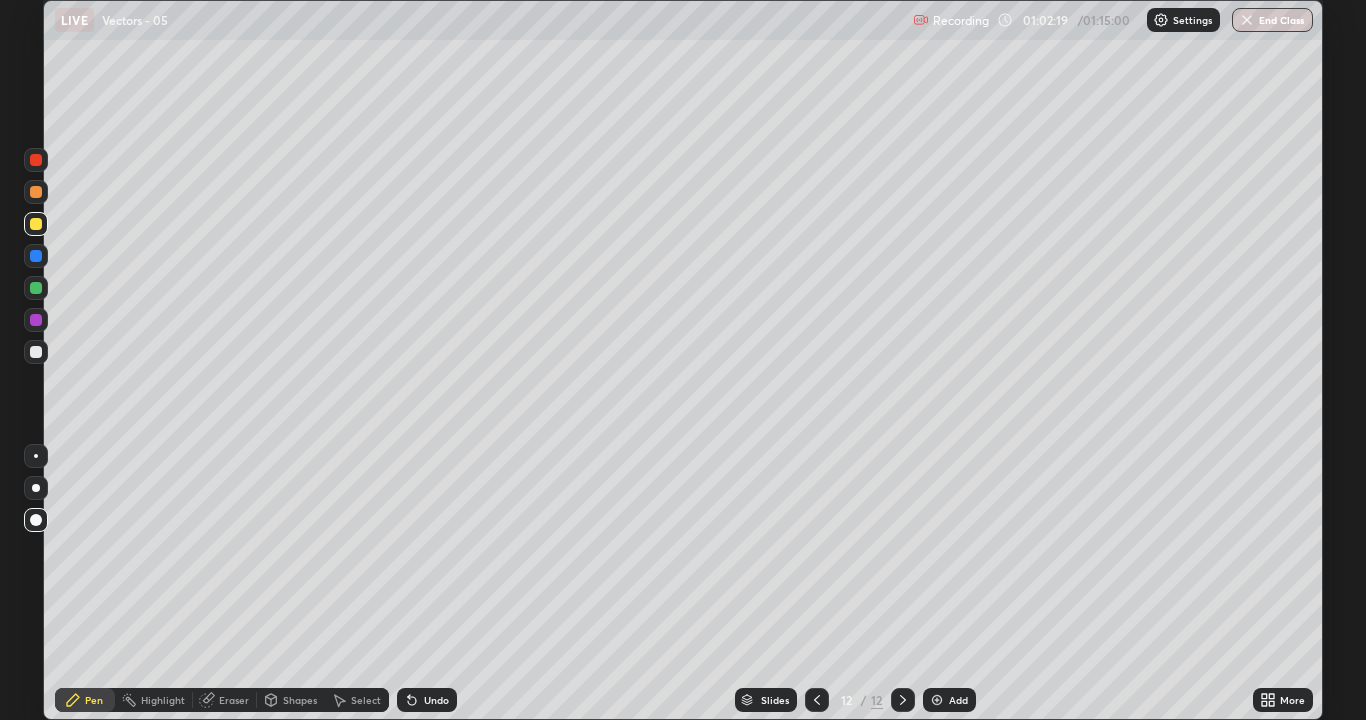 click 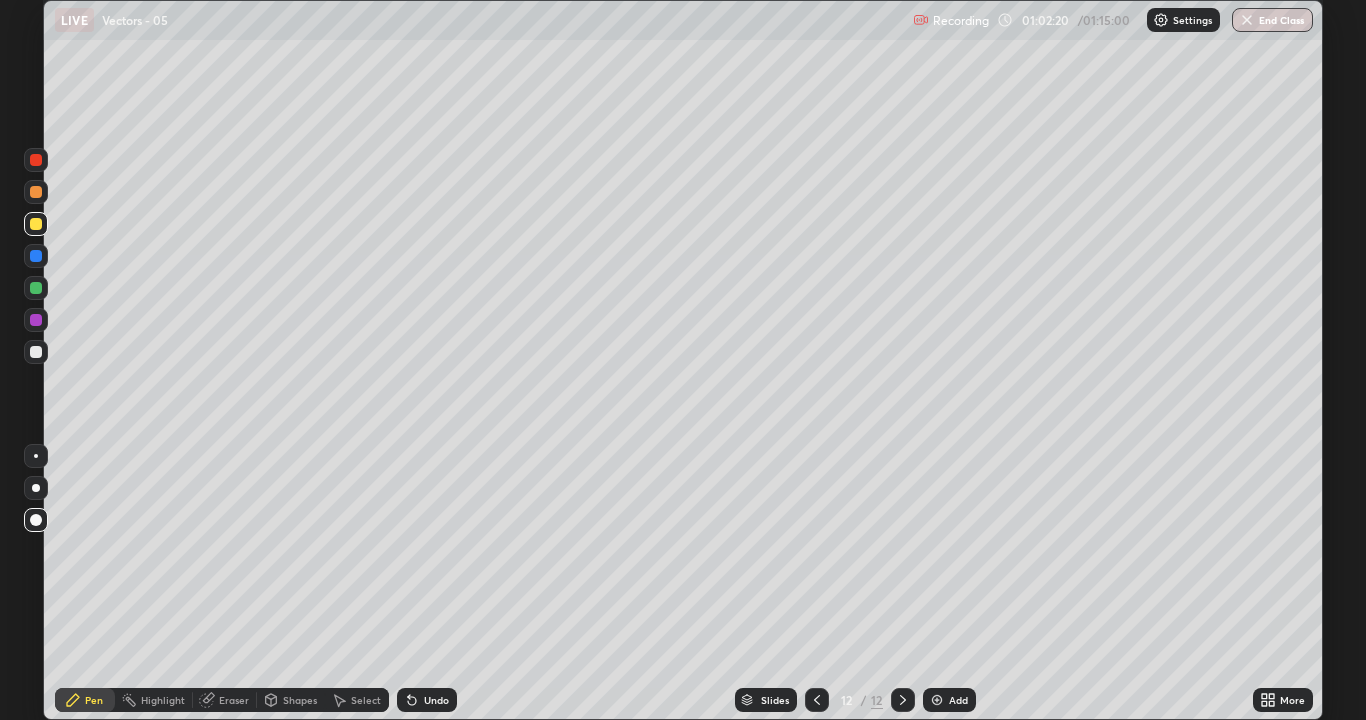 click 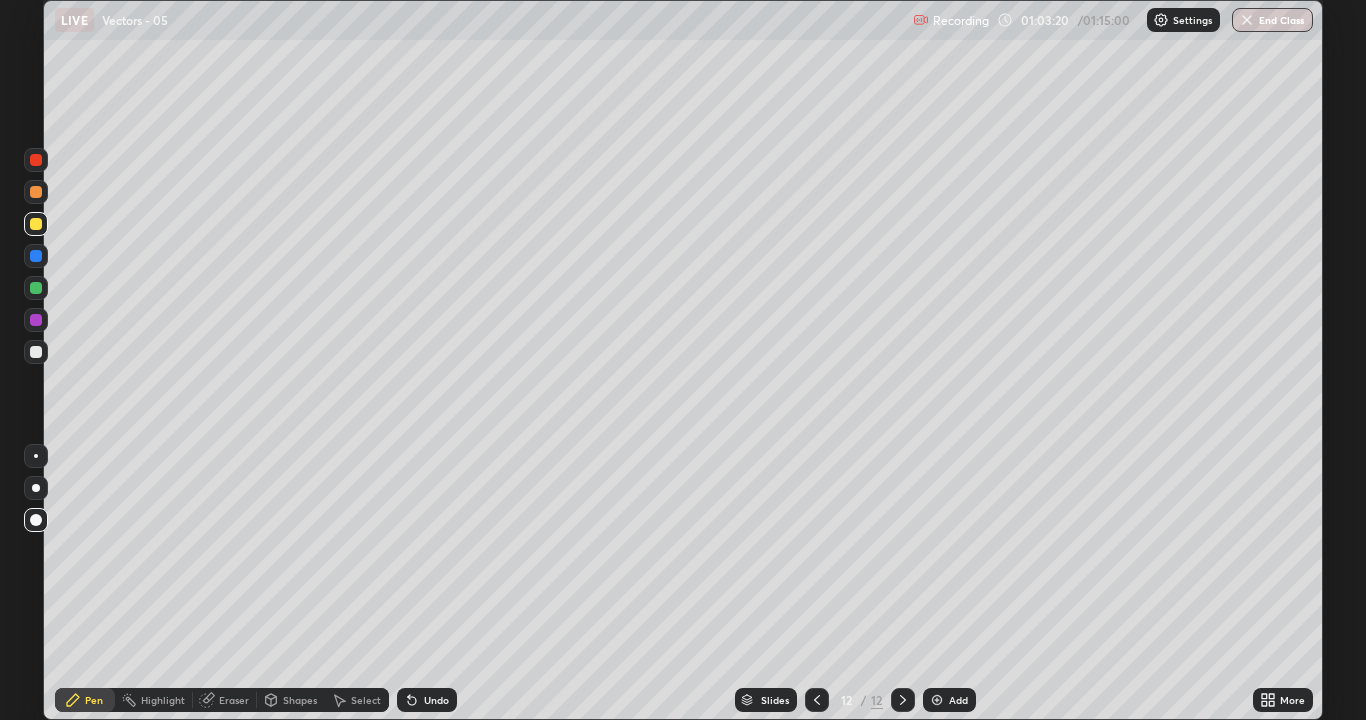 click 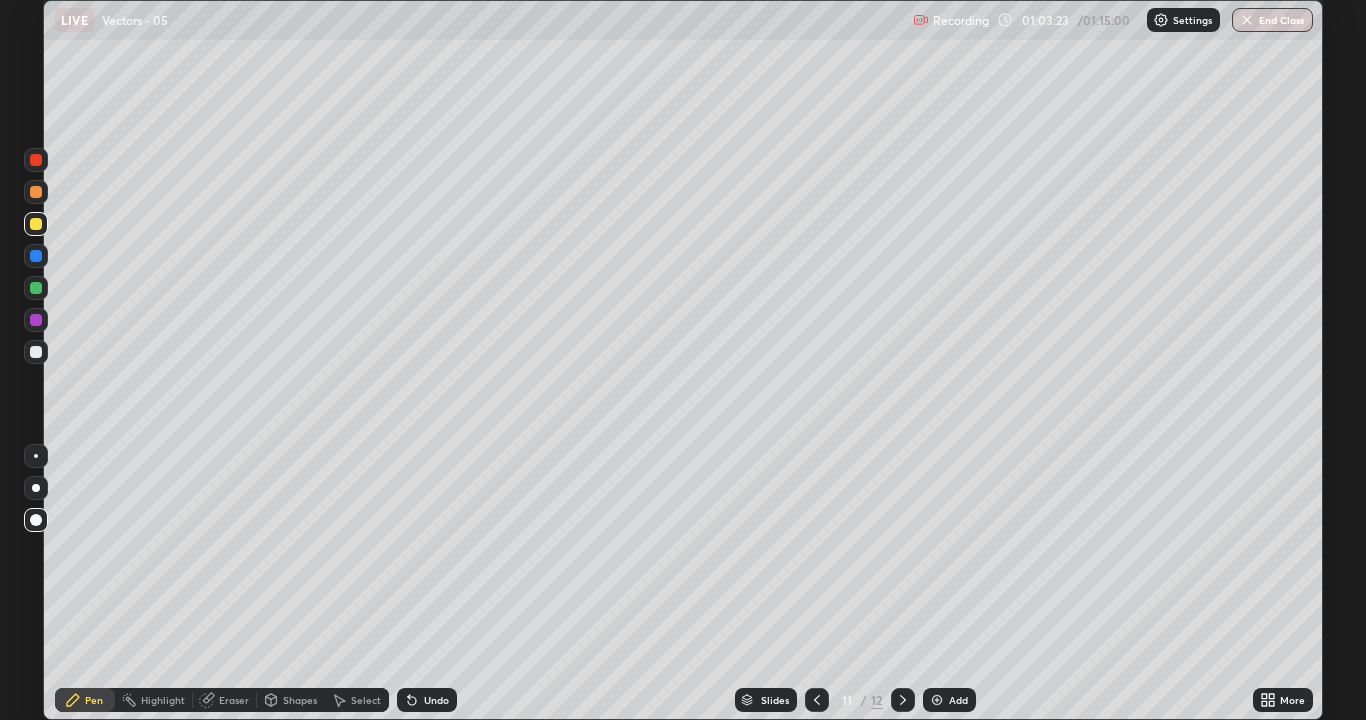click 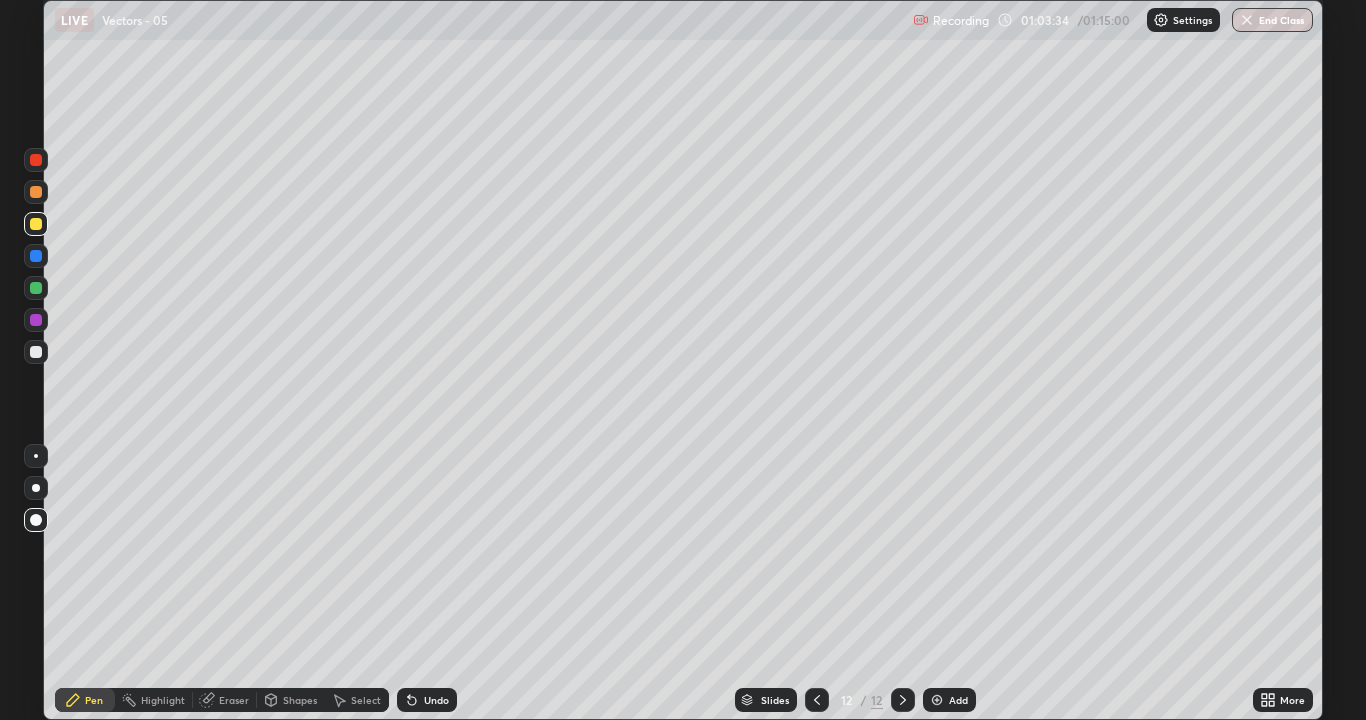 click 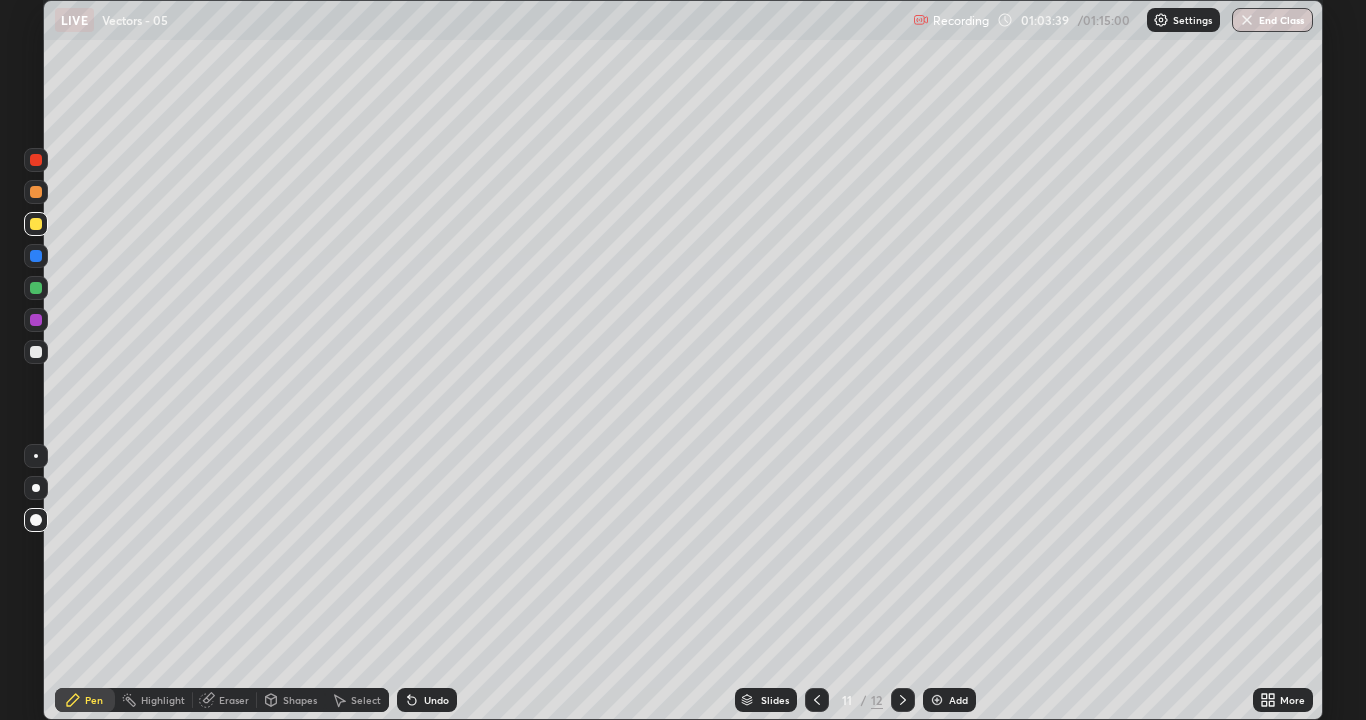 click 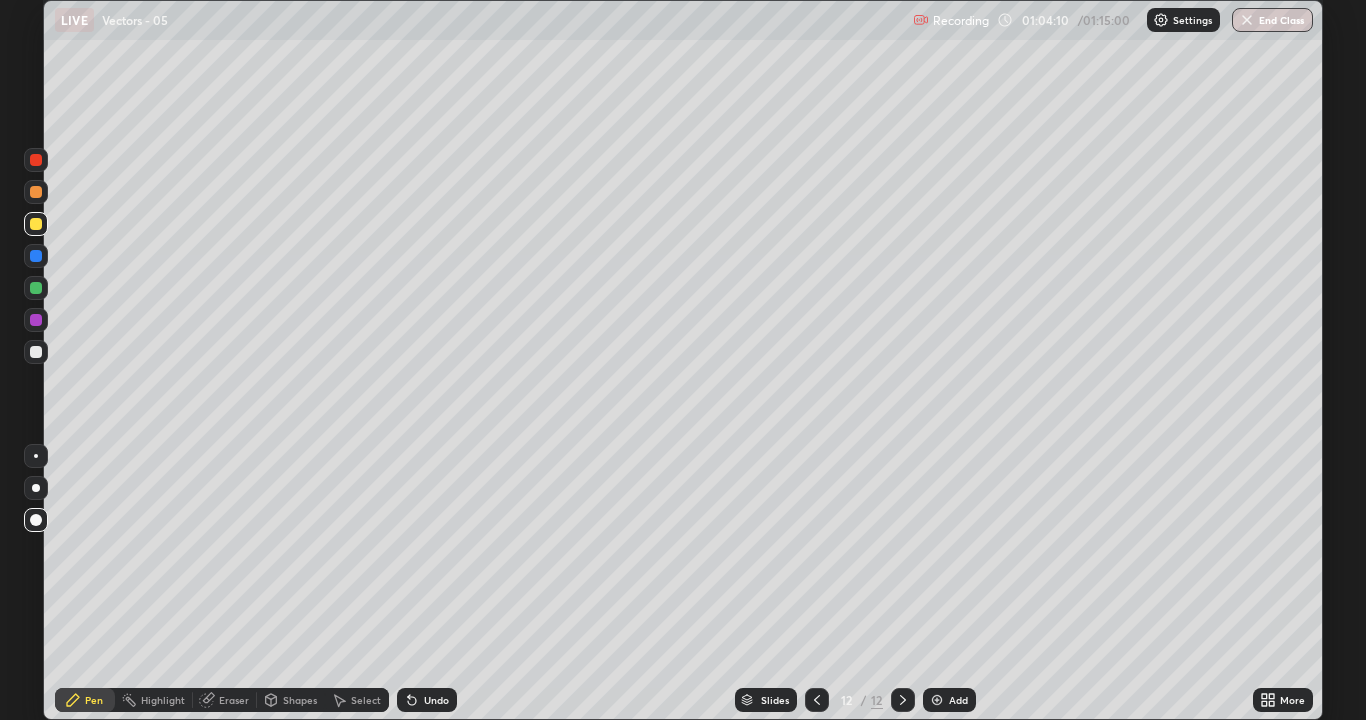 click at bounding box center [36, 160] 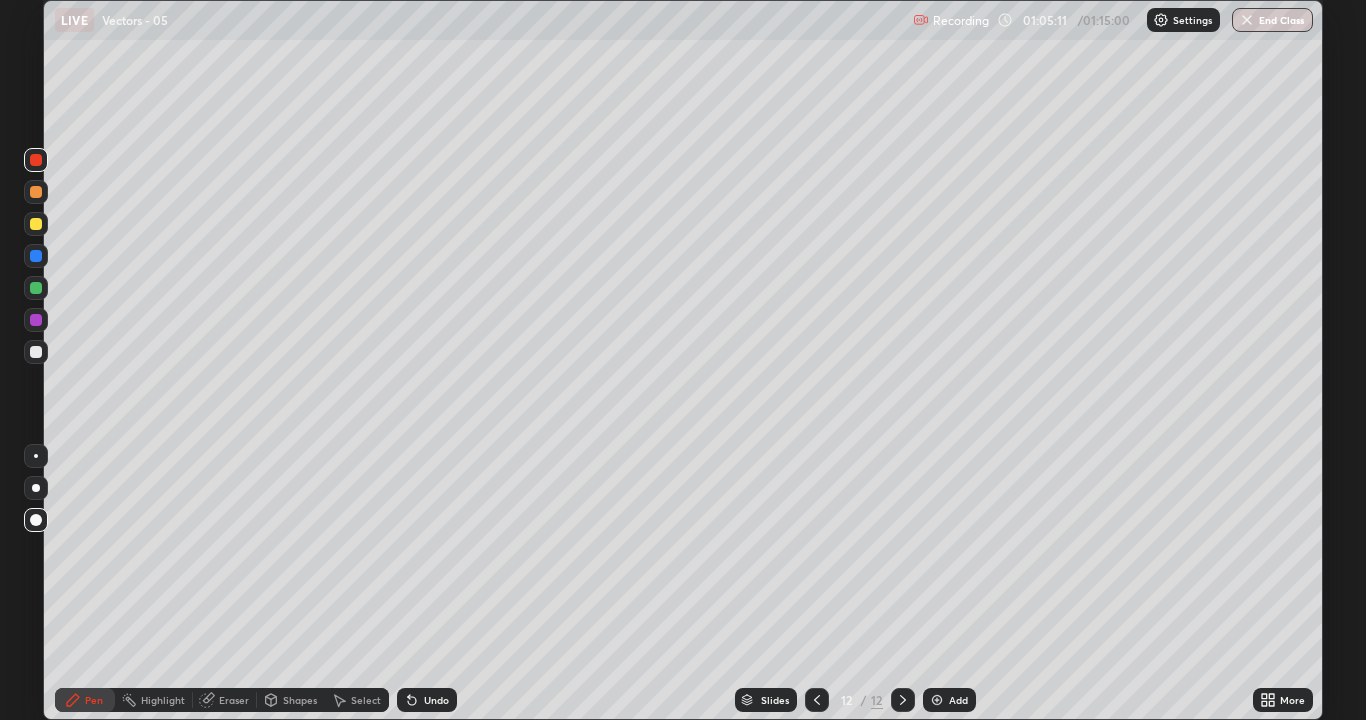 click on "Eraser" at bounding box center (225, 700) 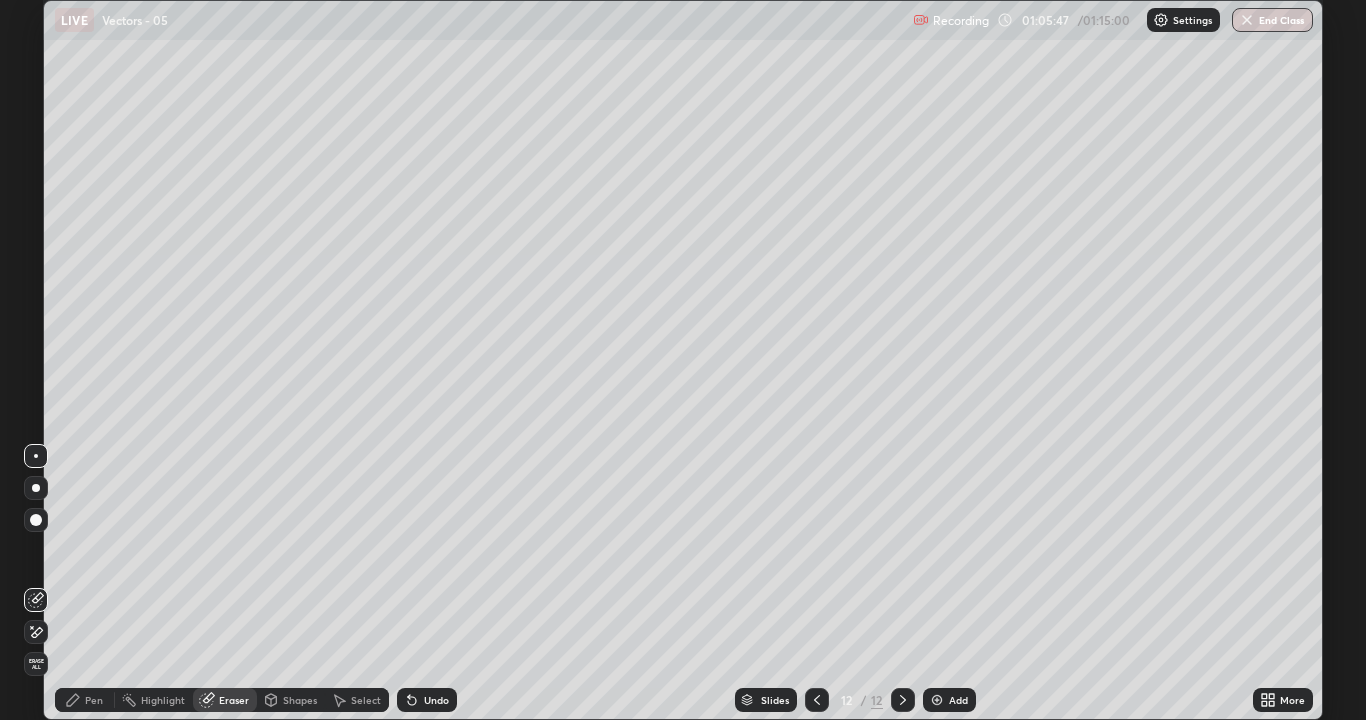click on "Pen" at bounding box center (85, 700) 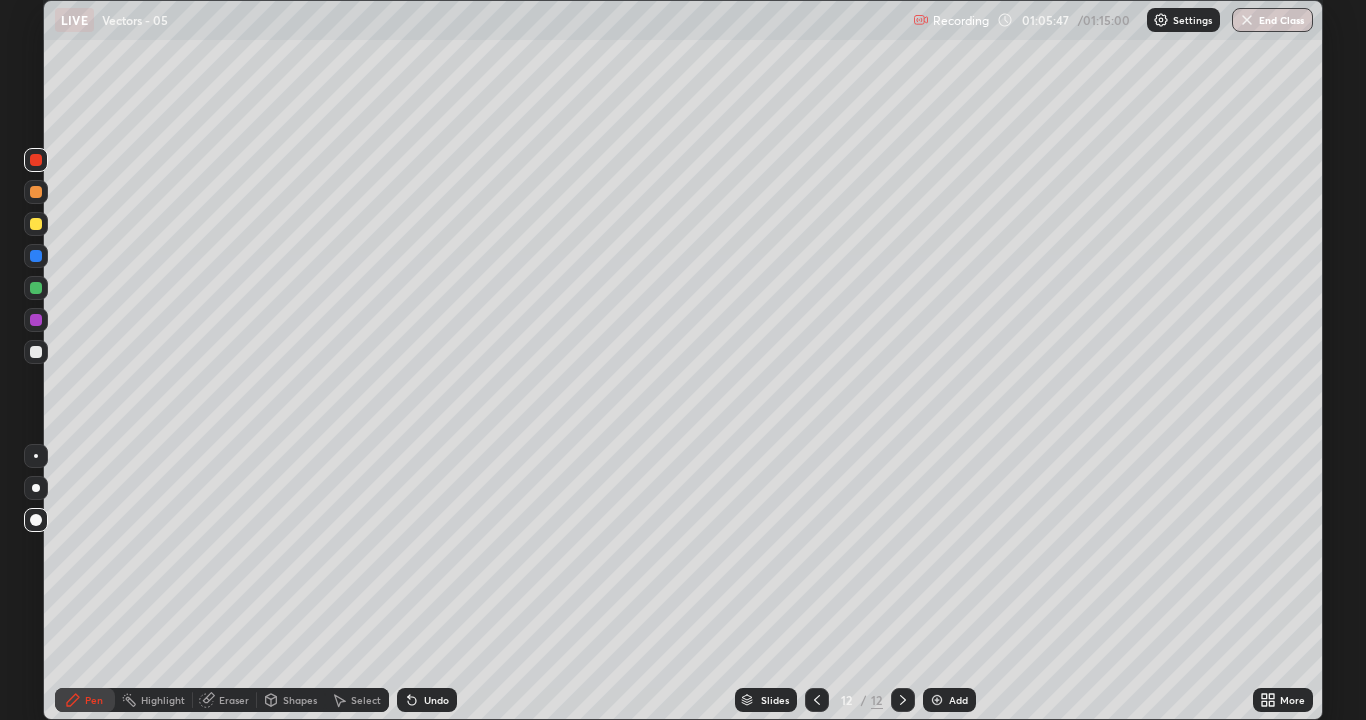 click at bounding box center [36, 520] 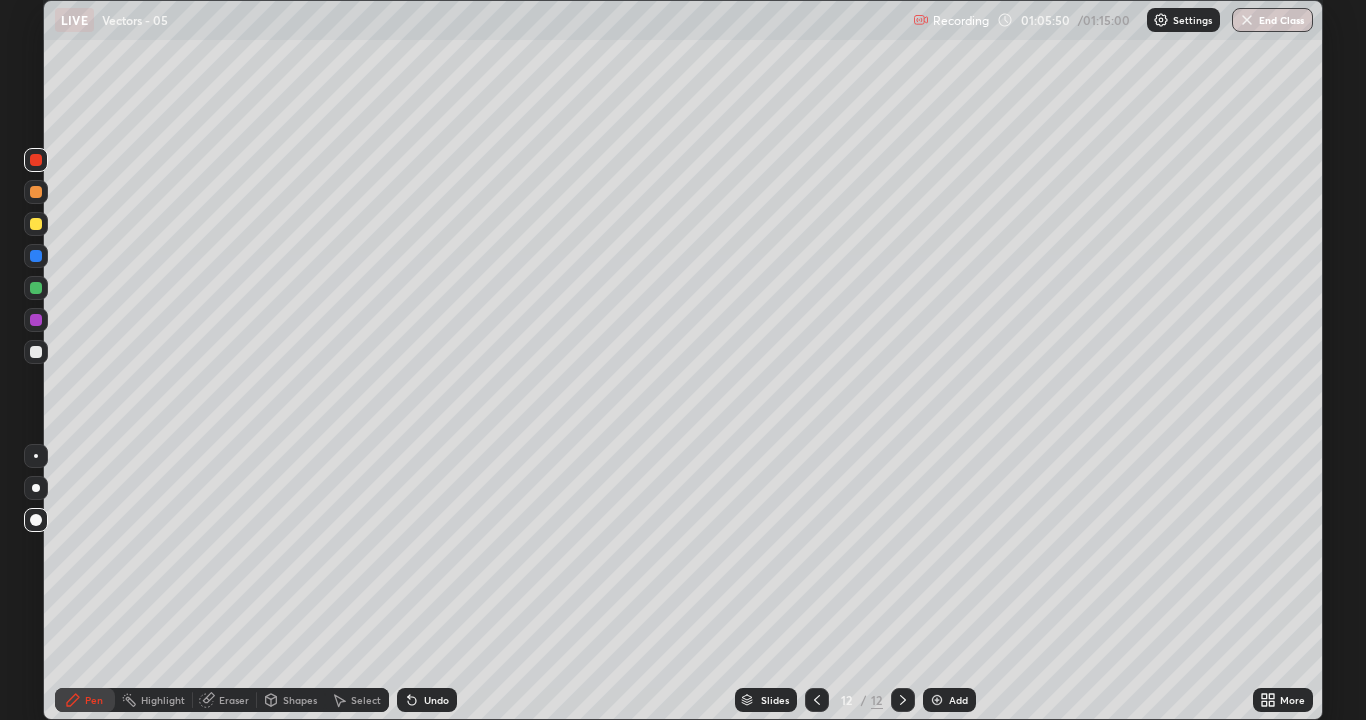 click at bounding box center (937, 700) 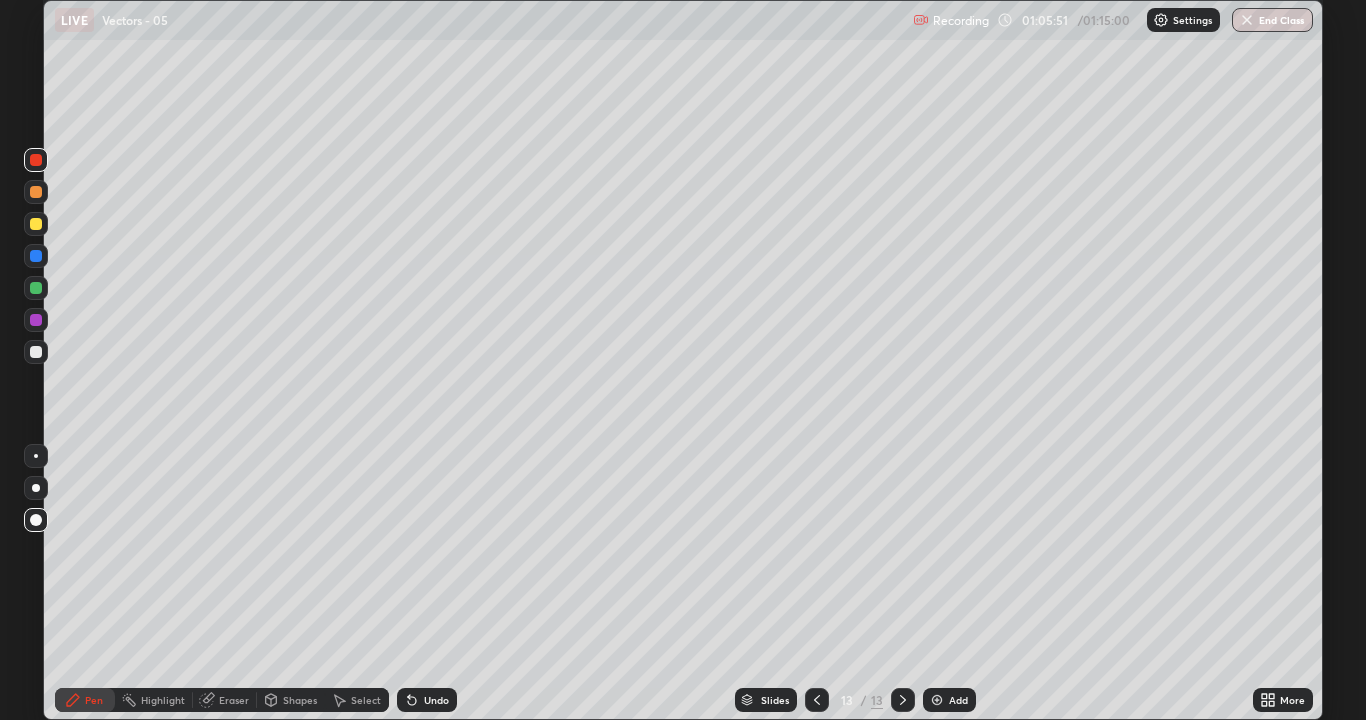 click at bounding box center [36, 352] 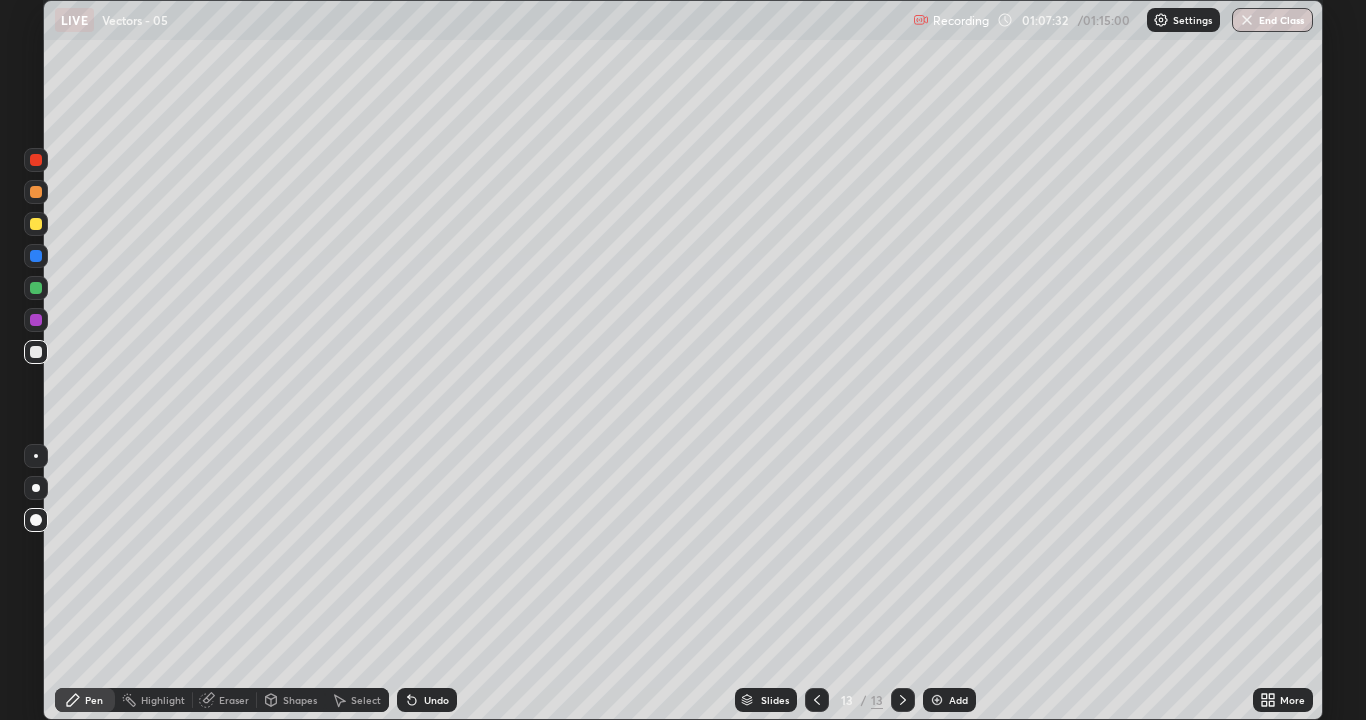 click 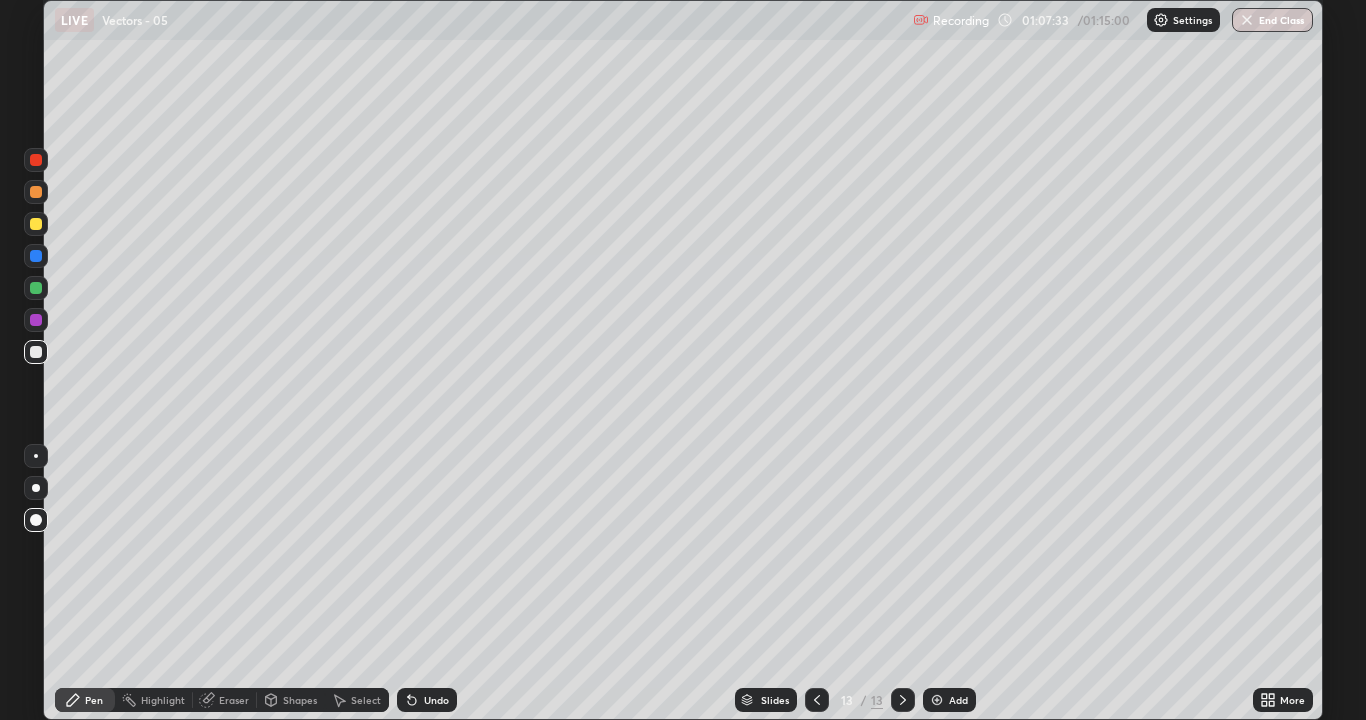 click 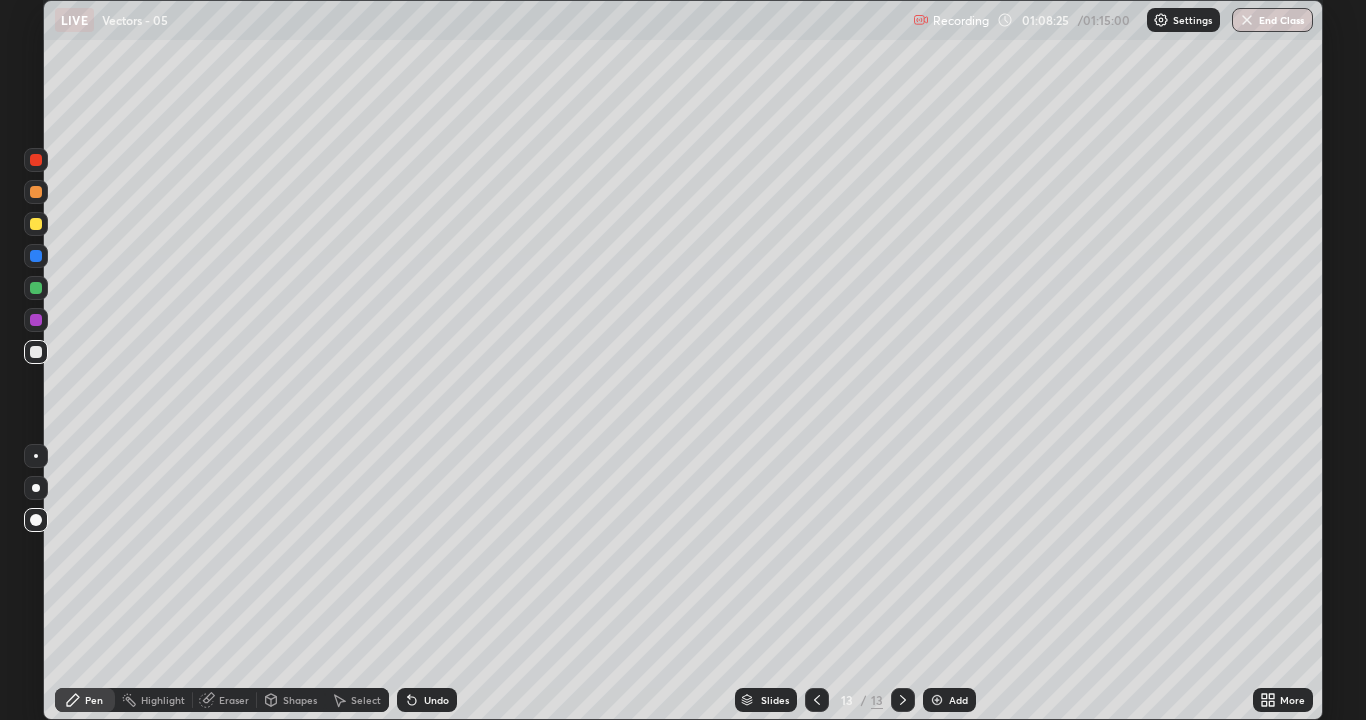 click at bounding box center [36, 160] 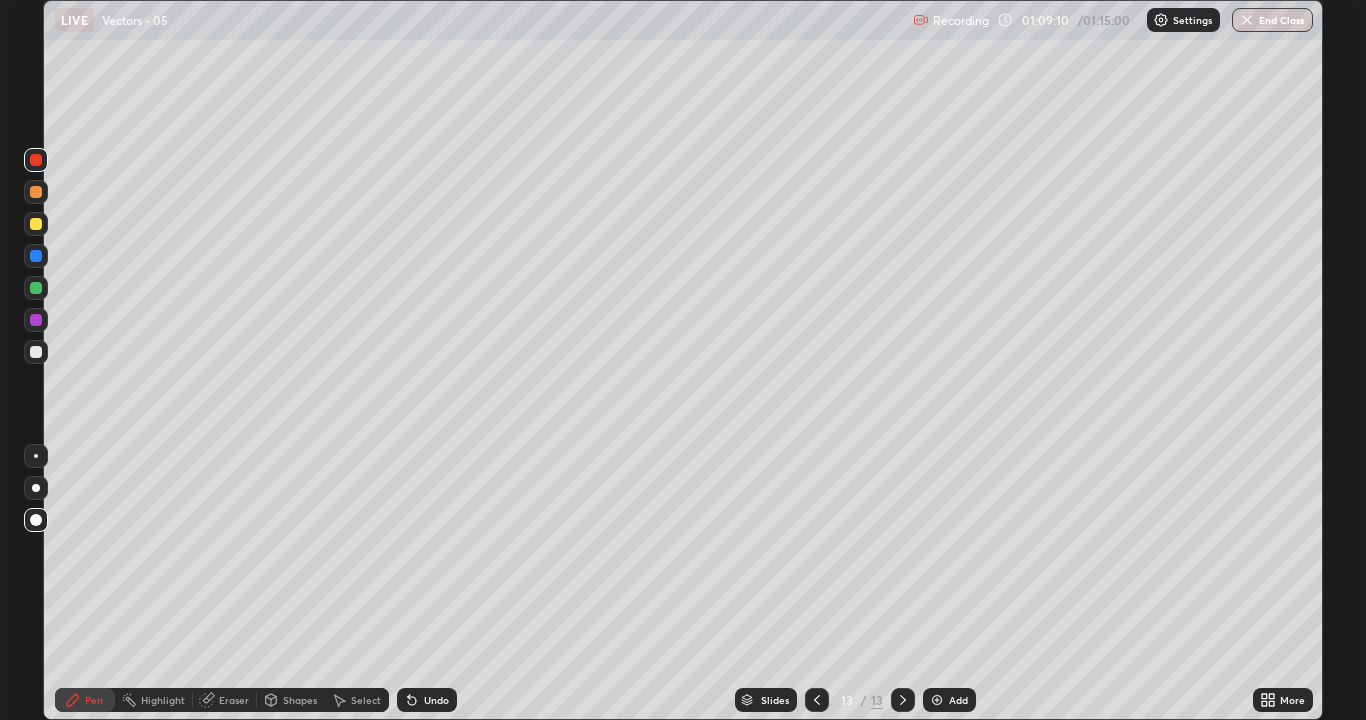 click at bounding box center (36, 352) 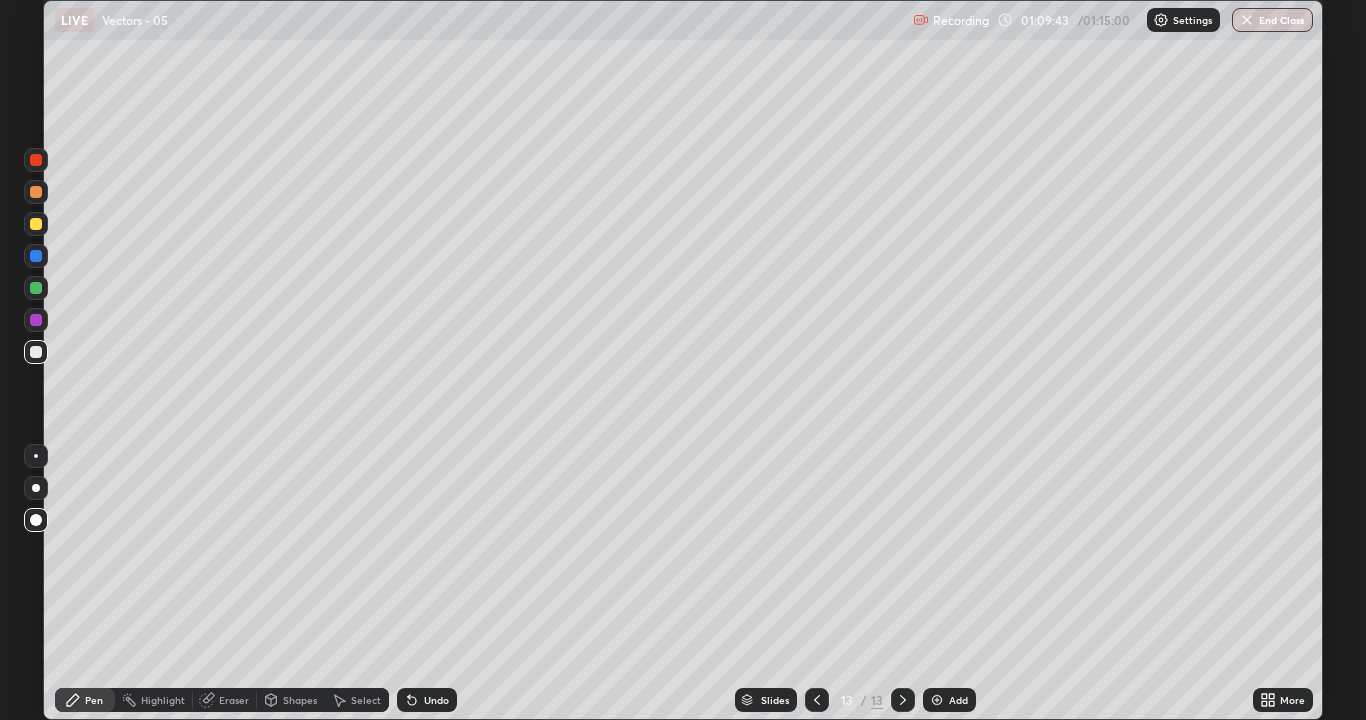 click 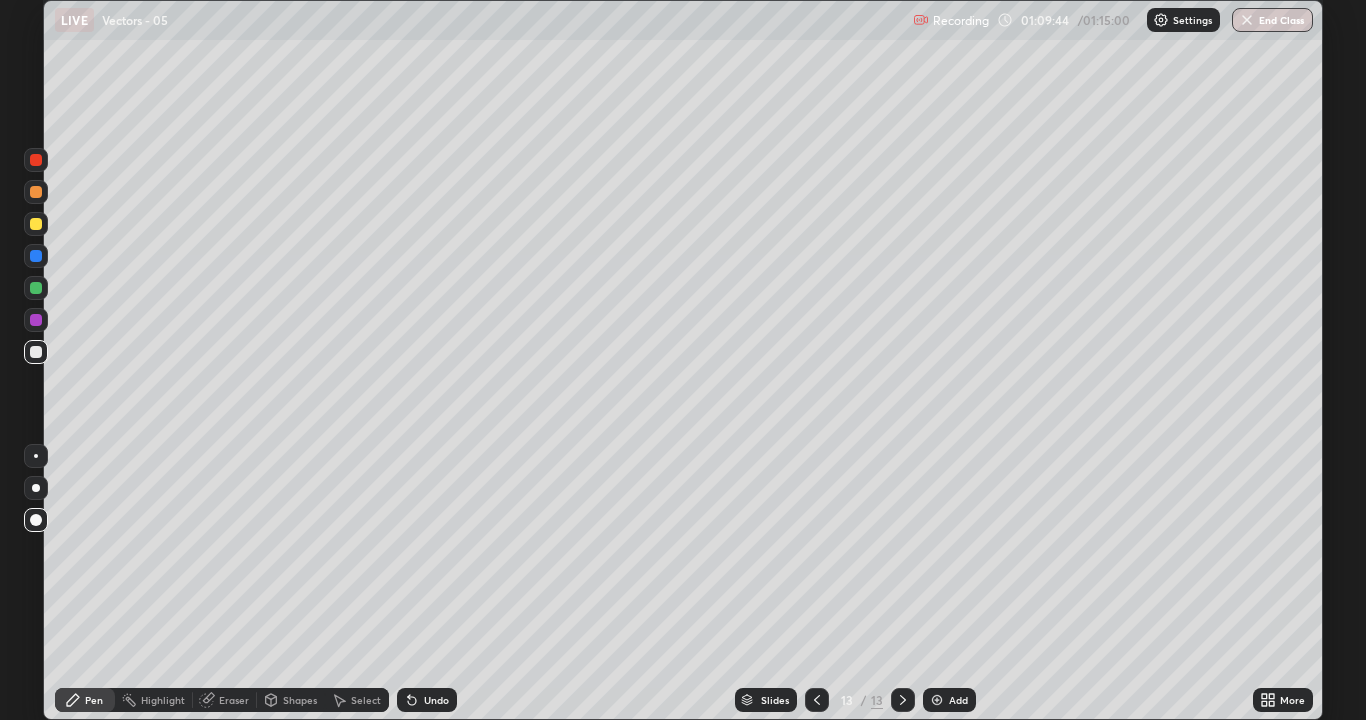 click 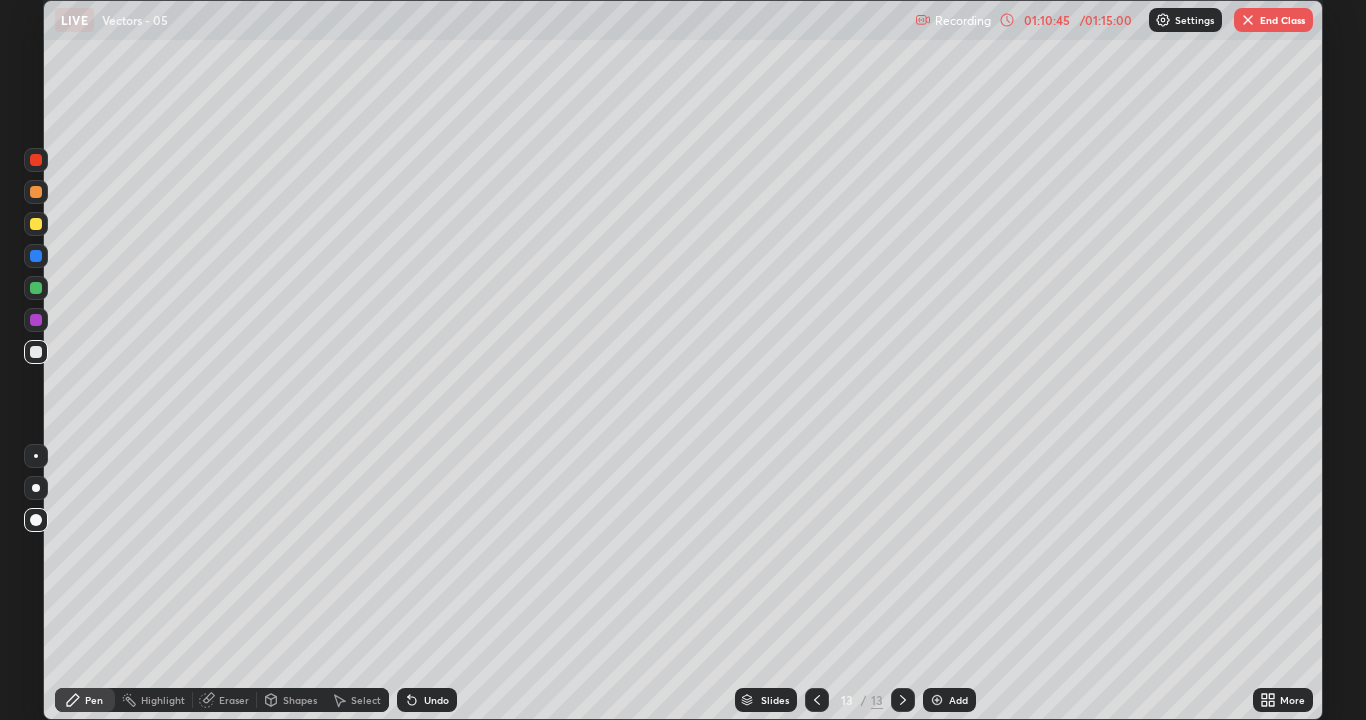 click at bounding box center (937, 700) 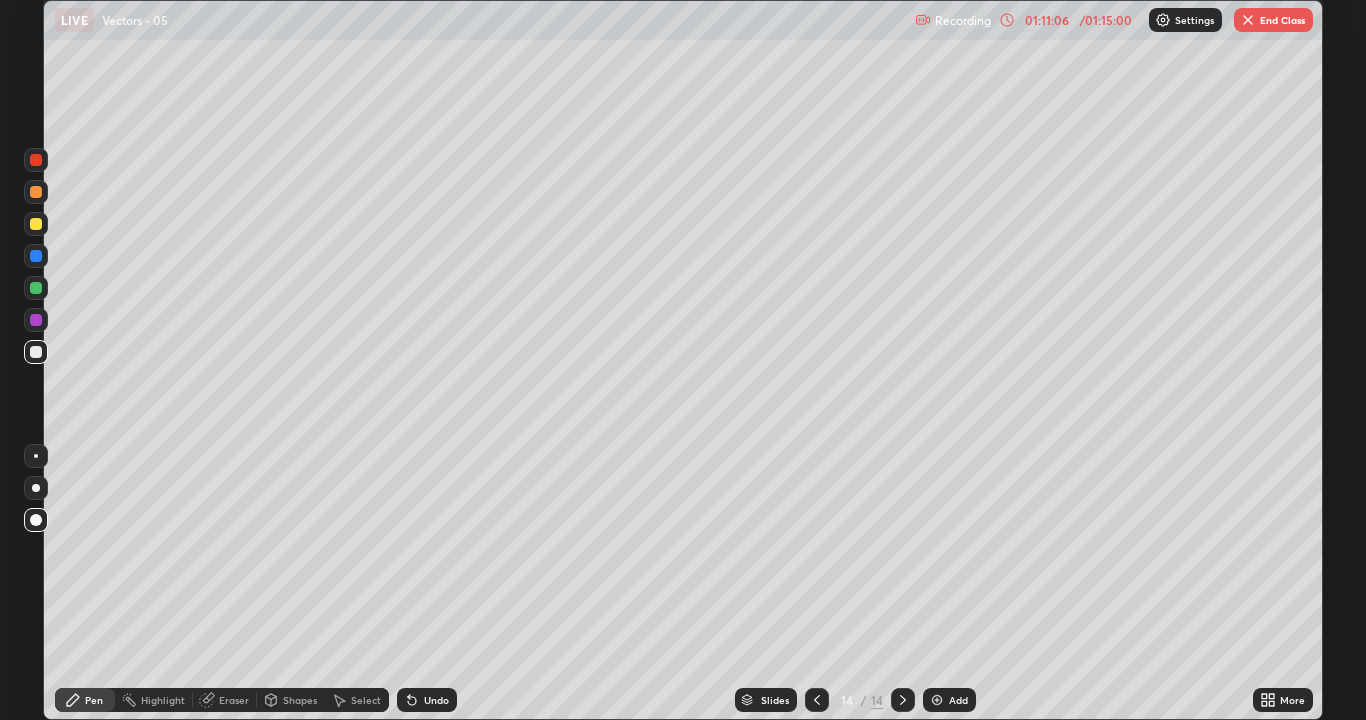 click on "Undo" at bounding box center (427, 700) 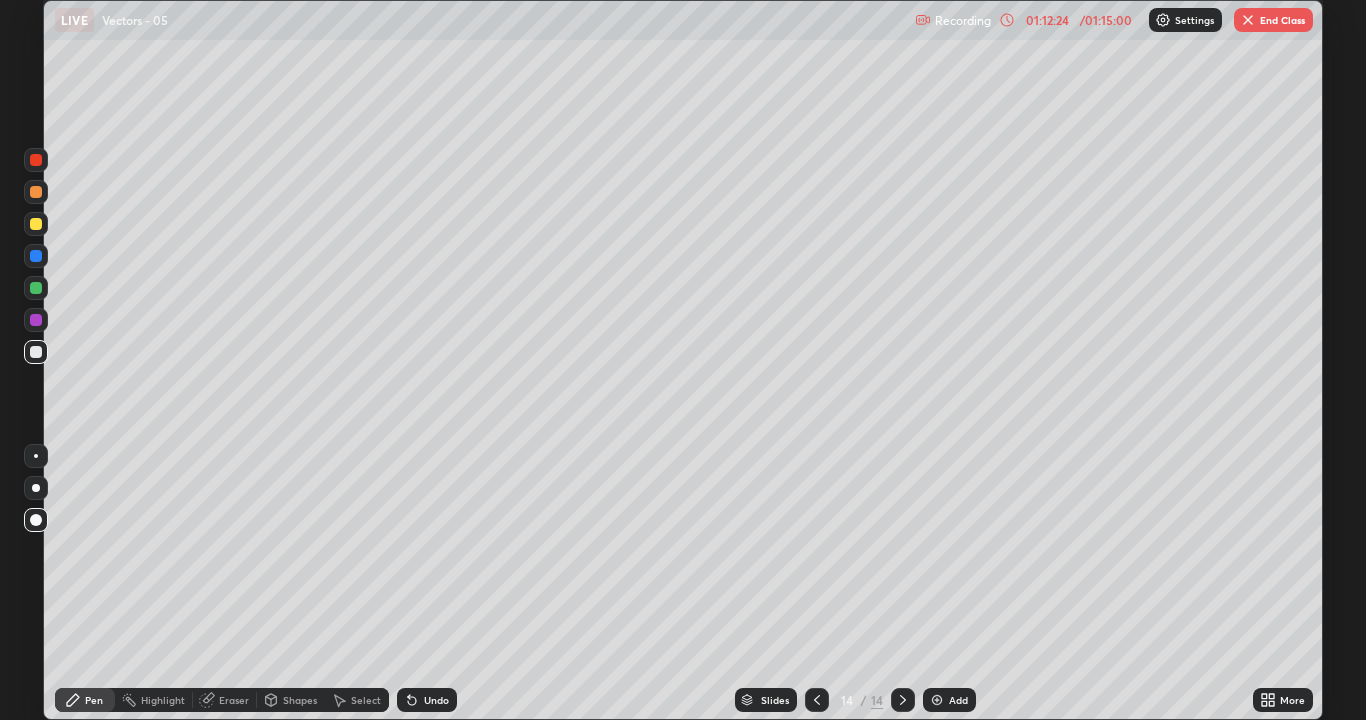 click on "Setting up your live class" at bounding box center [683, 360] 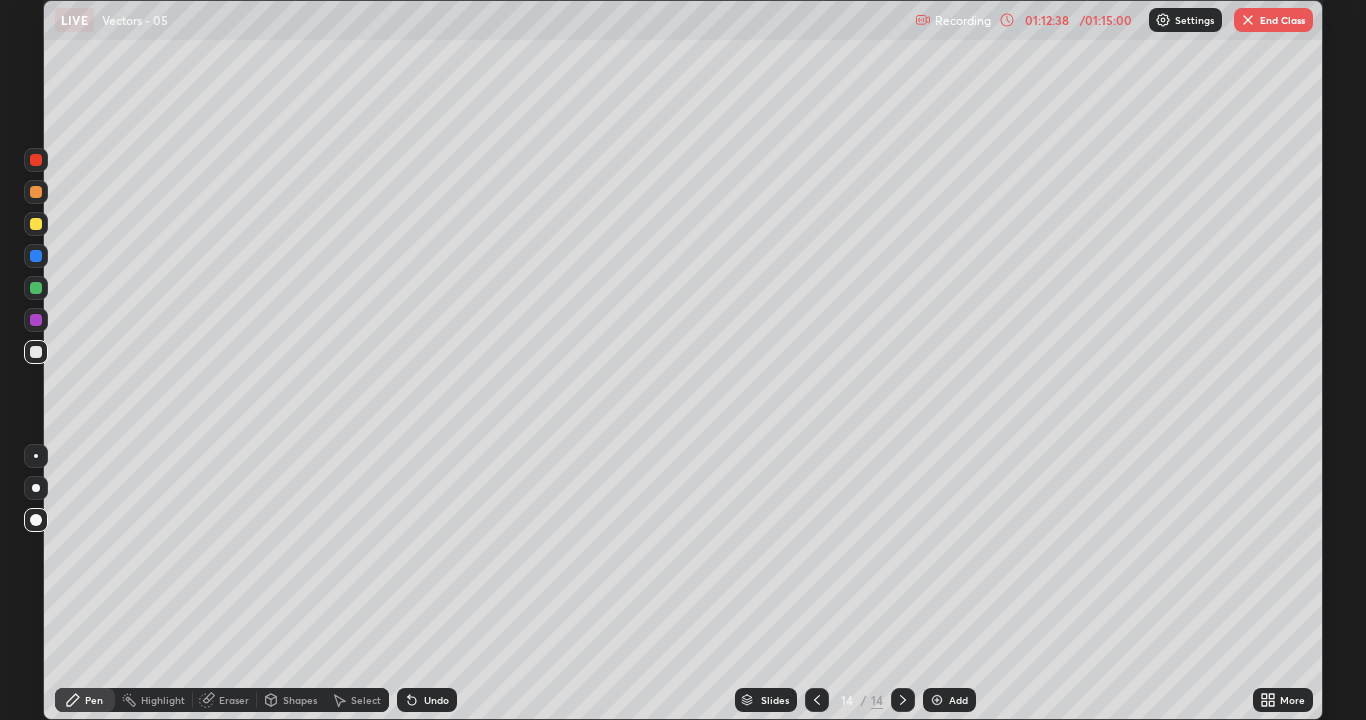 click on "Undo" at bounding box center (427, 700) 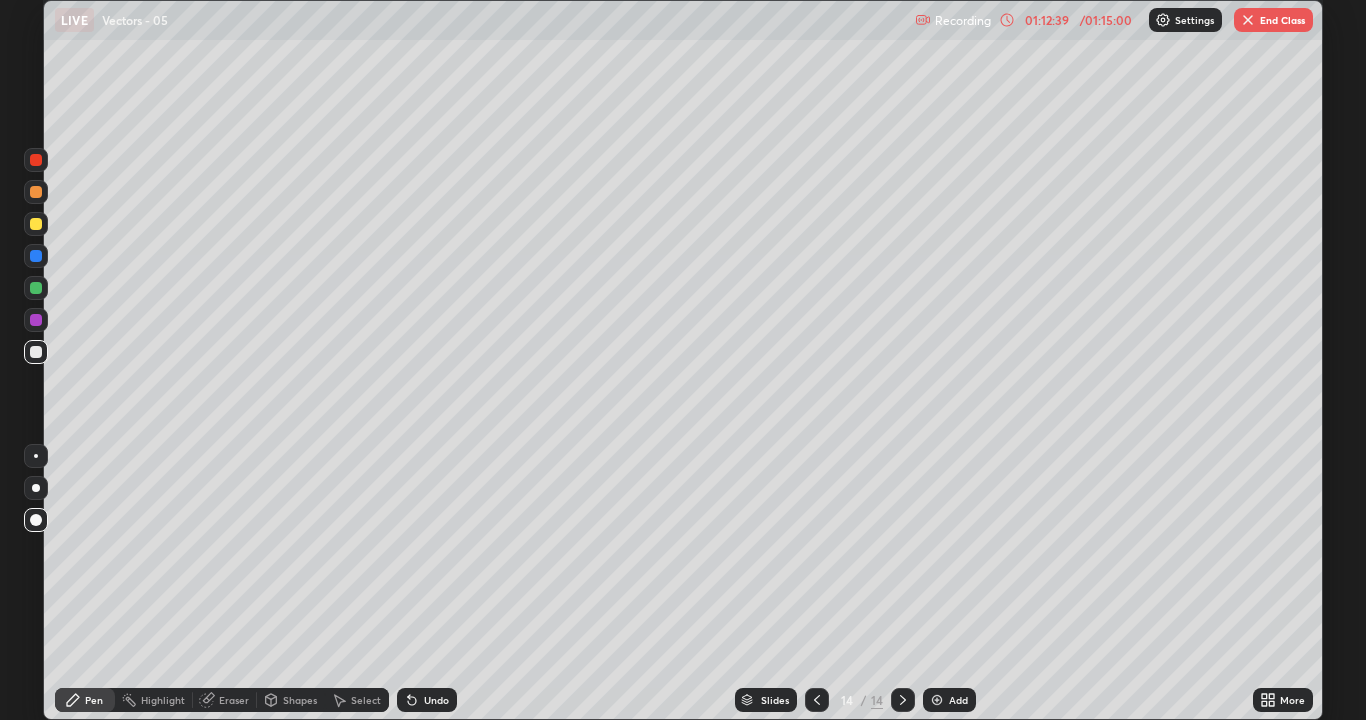 click on "Undo" at bounding box center (427, 700) 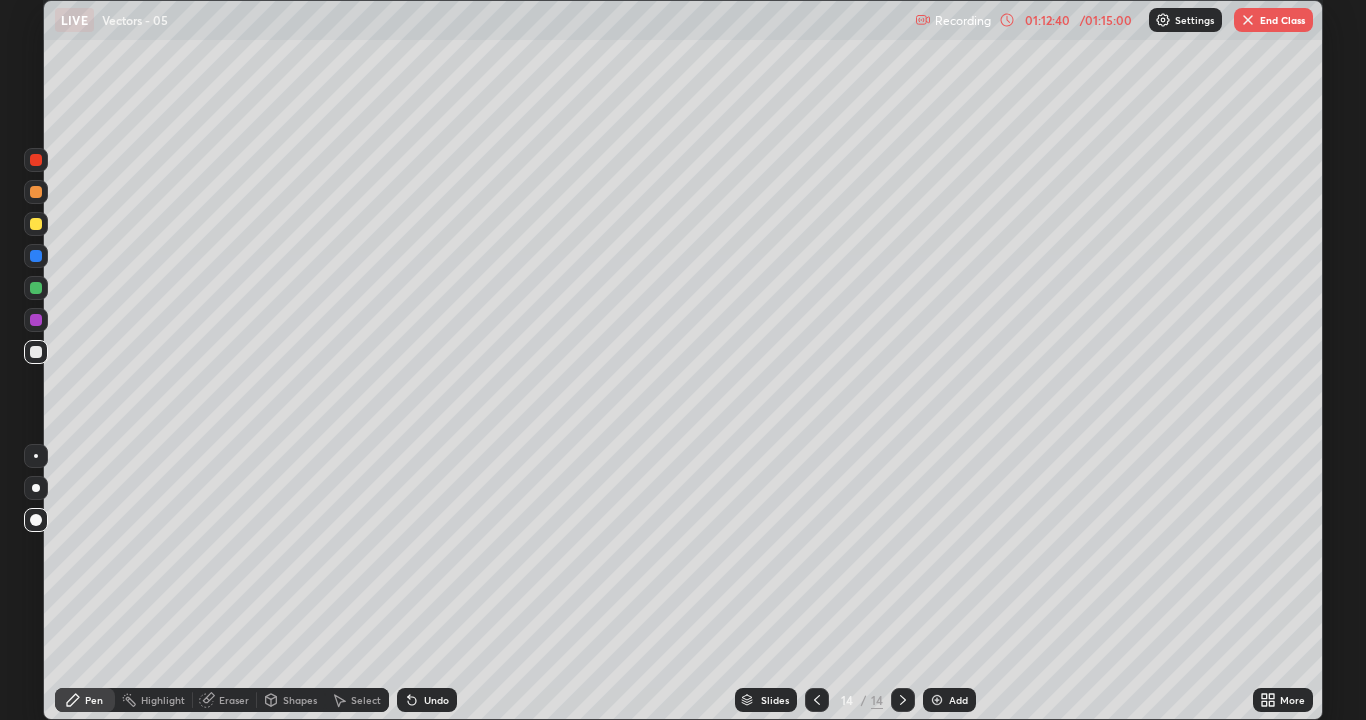 click 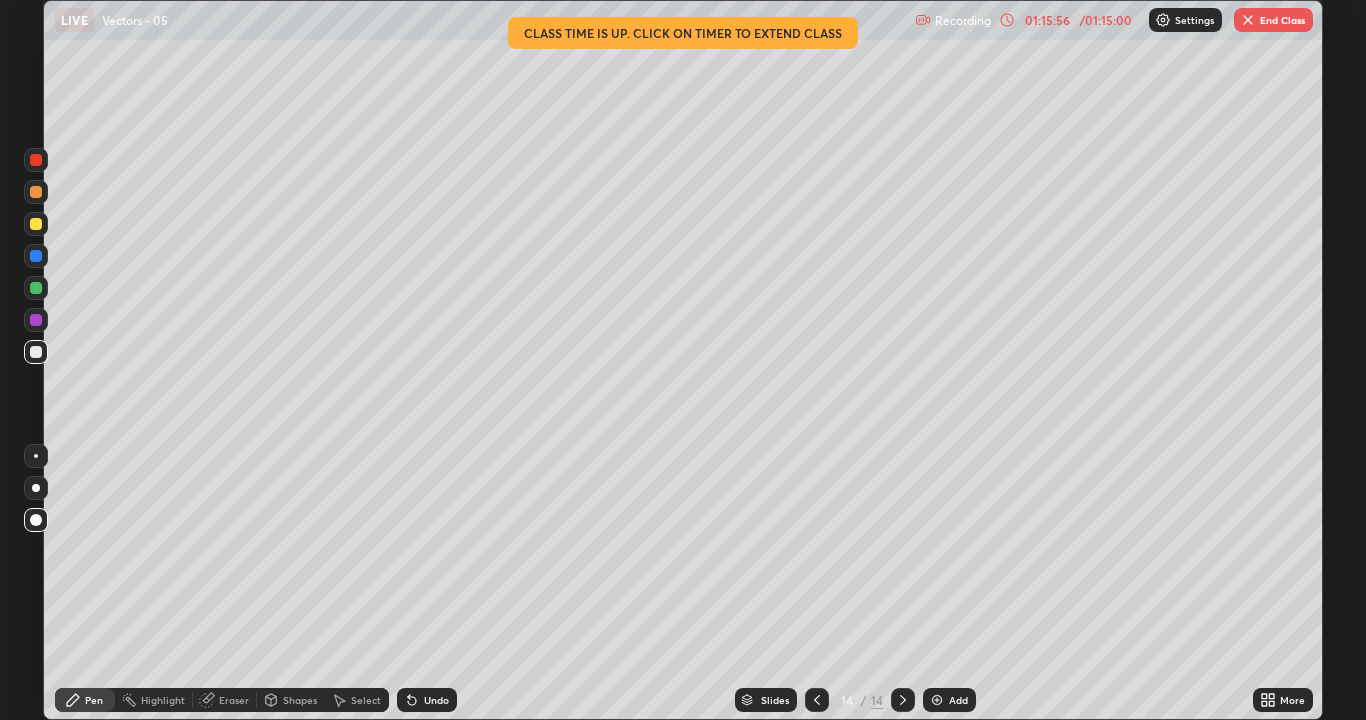 click on "Add" at bounding box center (949, 700) 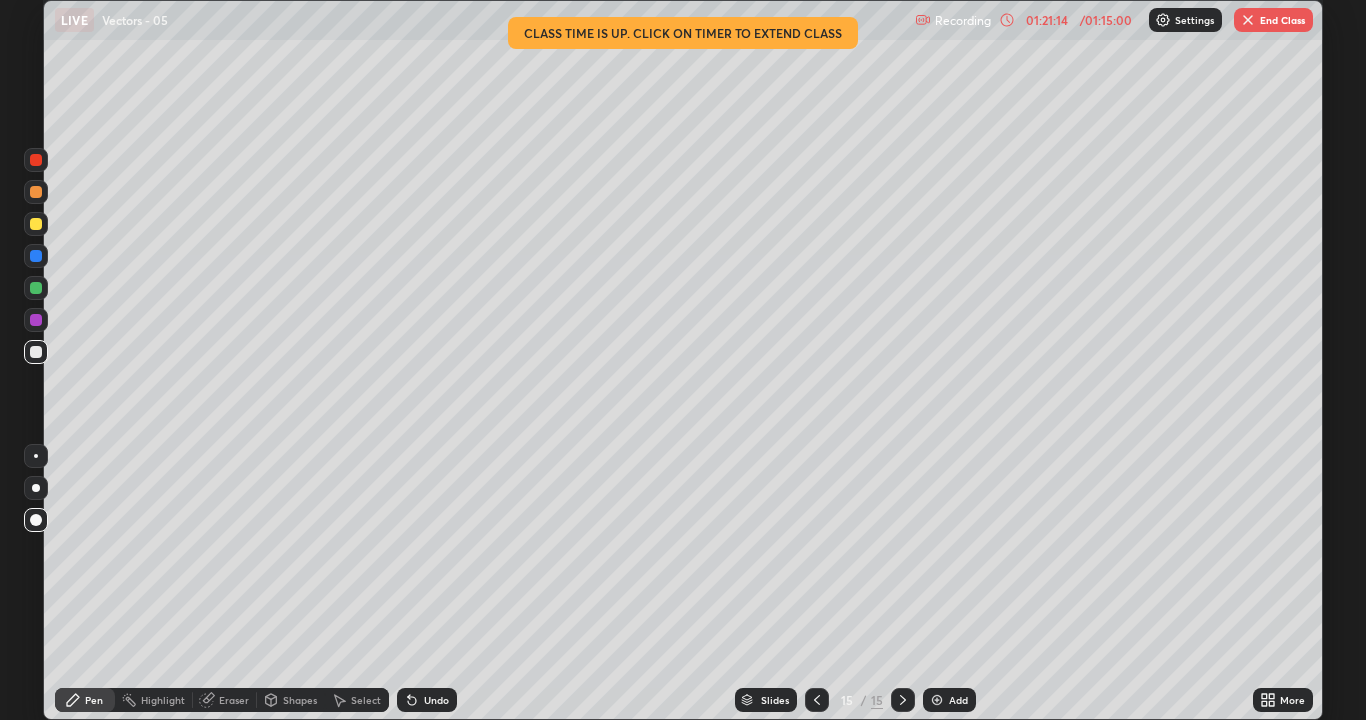 click on "End Class" at bounding box center (1273, 20) 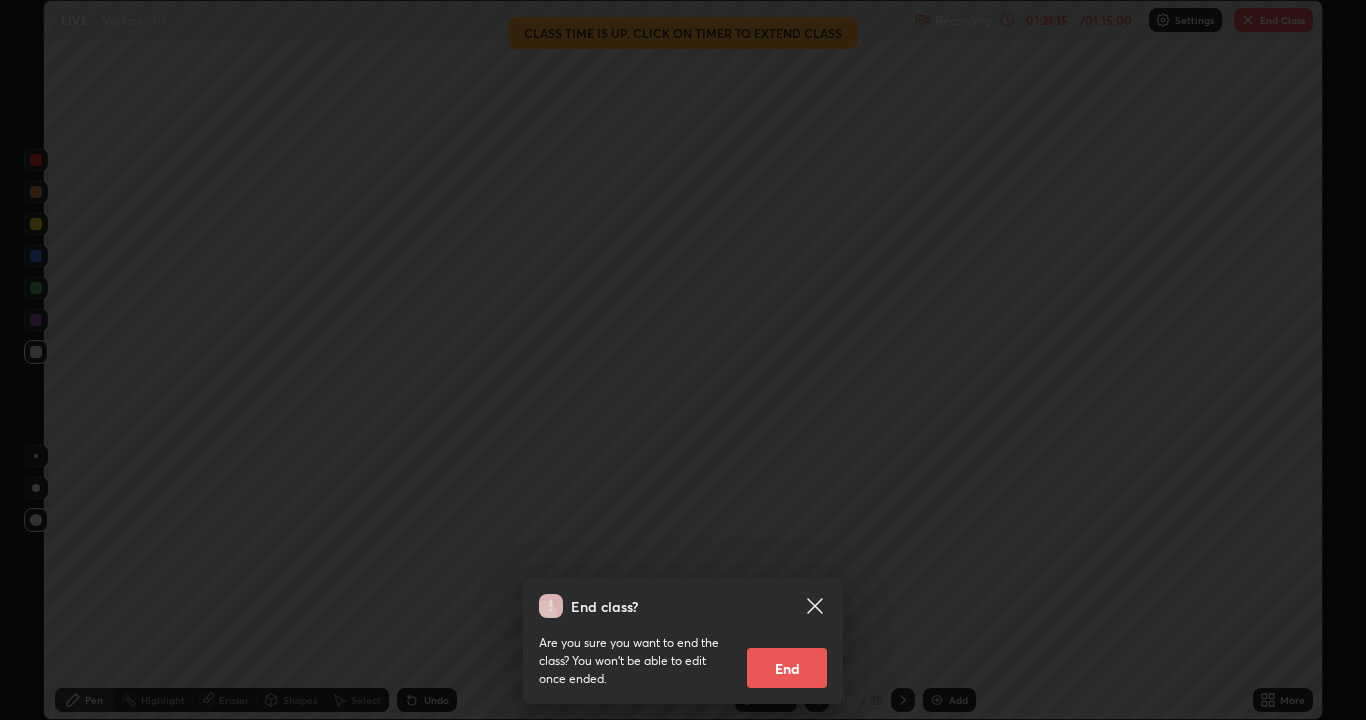 click on "End" at bounding box center (787, 668) 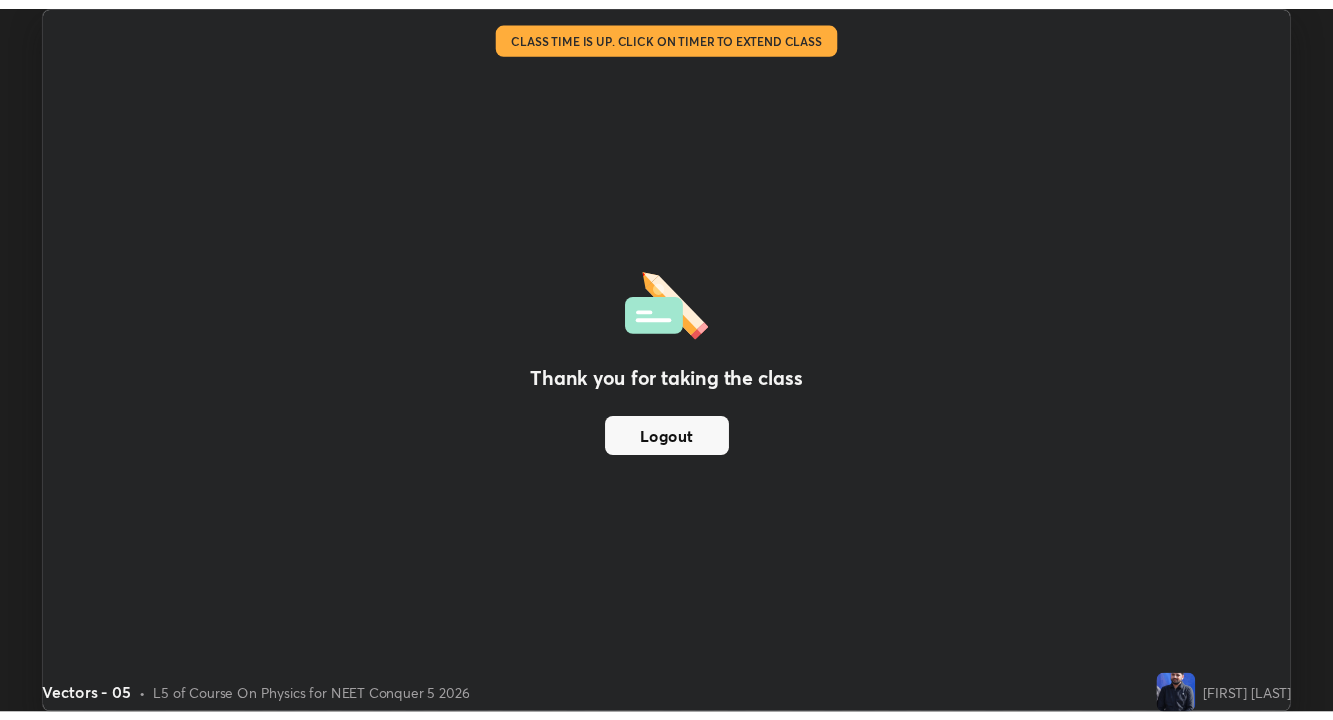 scroll, scrollTop: 720, scrollLeft: 1333, axis: both 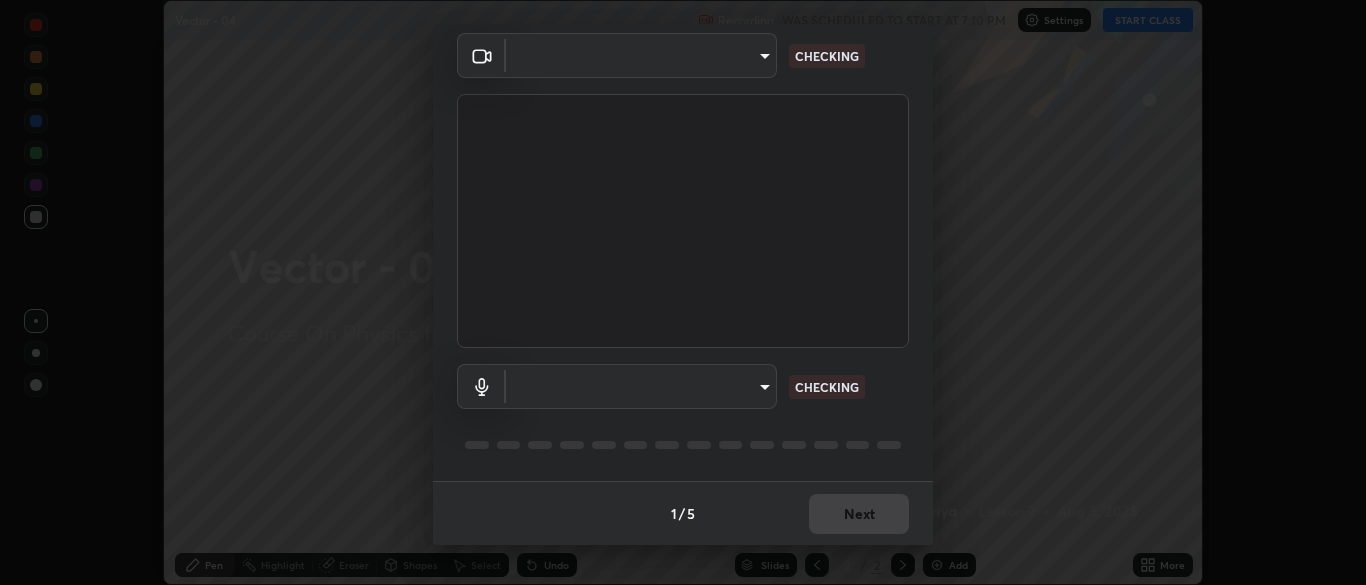 type on "b791b7b68259ed6791782f743a921bf85dec24d2091dc9c34e62ee805cb5c8b3" 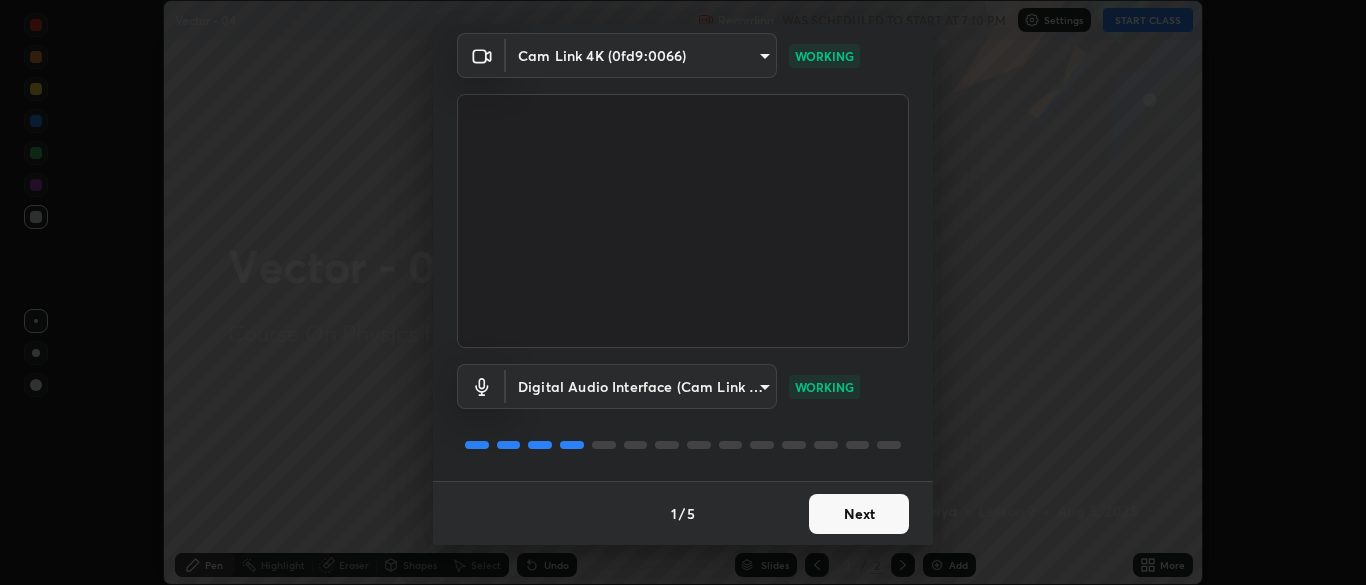 click on "Next" at bounding box center (859, 514) 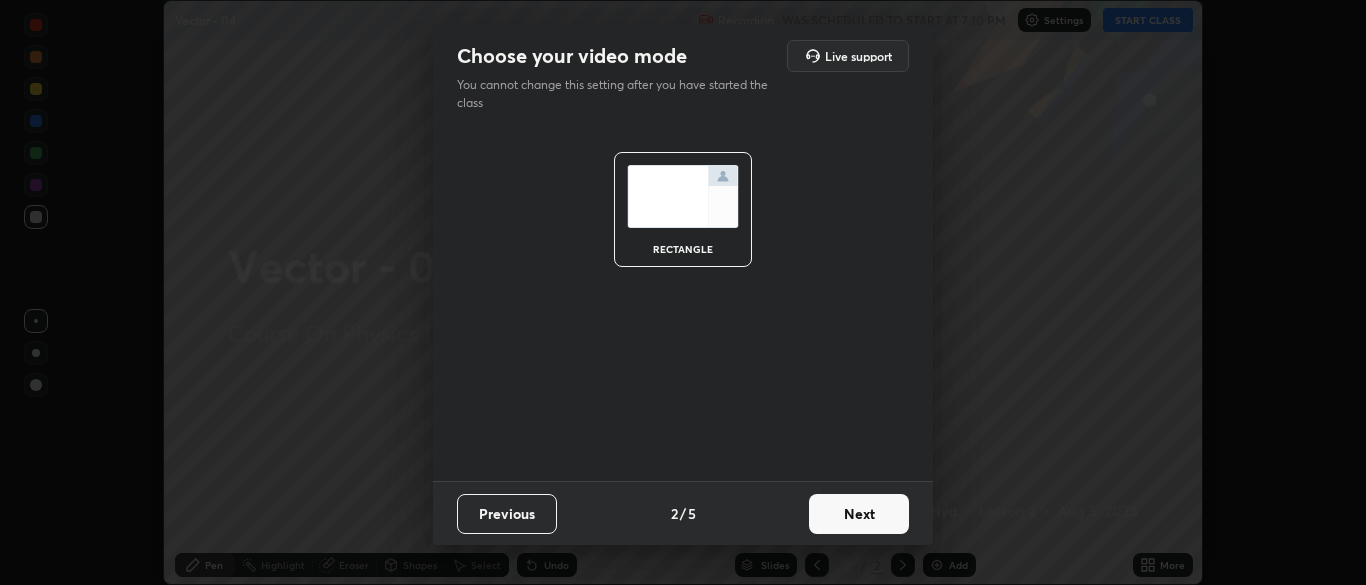 scroll, scrollTop: 0, scrollLeft: 0, axis: both 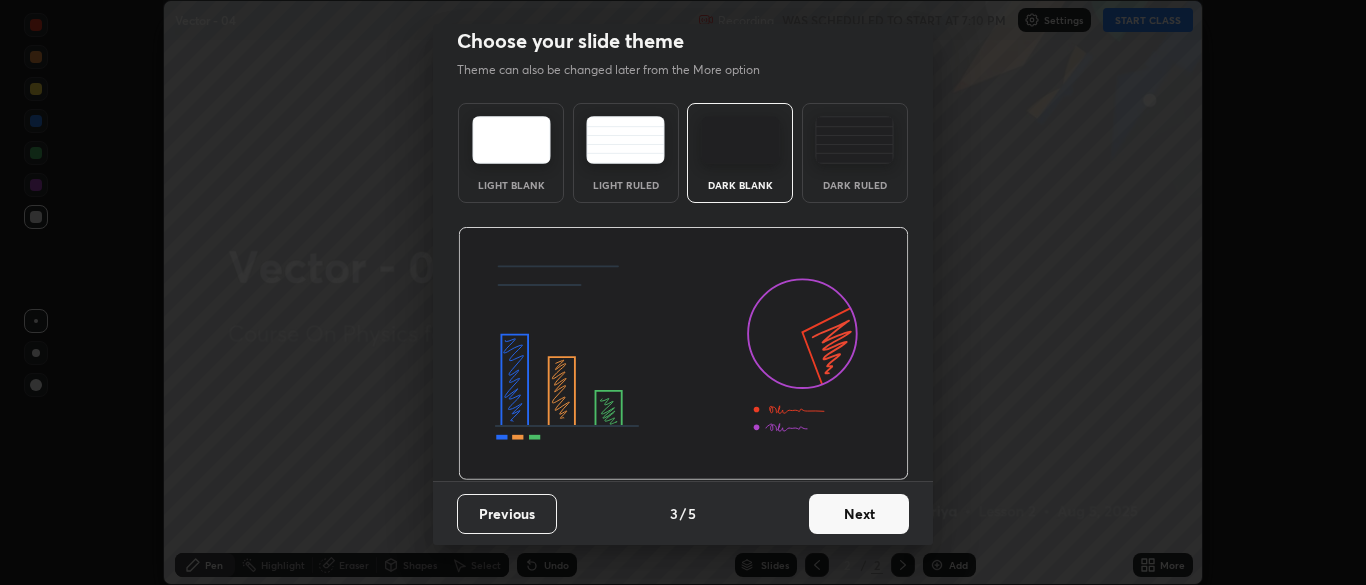 click on "Next" at bounding box center (859, 514) 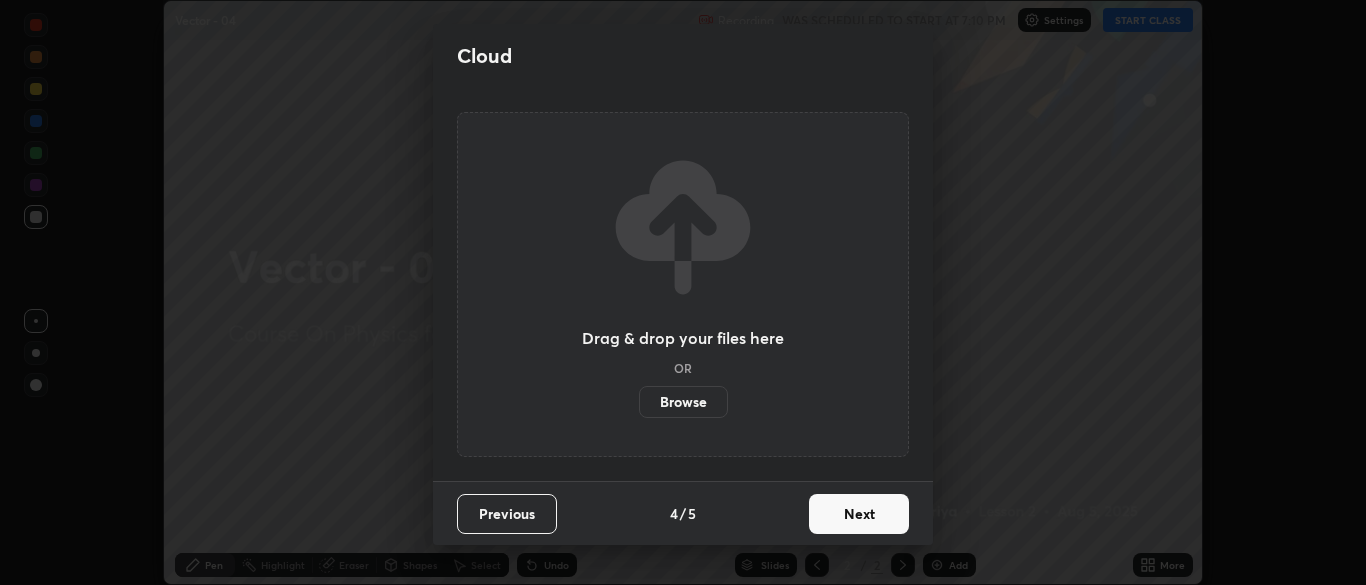 scroll, scrollTop: 0, scrollLeft: 0, axis: both 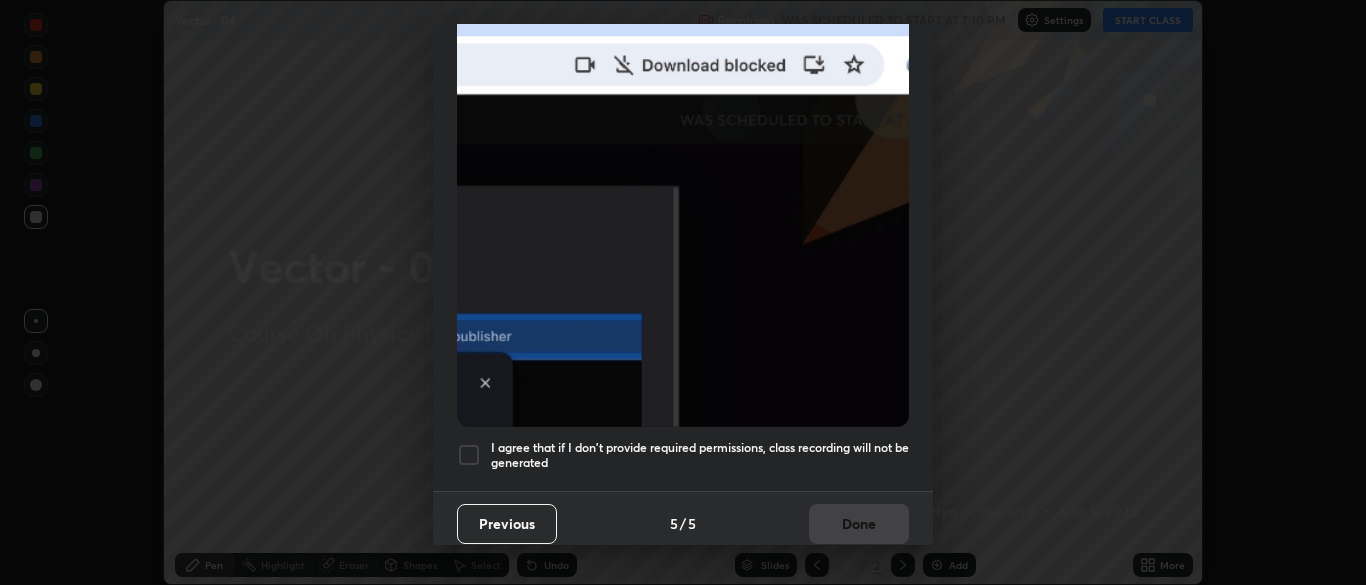 click on "I agree that if I don't provide required permissions, class recording will not be generated" at bounding box center [700, 455] 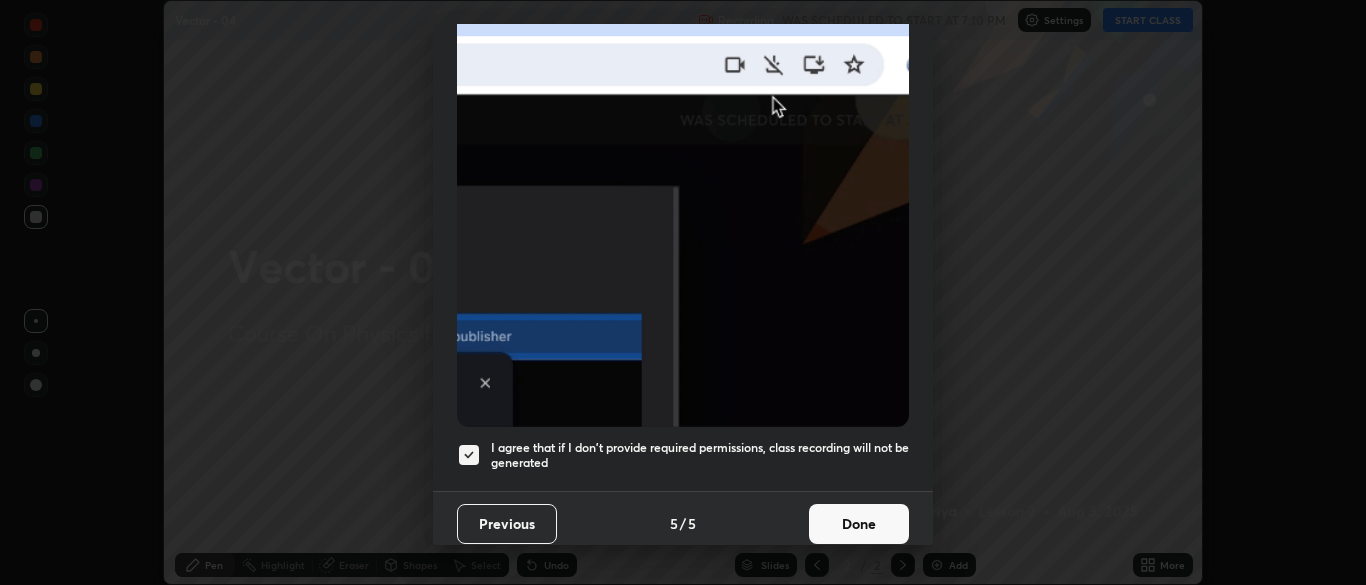 click on "Done" at bounding box center (859, 524) 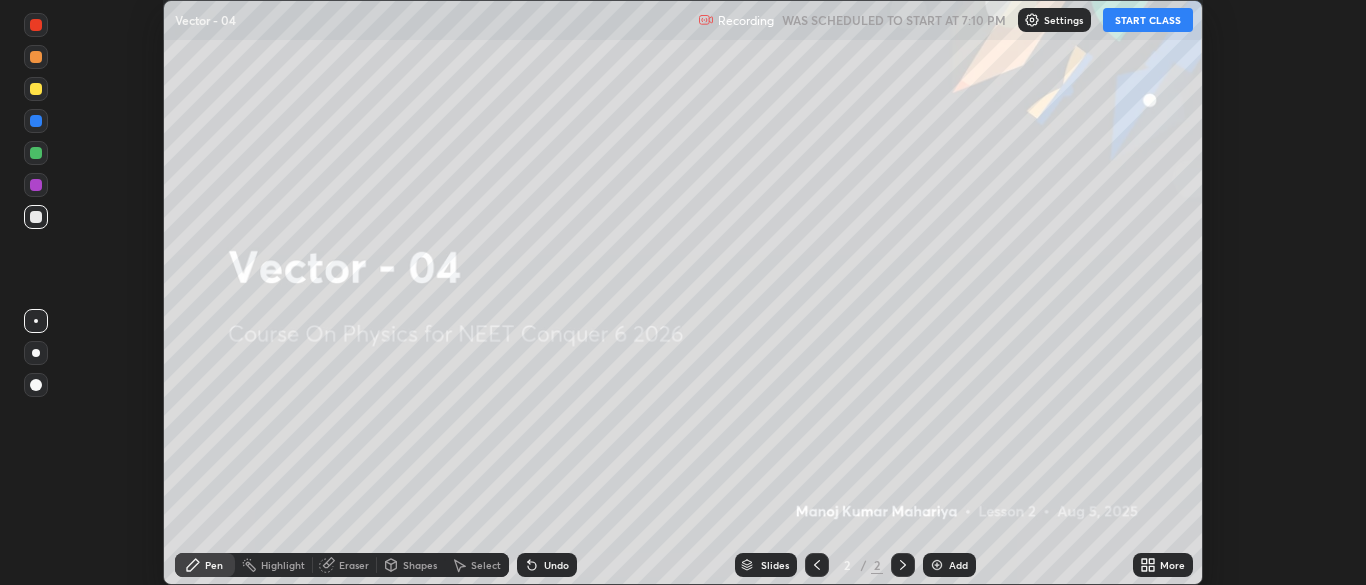 click 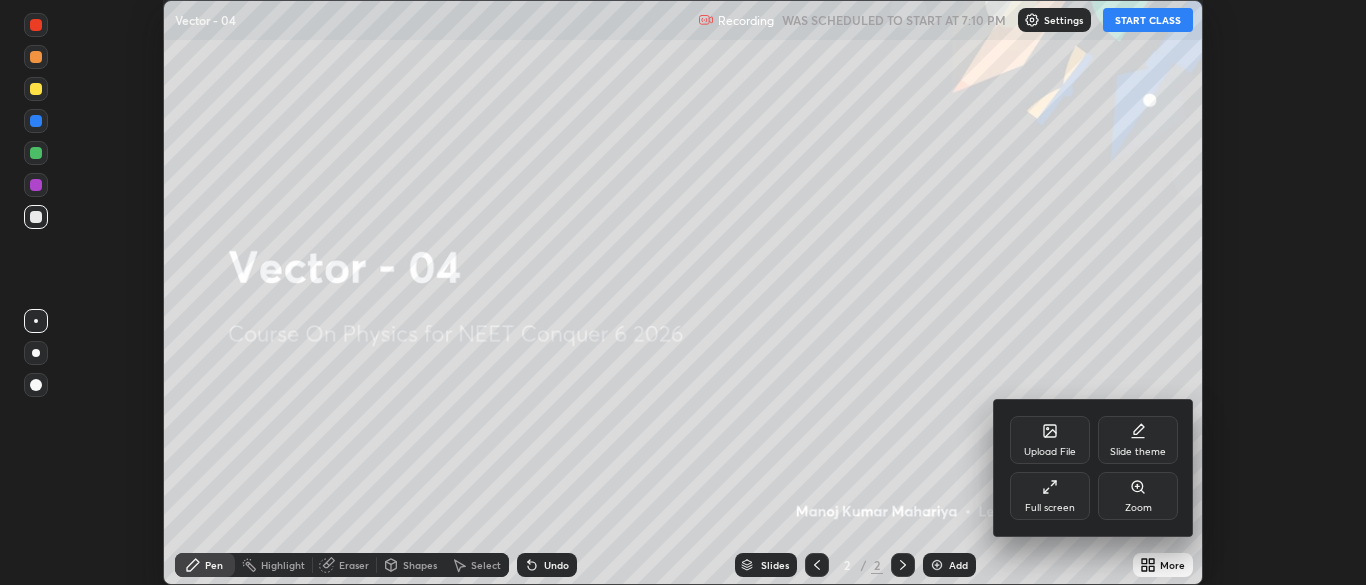 click 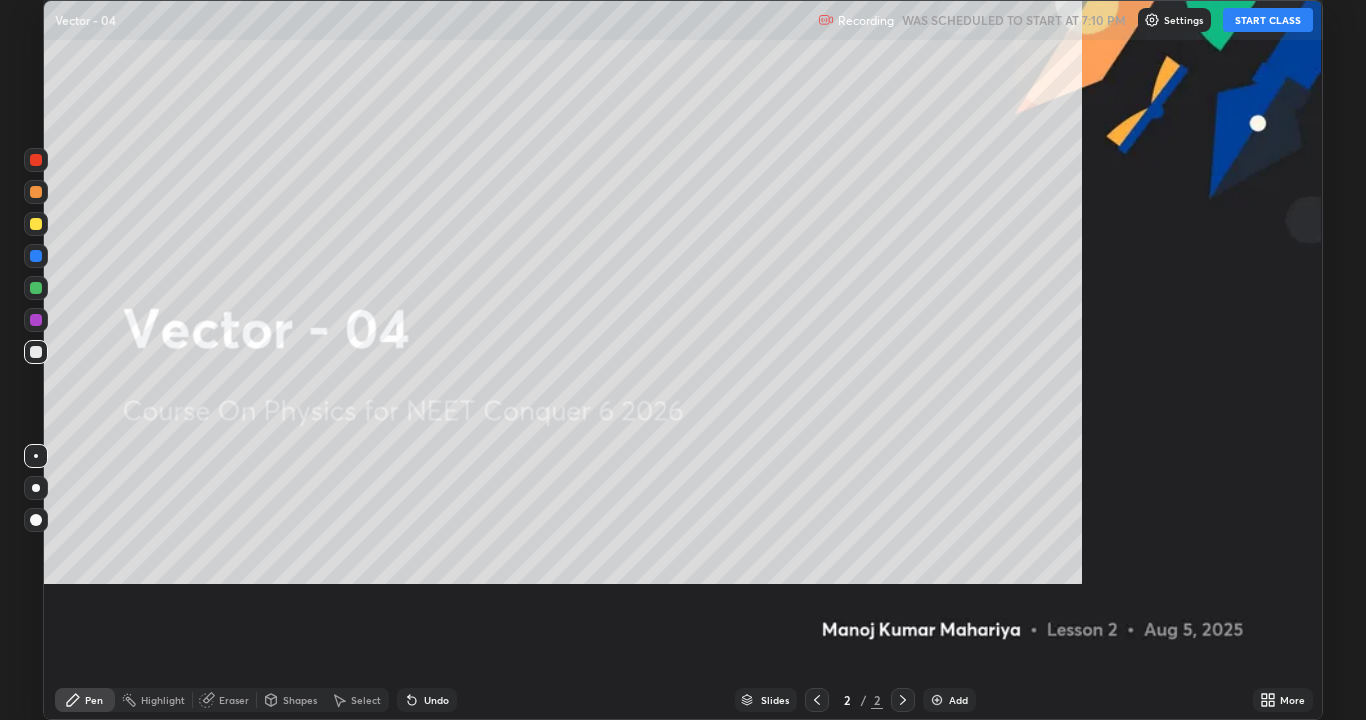 scroll, scrollTop: 99280, scrollLeft: 98634, axis: both 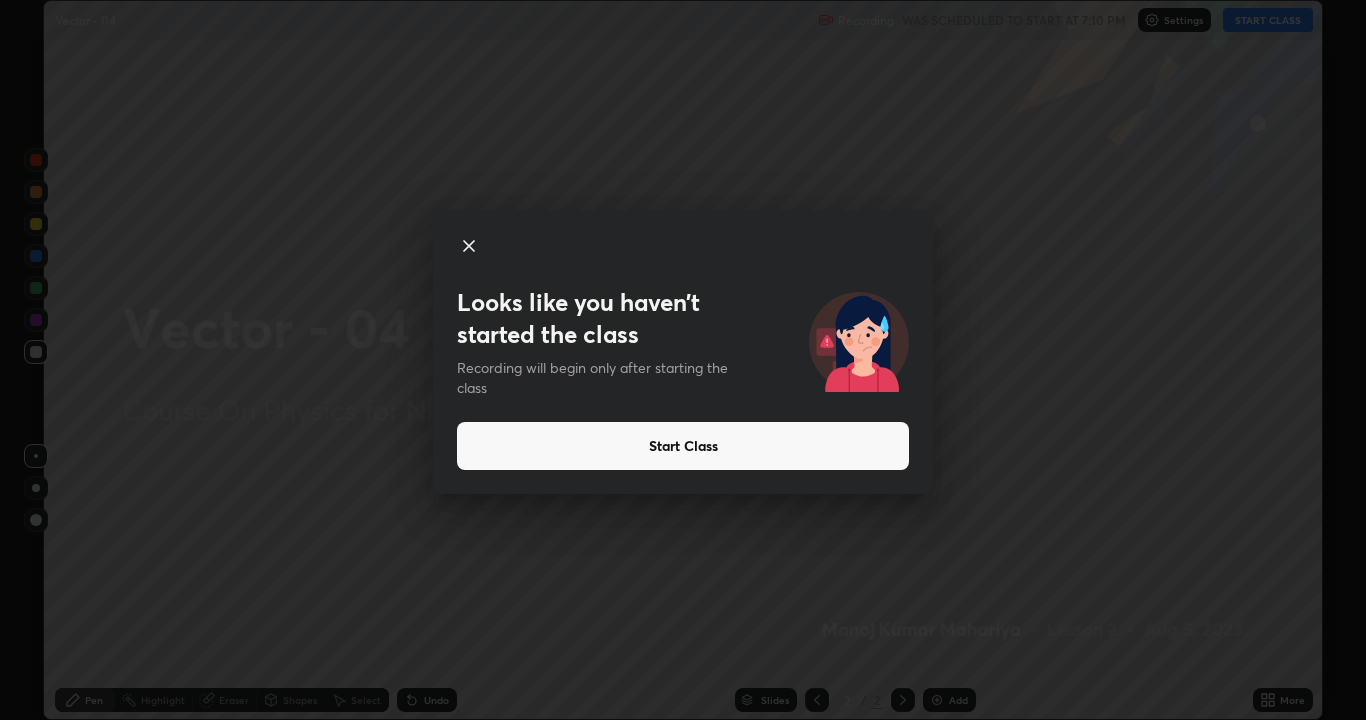 click 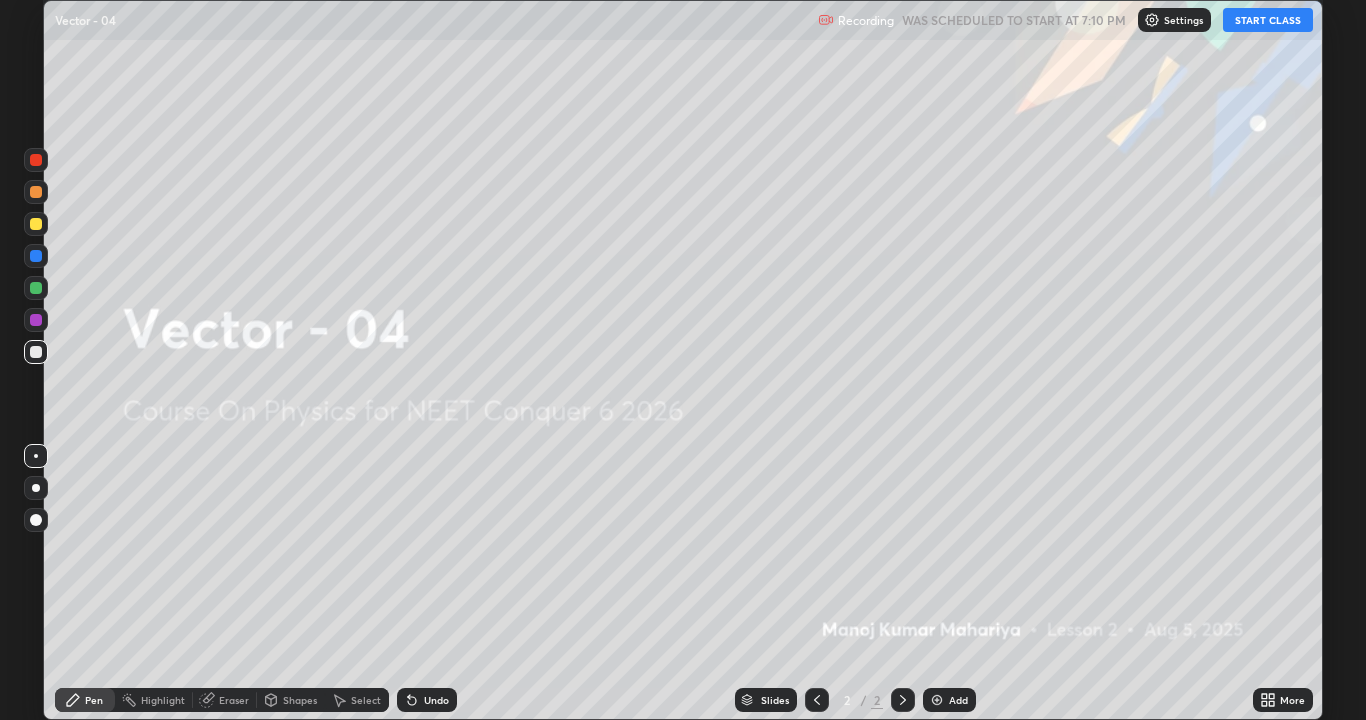 click on "Add" at bounding box center (949, 700) 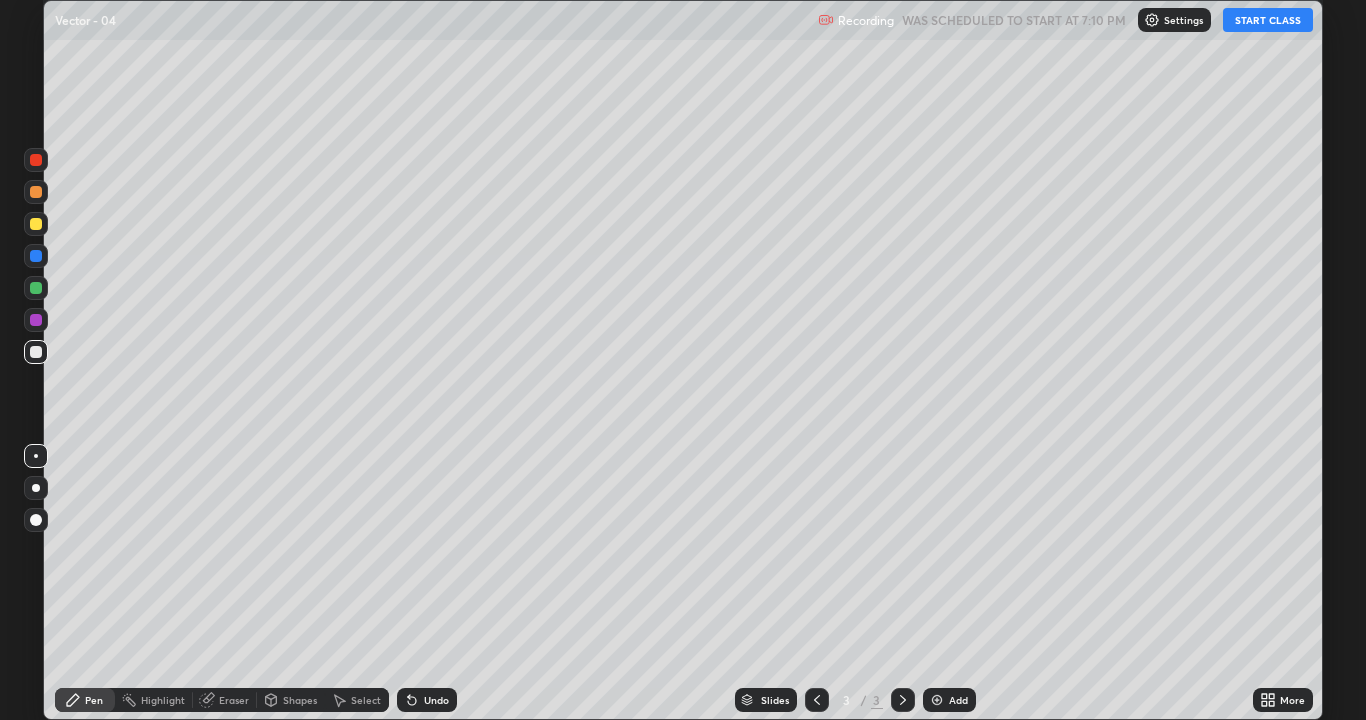 click at bounding box center (36, 352) 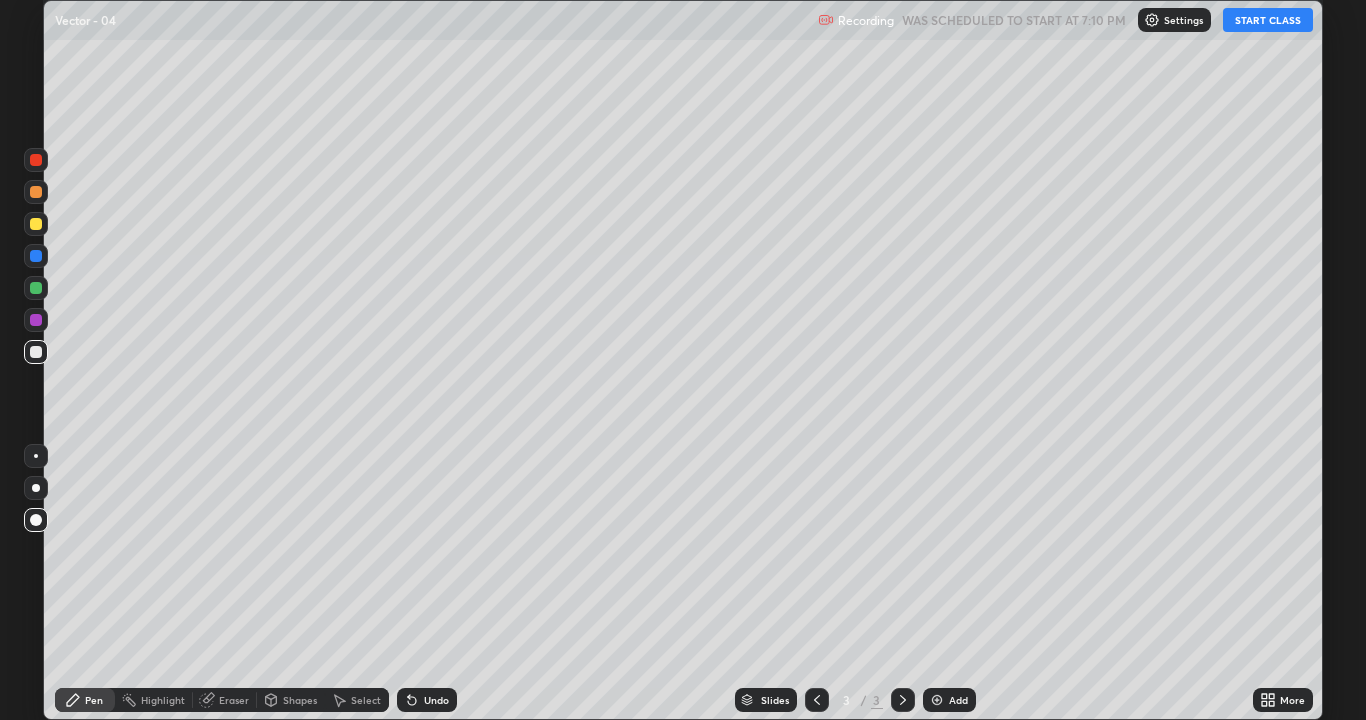 click at bounding box center [36, 352] 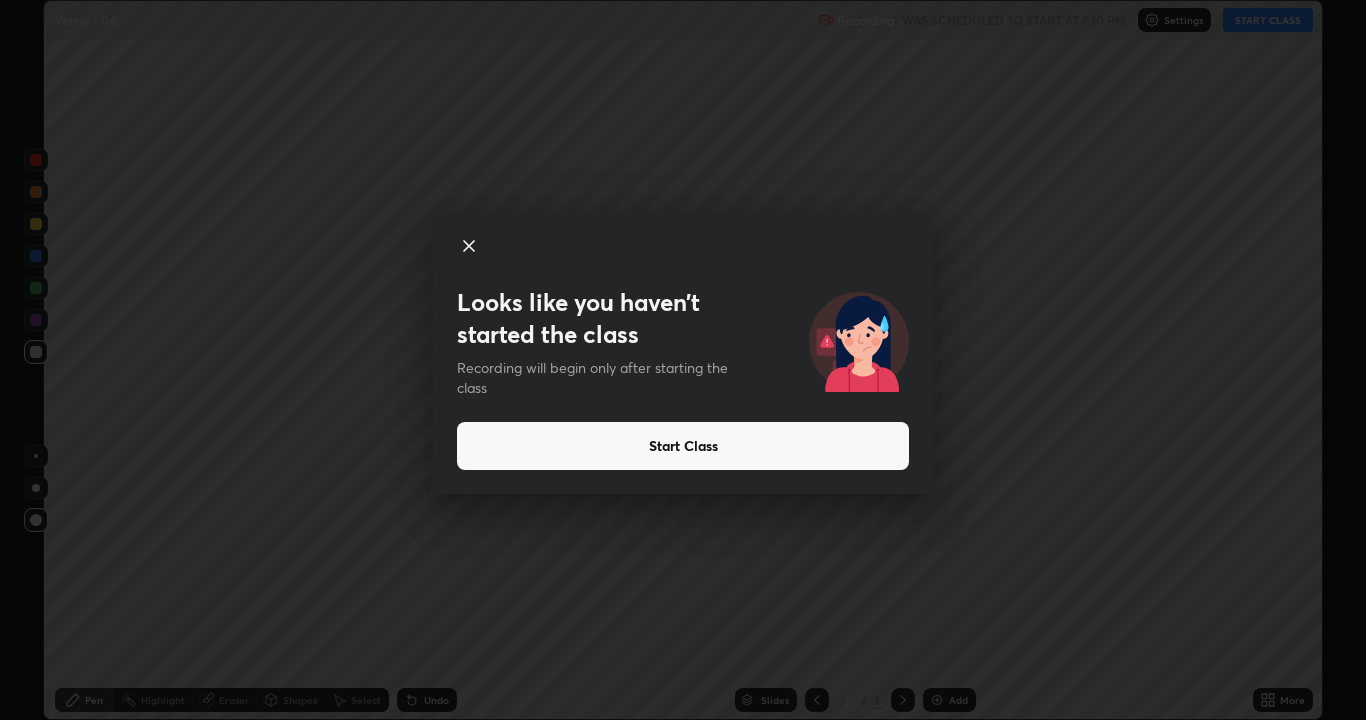 click on "Looks like you haven’t started the class Recording will begin only after starting the class Start Class" at bounding box center [683, 360] 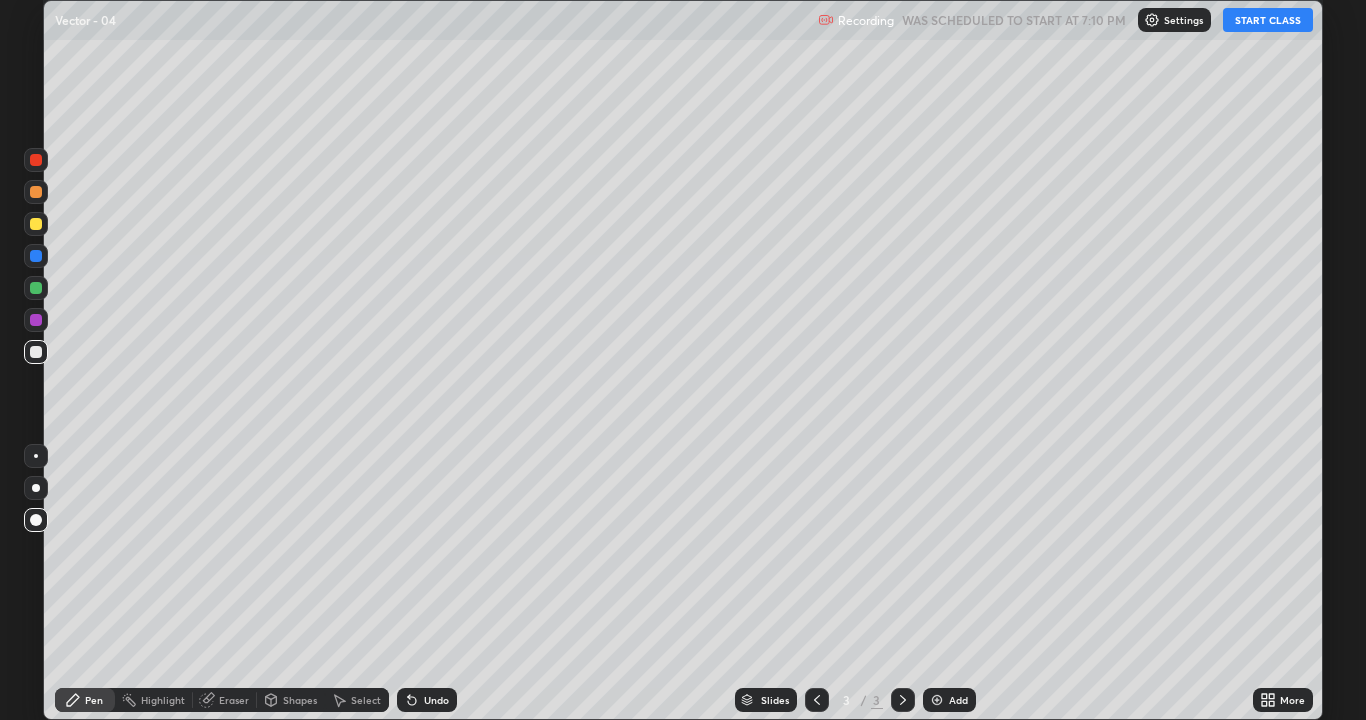 click on "START CLASS" at bounding box center [1268, 20] 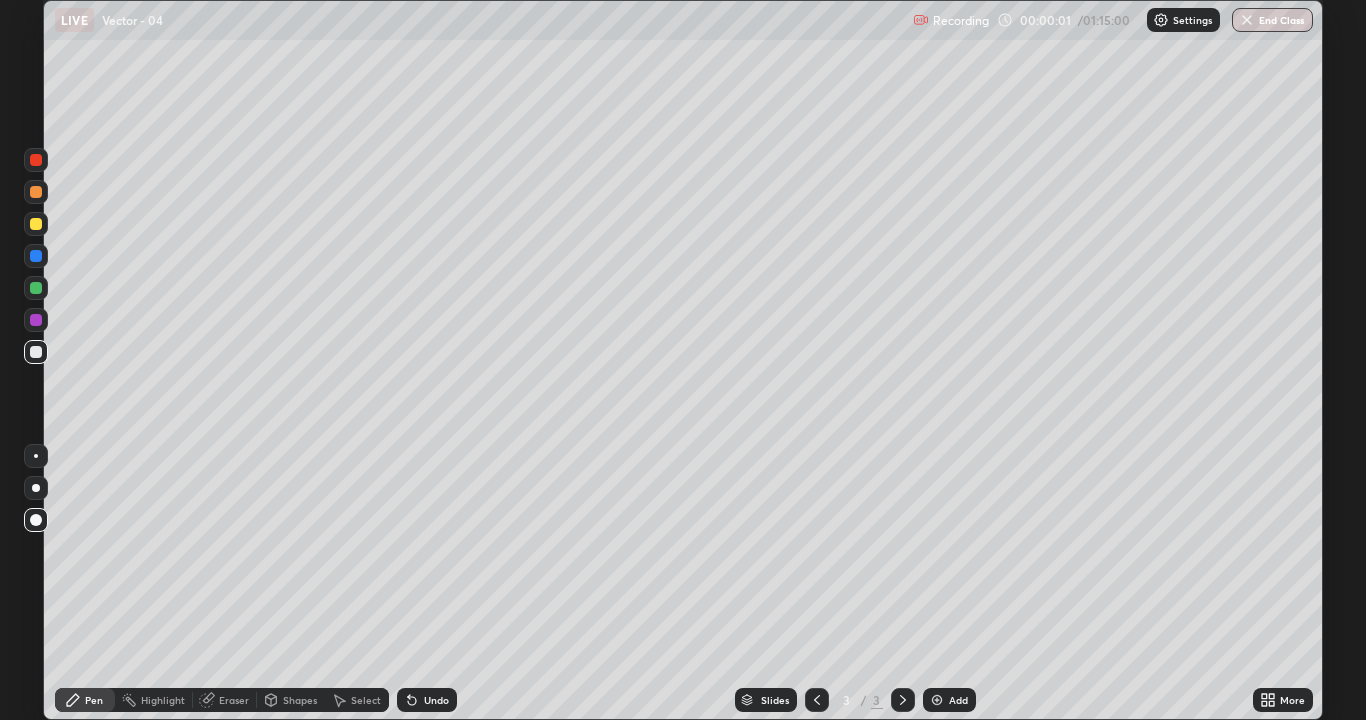 click at bounding box center [937, 700] 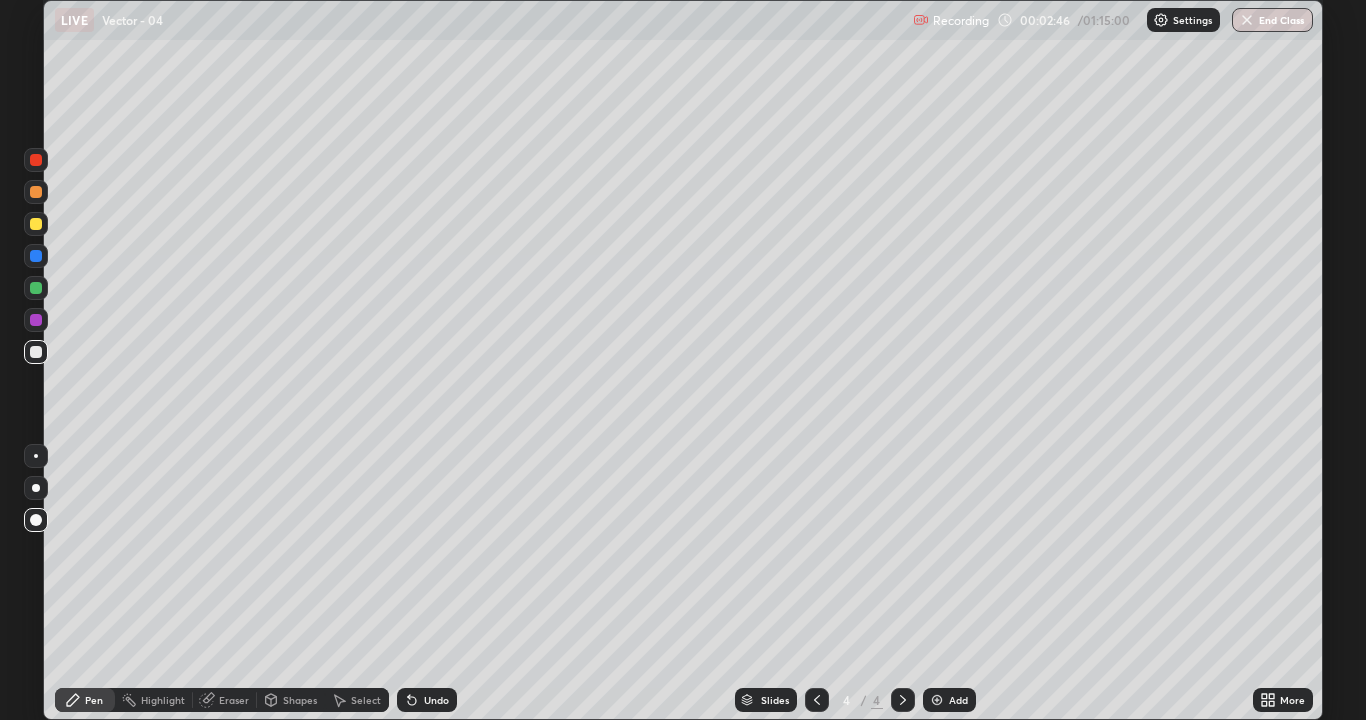 click at bounding box center [36, 352] 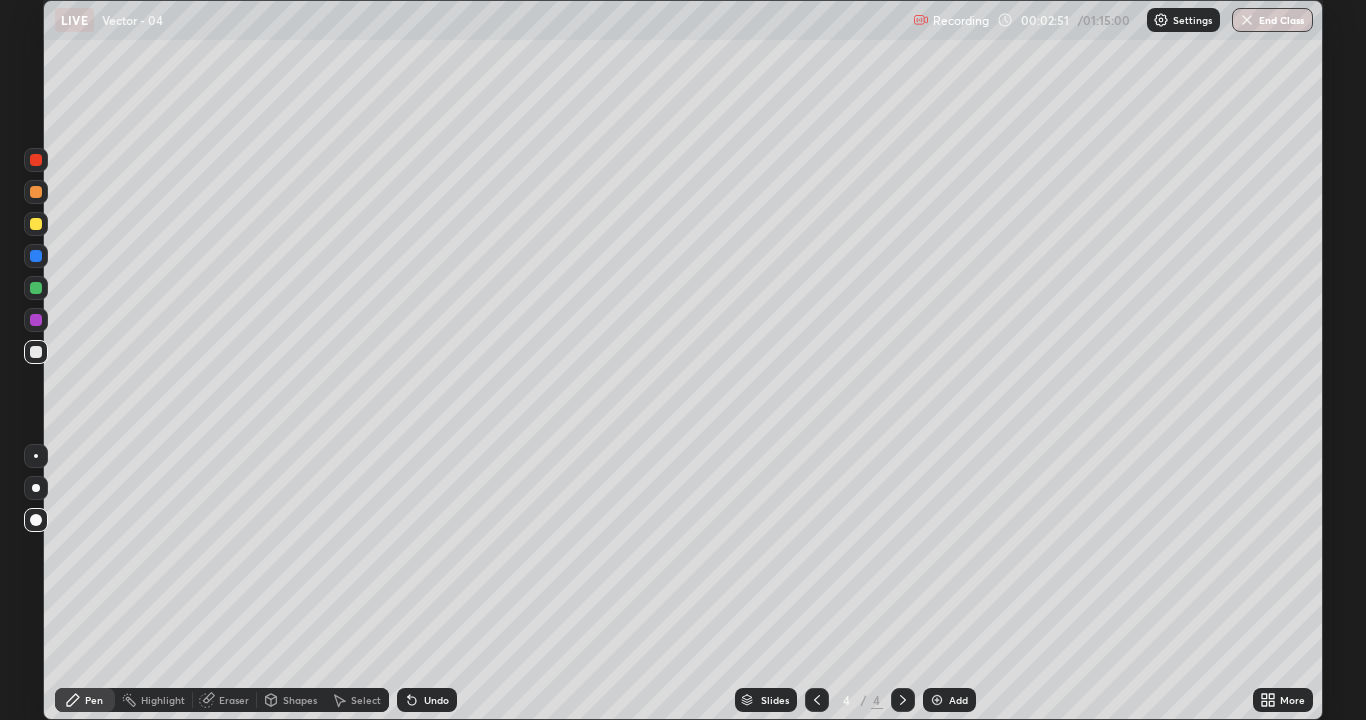 click on "Pen" at bounding box center [94, 700] 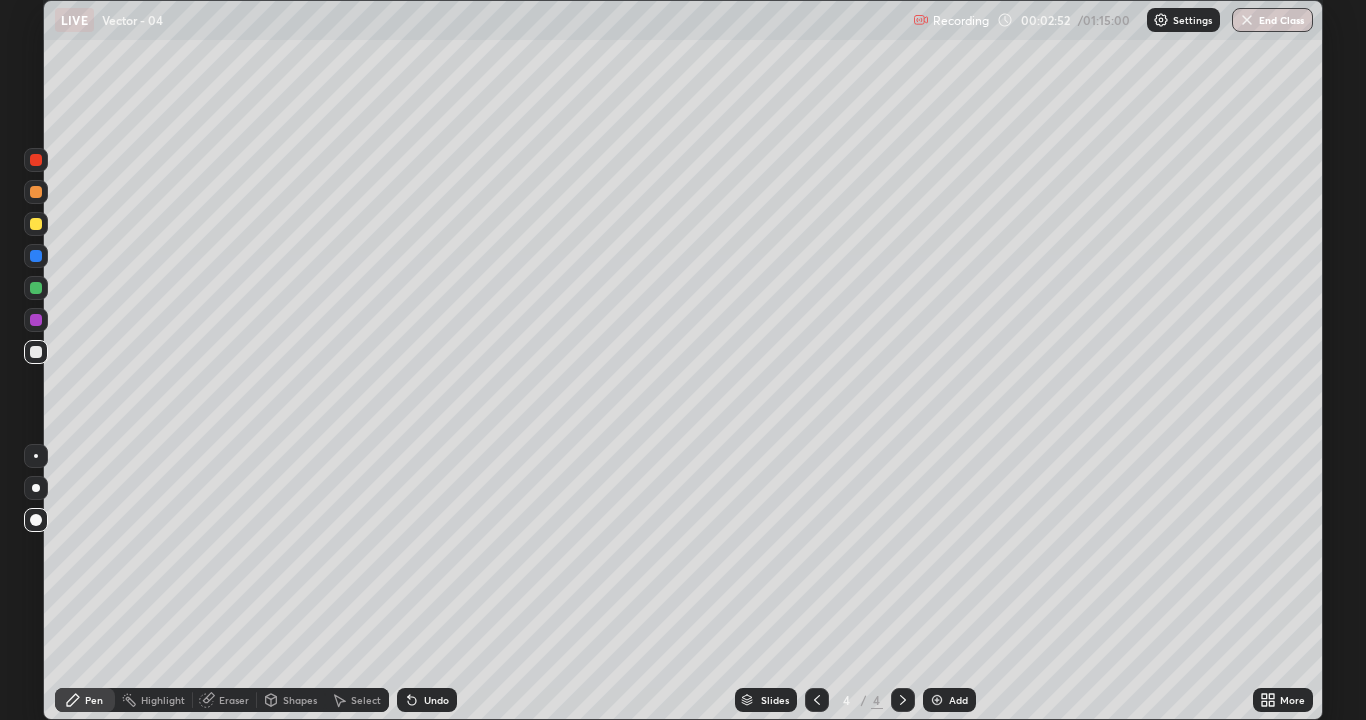 click at bounding box center (36, 520) 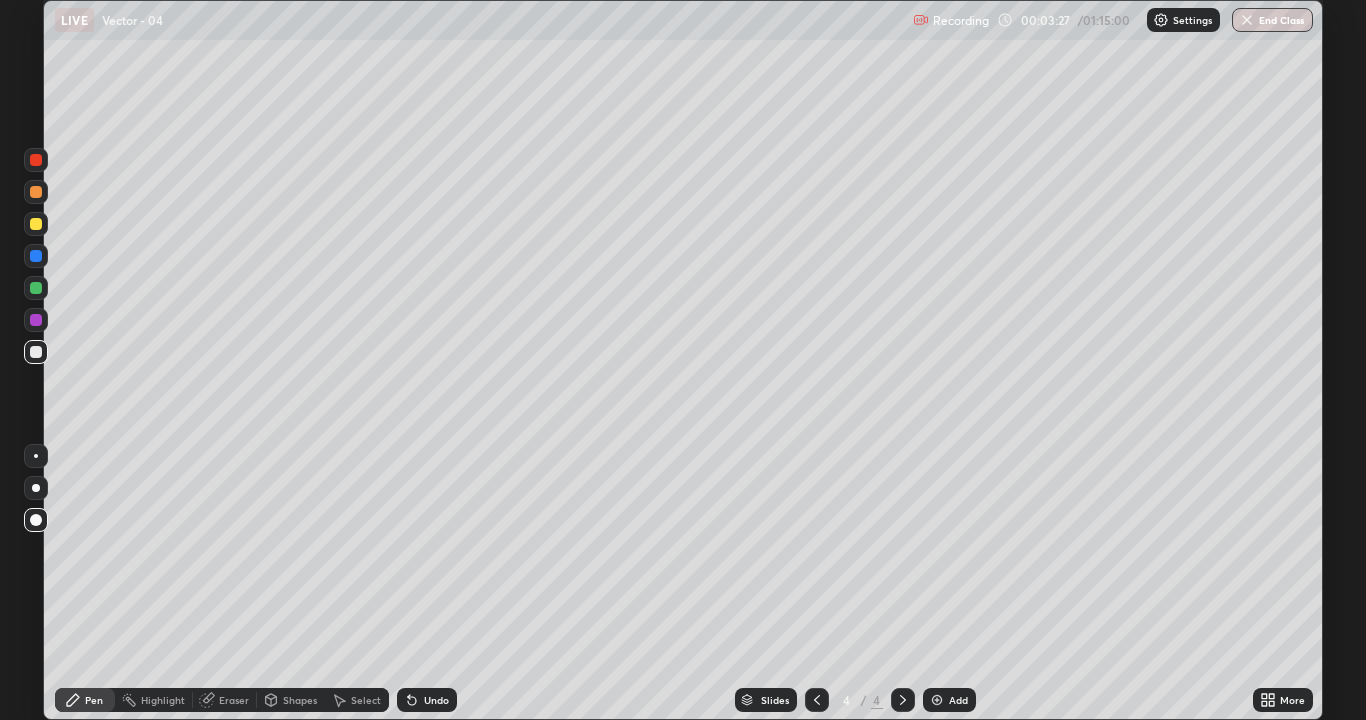 click on "Shapes" at bounding box center [300, 700] 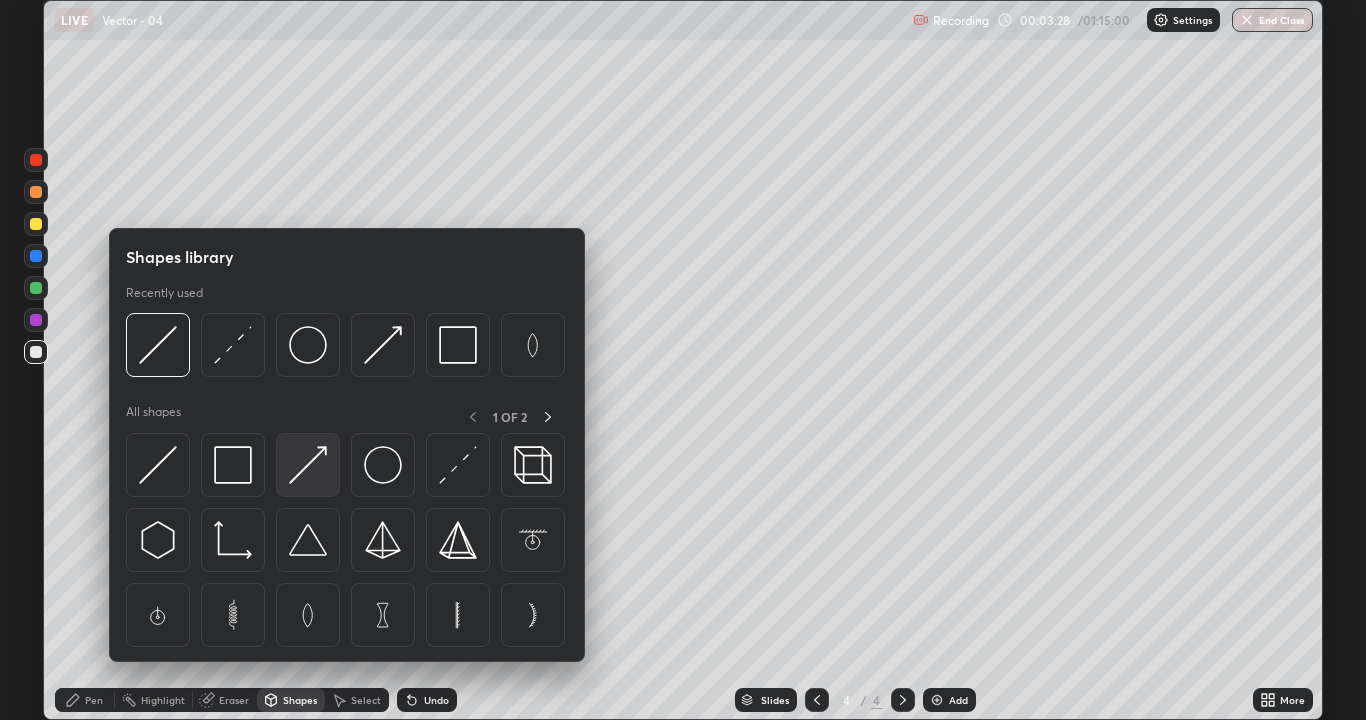 click at bounding box center (308, 465) 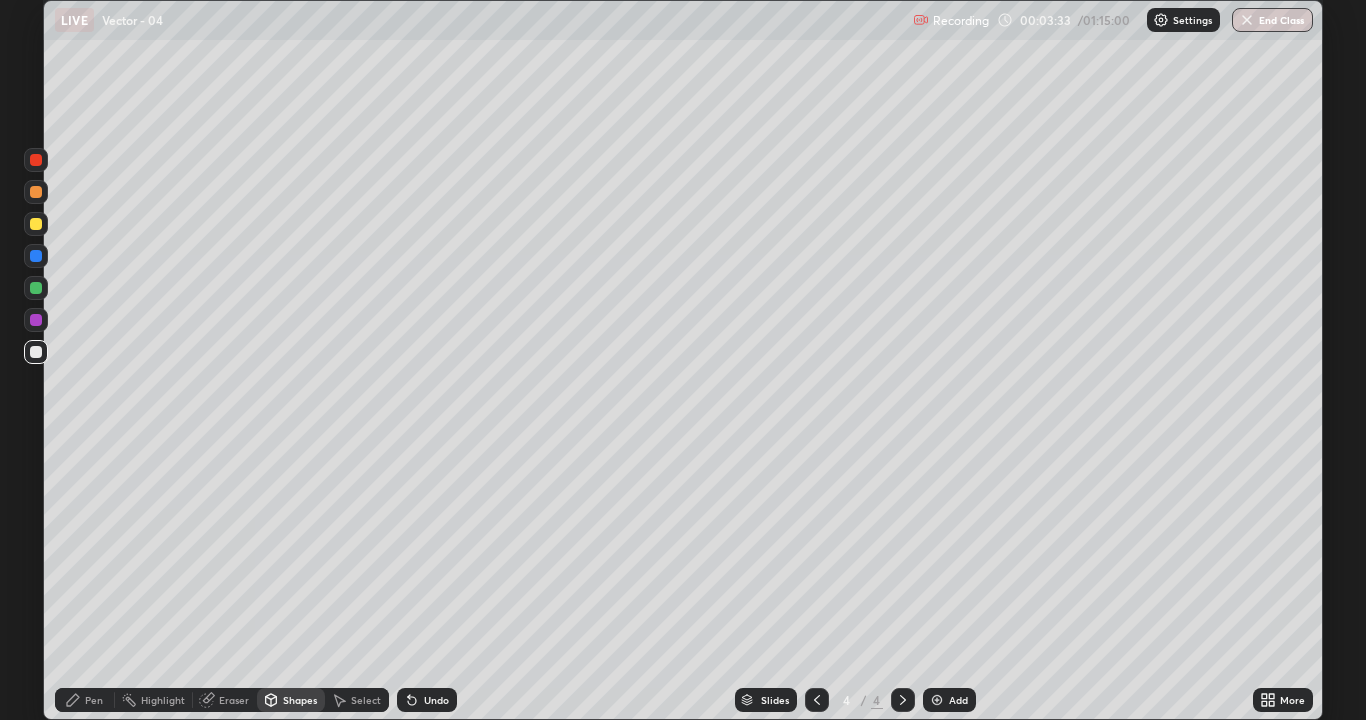 click on "Pen" at bounding box center (94, 700) 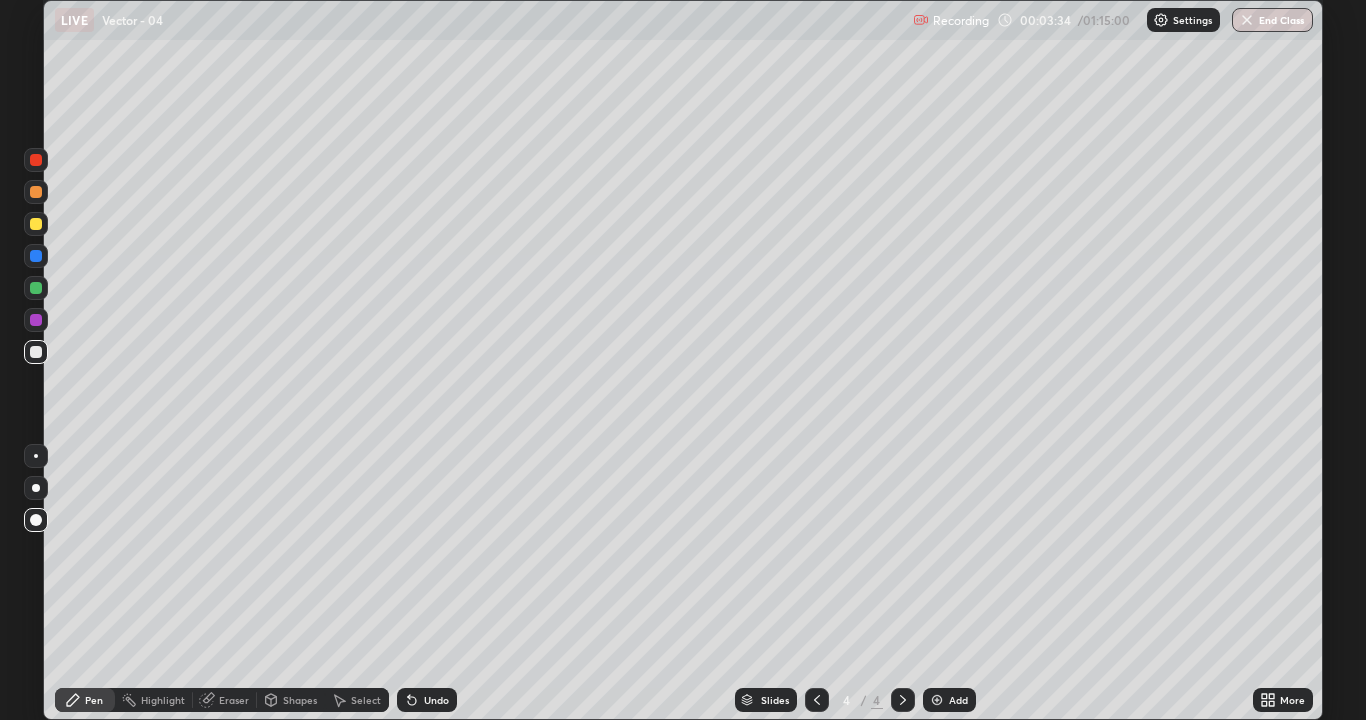 click at bounding box center (36, 352) 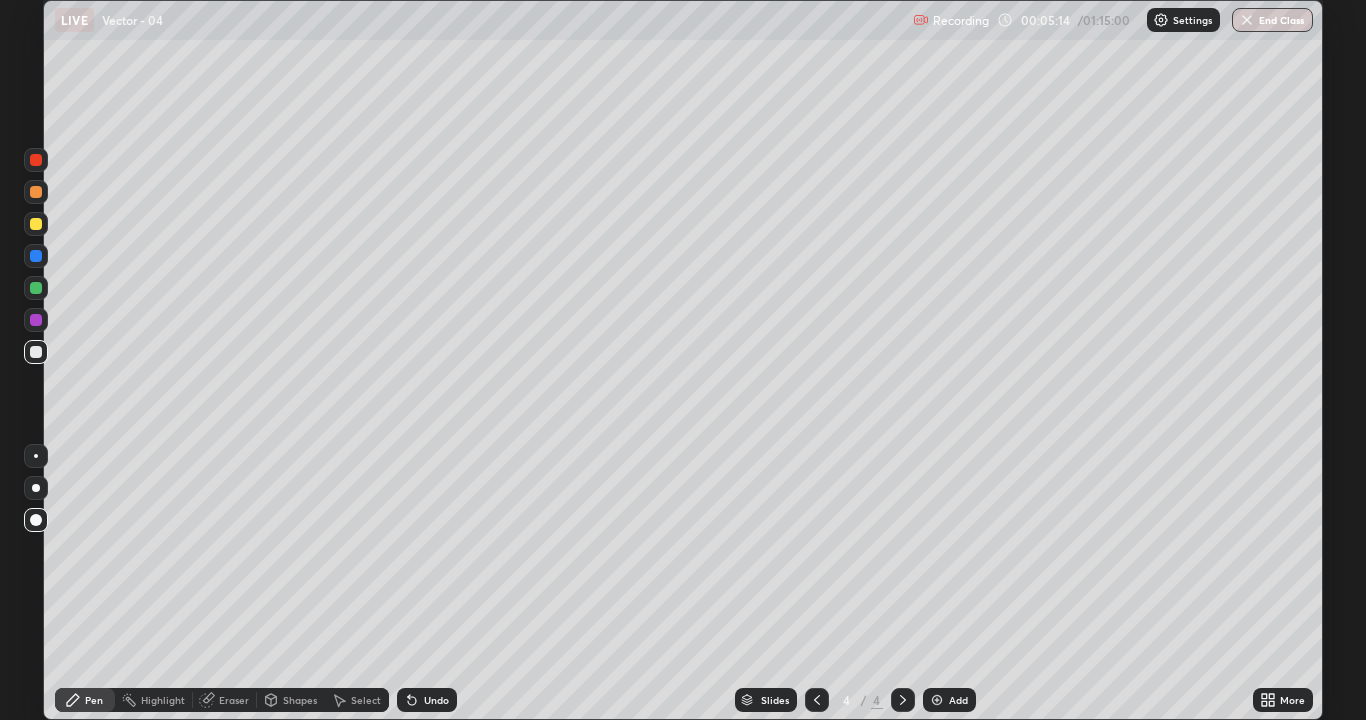 click at bounding box center [36, 352] 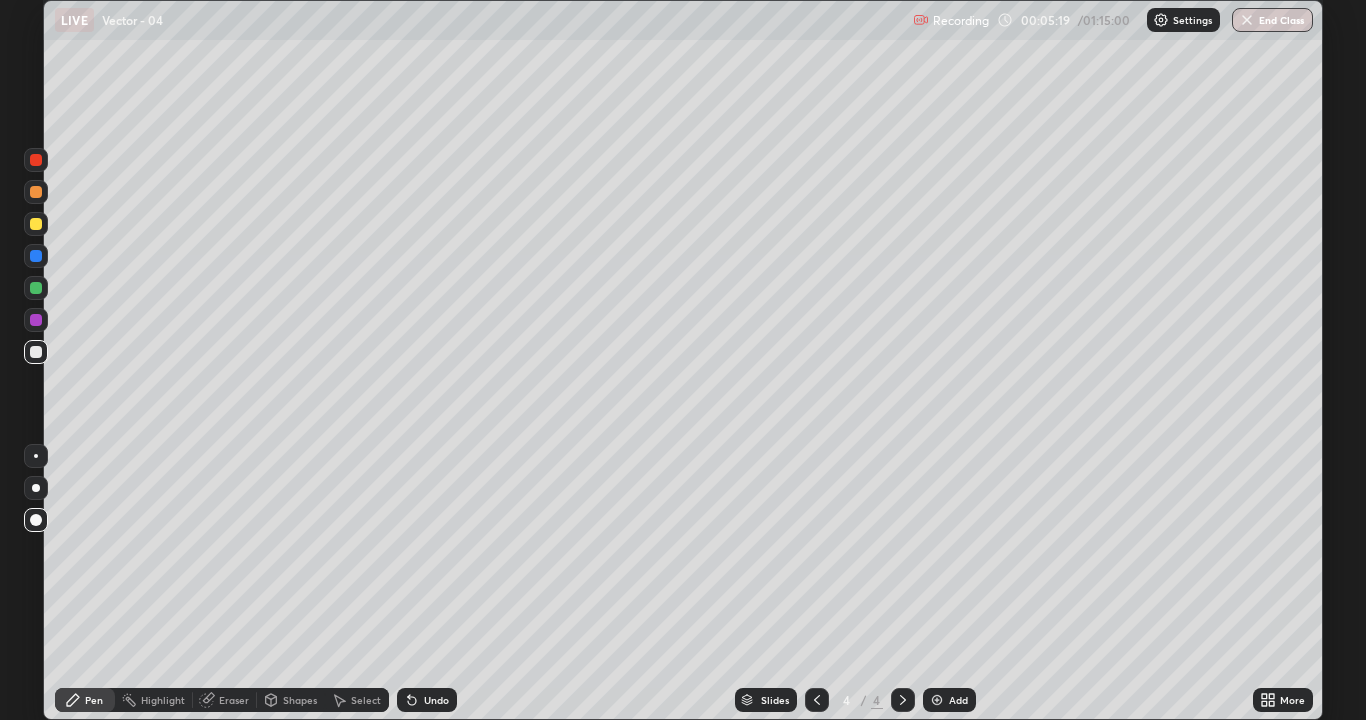 click on "Eraser" at bounding box center [234, 700] 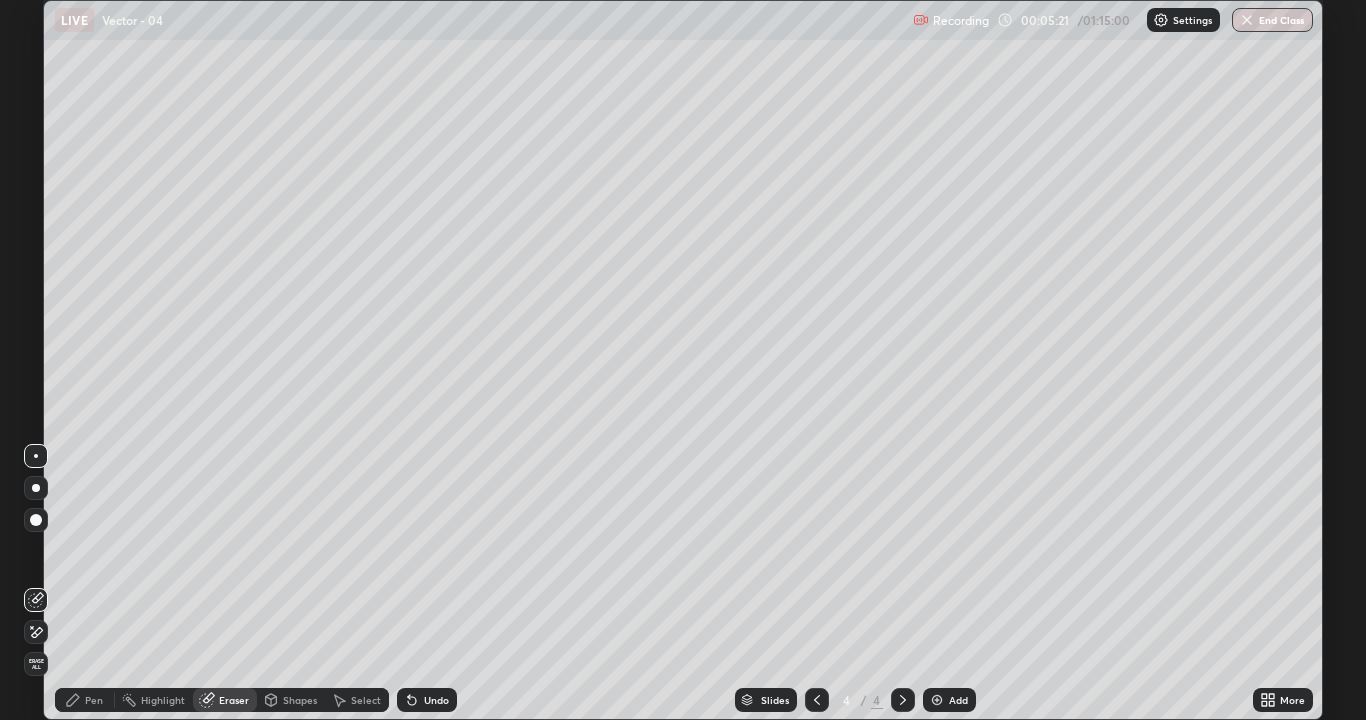 click on "Pen" at bounding box center (85, 700) 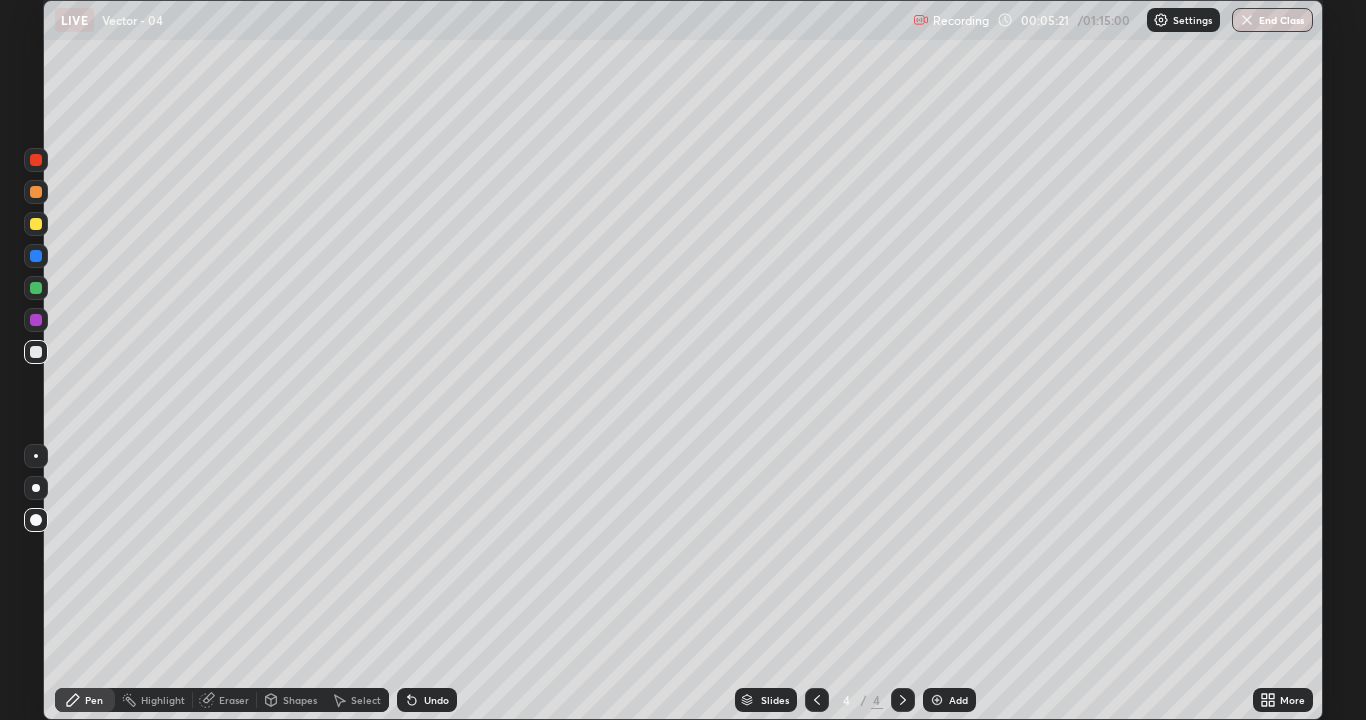 click on "Pen" at bounding box center (85, 700) 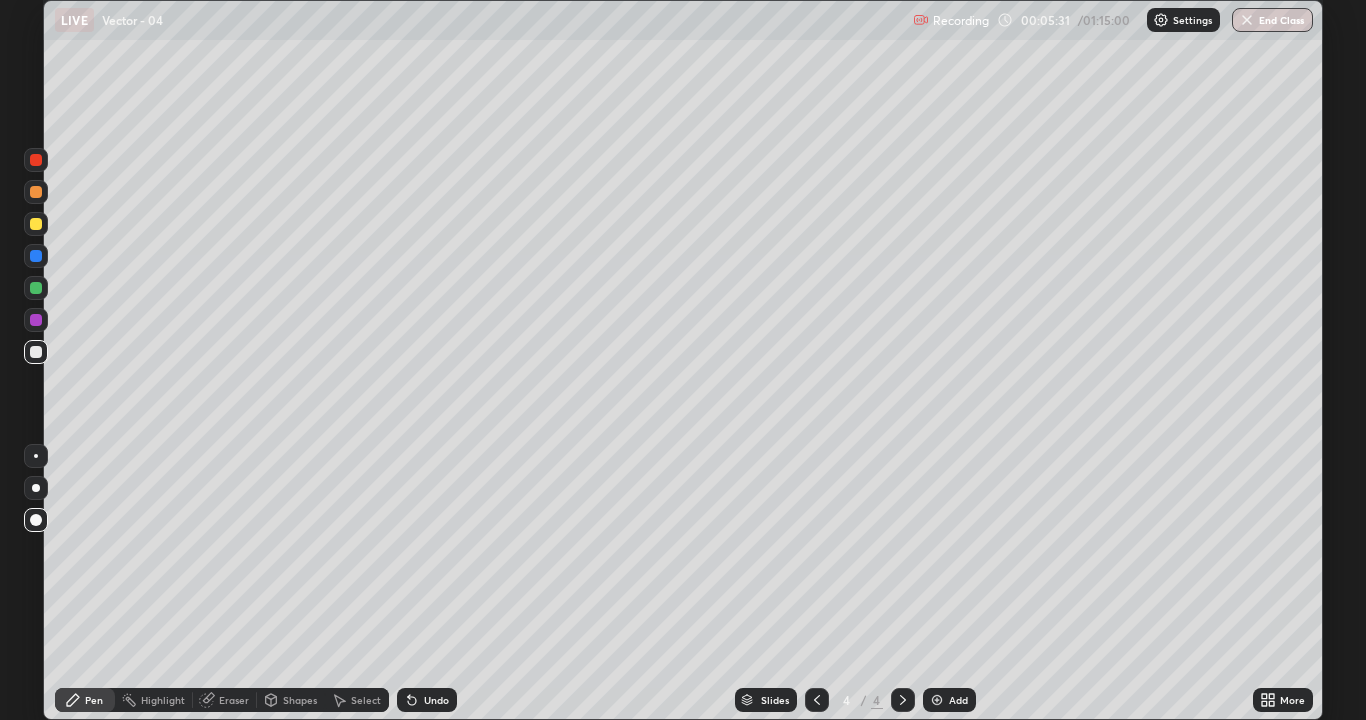 click on "Shapes" at bounding box center (300, 700) 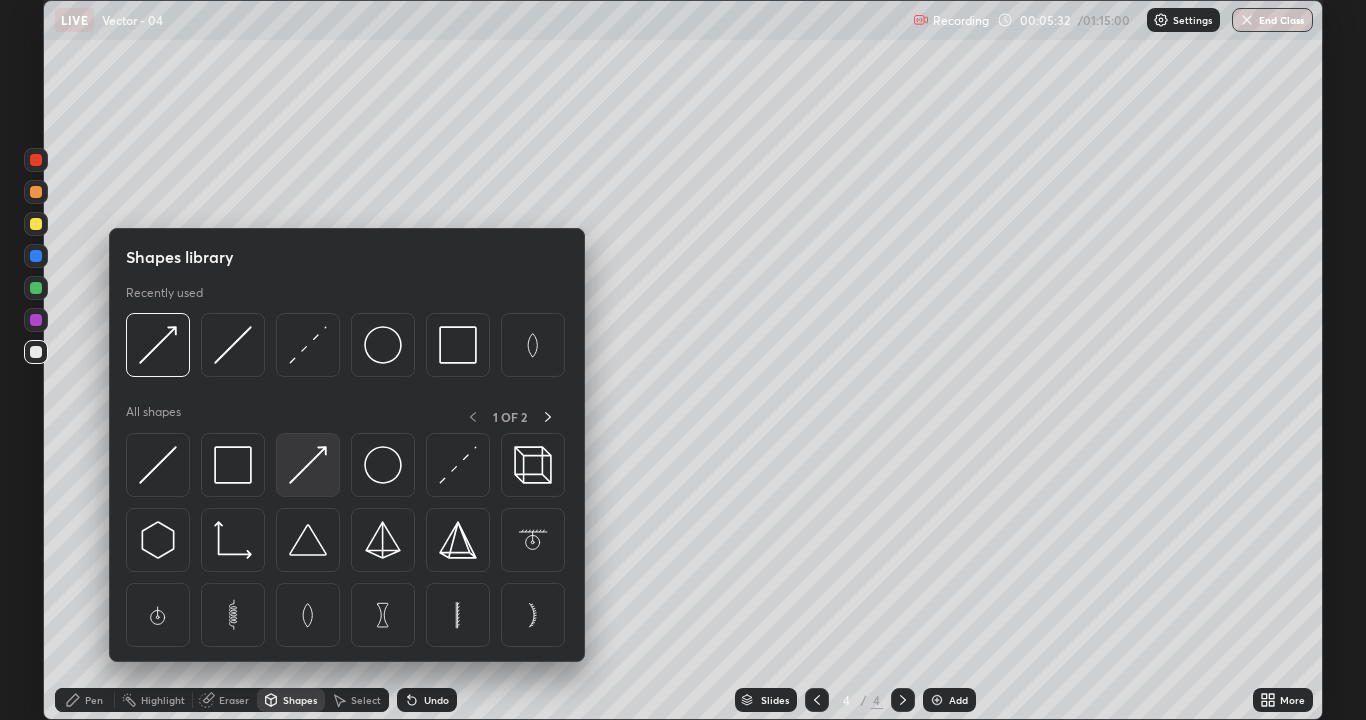 click at bounding box center (308, 465) 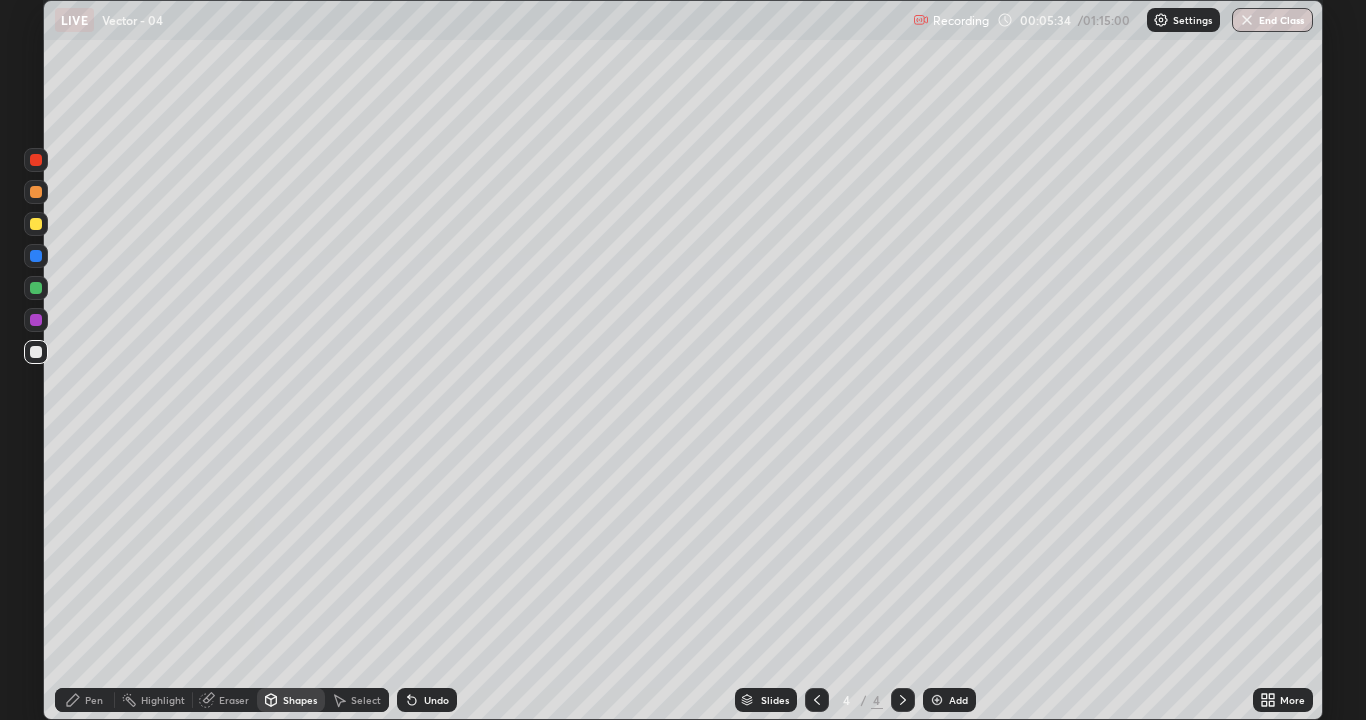 click at bounding box center (36, 192) 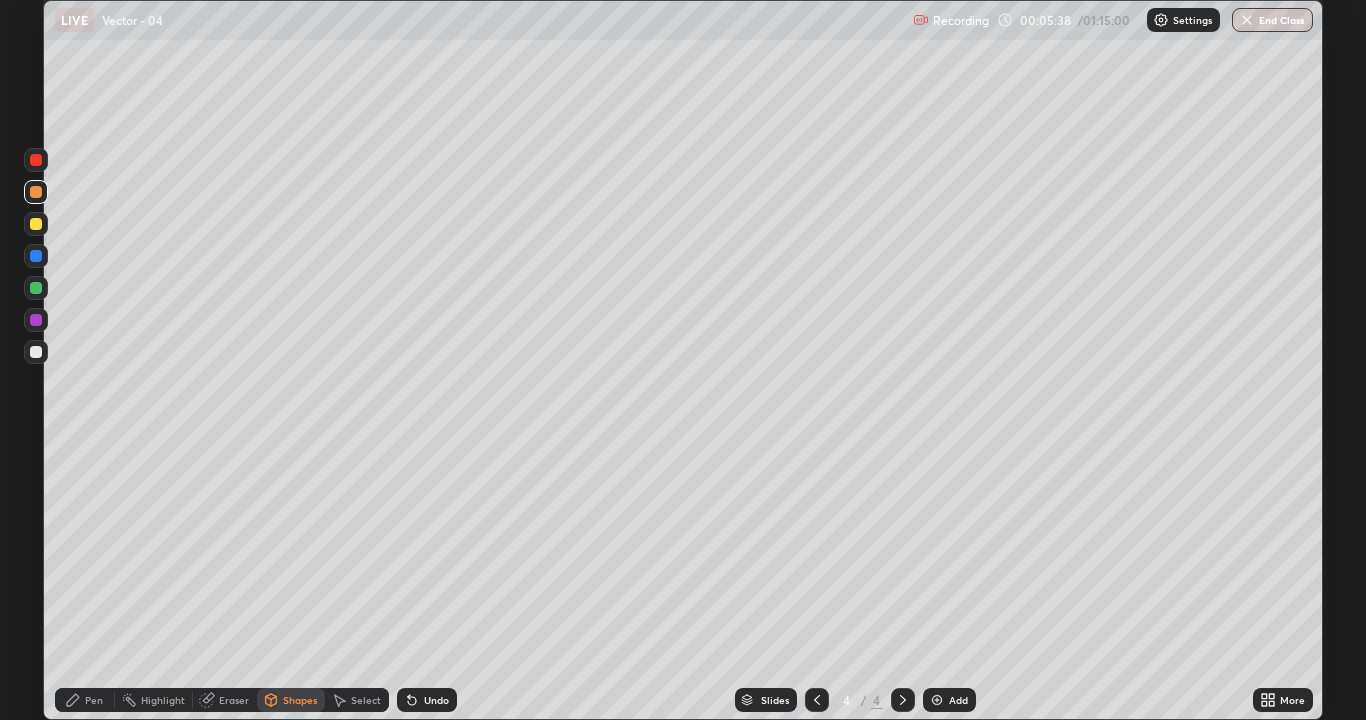 click on "Pen" at bounding box center (94, 700) 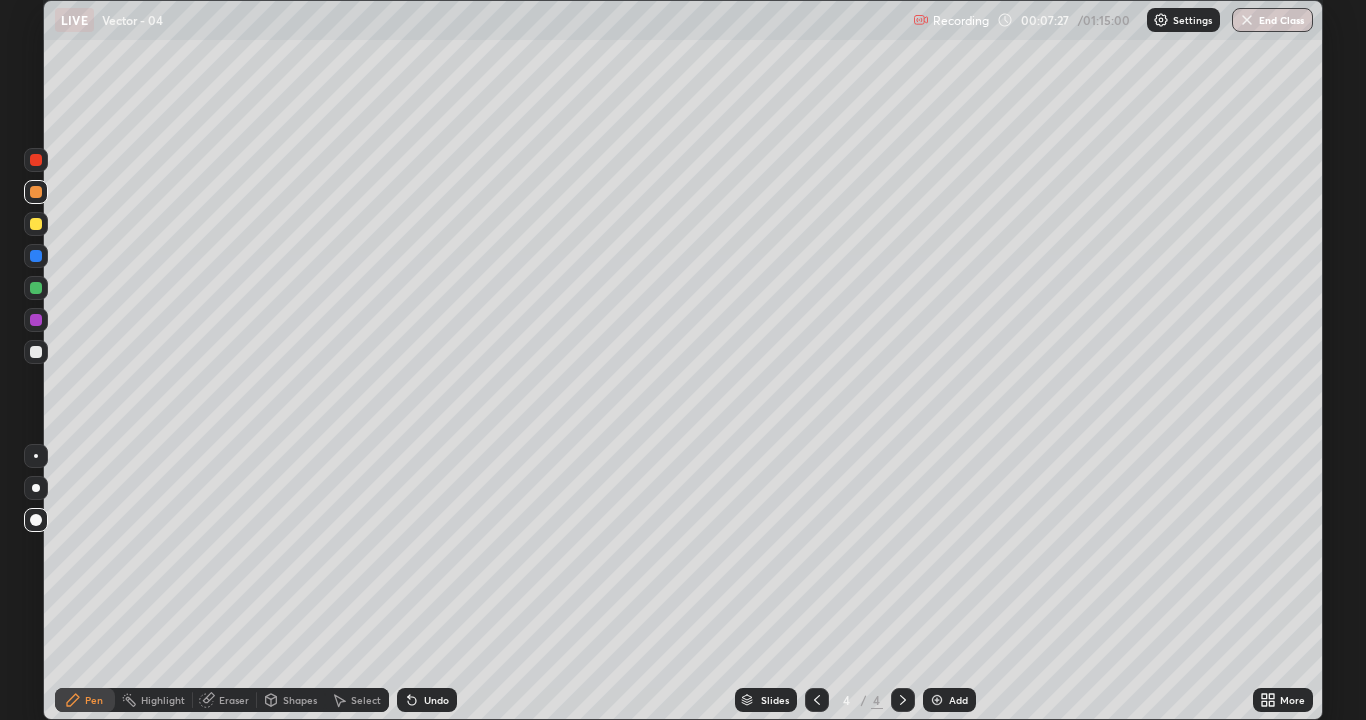 click on "Undo" at bounding box center (427, 700) 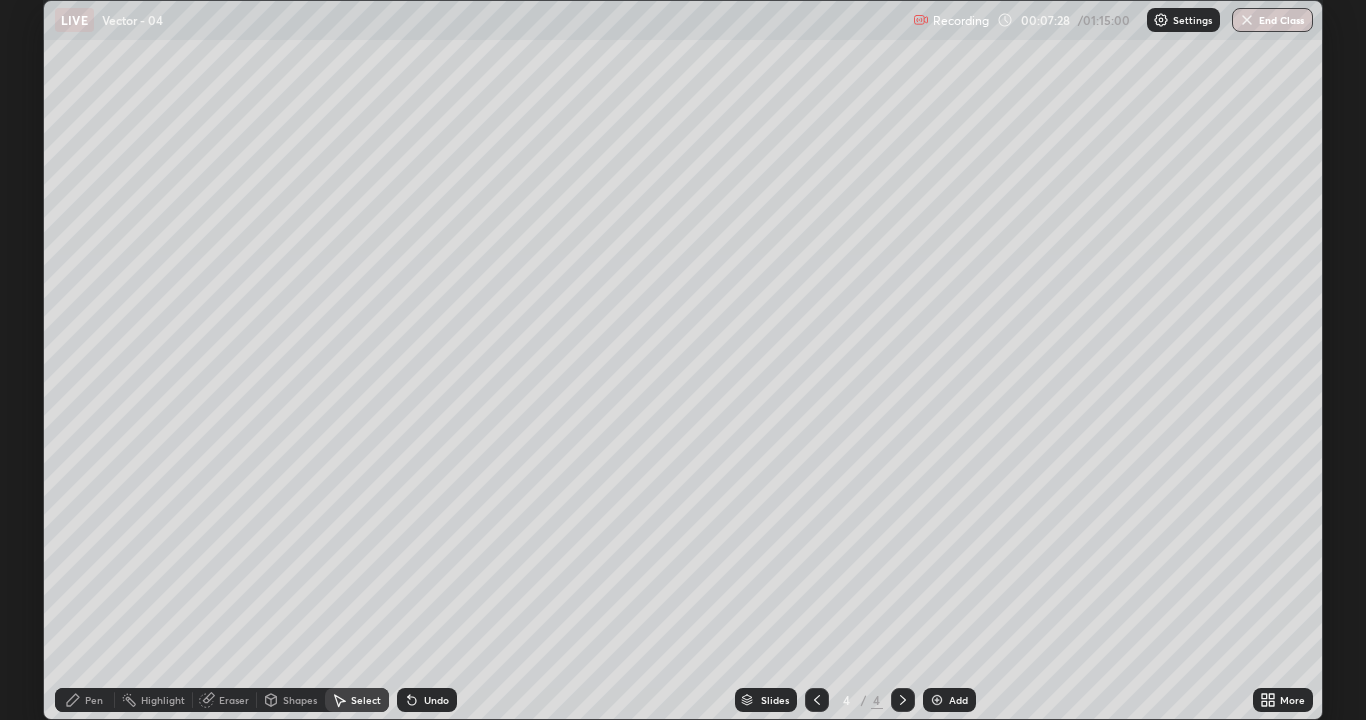 click 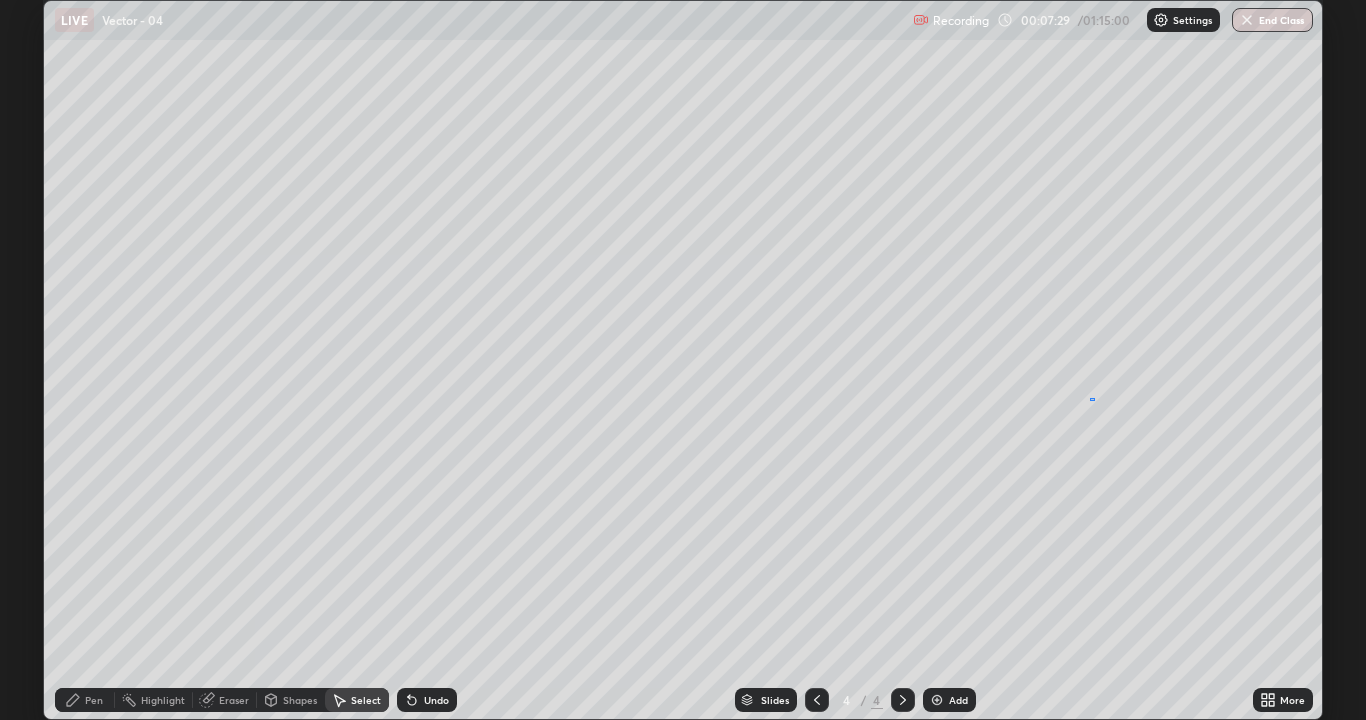 click at bounding box center [0, 0] 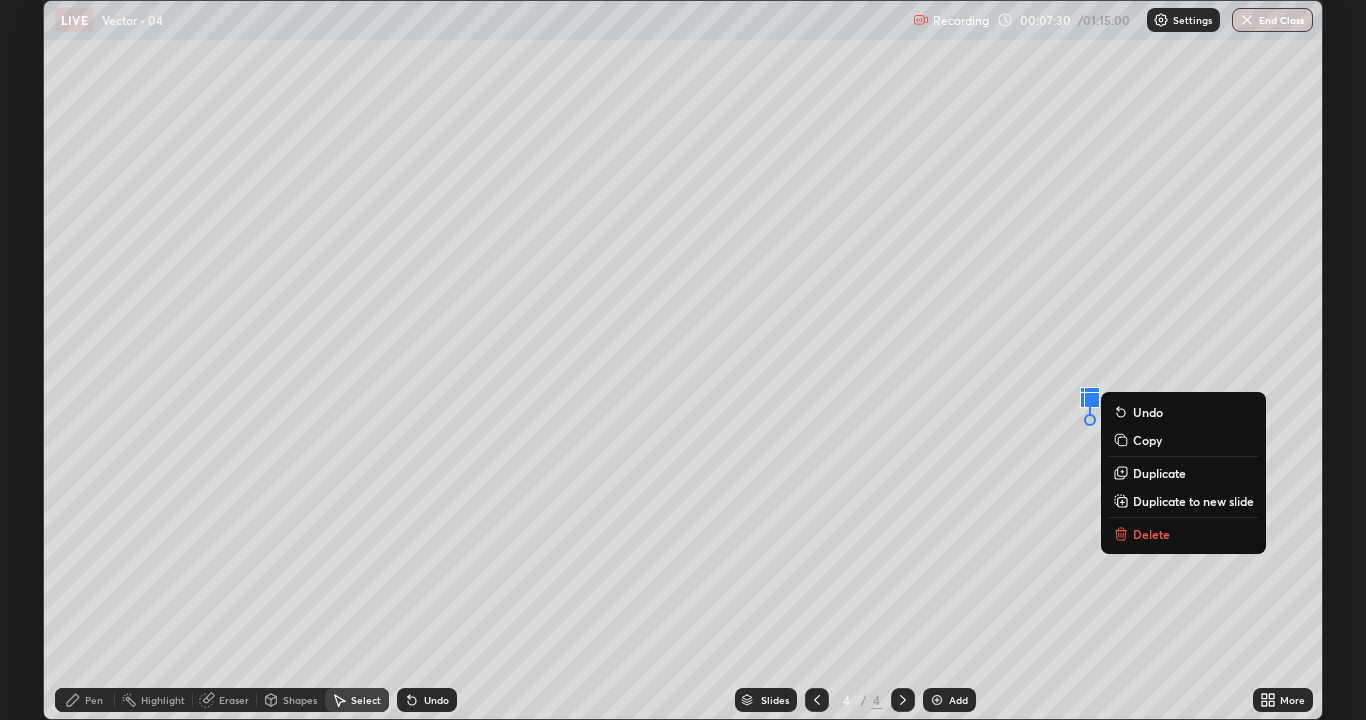click on "0 ° Undo Copy Duplicate Duplicate to new slide Delete" at bounding box center [683, 360] 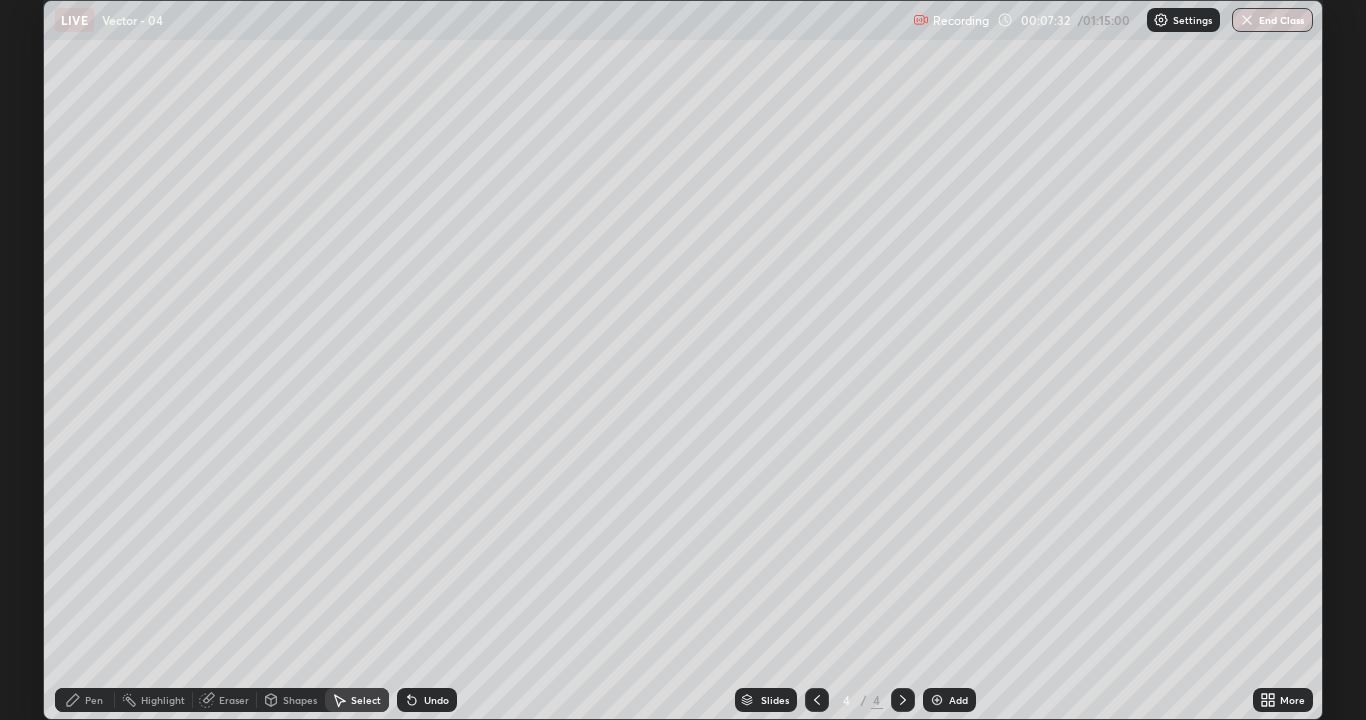 click on "Pen" at bounding box center (94, 700) 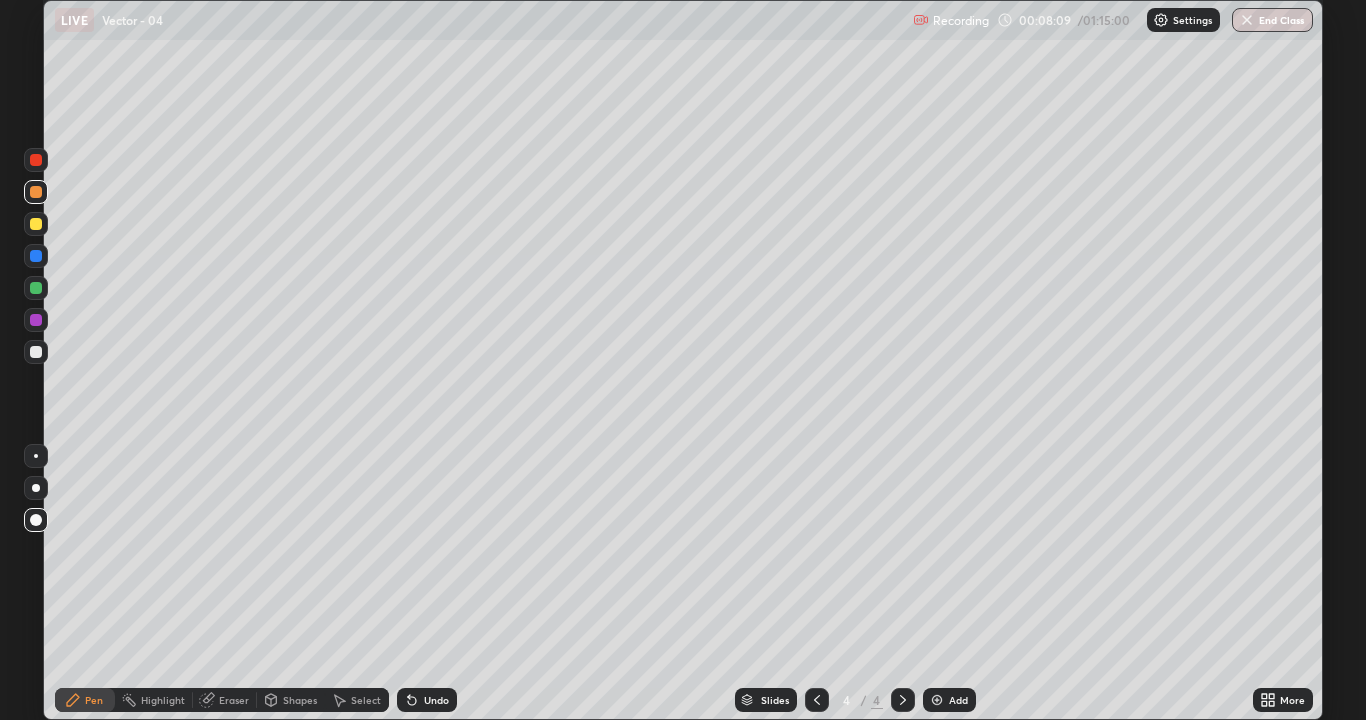 click on "Eraser" at bounding box center [225, 700] 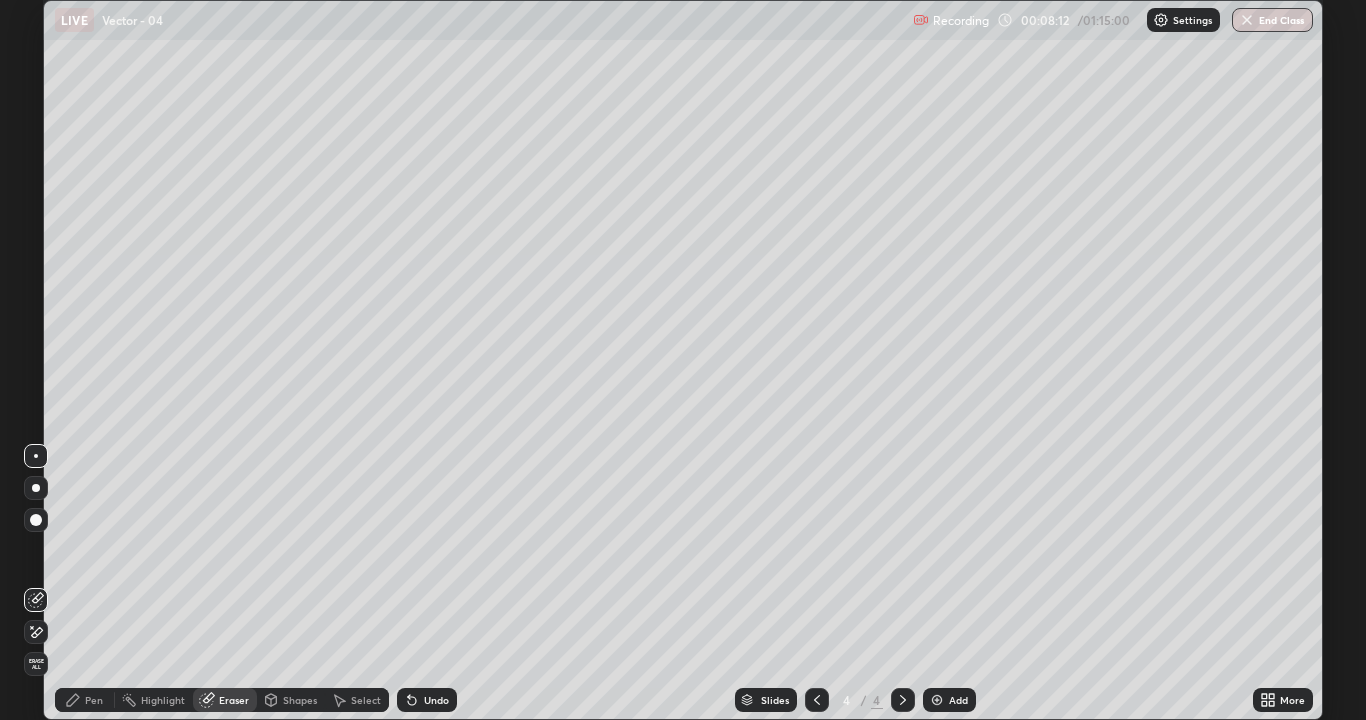 click on "Pen" at bounding box center (85, 700) 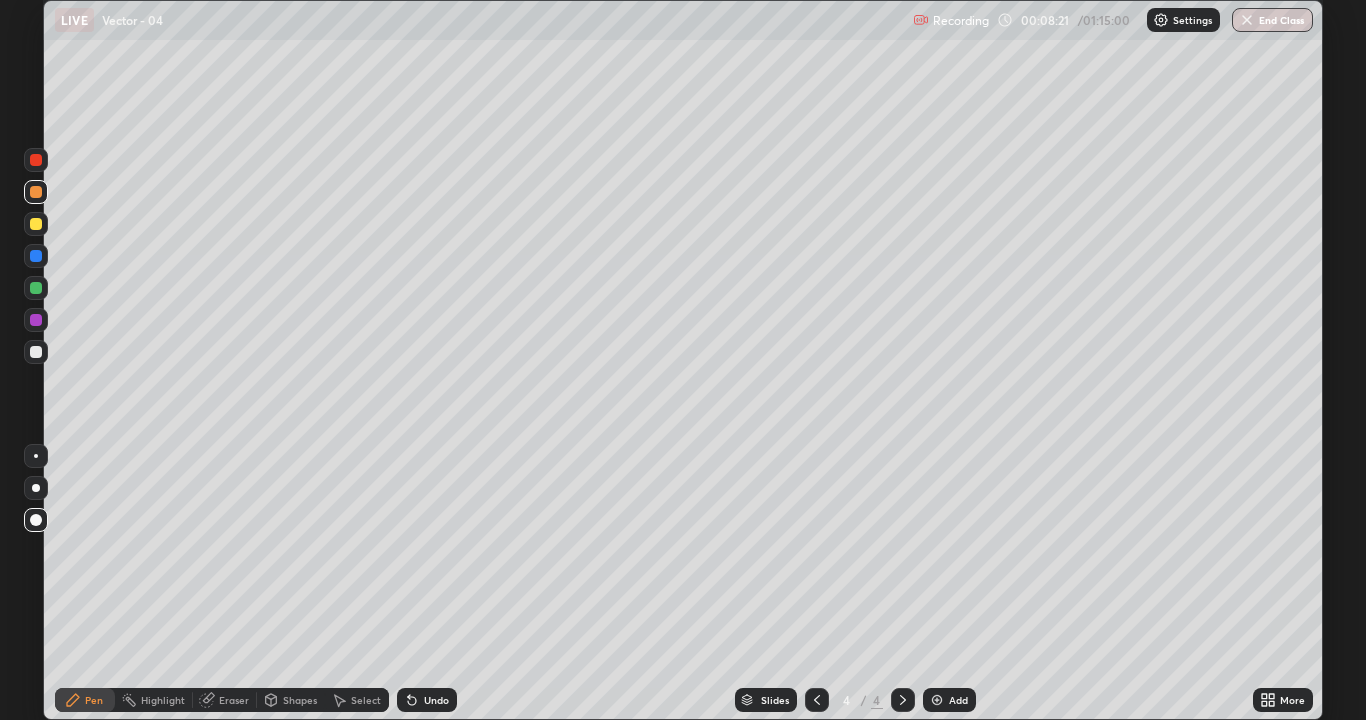 click at bounding box center [937, 700] 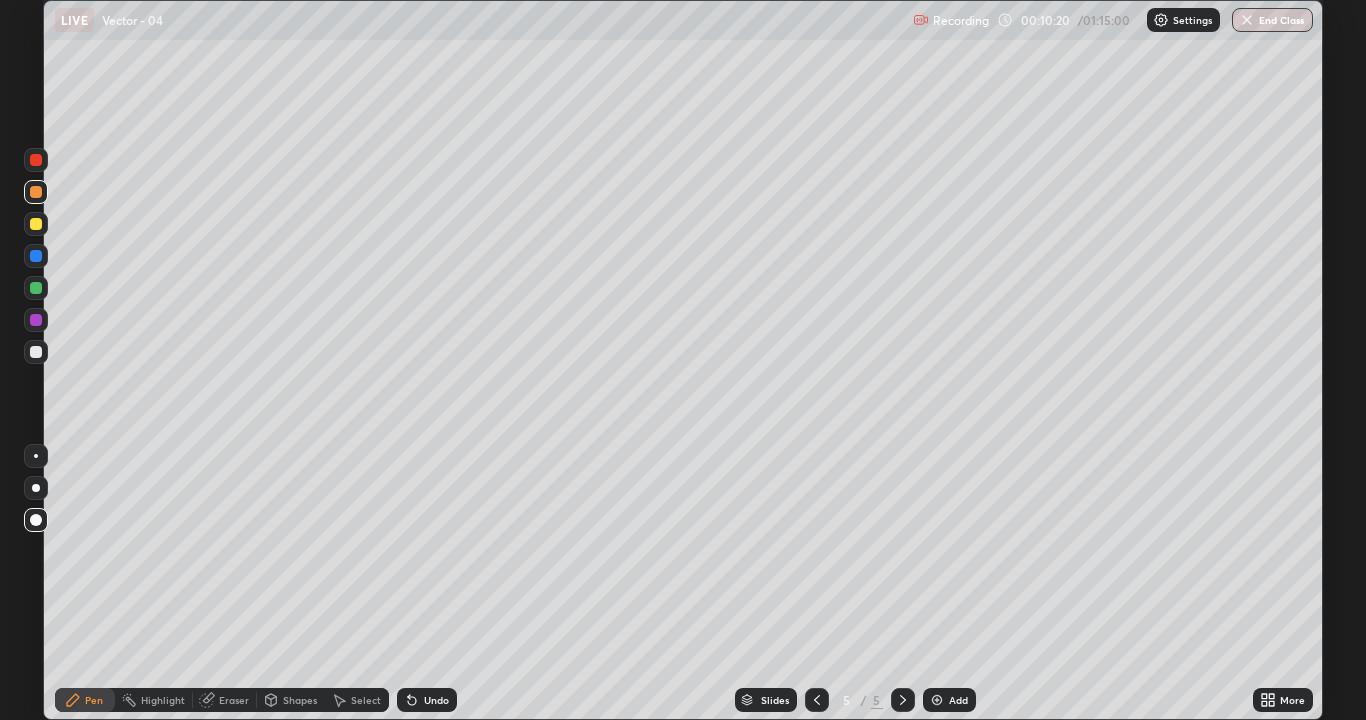 click at bounding box center [36, 352] 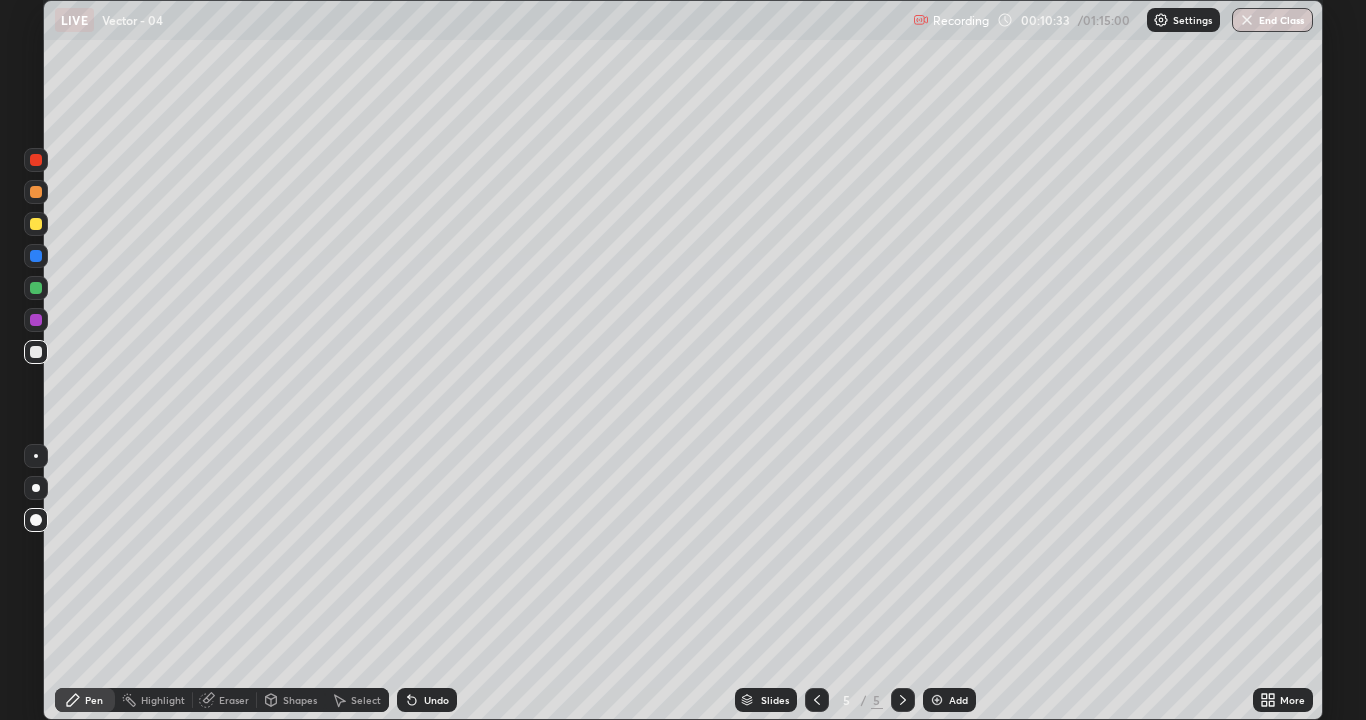 click 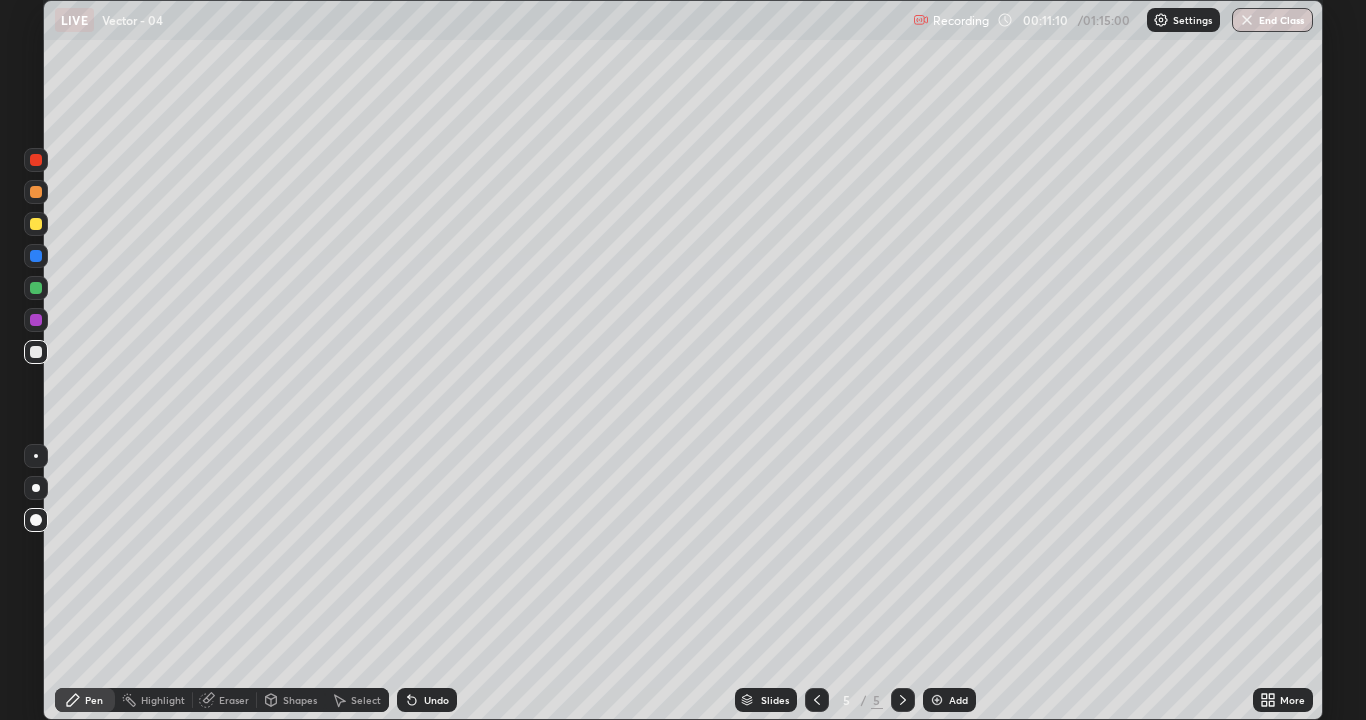 click at bounding box center [937, 700] 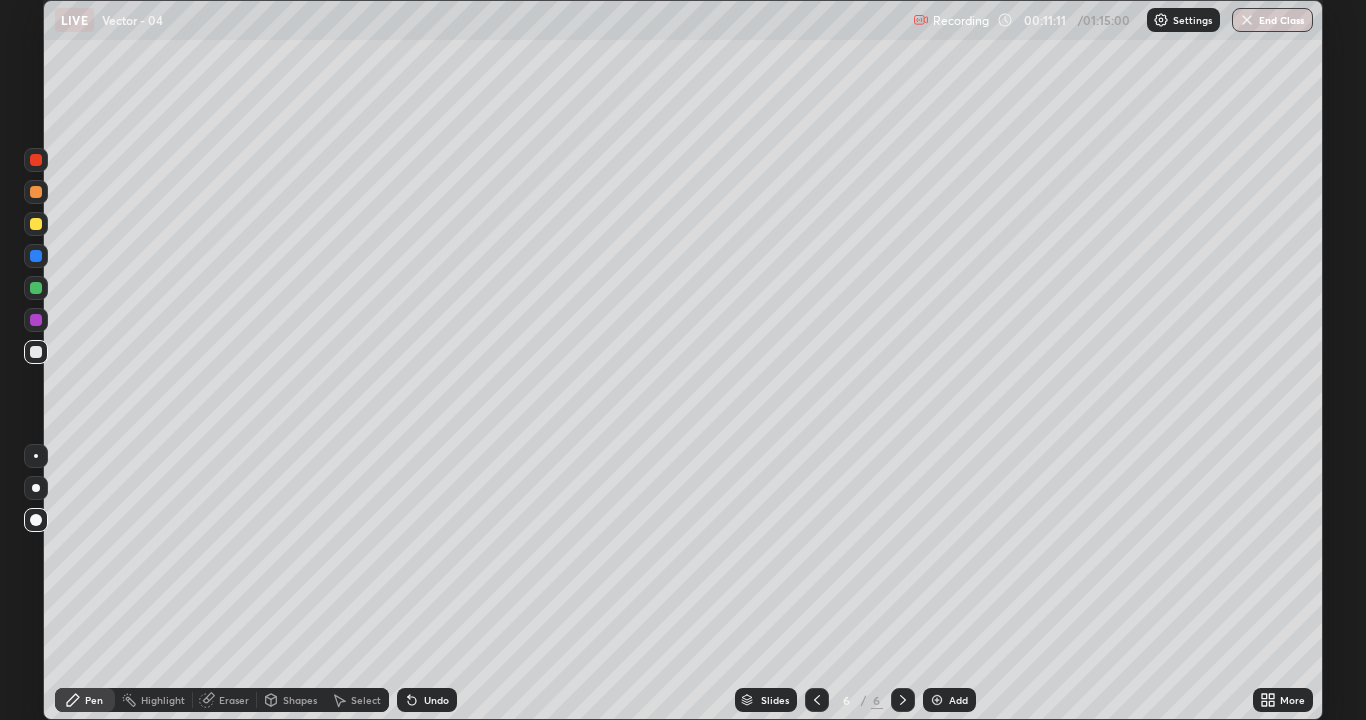 click on "Shapes" at bounding box center [300, 700] 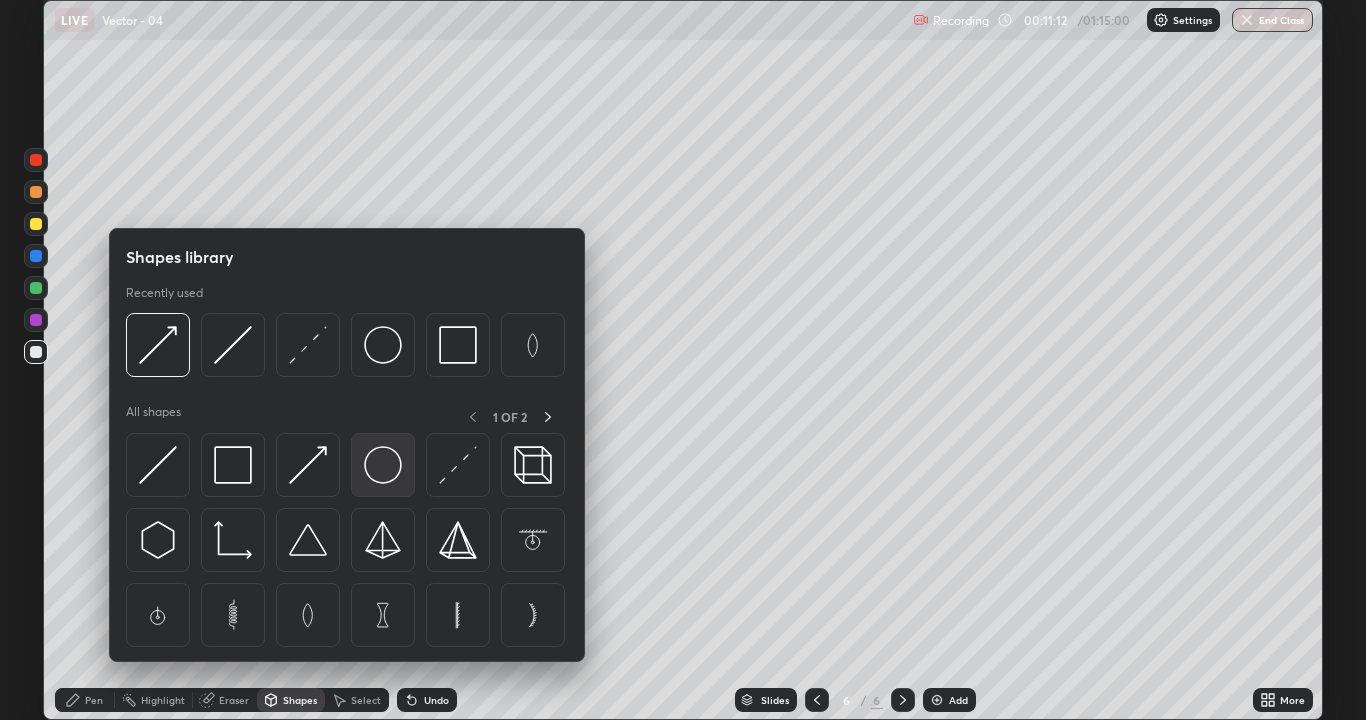 click at bounding box center [383, 465] 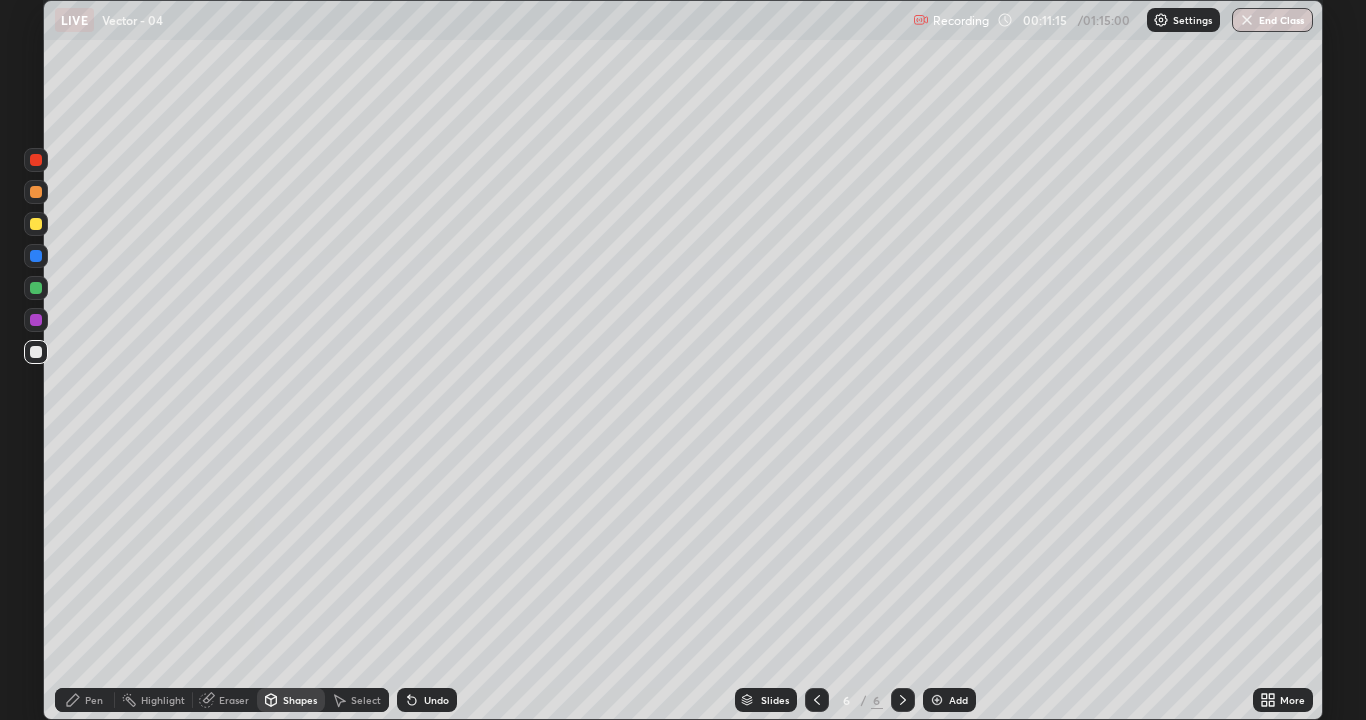 click on "Pen" at bounding box center [85, 700] 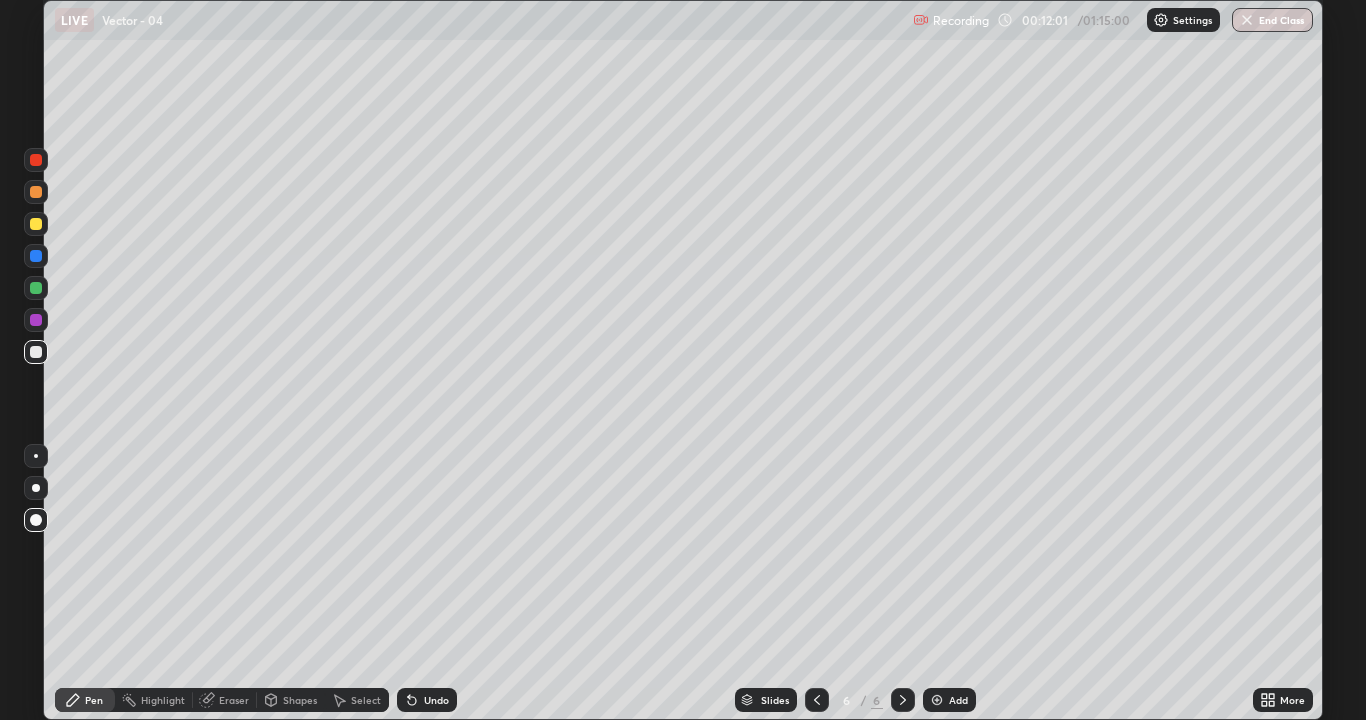 click on "Undo" at bounding box center (427, 700) 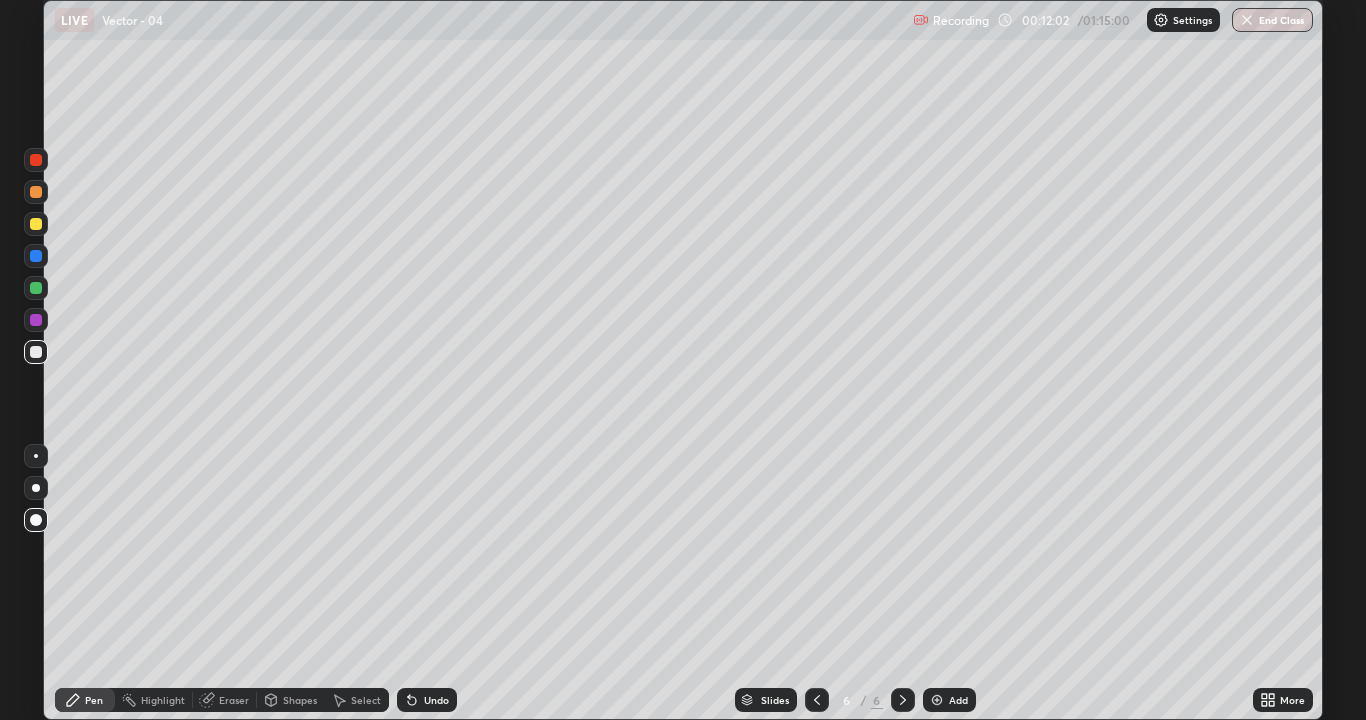 click on "Undo" at bounding box center (427, 700) 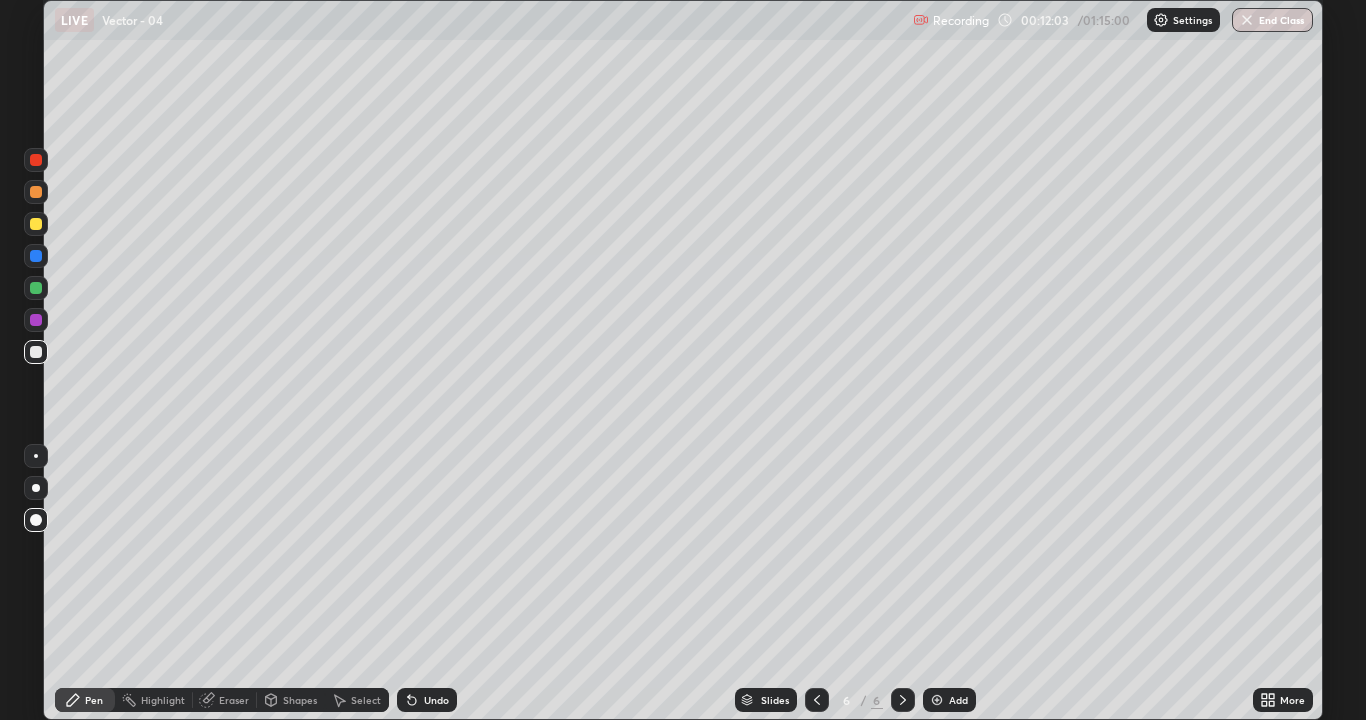 click 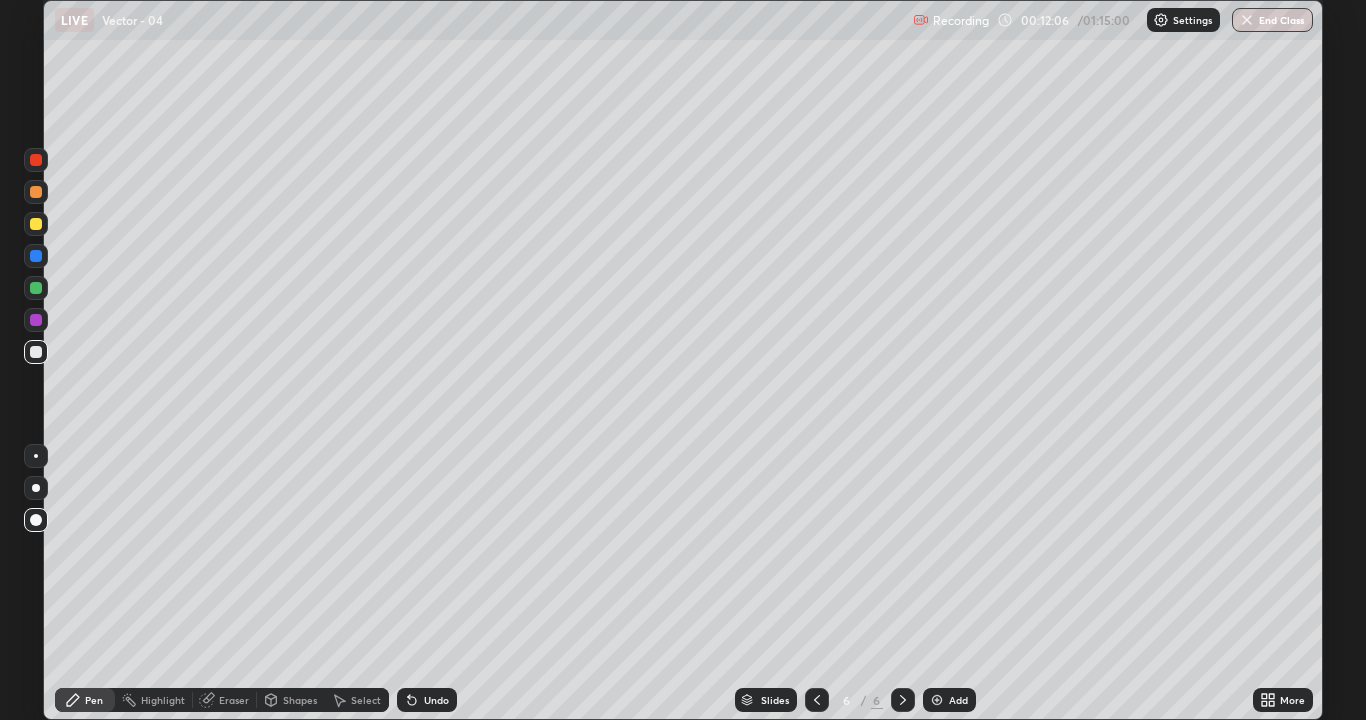 click 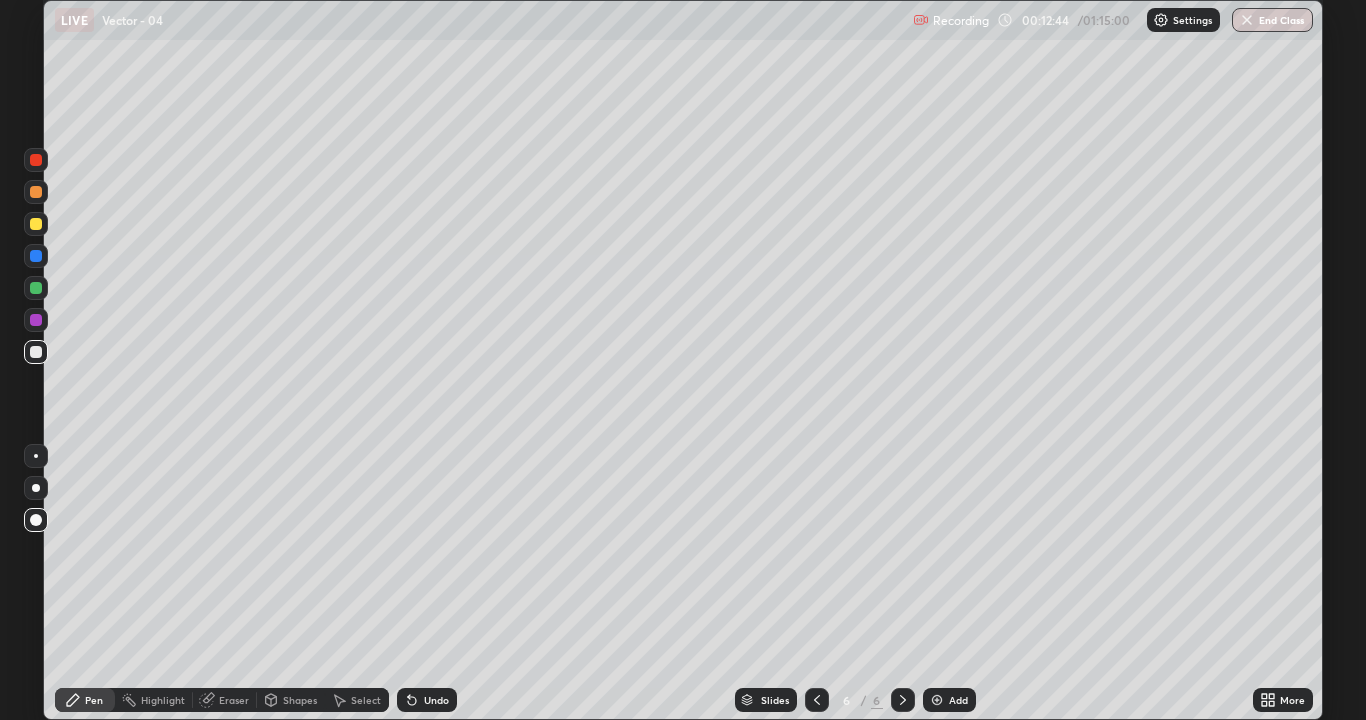 click at bounding box center (36, 352) 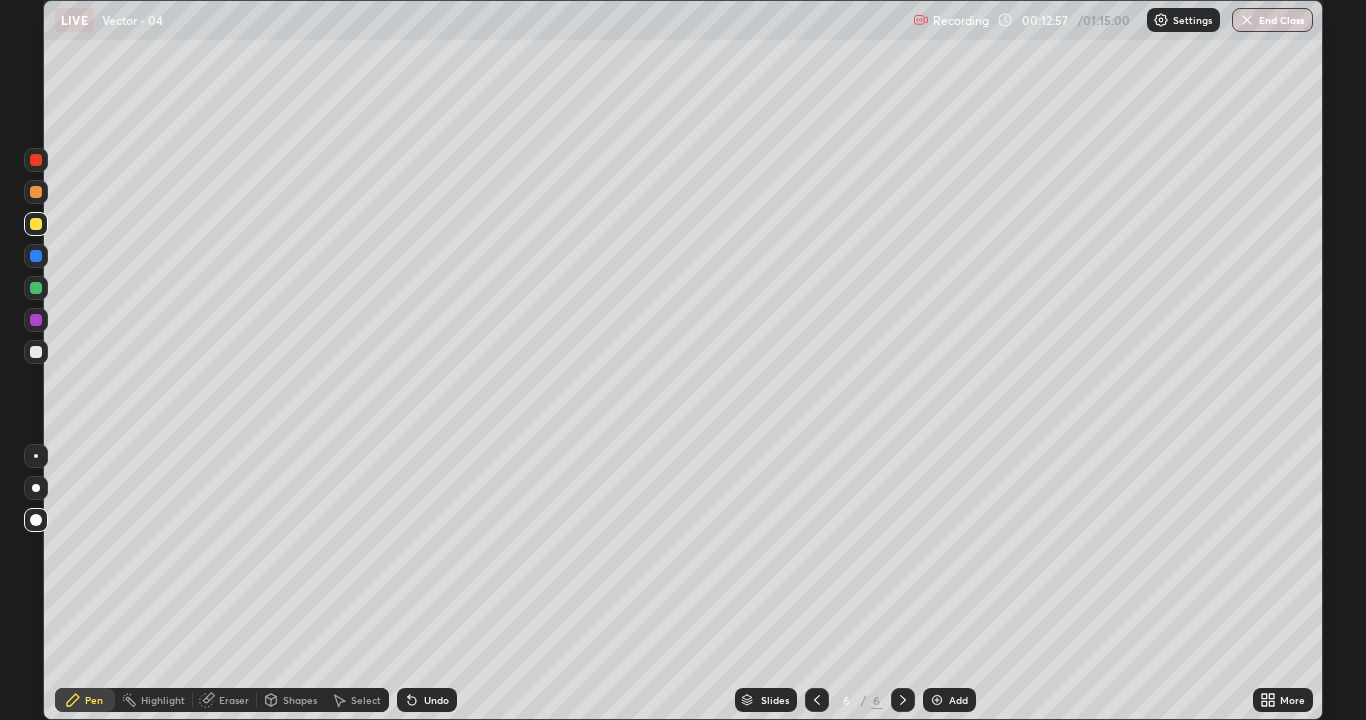 click on "Shapes" at bounding box center (291, 700) 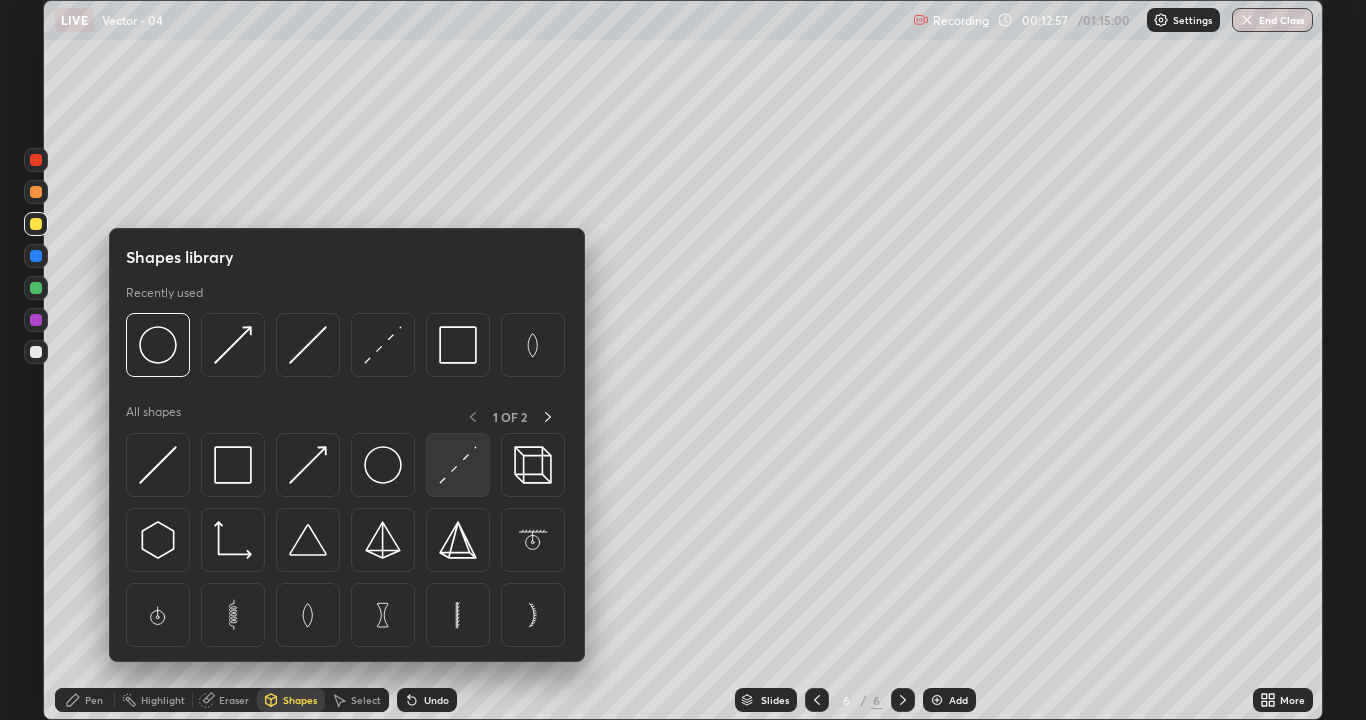 click at bounding box center [458, 465] 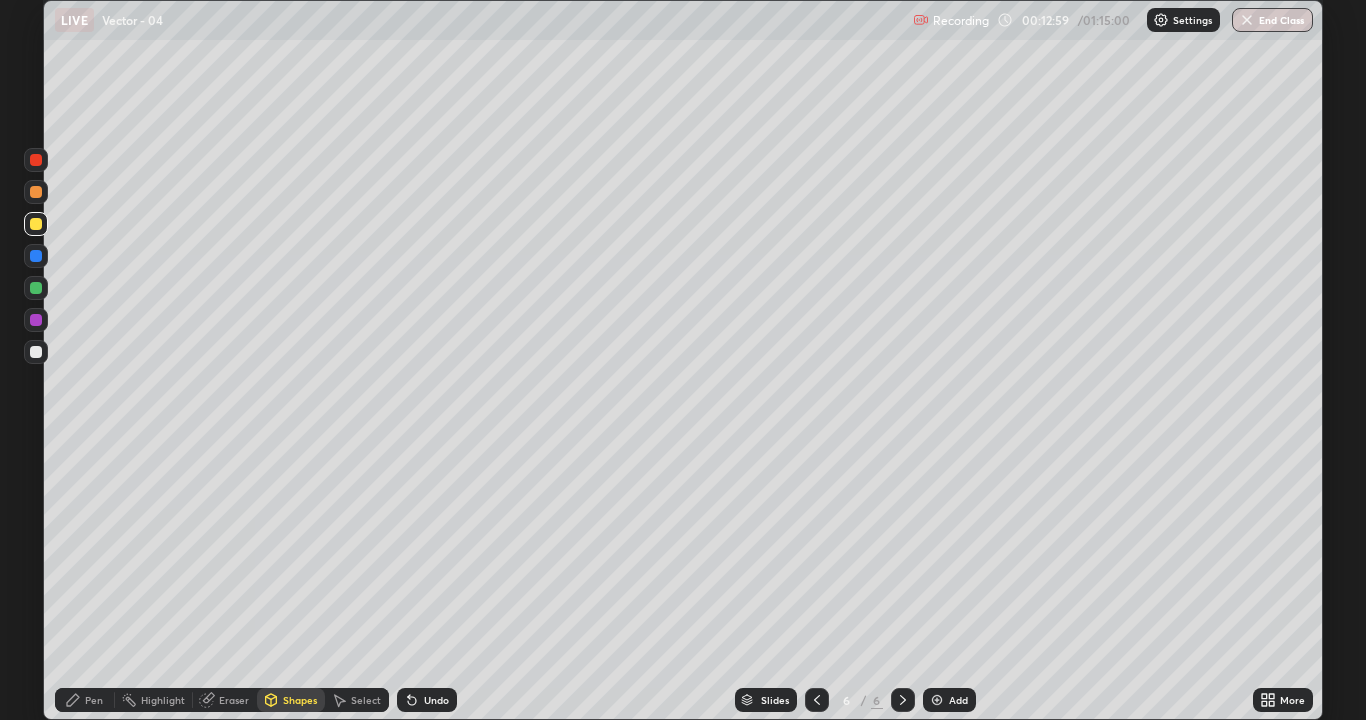 click on "Pen" at bounding box center (94, 700) 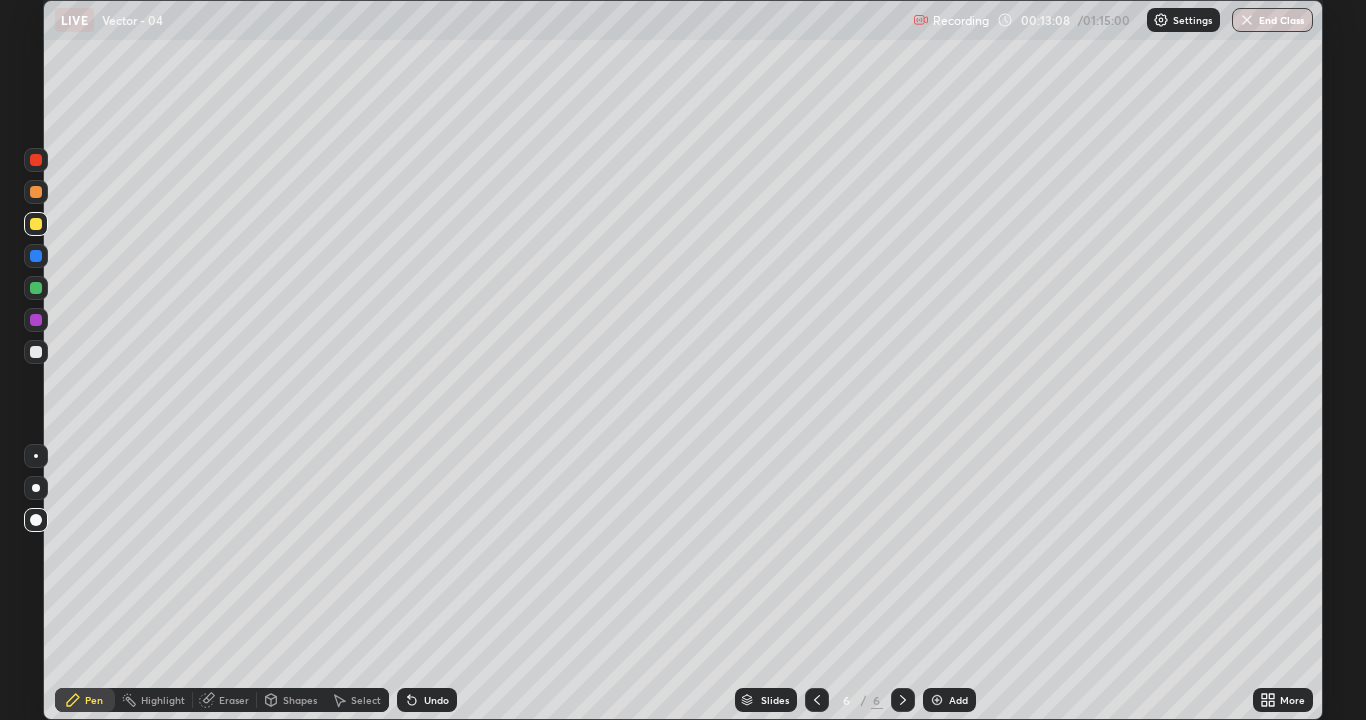 click on "Pen" at bounding box center [94, 700] 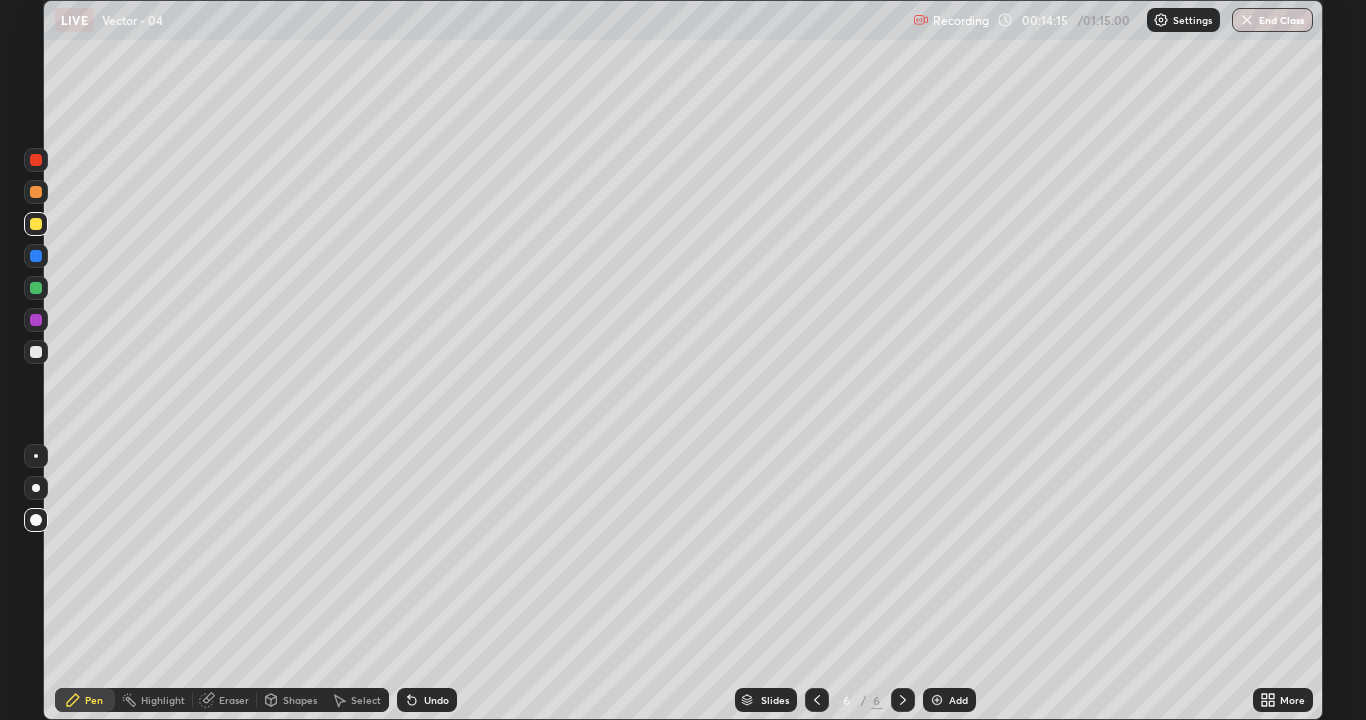 click on "Shapes" at bounding box center (300, 700) 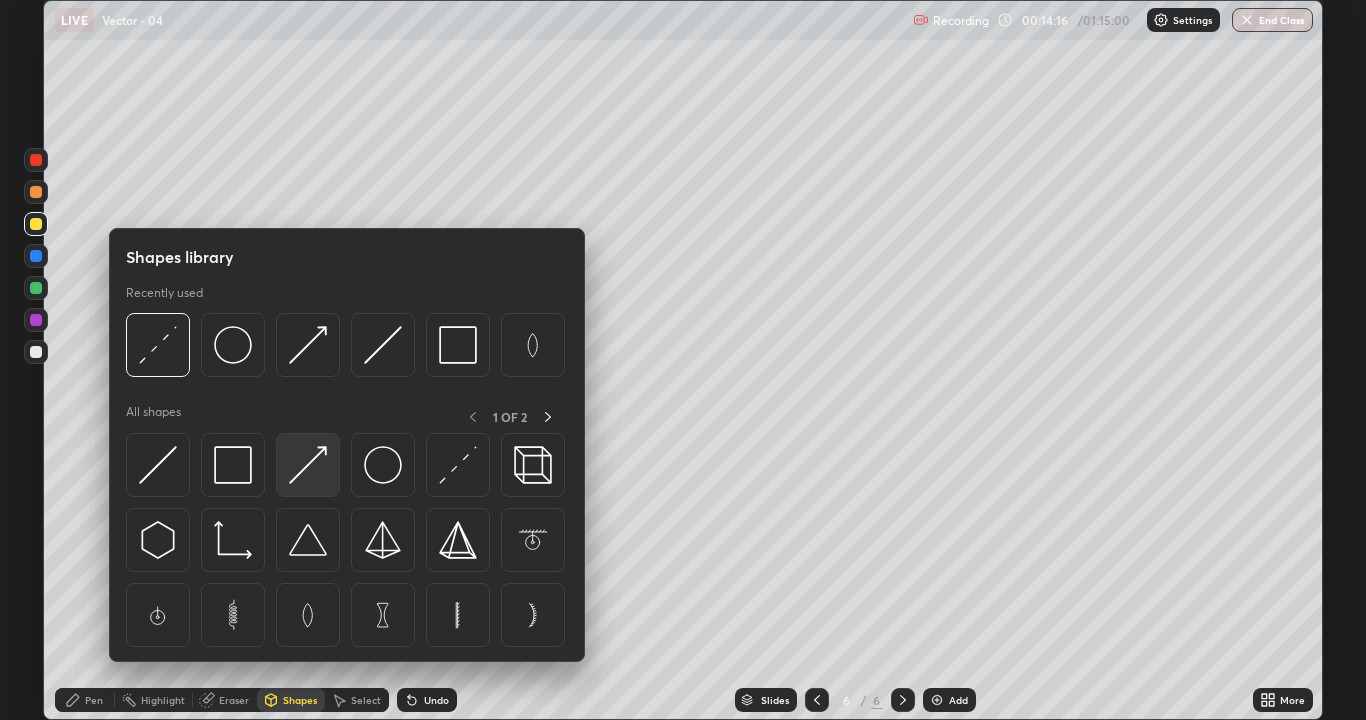 click at bounding box center [308, 465] 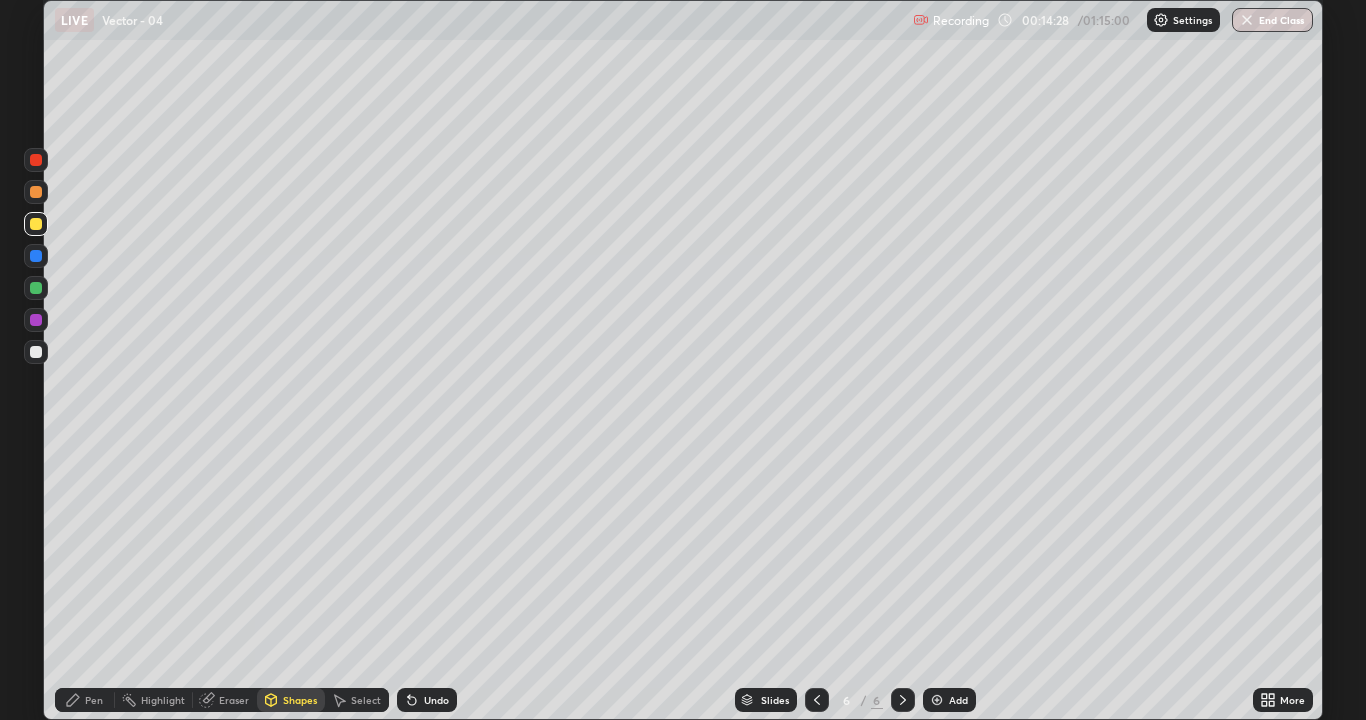 click on "Pen" at bounding box center (94, 700) 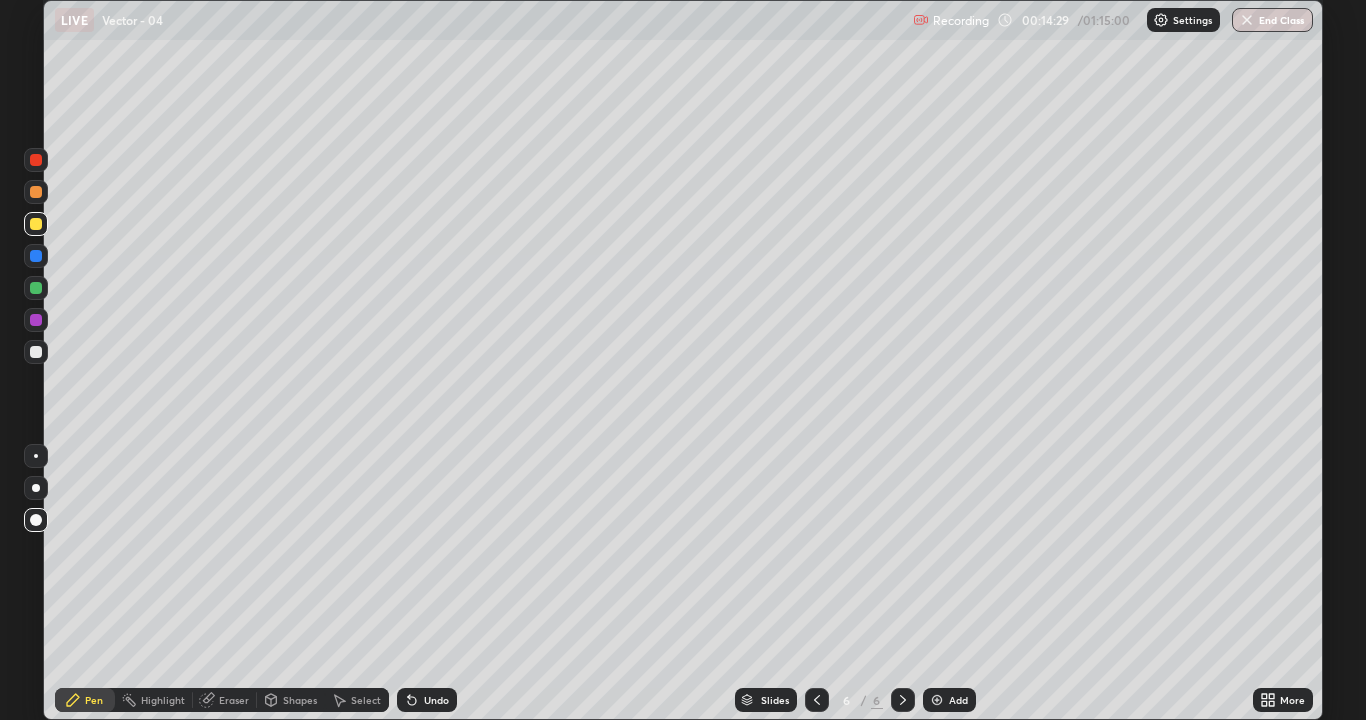 click at bounding box center (36, 352) 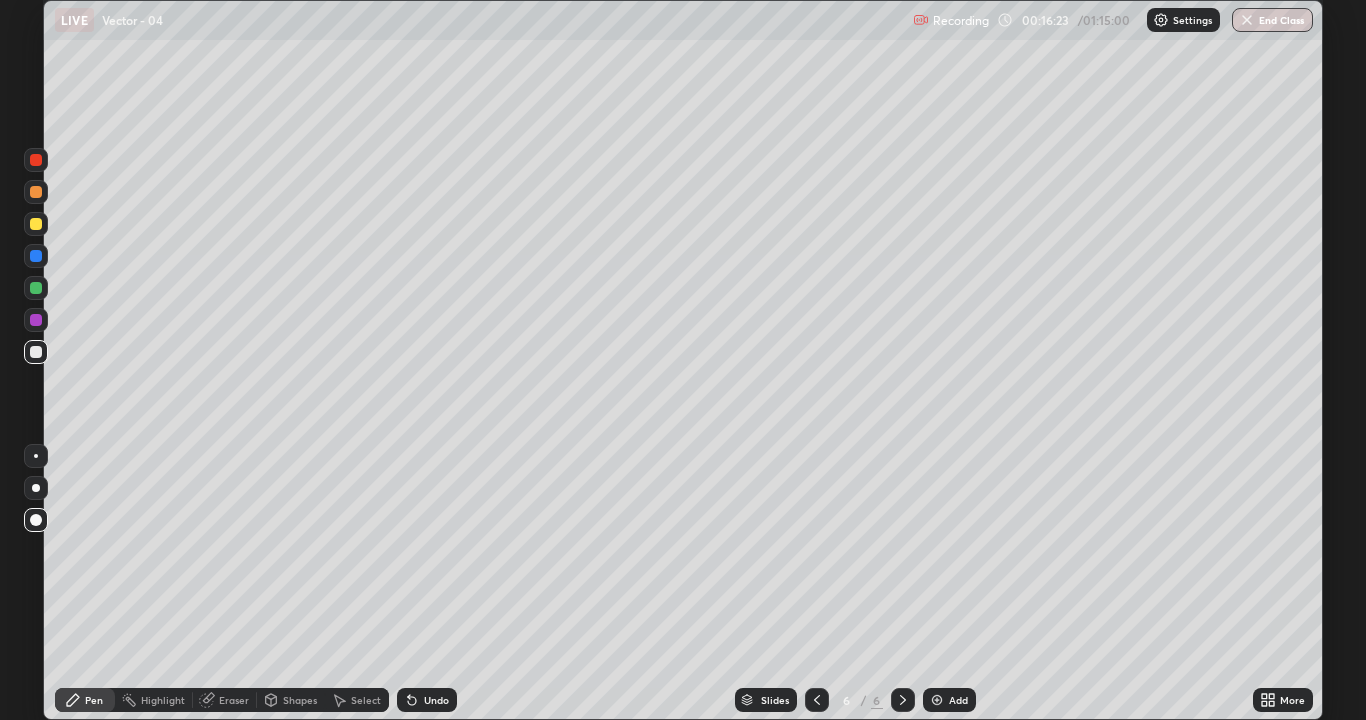 click at bounding box center (36, 192) 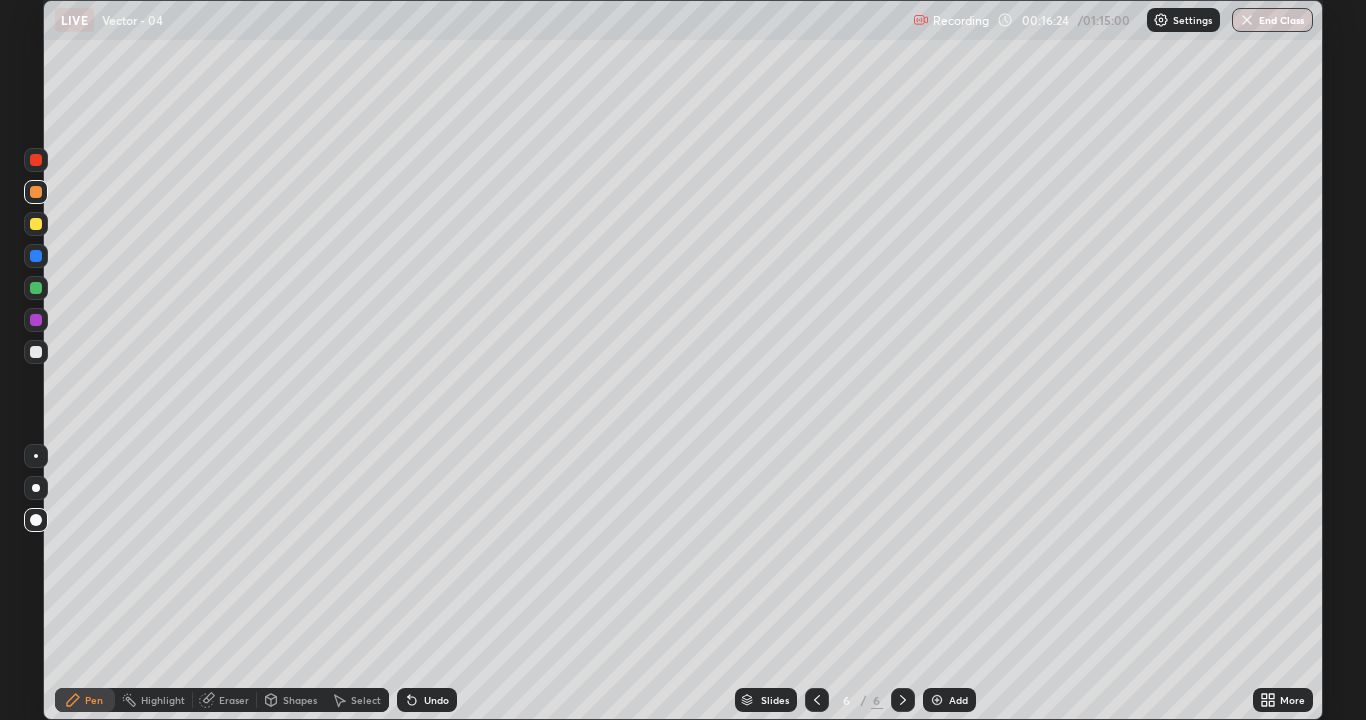 click on "Shapes" at bounding box center [300, 700] 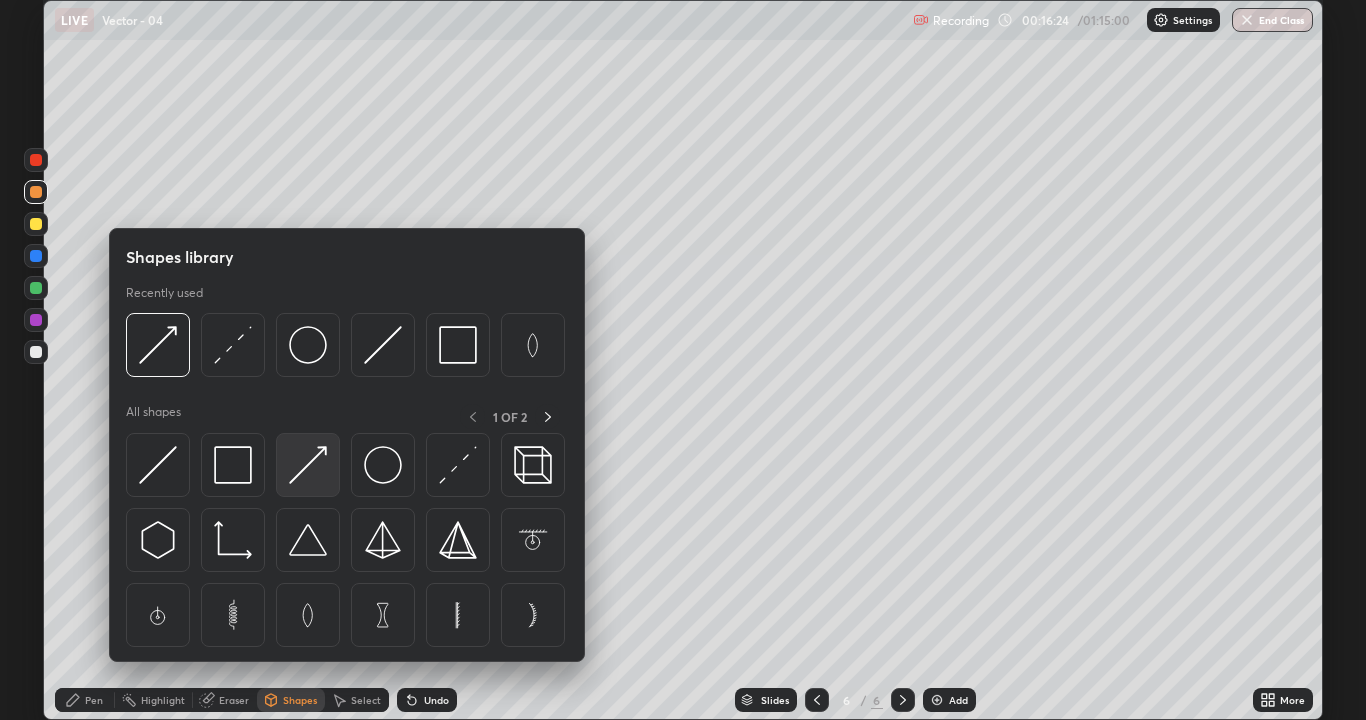 click at bounding box center (308, 465) 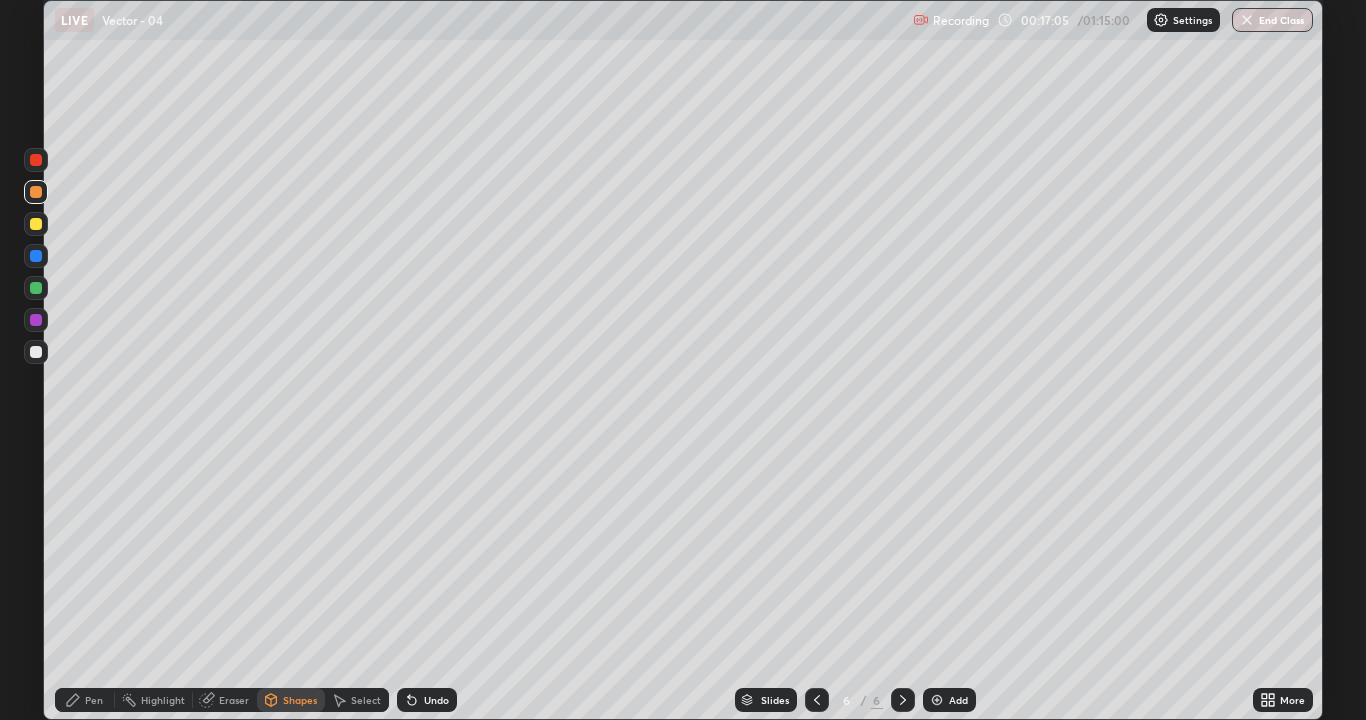 click on "Undo" at bounding box center [427, 700] 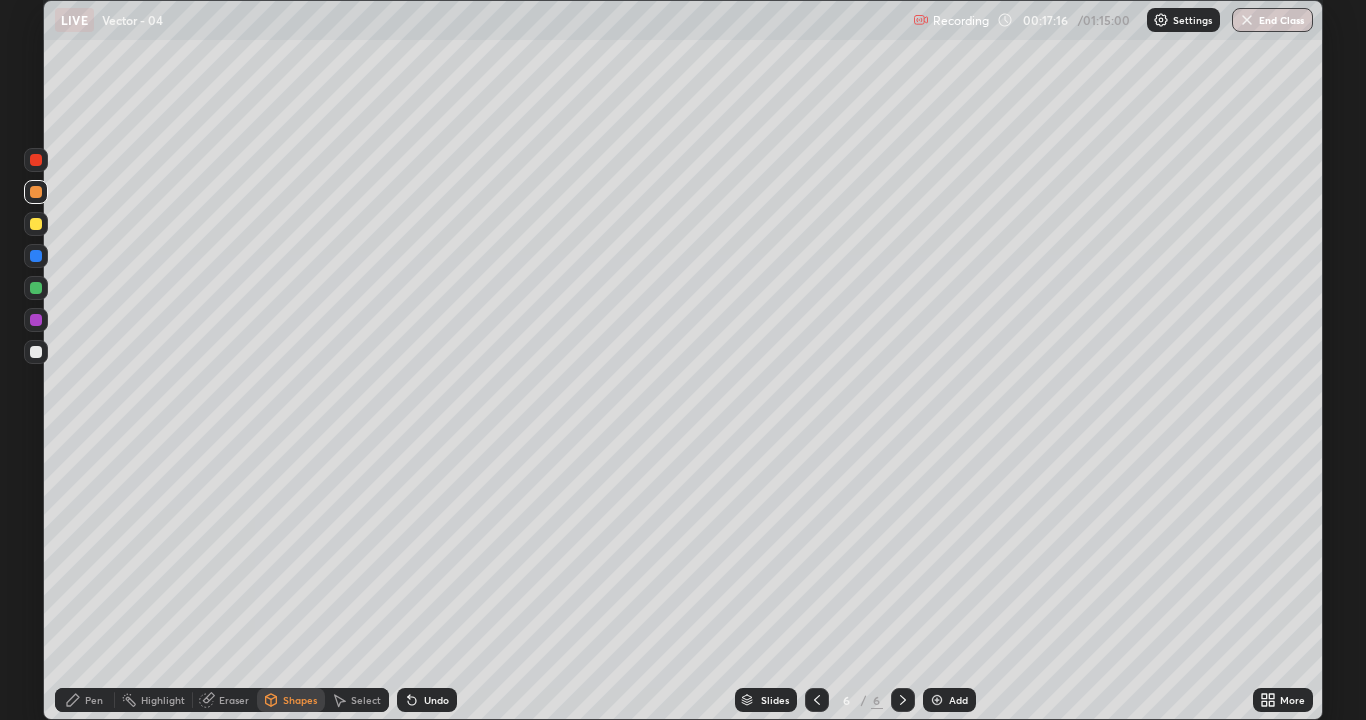 click on "Pen" at bounding box center (94, 700) 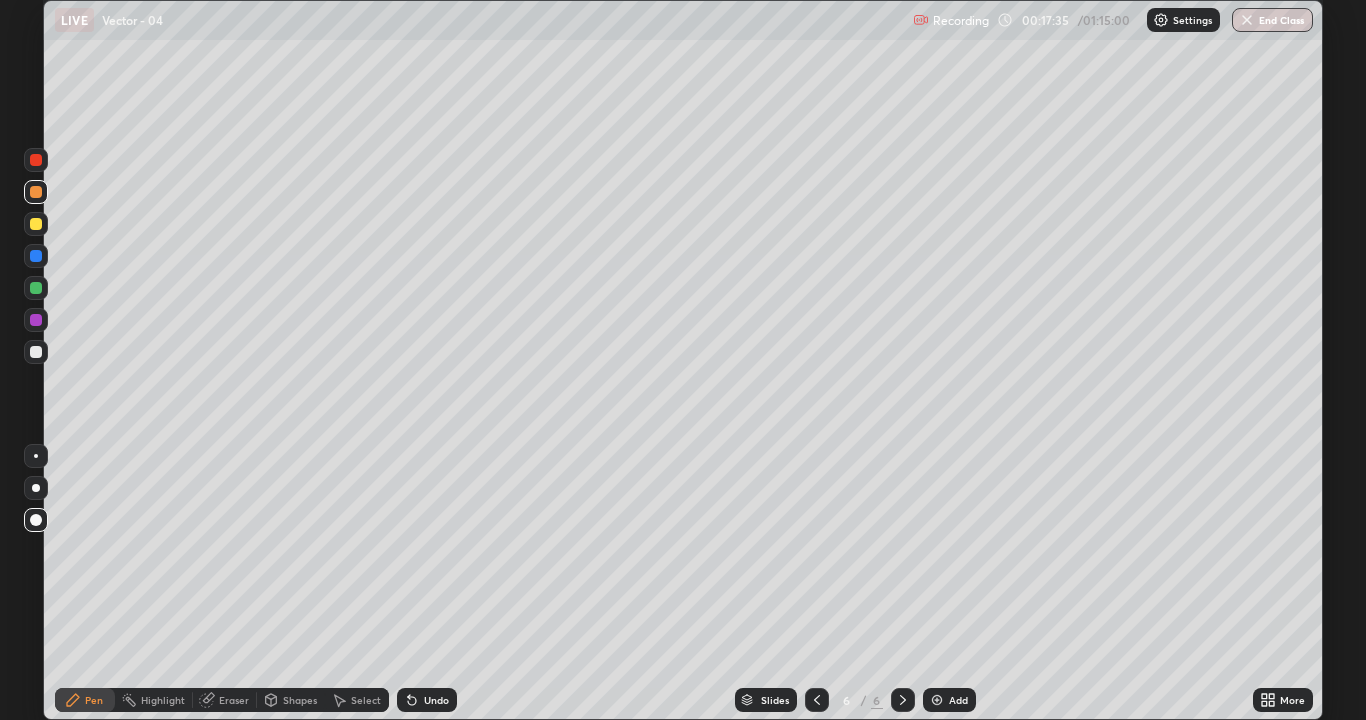 click on "Pen" at bounding box center (94, 700) 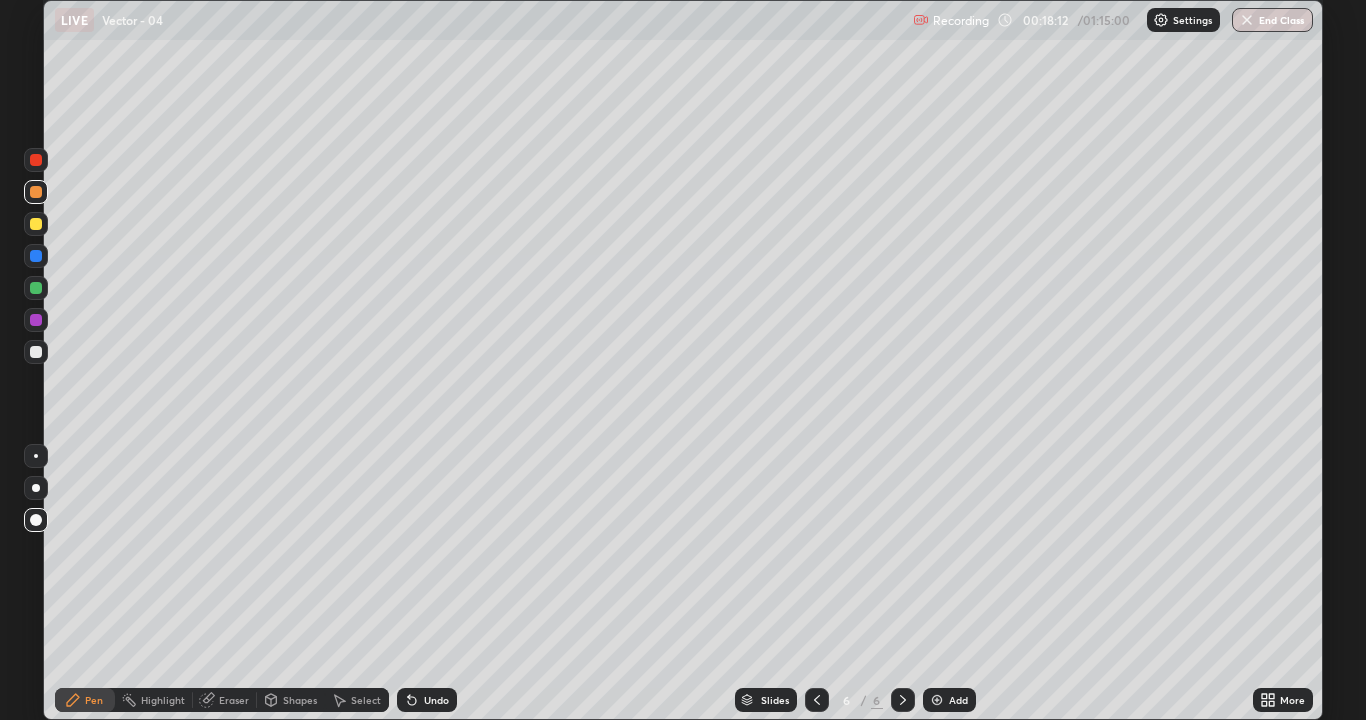 click 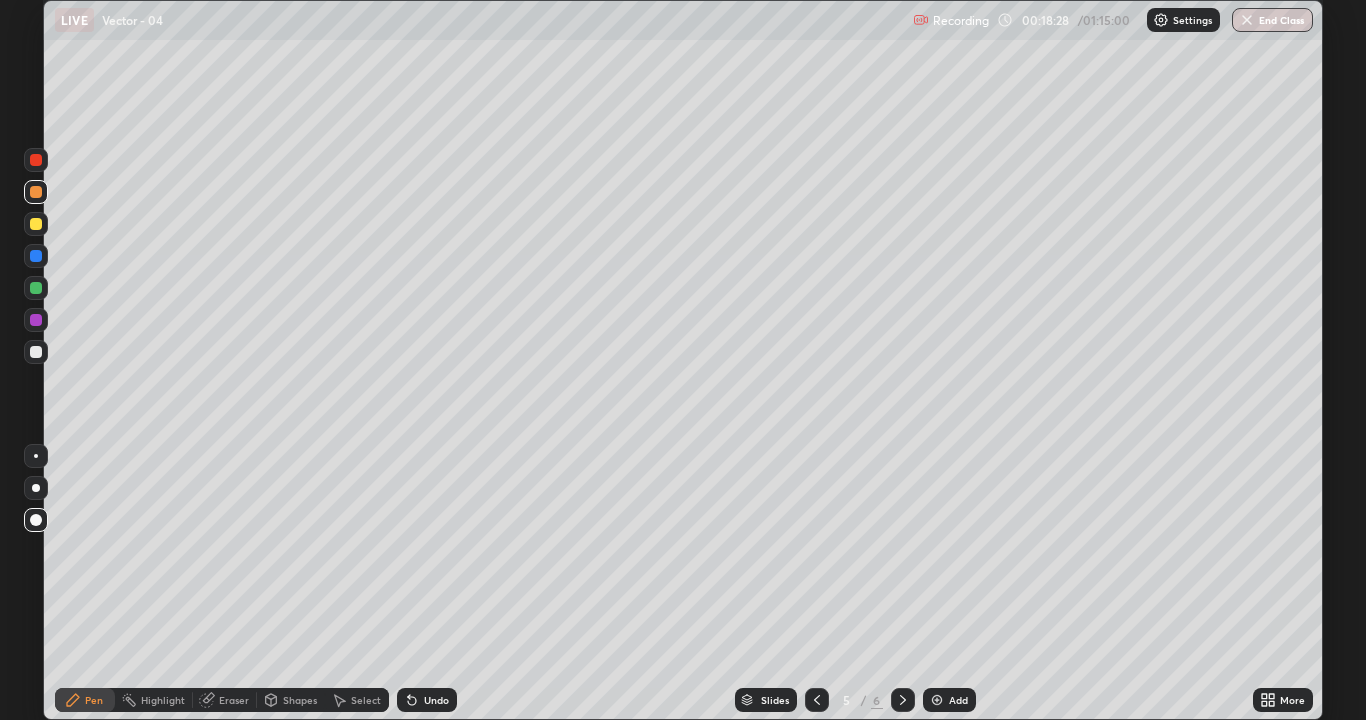 click 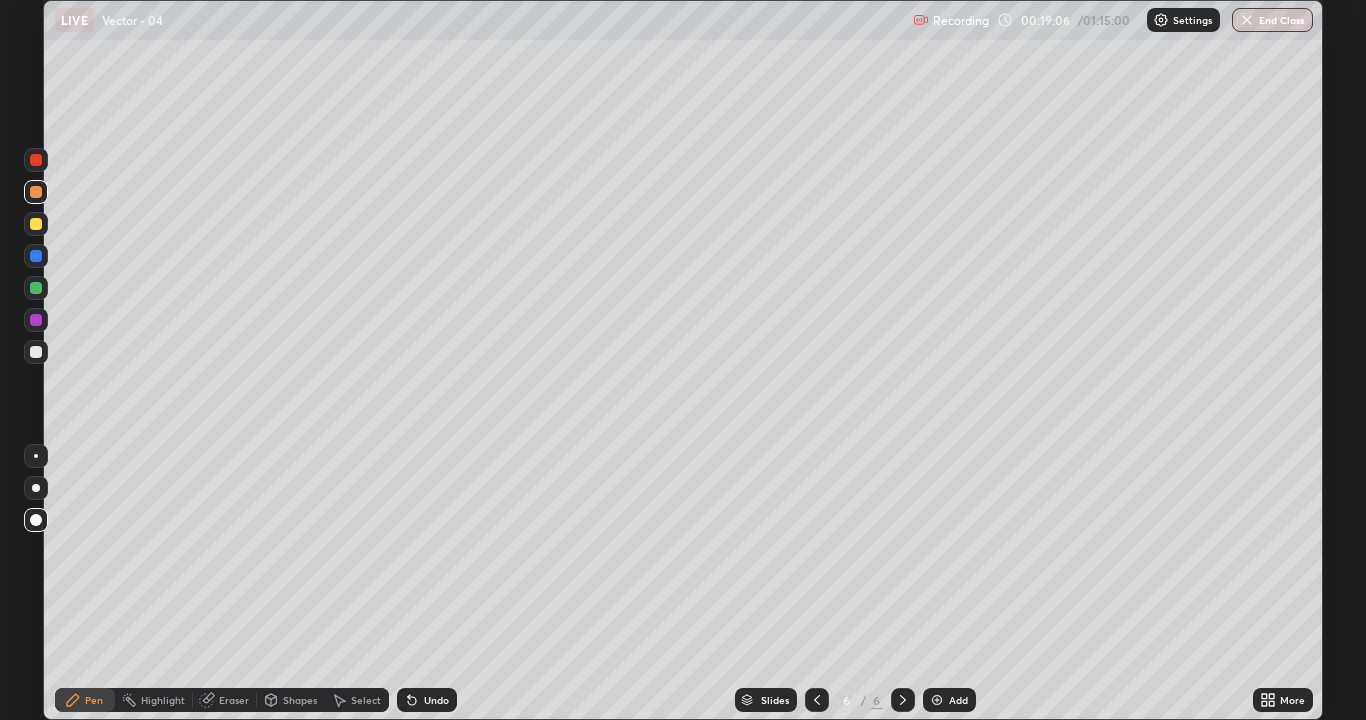 click at bounding box center (36, 160) 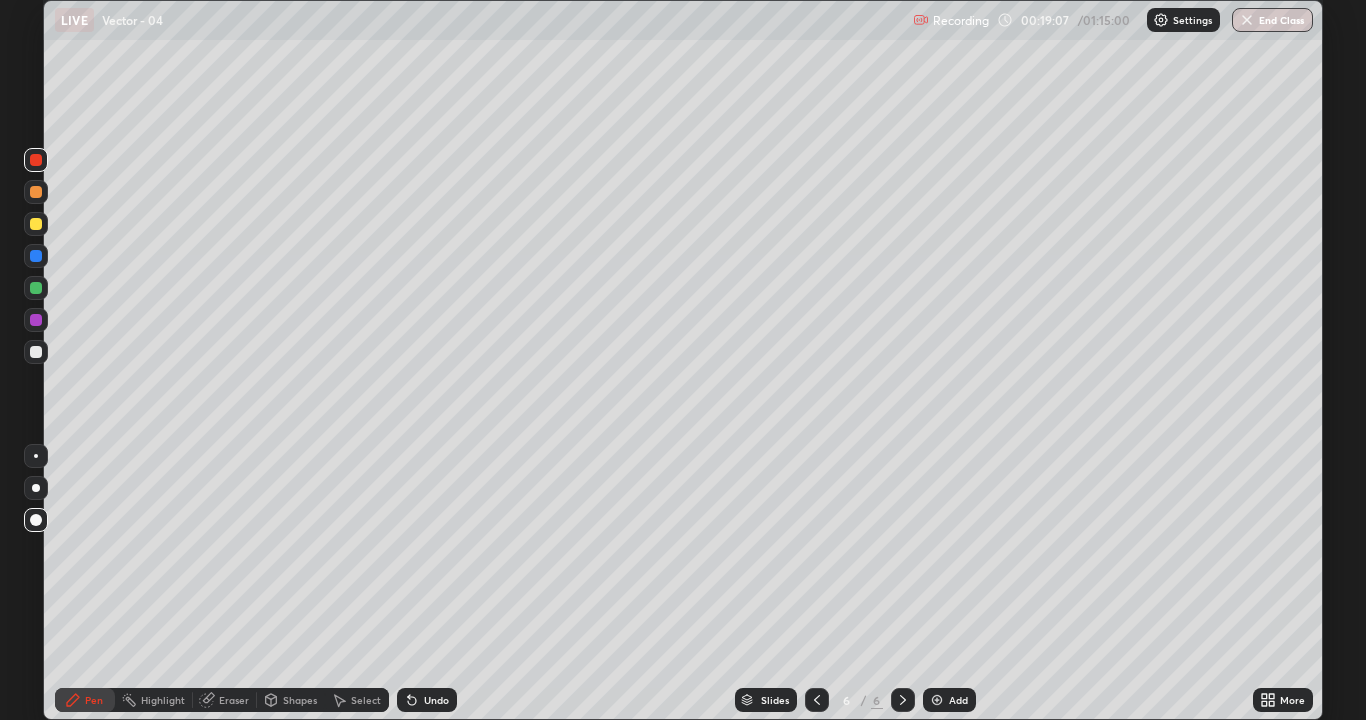 click on "Shapes" at bounding box center [300, 700] 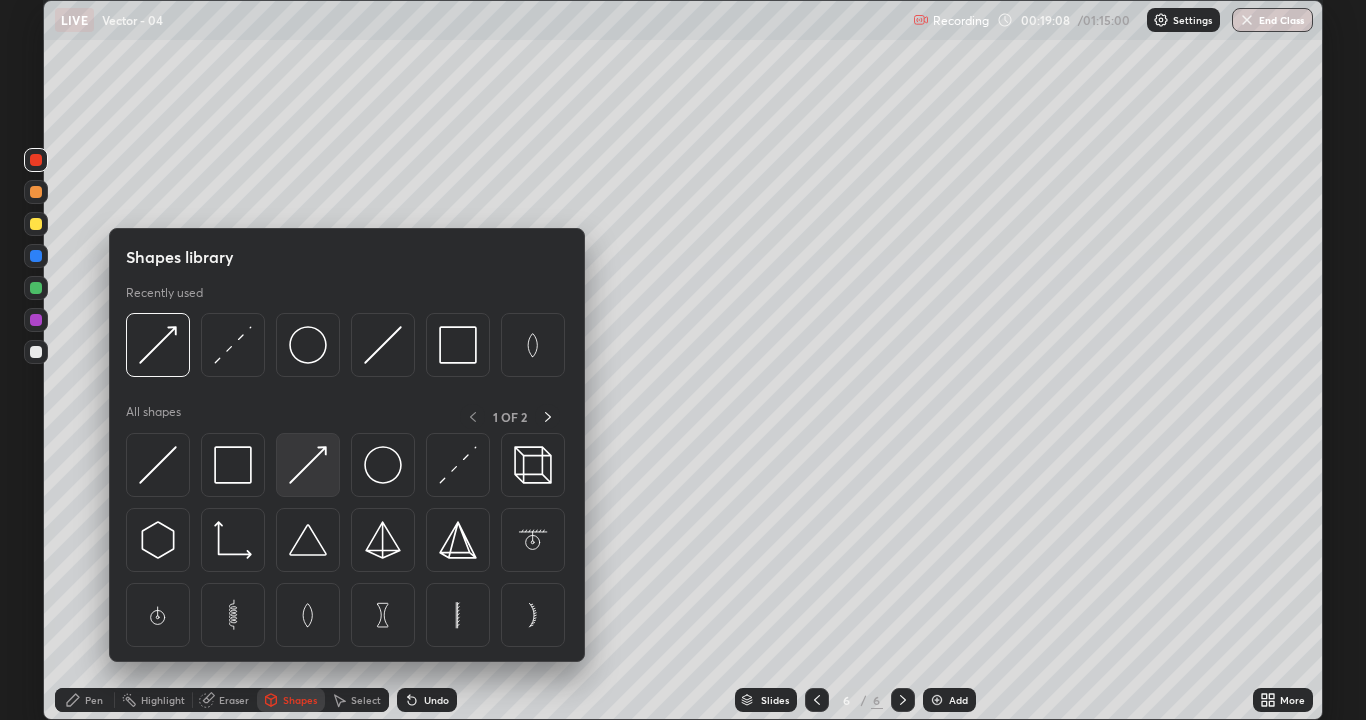 click at bounding box center [308, 465] 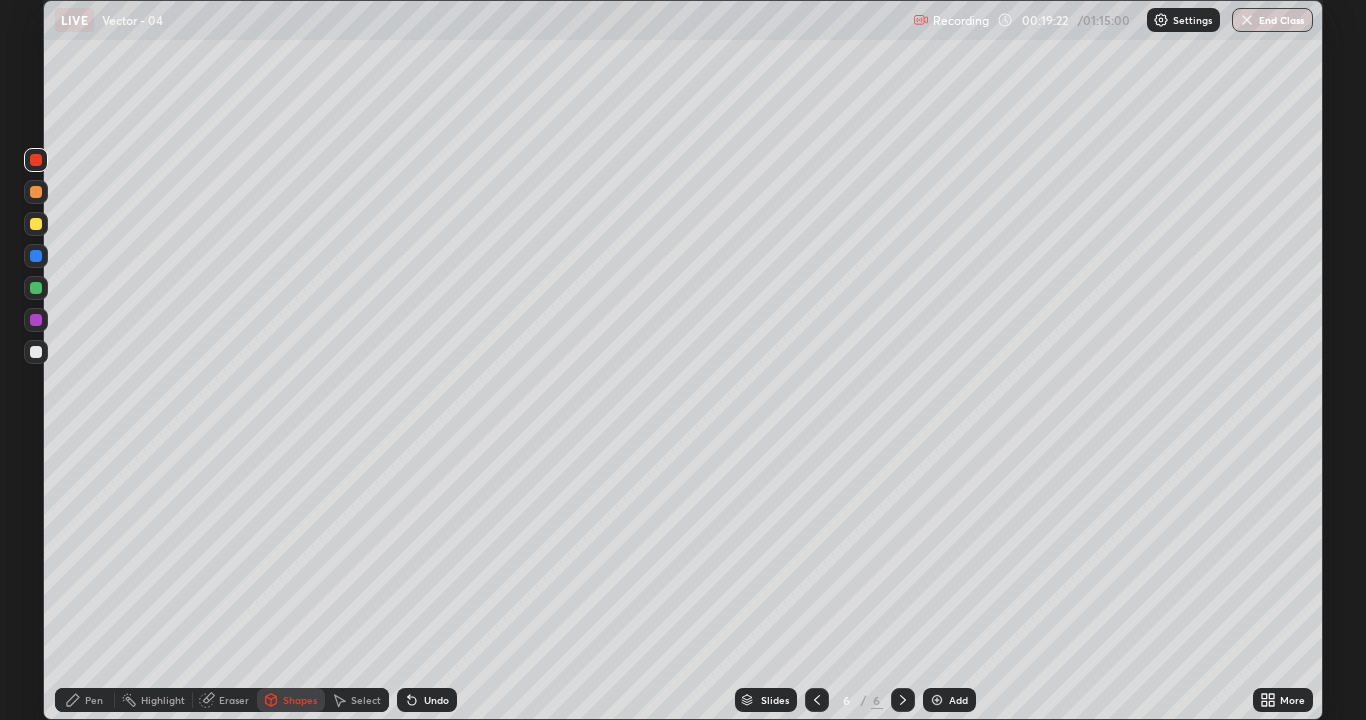 click on "Pen" at bounding box center (85, 700) 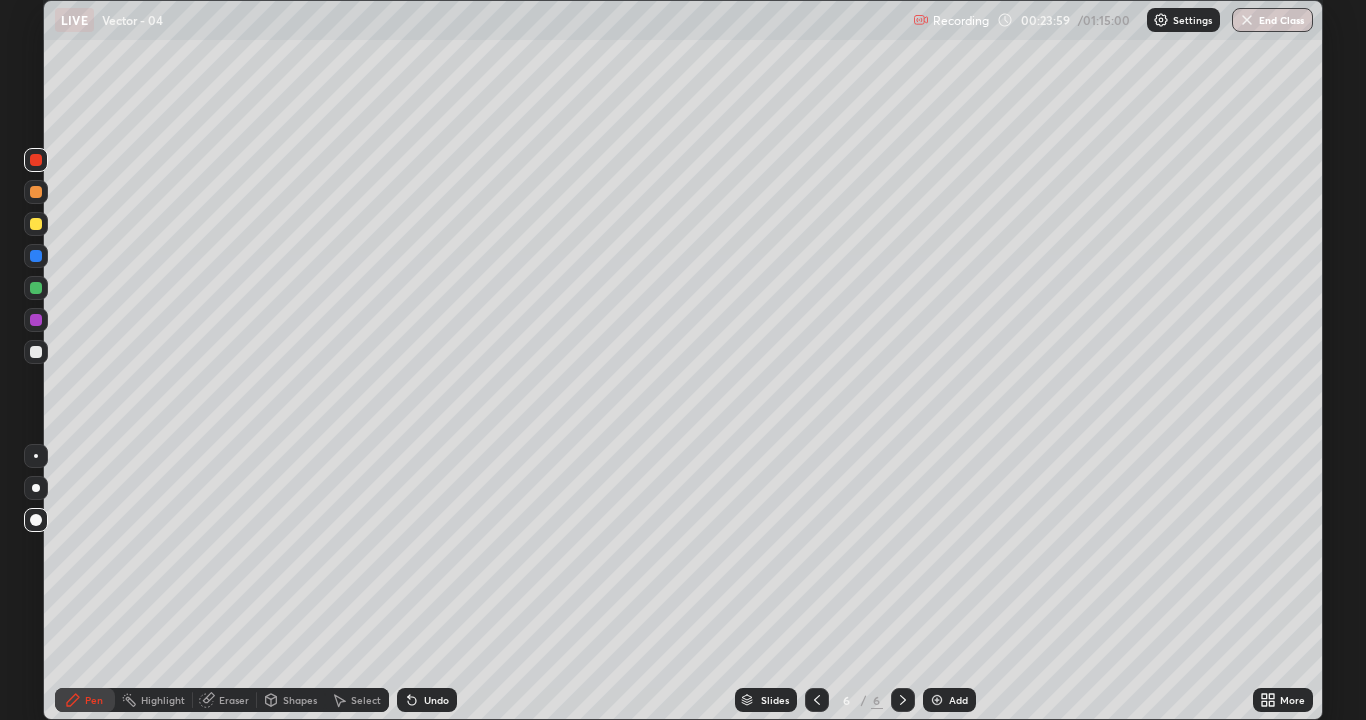 click at bounding box center [937, 700] 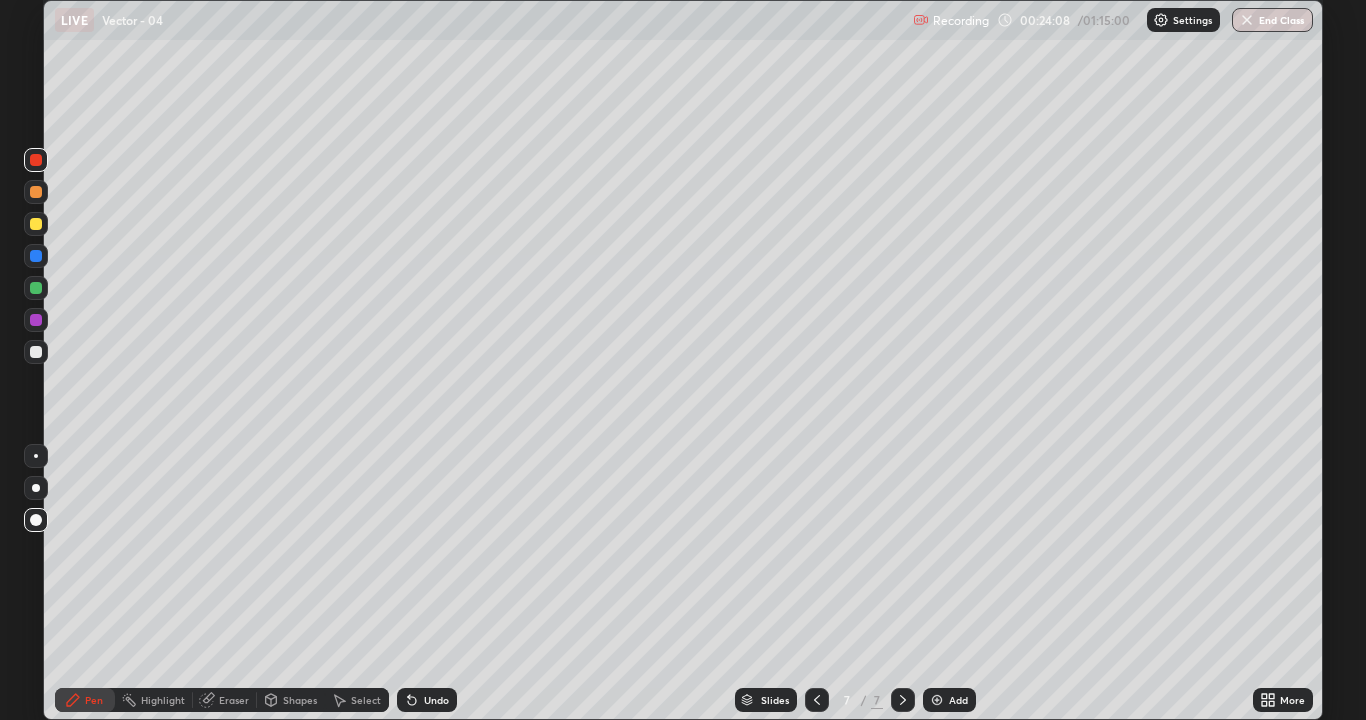 click at bounding box center [36, 352] 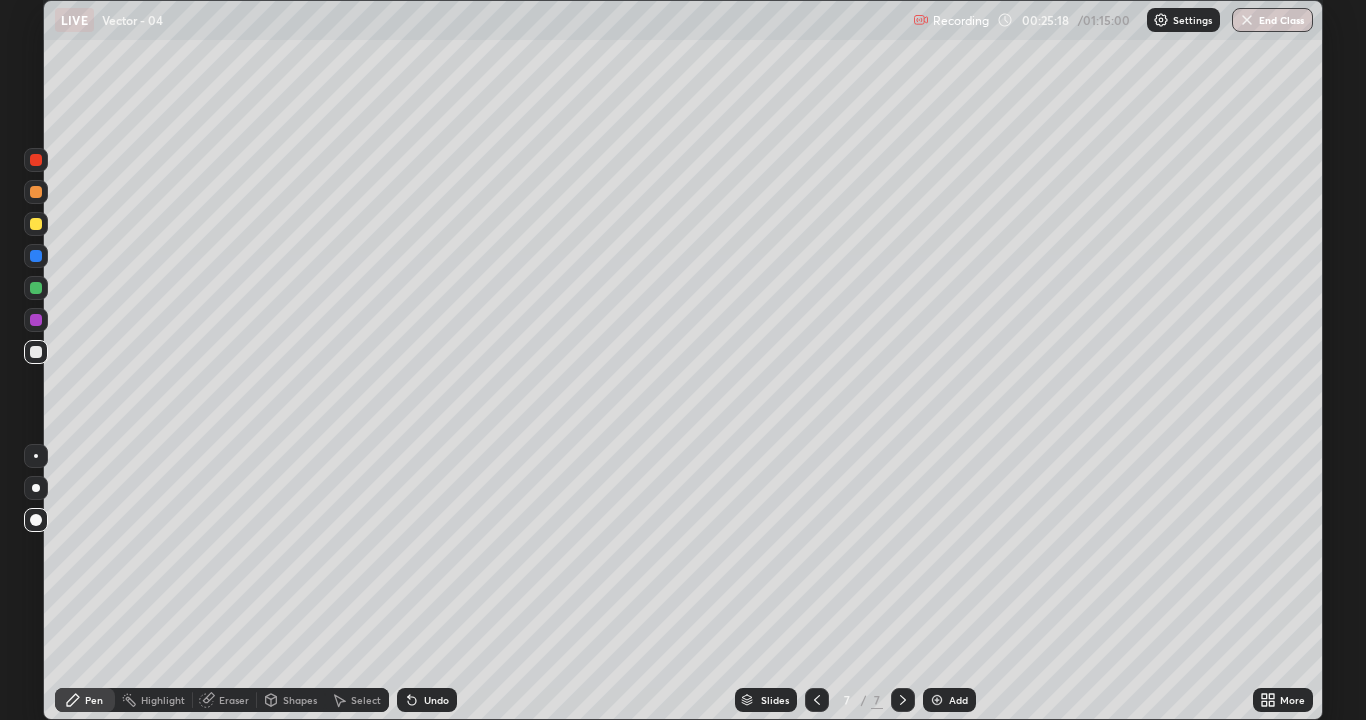 click at bounding box center (36, 160) 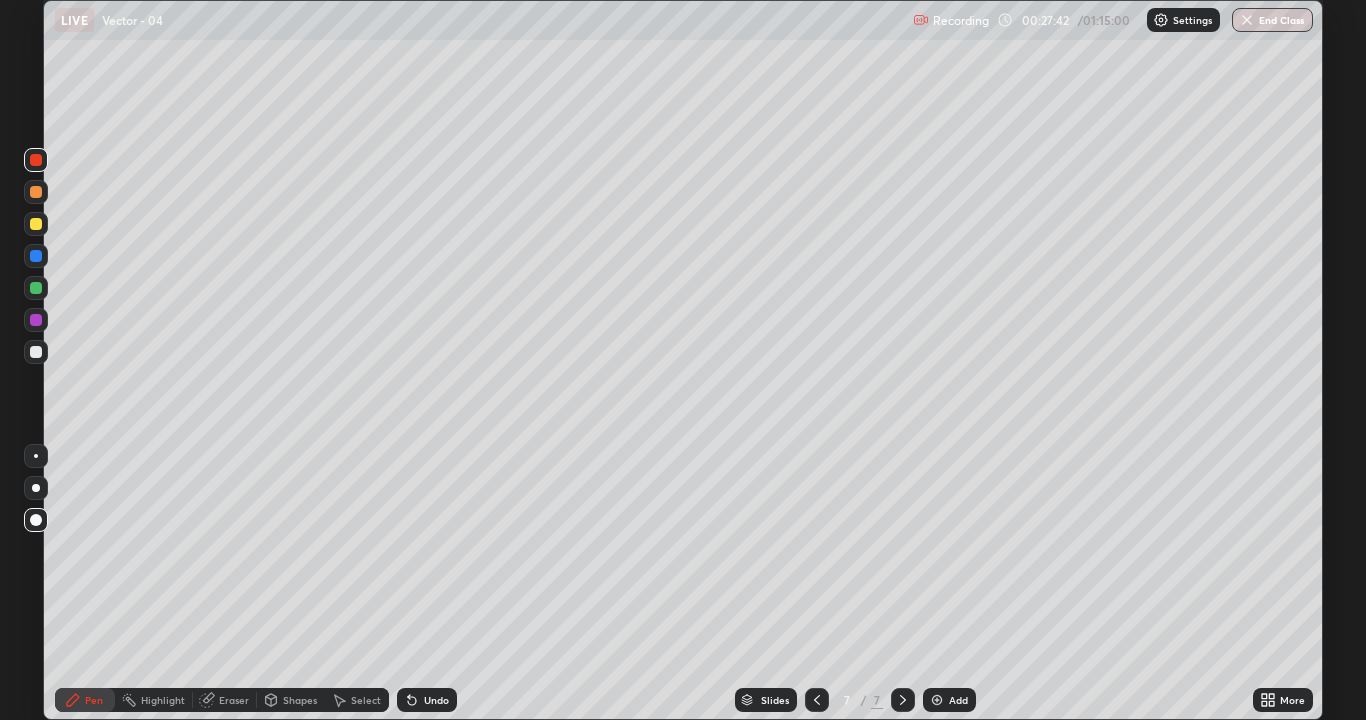 click at bounding box center (937, 700) 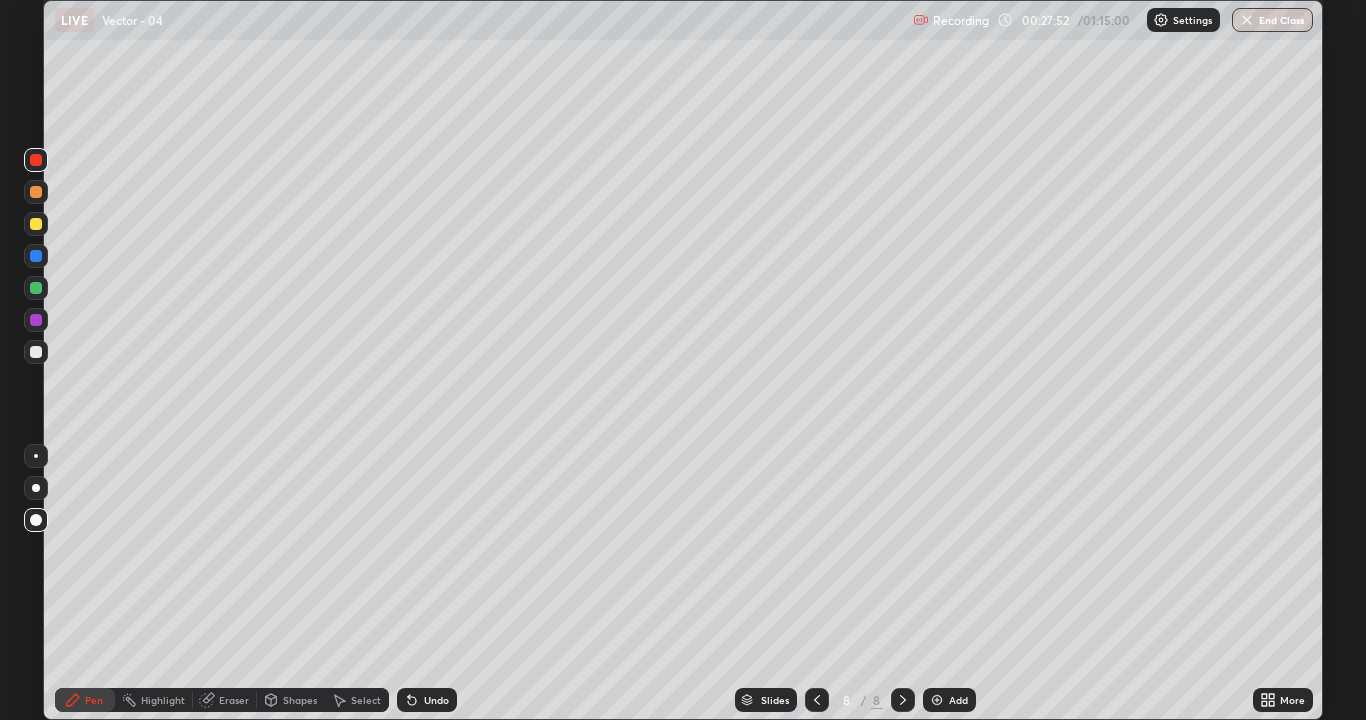 click at bounding box center [36, 352] 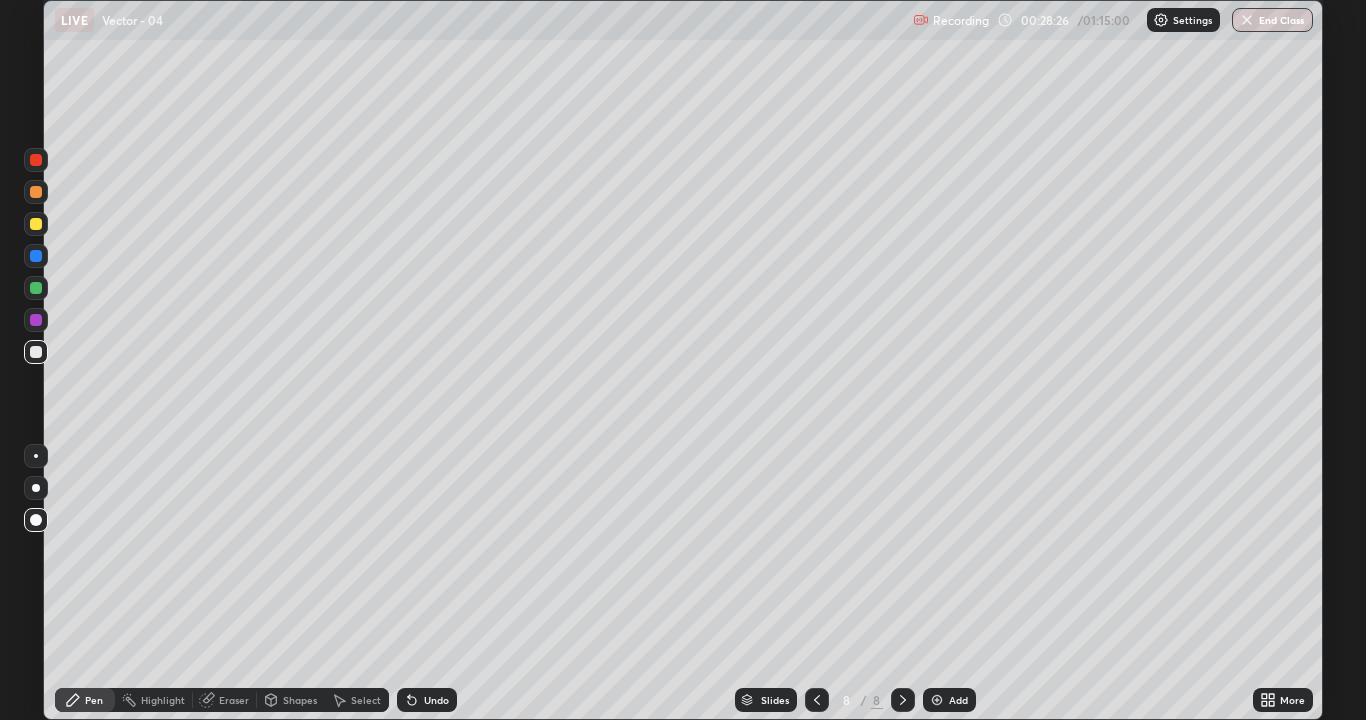 click on "Shapes" at bounding box center (300, 700) 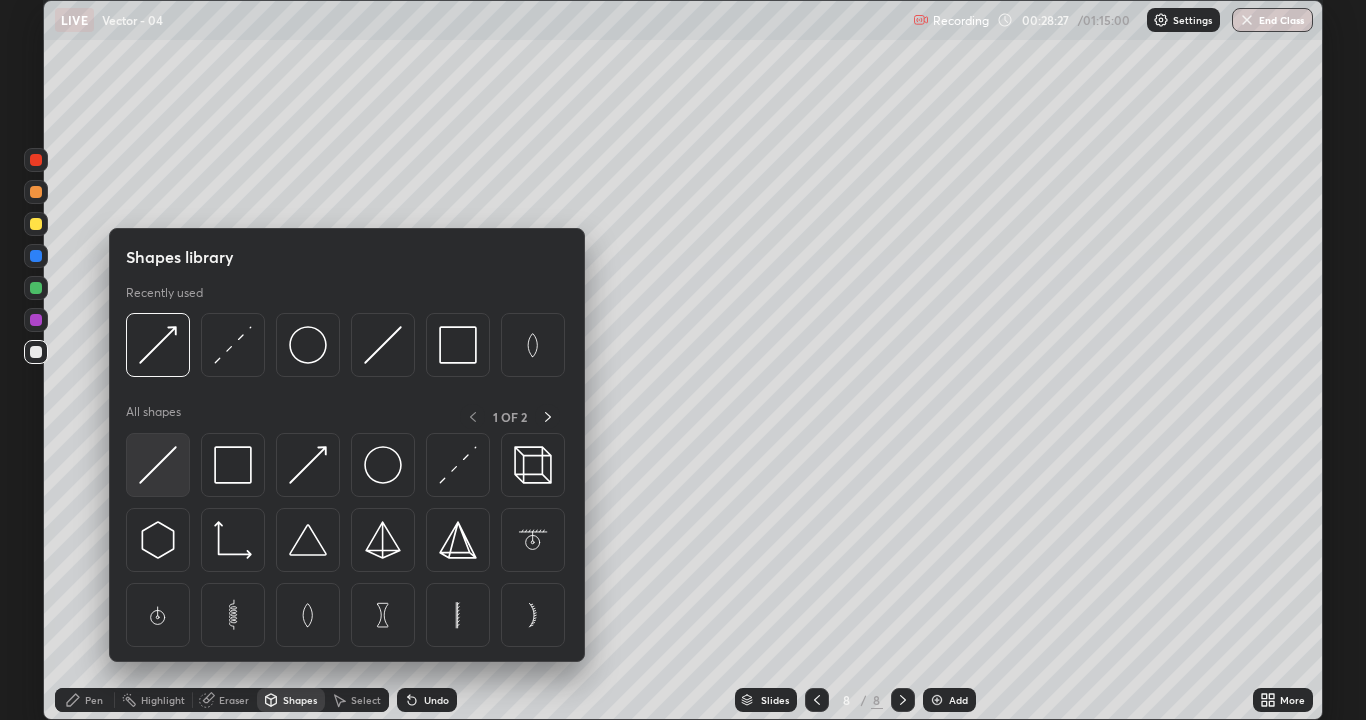 click at bounding box center (158, 465) 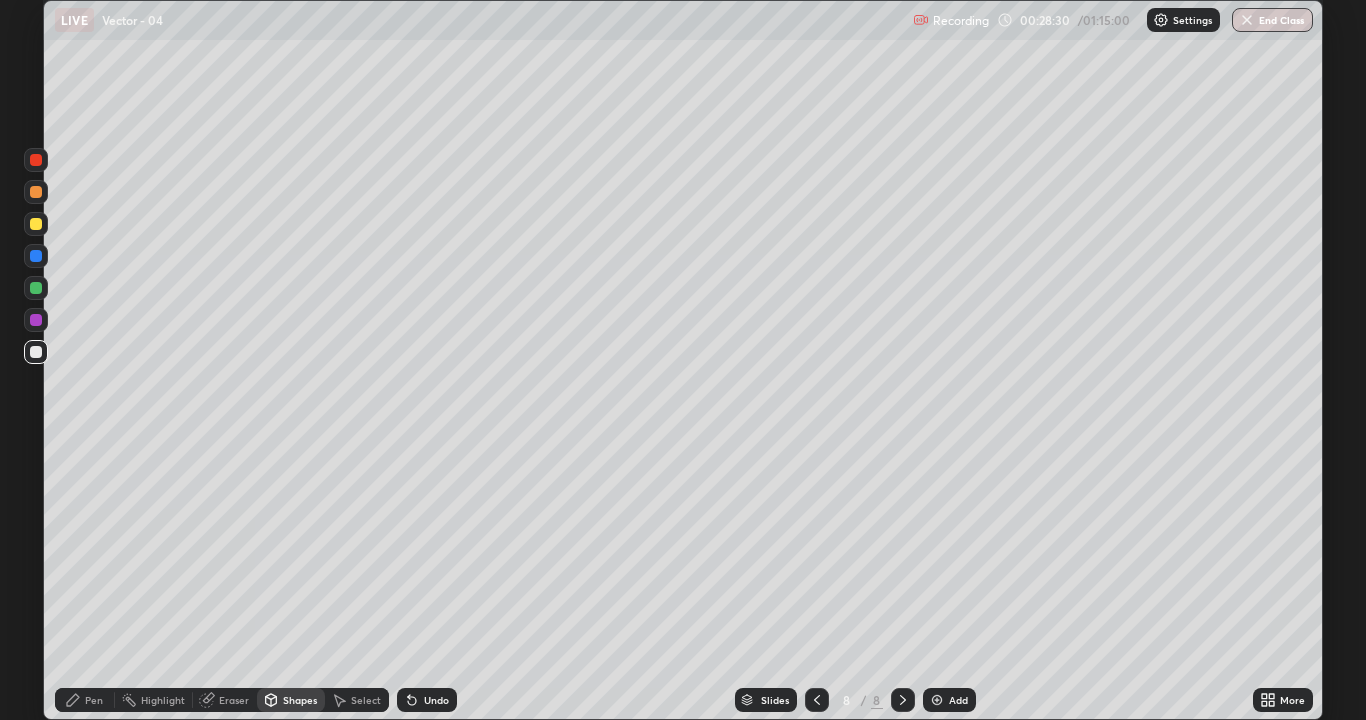 click at bounding box center [36, 352] 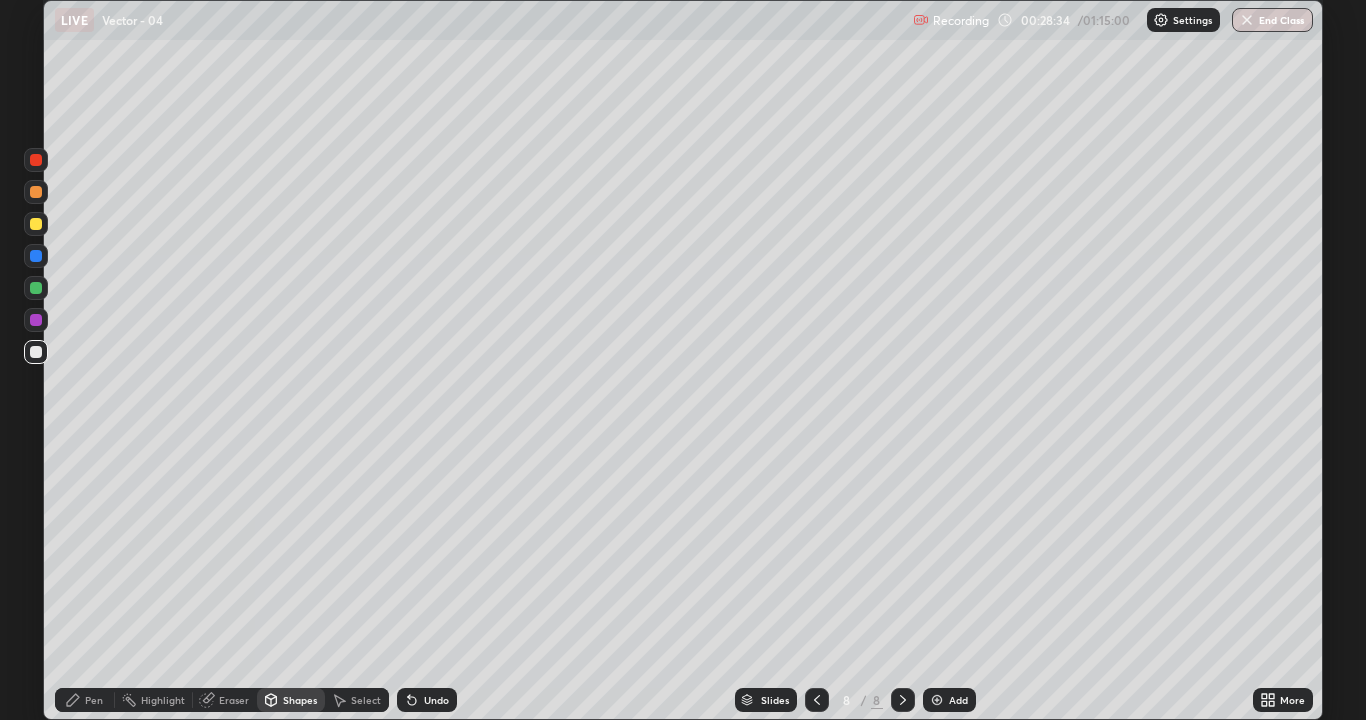 click on "Pen" at bounding box center (94, 700) 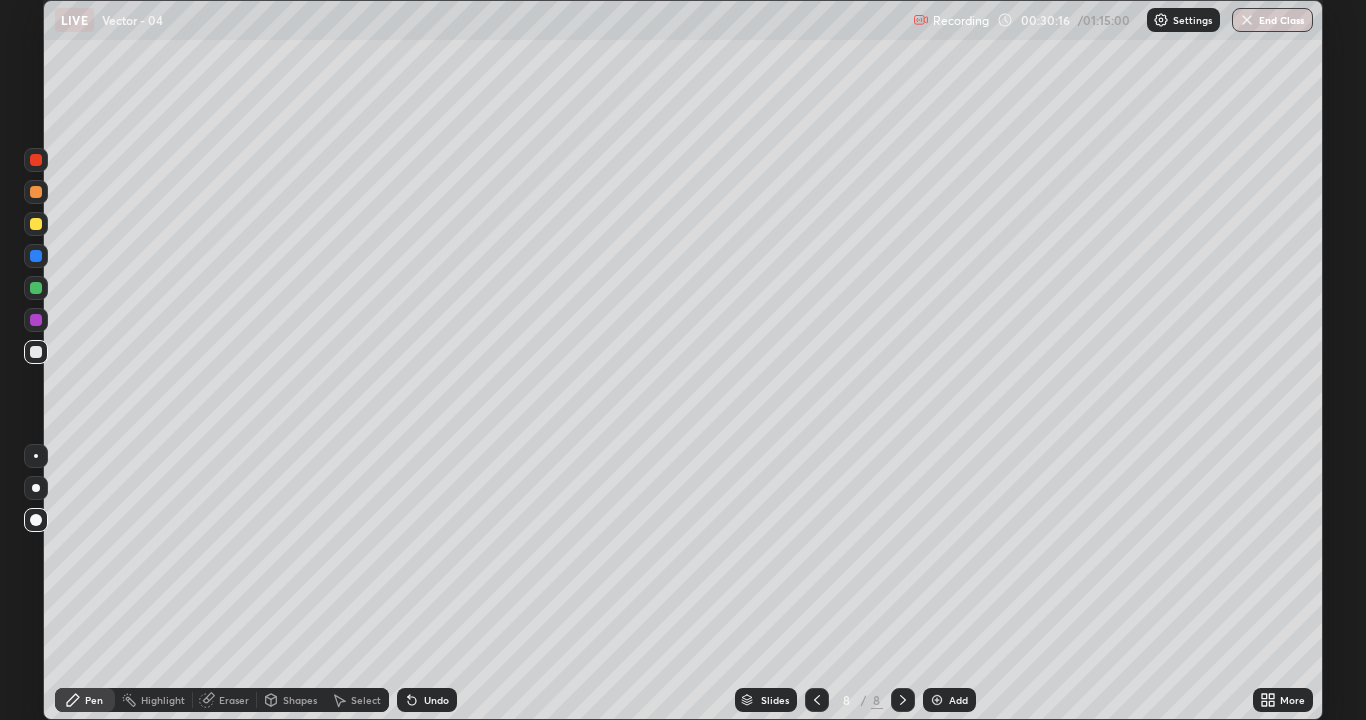 click on "Add" at bounding box center (949, 700) 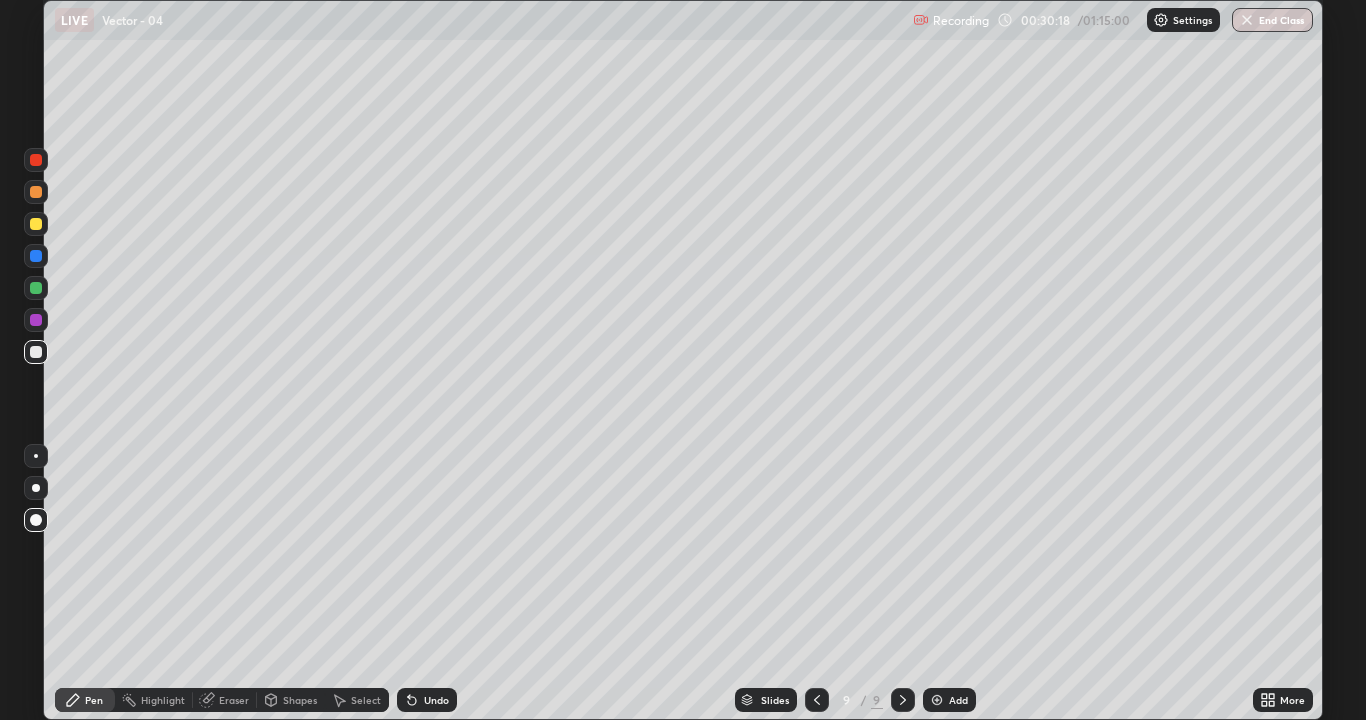 click at bounding box center [36, 352] 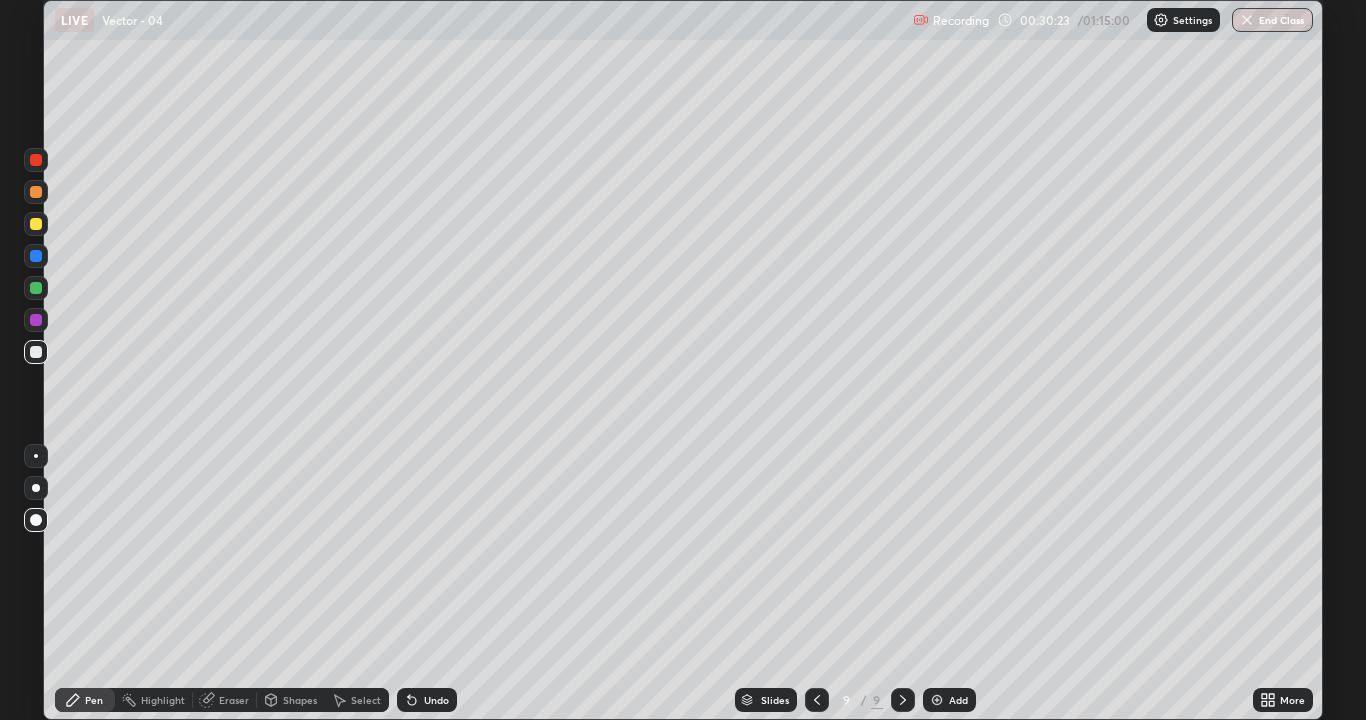 click at bounding box center (36, 352) 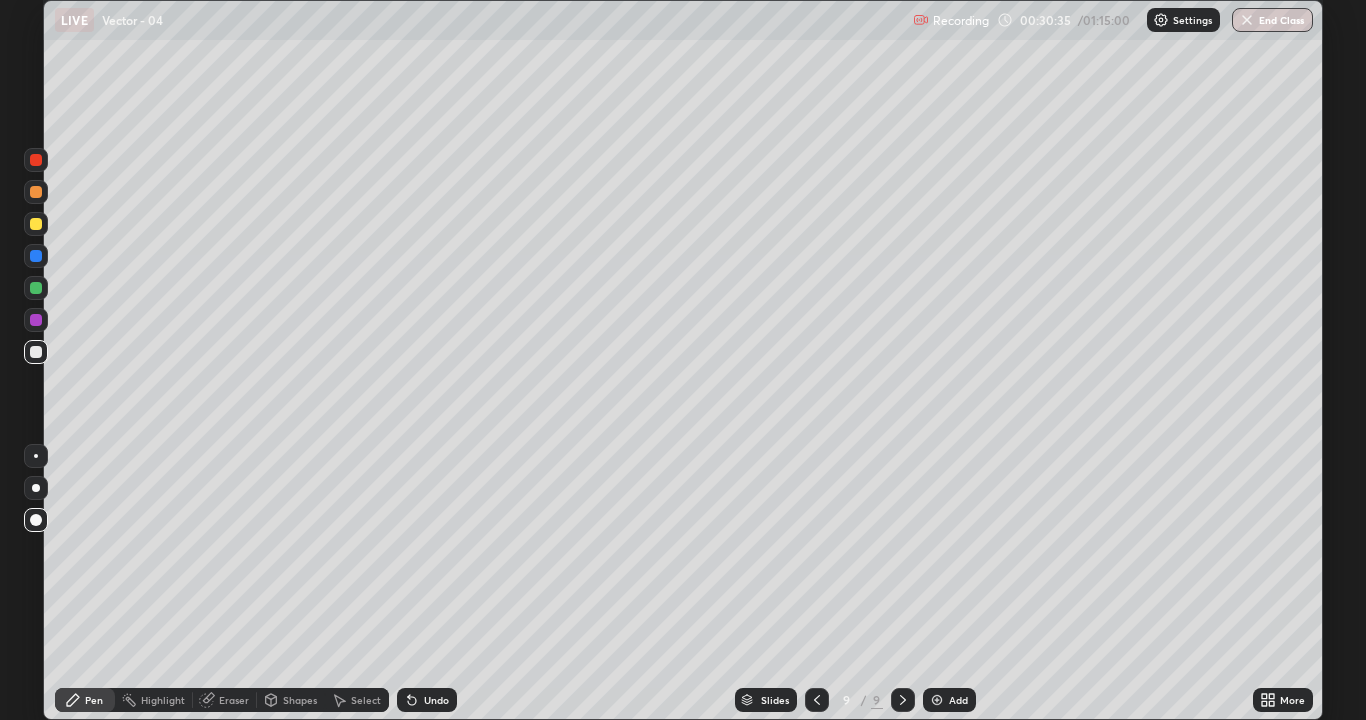 click on "Shapes" at bounding box center (291, 700) 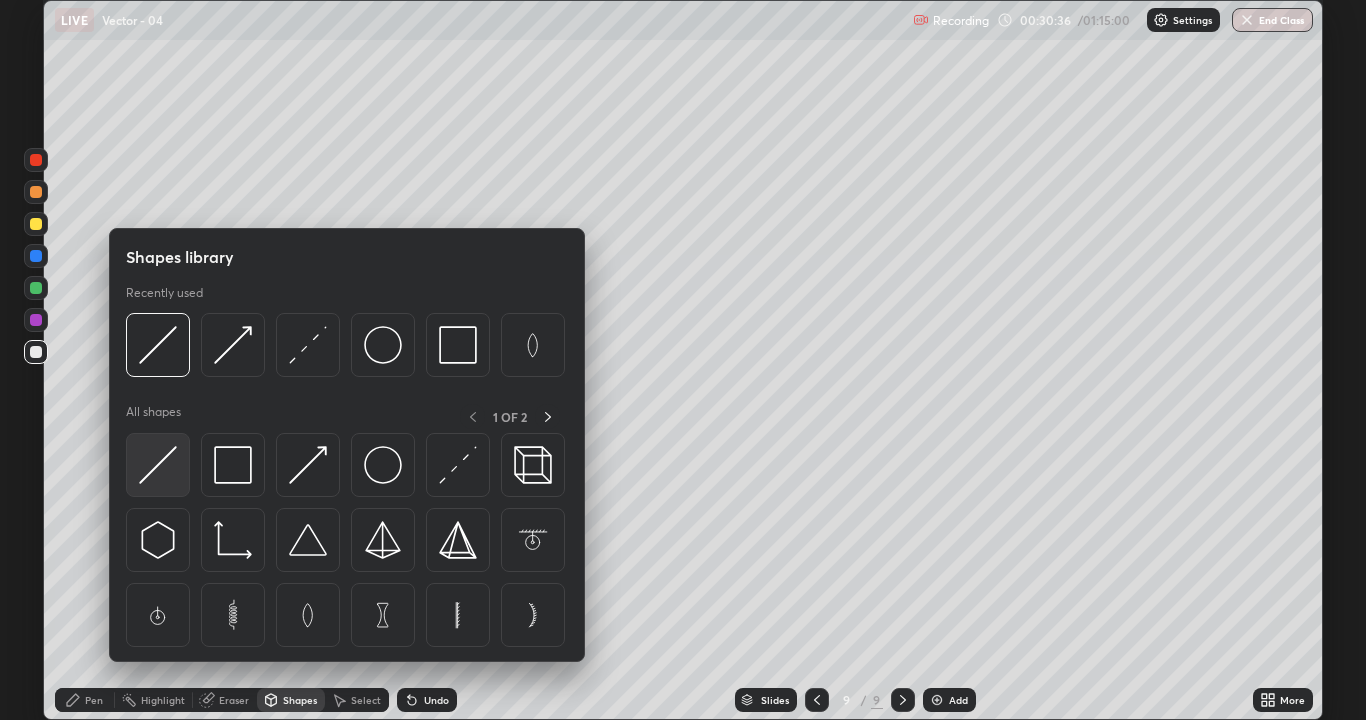 click at bounding box center (158, 465) 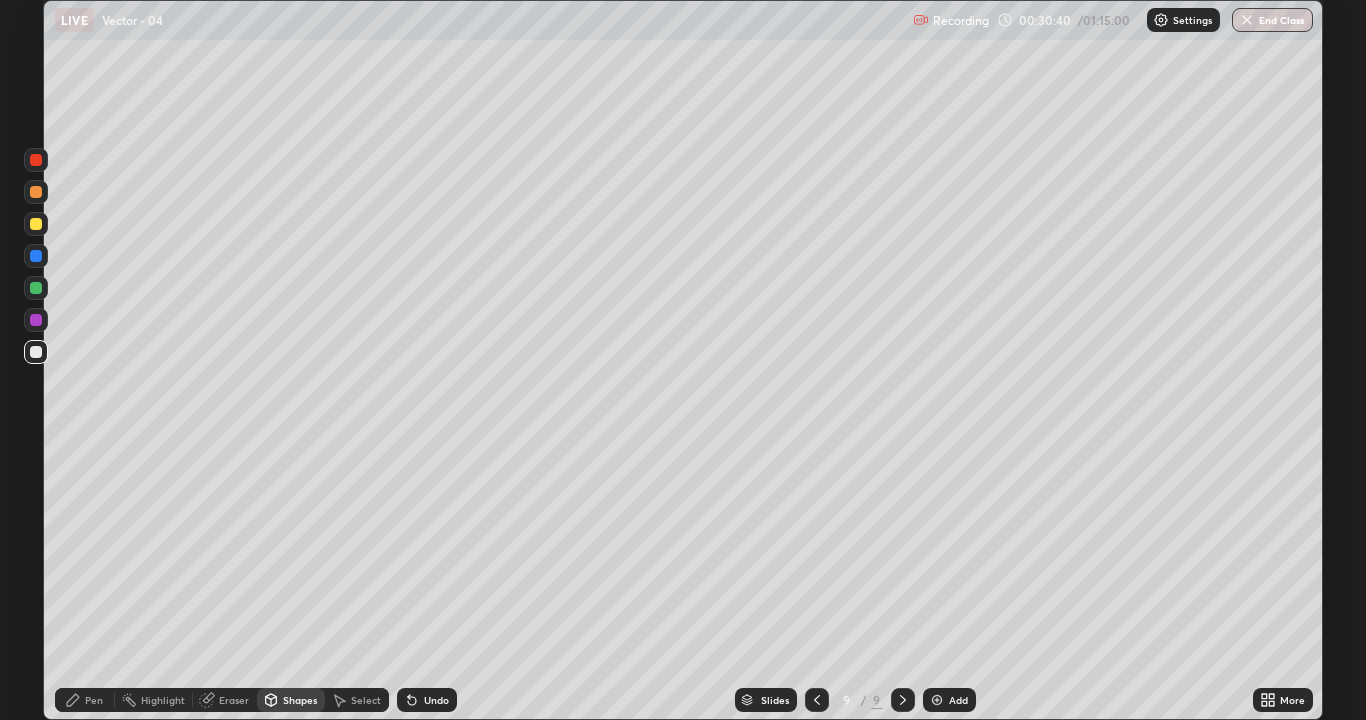 click at bounding box center (36, 352) 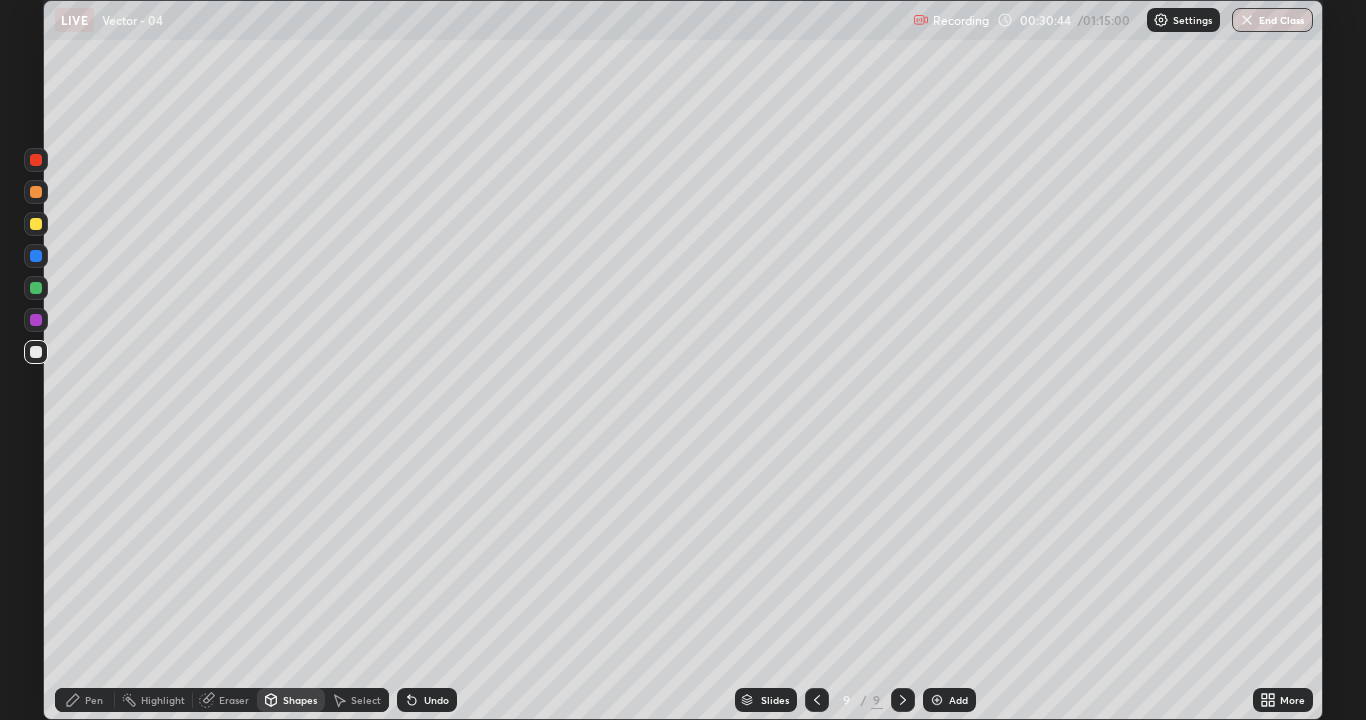 click on "Highlight" at bounding box center [163, 700] 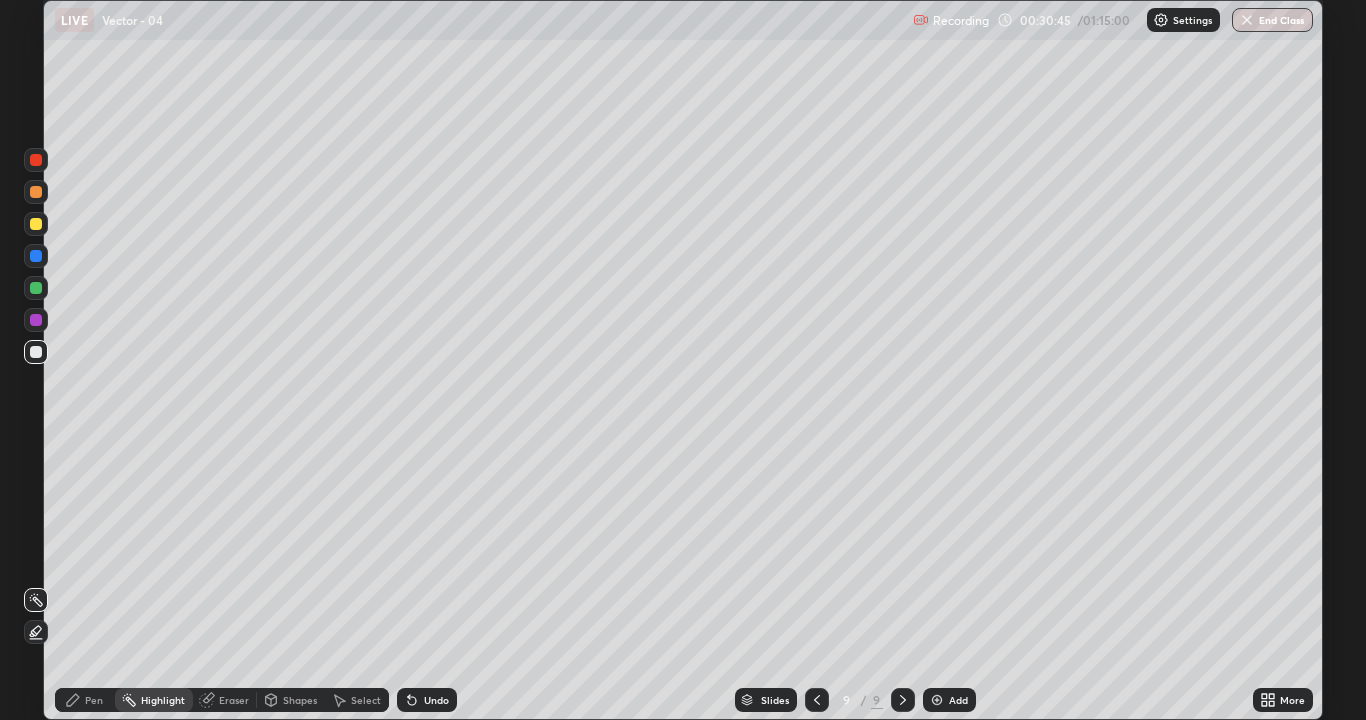 click at bounding box center [36, 224] 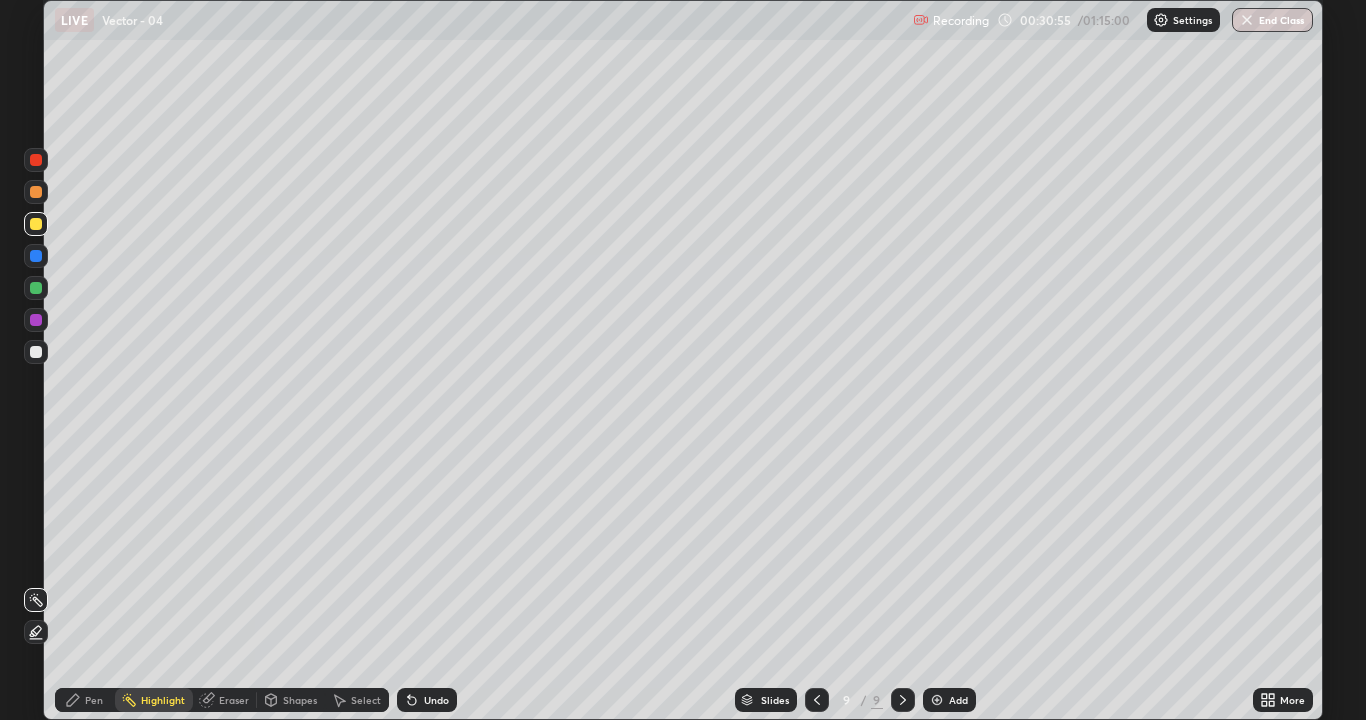 click on "Pen" at bounding box center (94, 700) 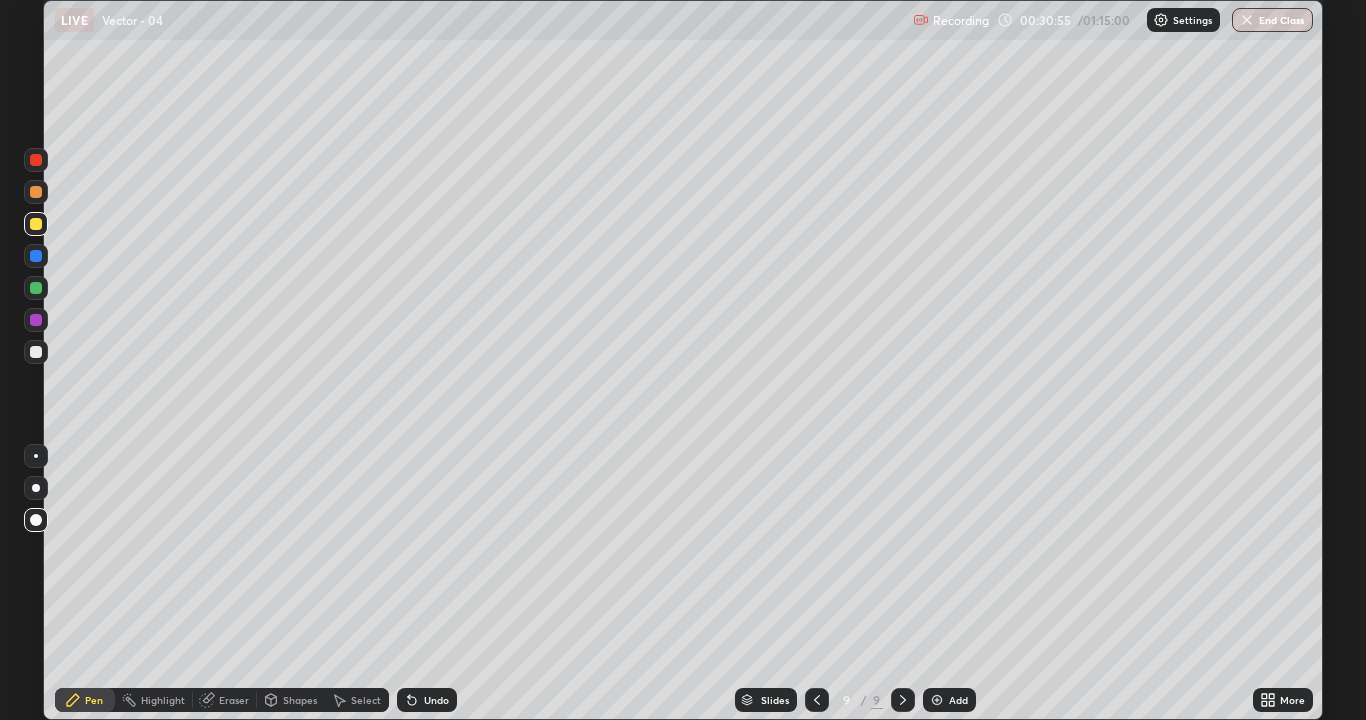 click at bounding box center (36, 352) 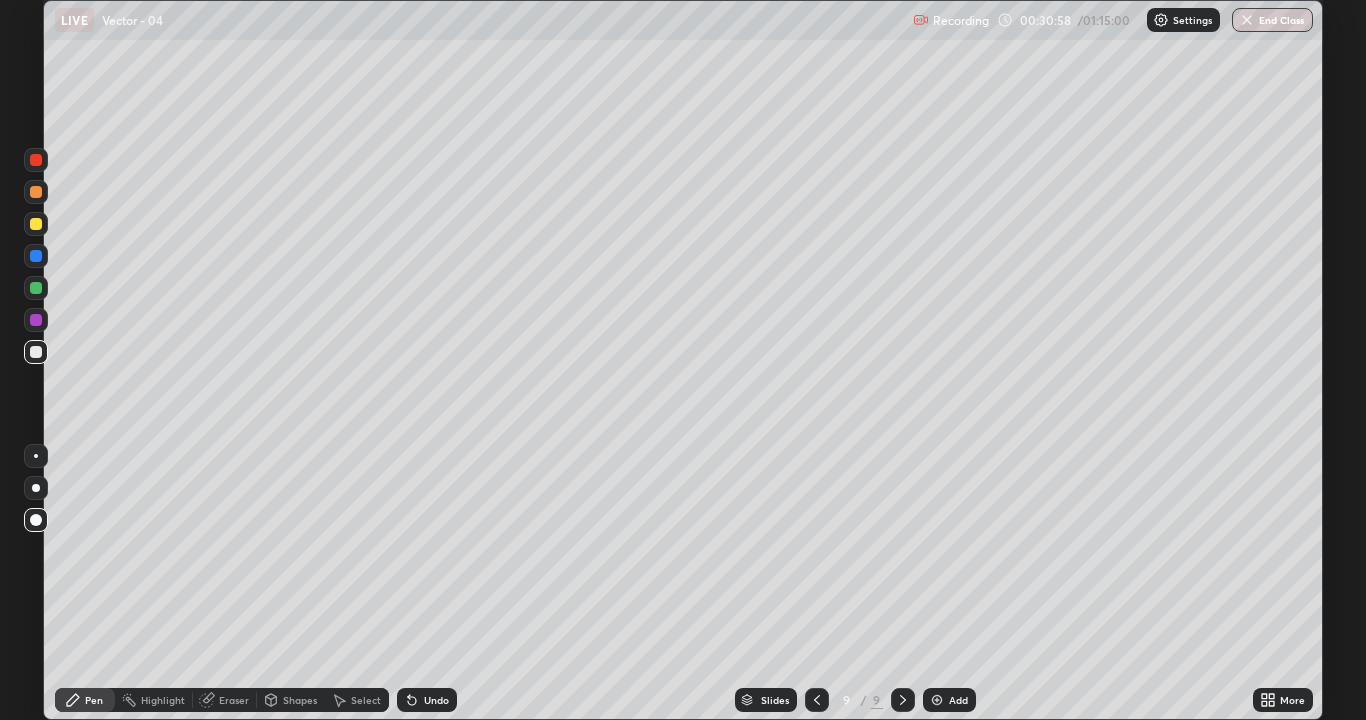 click at bounding box center (36, 224) 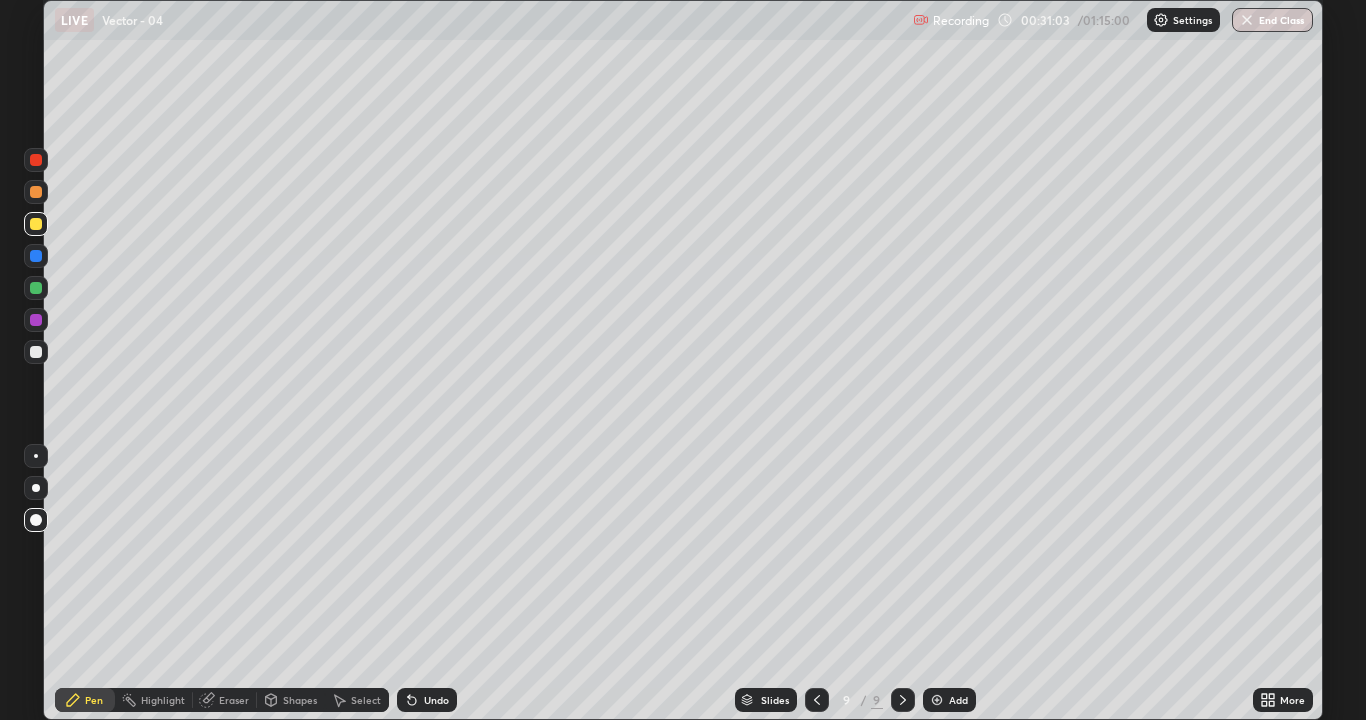 click 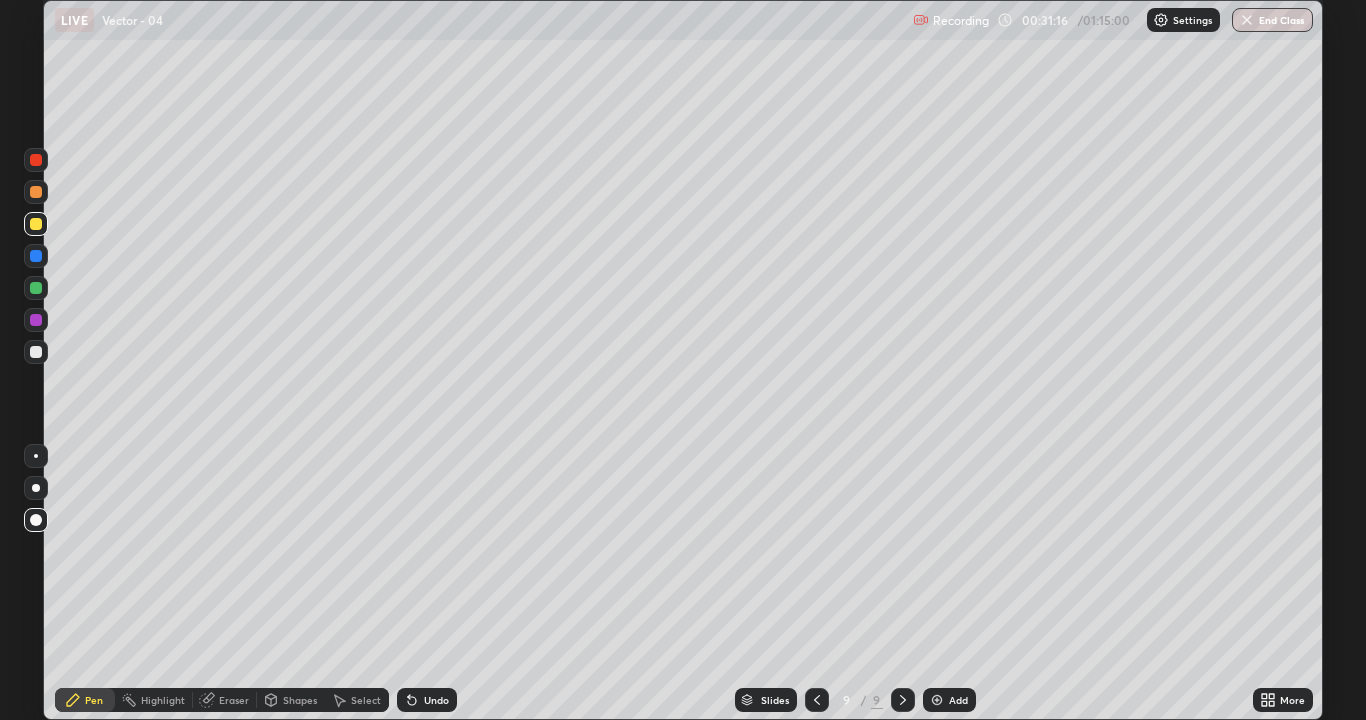click at bounding box center (36, 352) 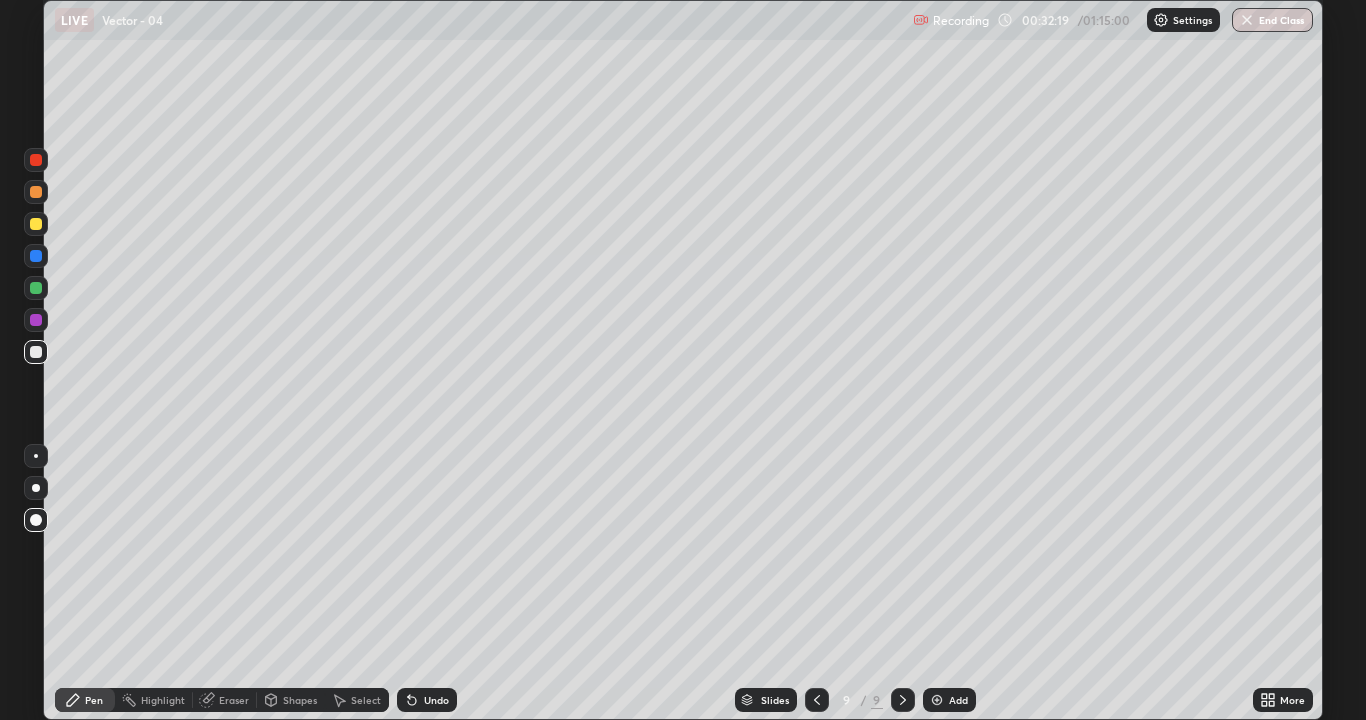 click on "Setting up your live class" at bounding box center (683, 360) 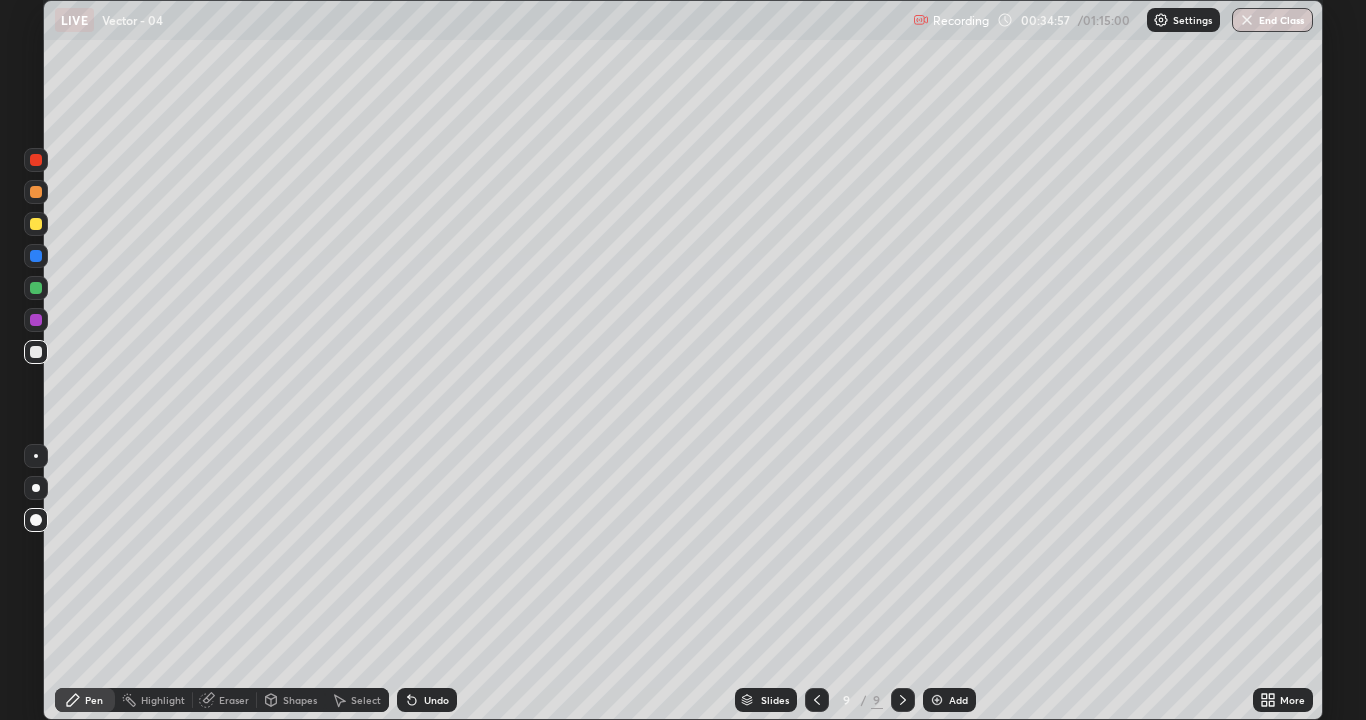 click 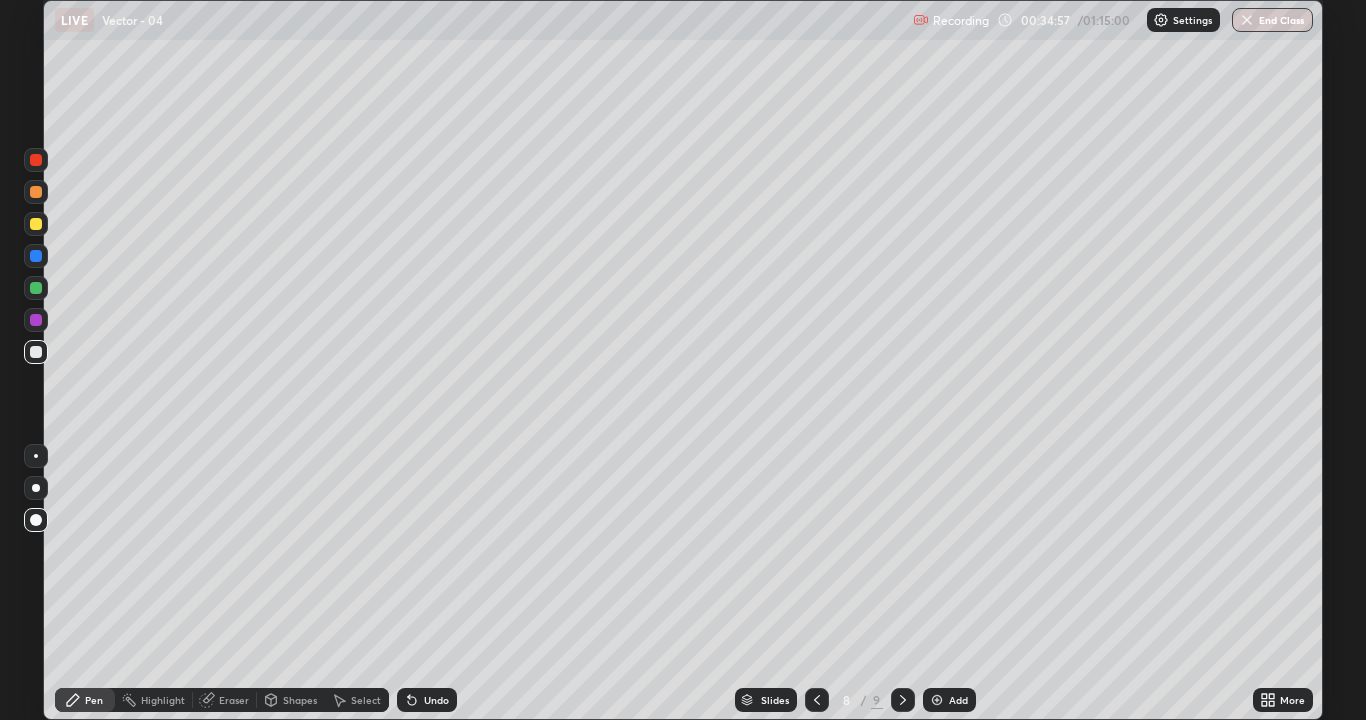 click 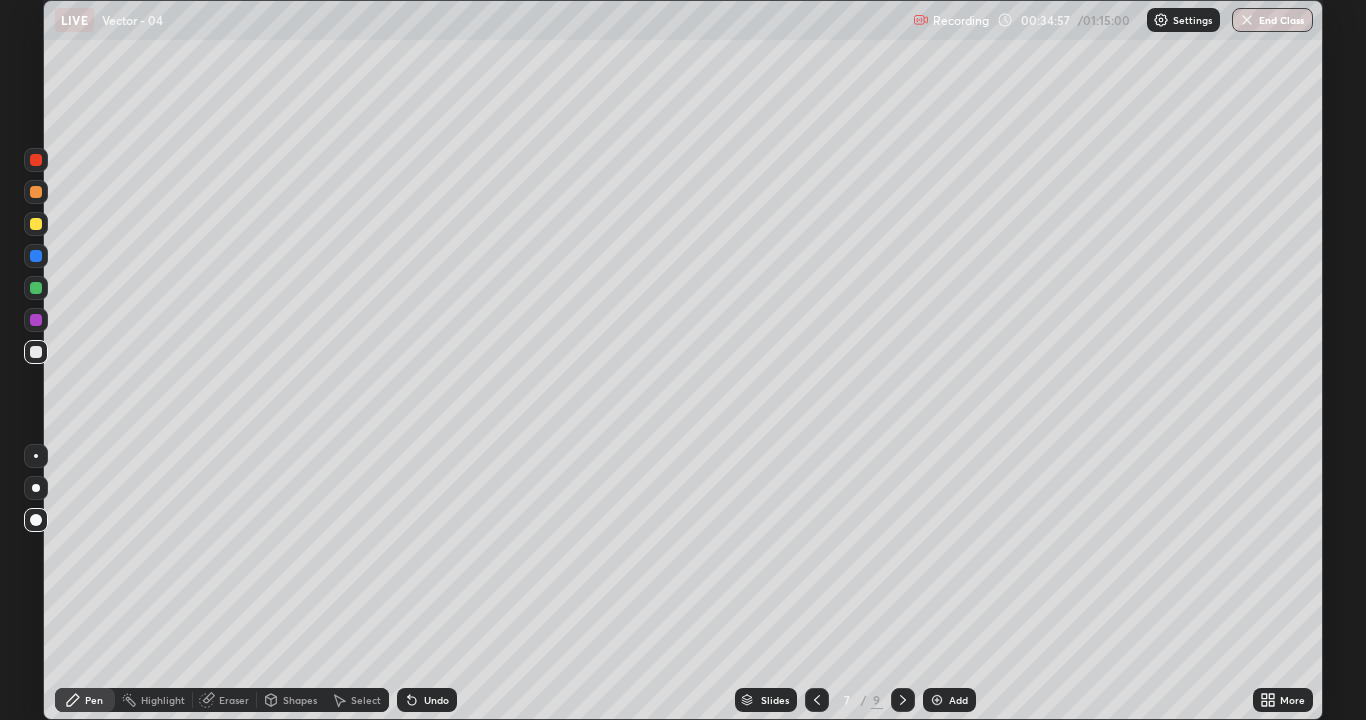 click 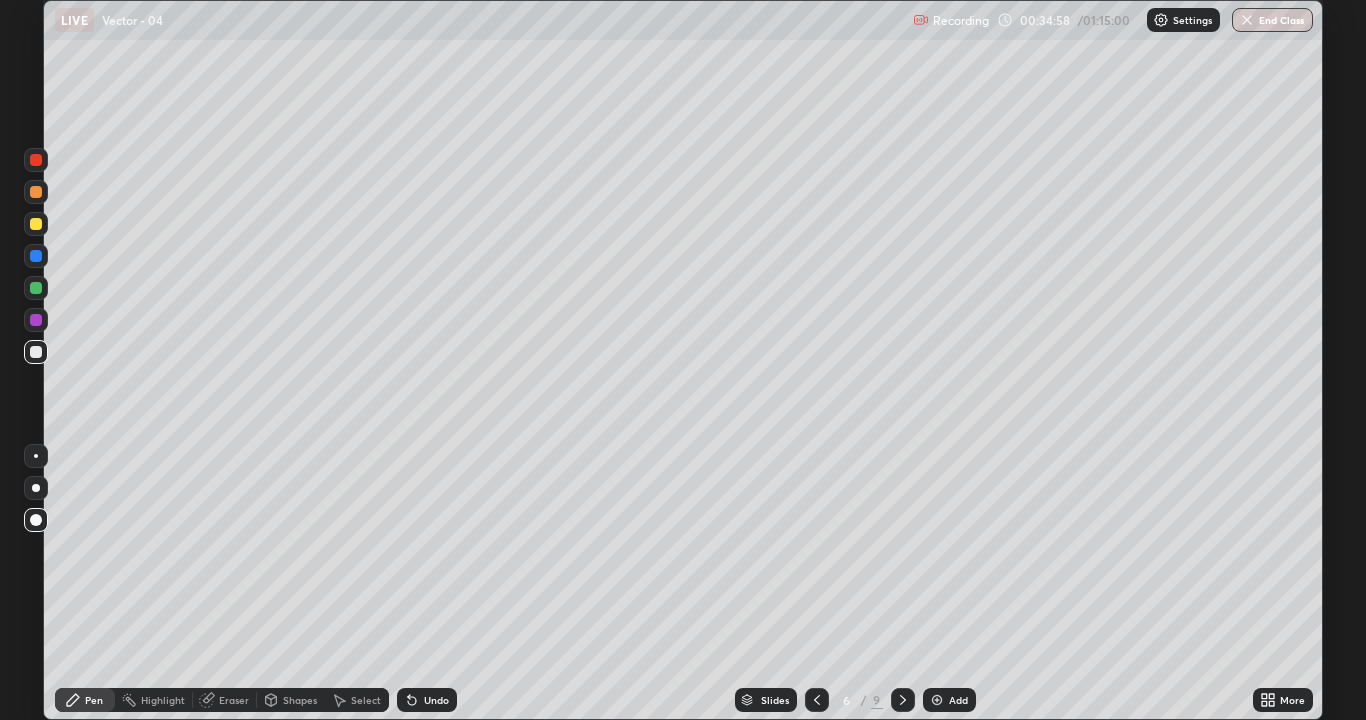 click 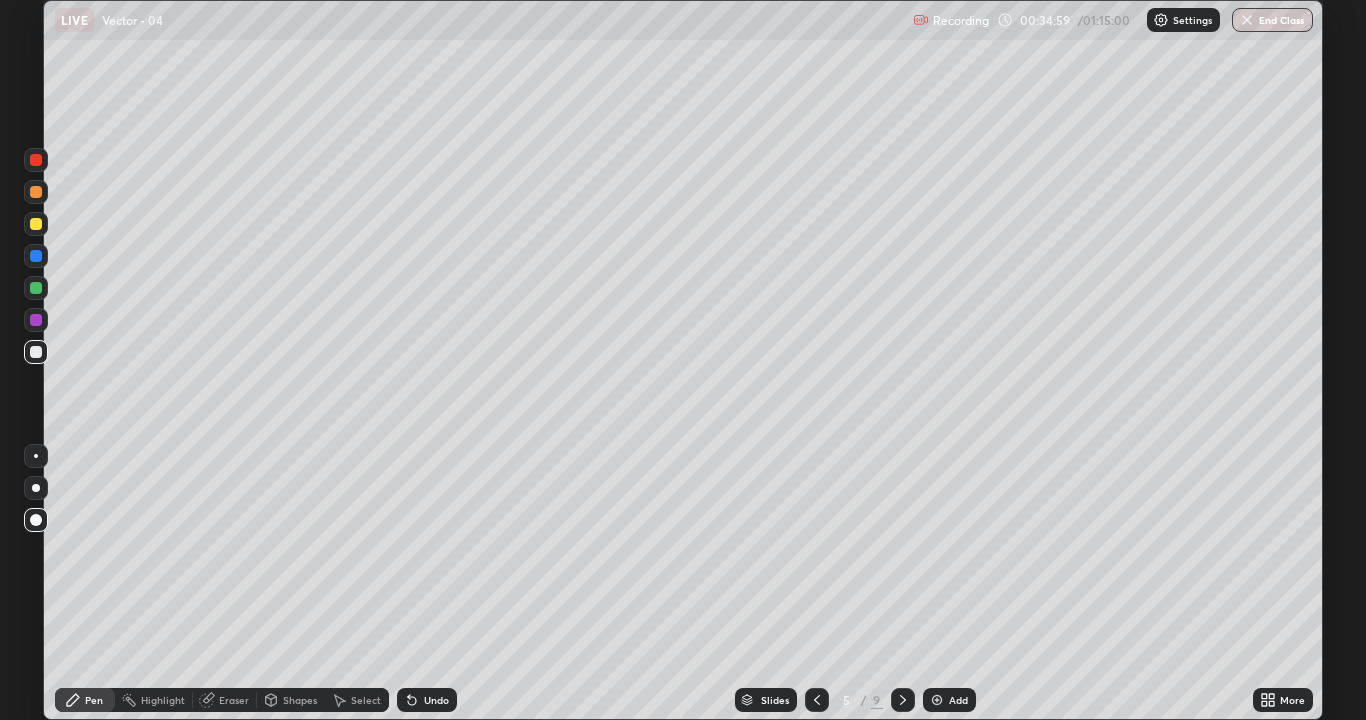 click 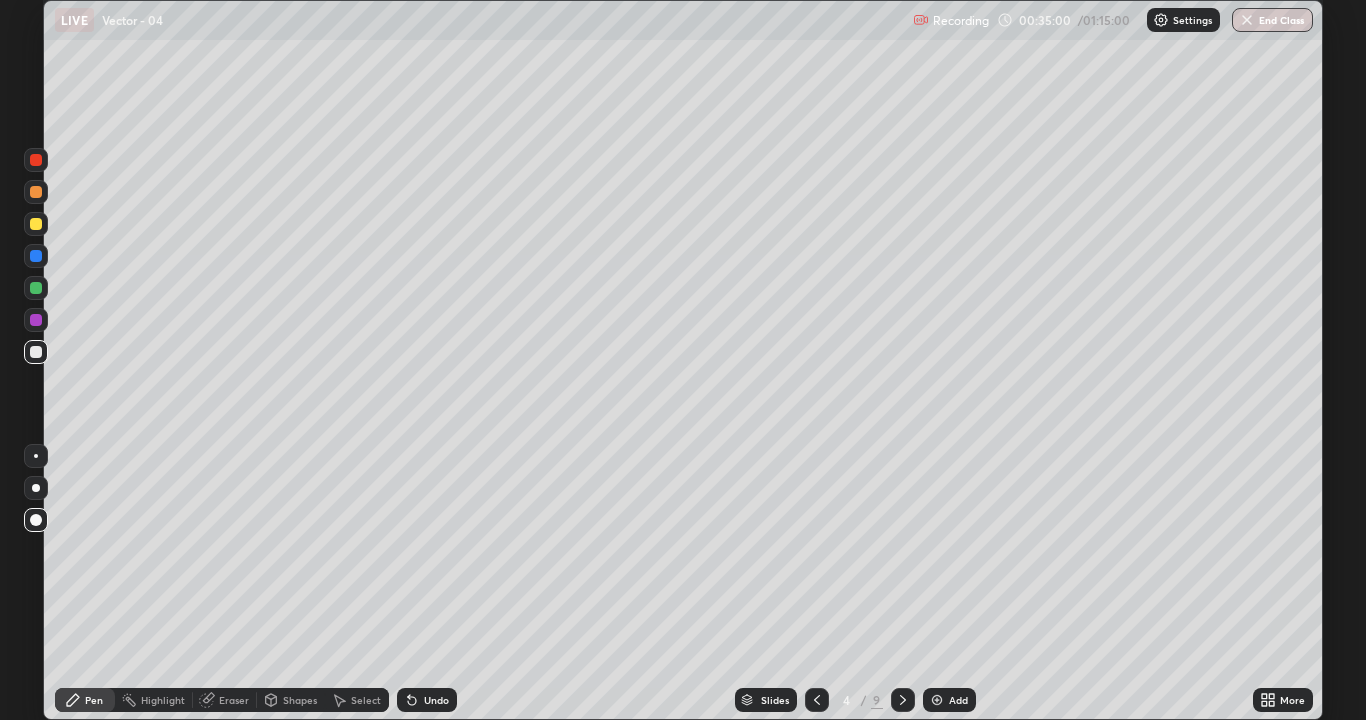 click at bounding box center [817, 700] 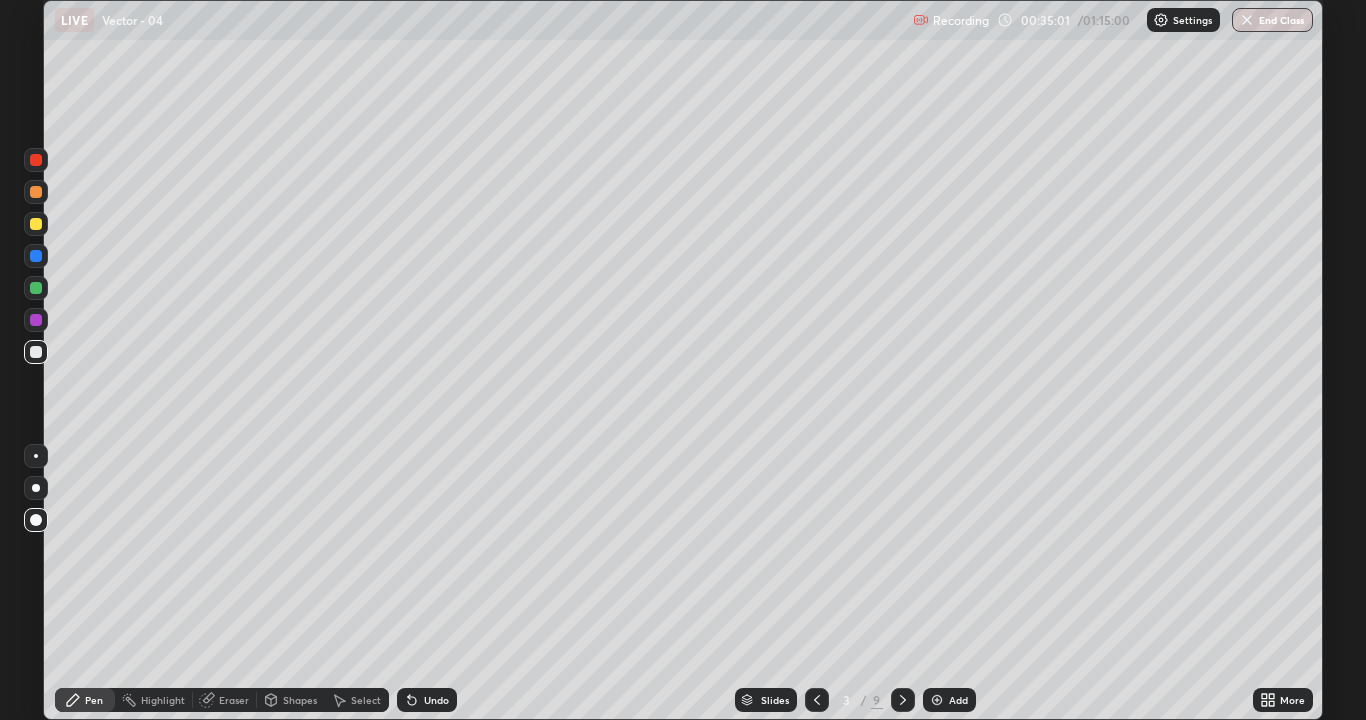 click 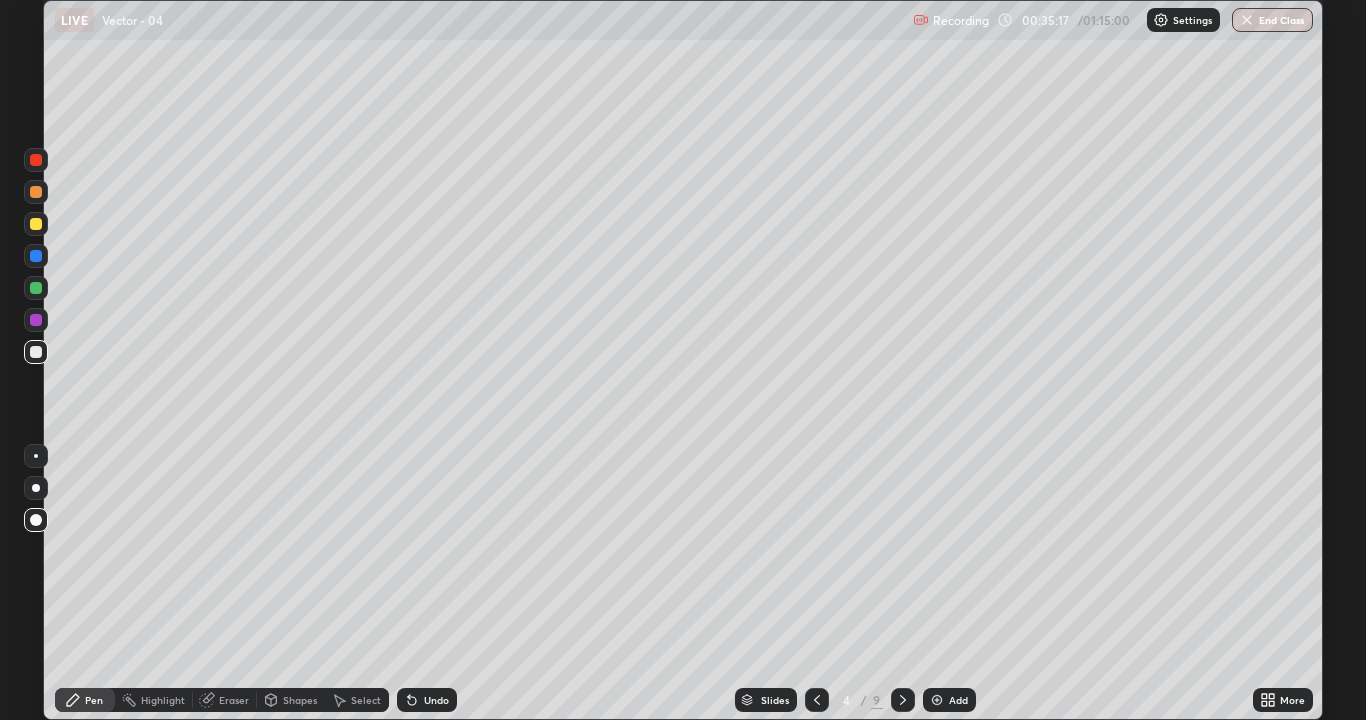 click on "Setting up your live class" at bounding box center (683, 360) 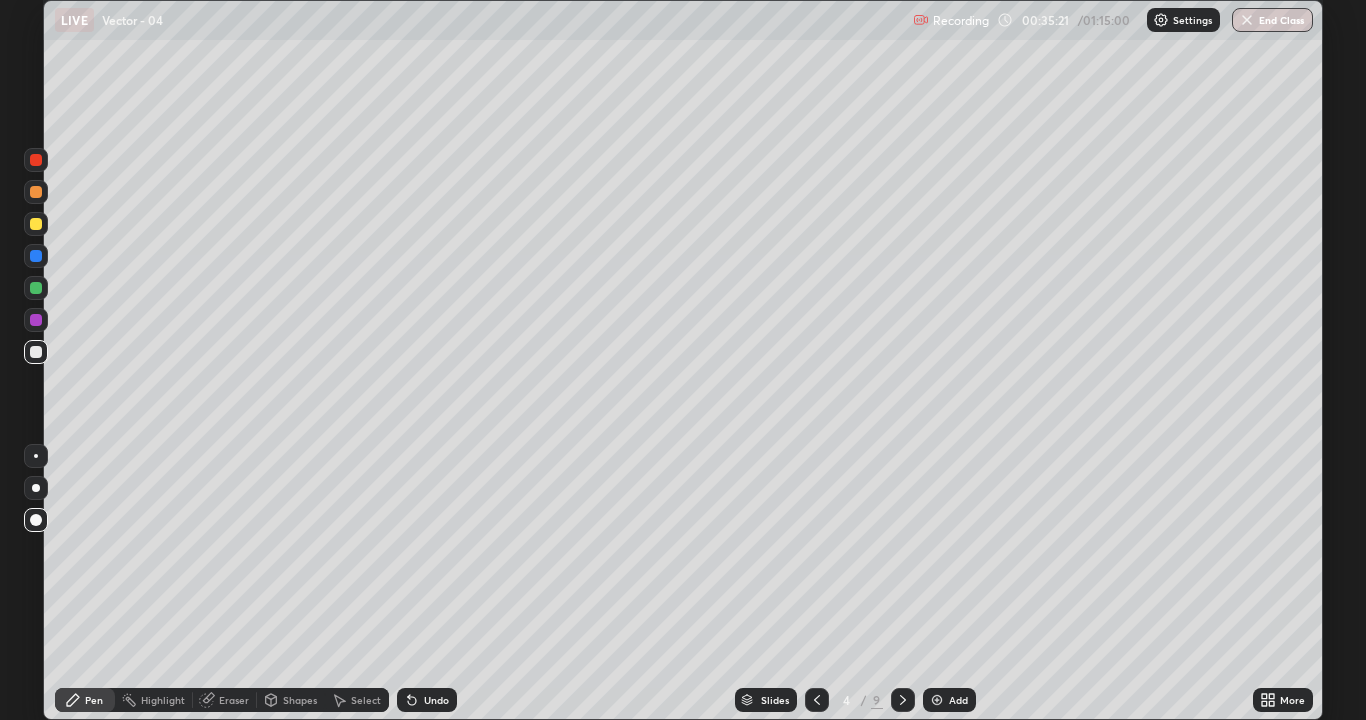 click 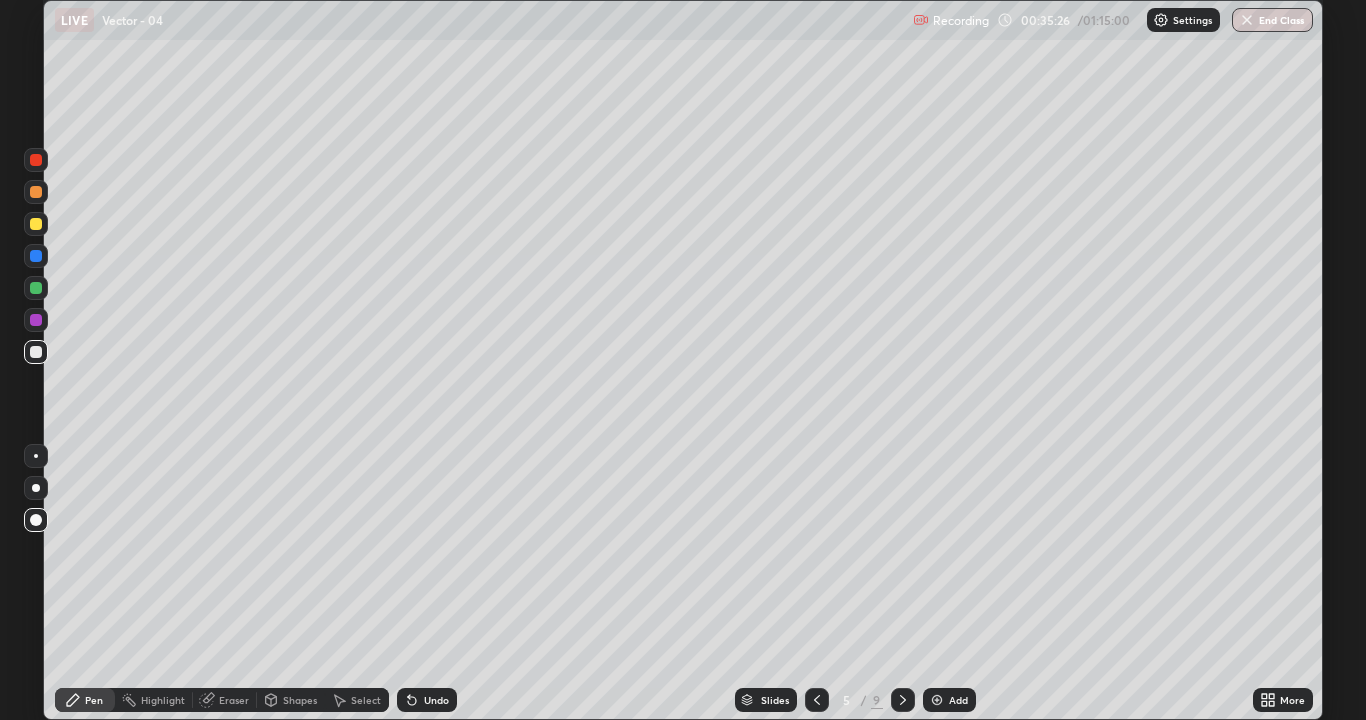 click at bounding box center (817, 700) 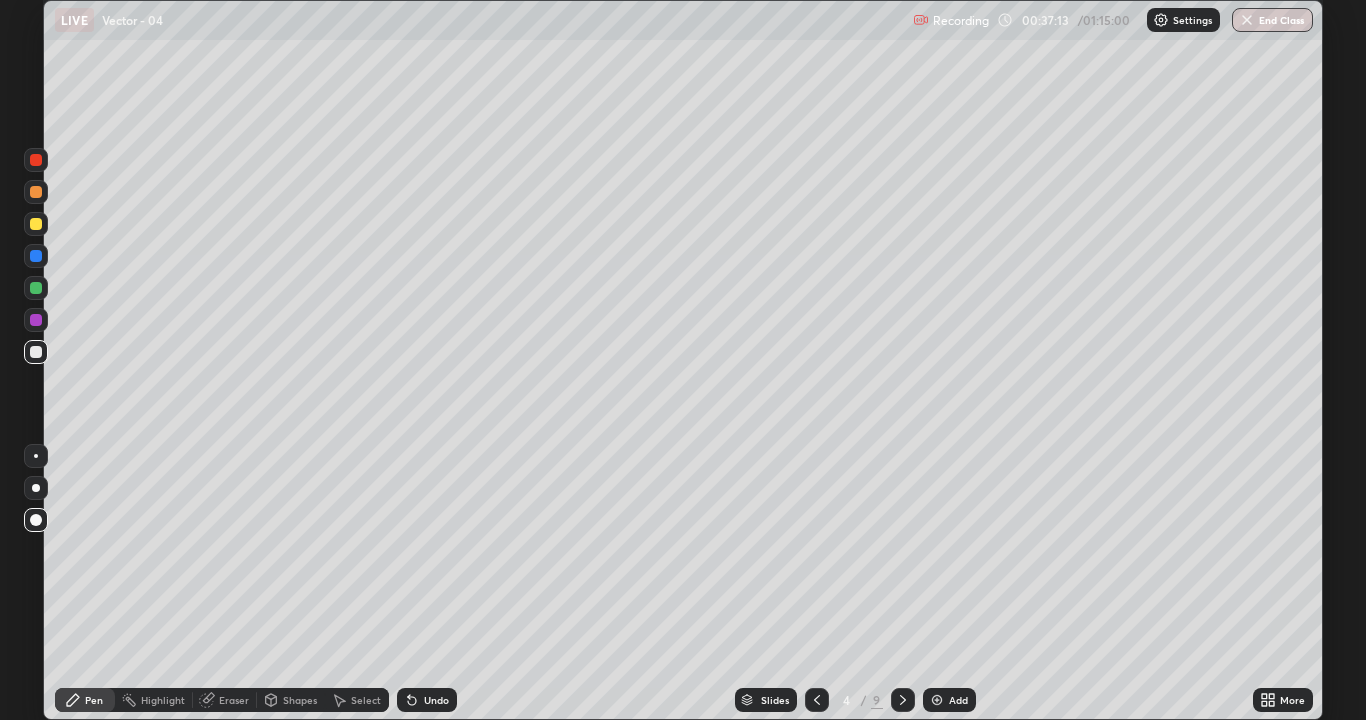 click at bounding box center [36, 352] 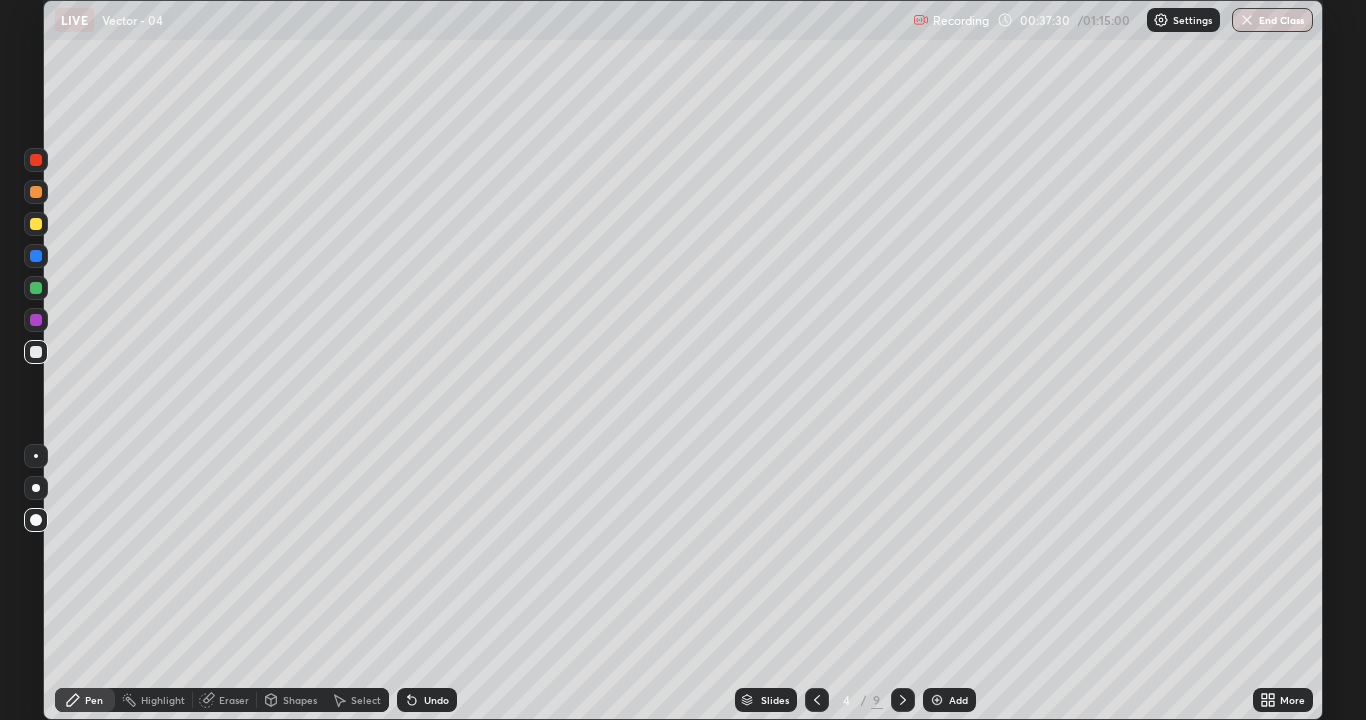 click 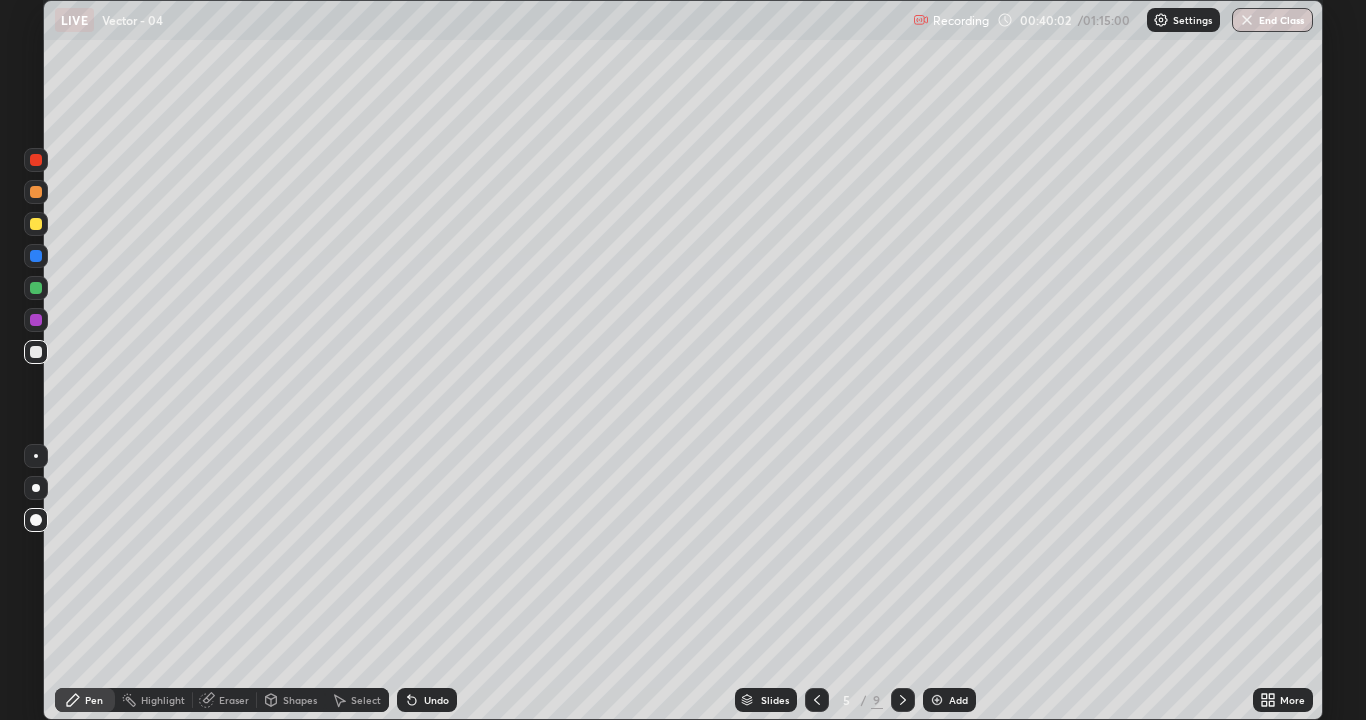 click 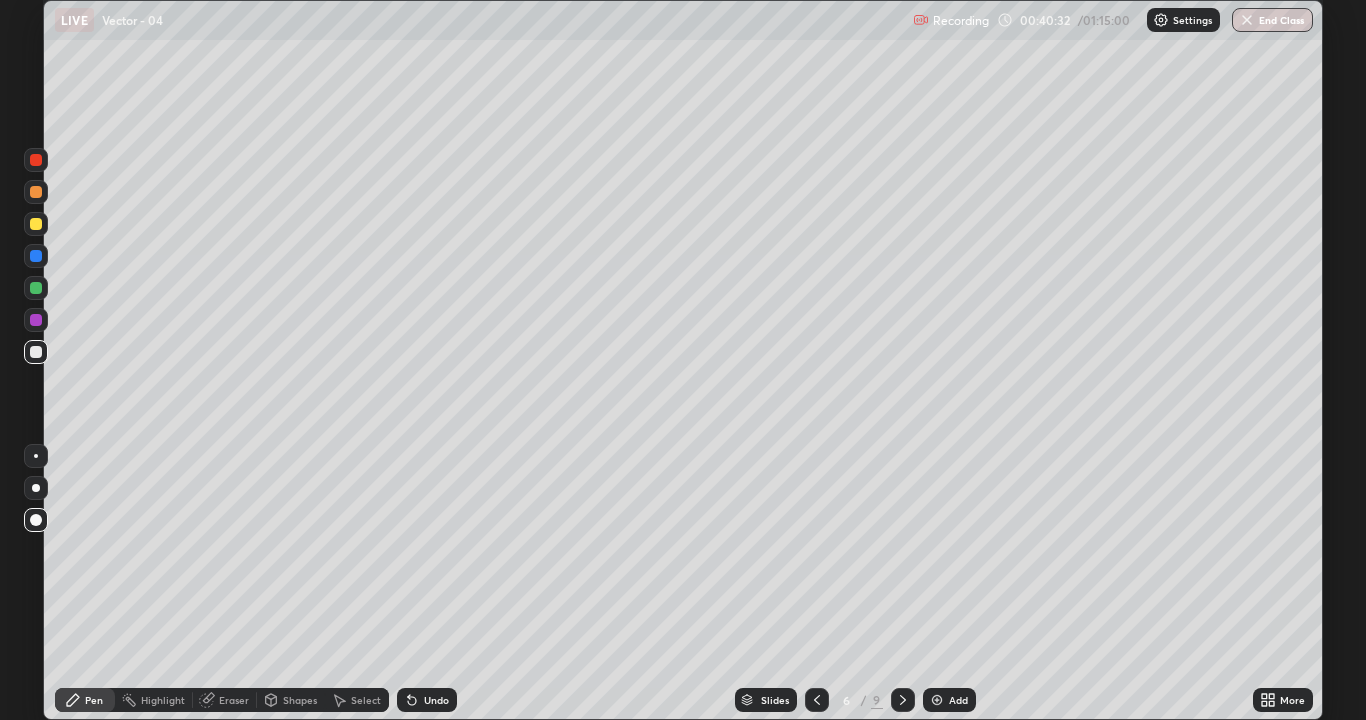 click on "Eraser" at bounding box center [234, 700] 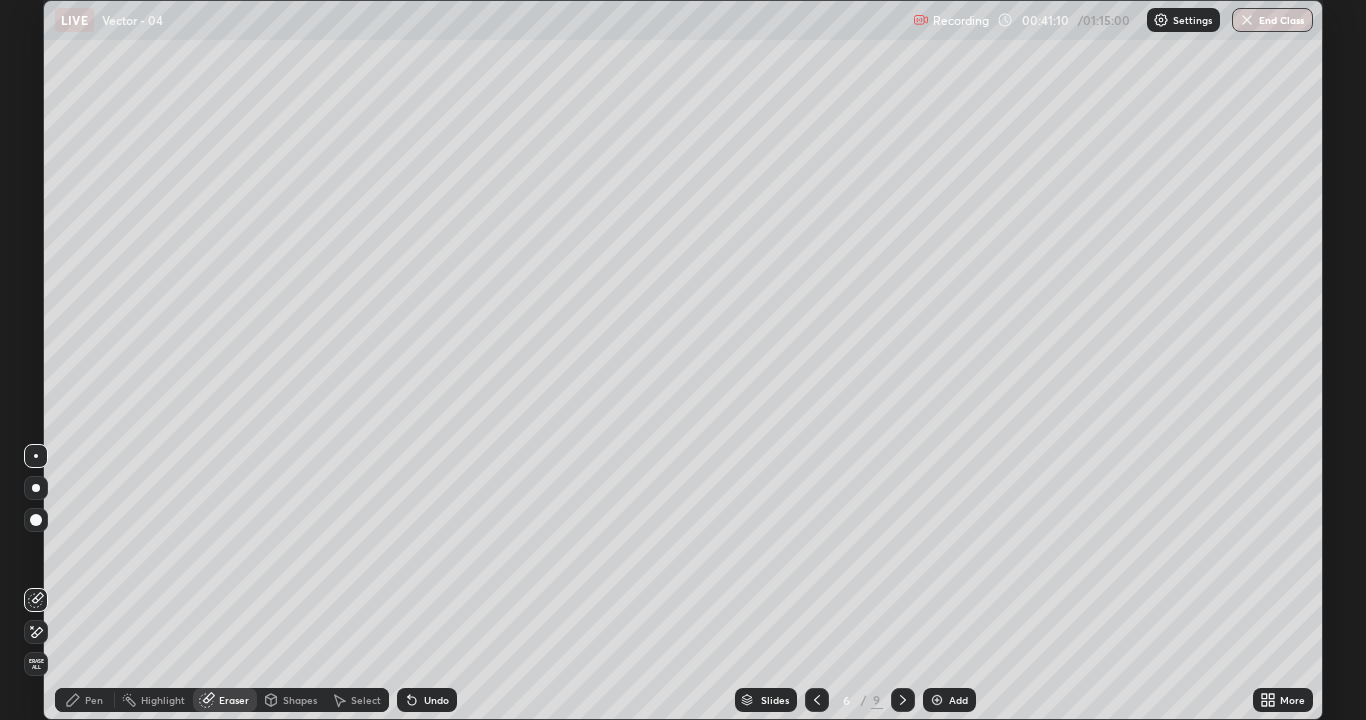click on "Pen" at bounding box center [94, 700] 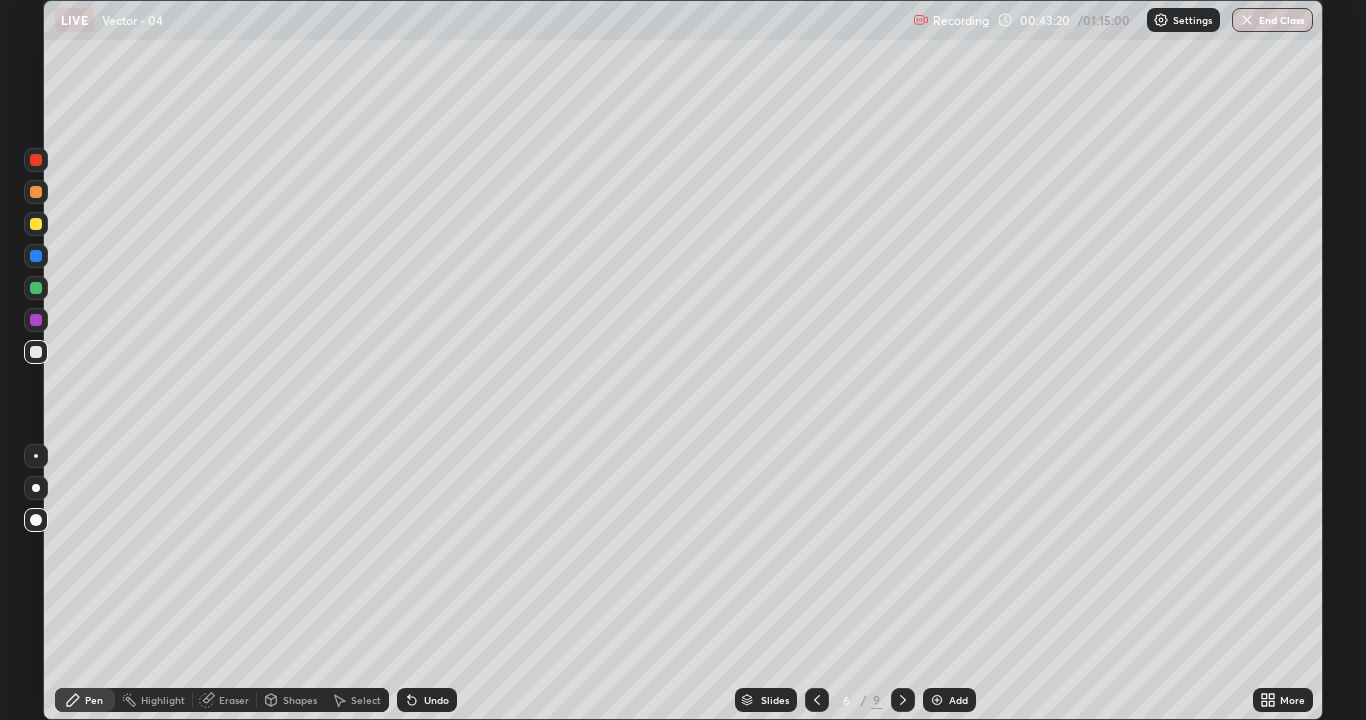 click 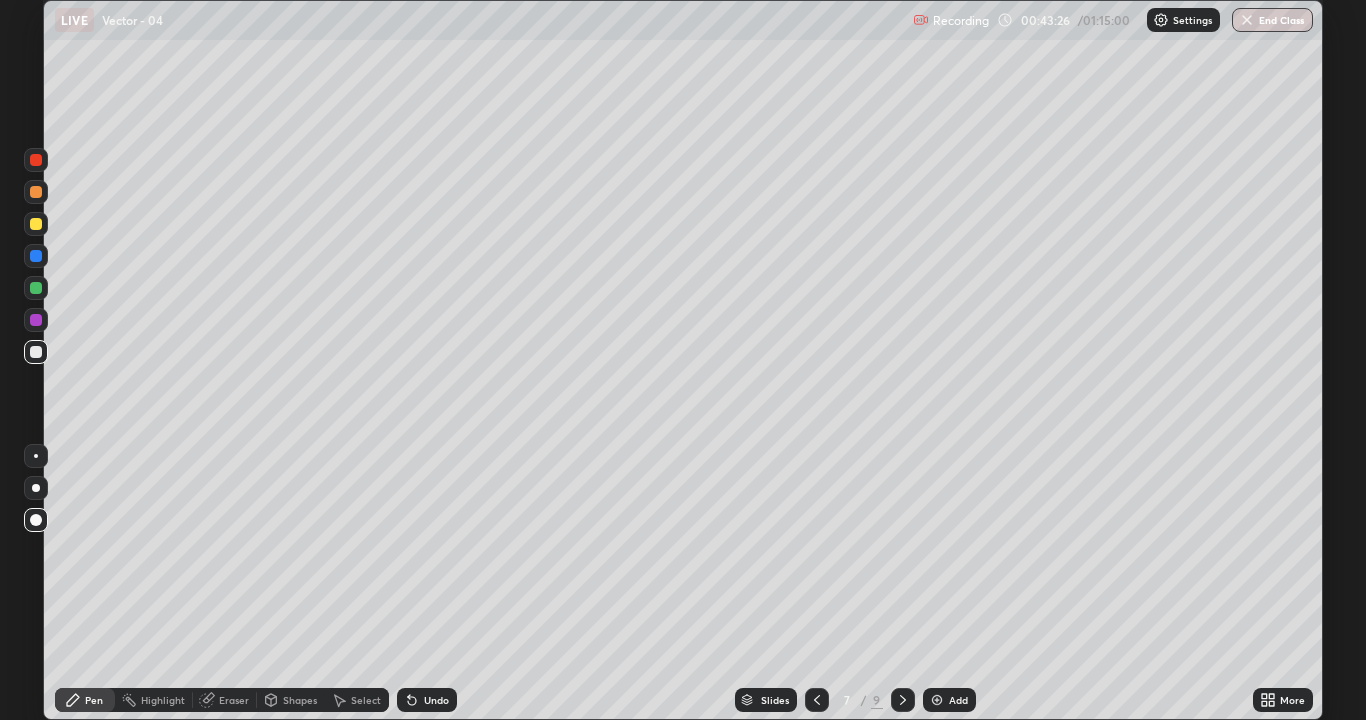click at bounding box center [36, 352] 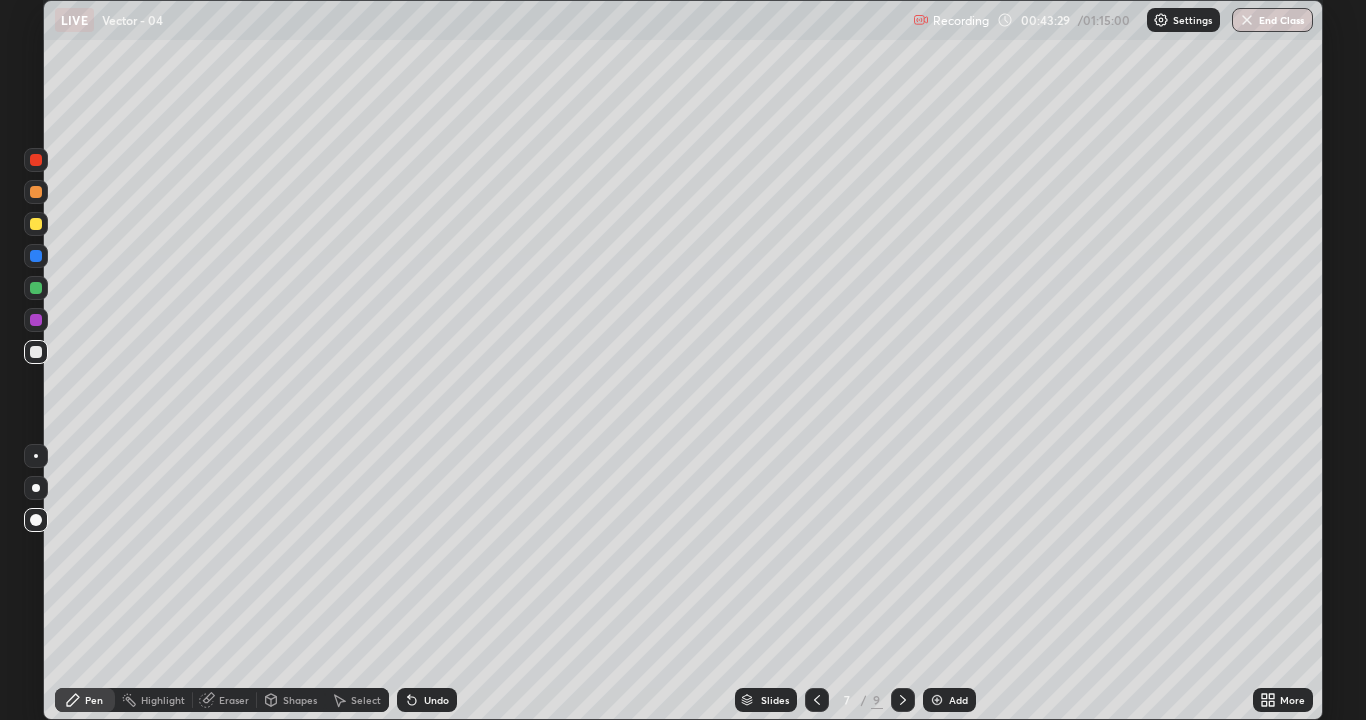 click on "Shapes" at bounding box center (300, 700) 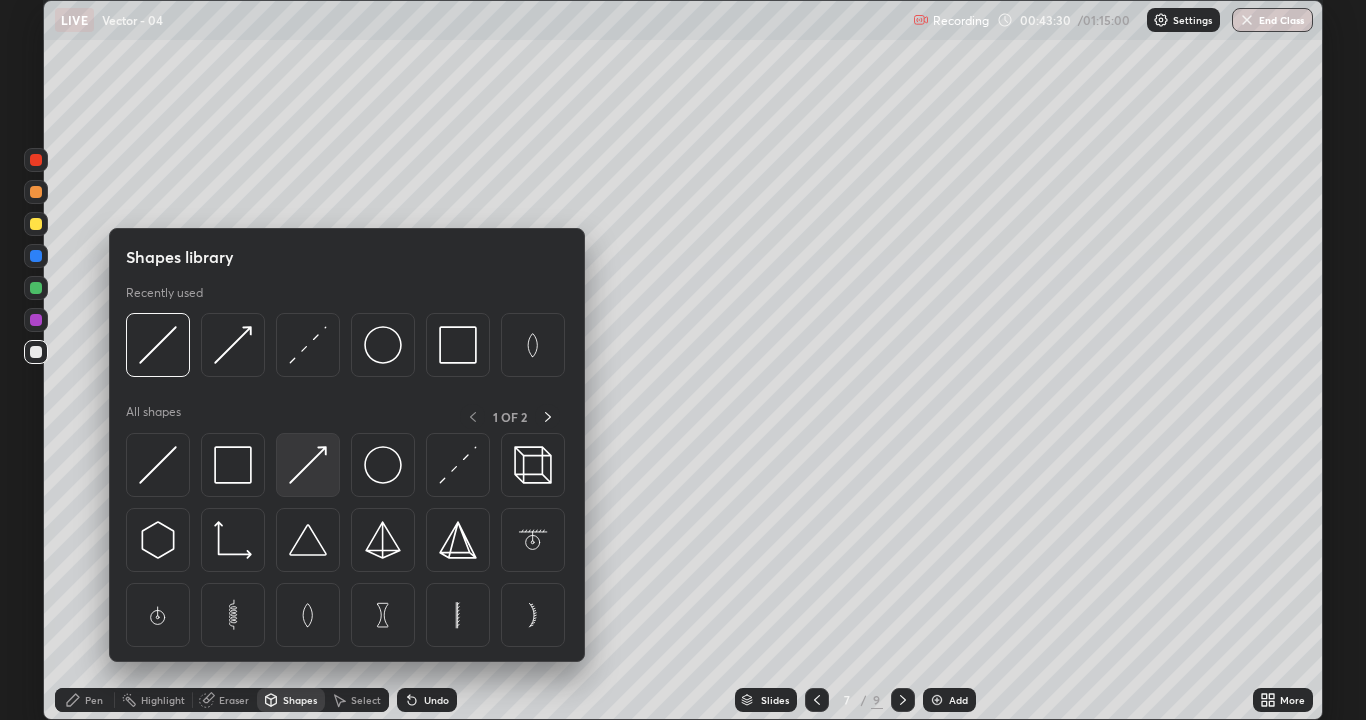 click at bounding box center (308, 465) 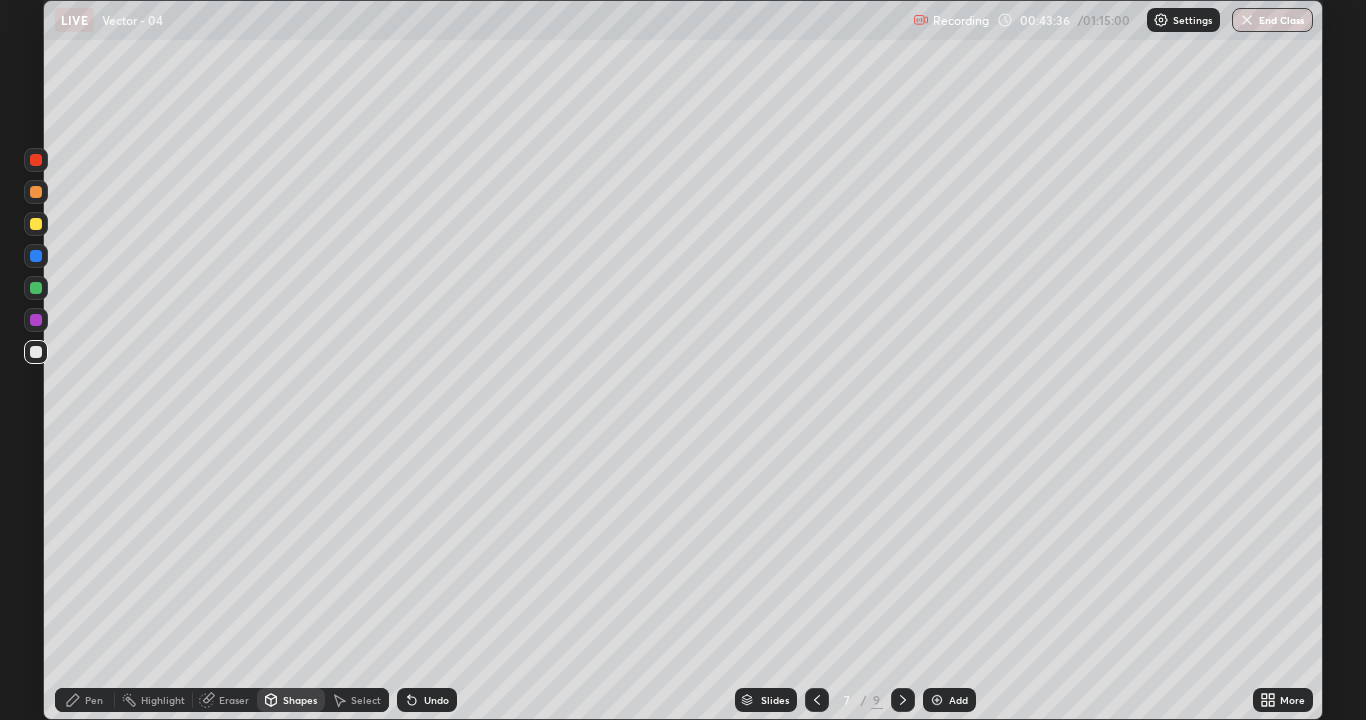 click on "Pen" at bounding box center [94, 700] 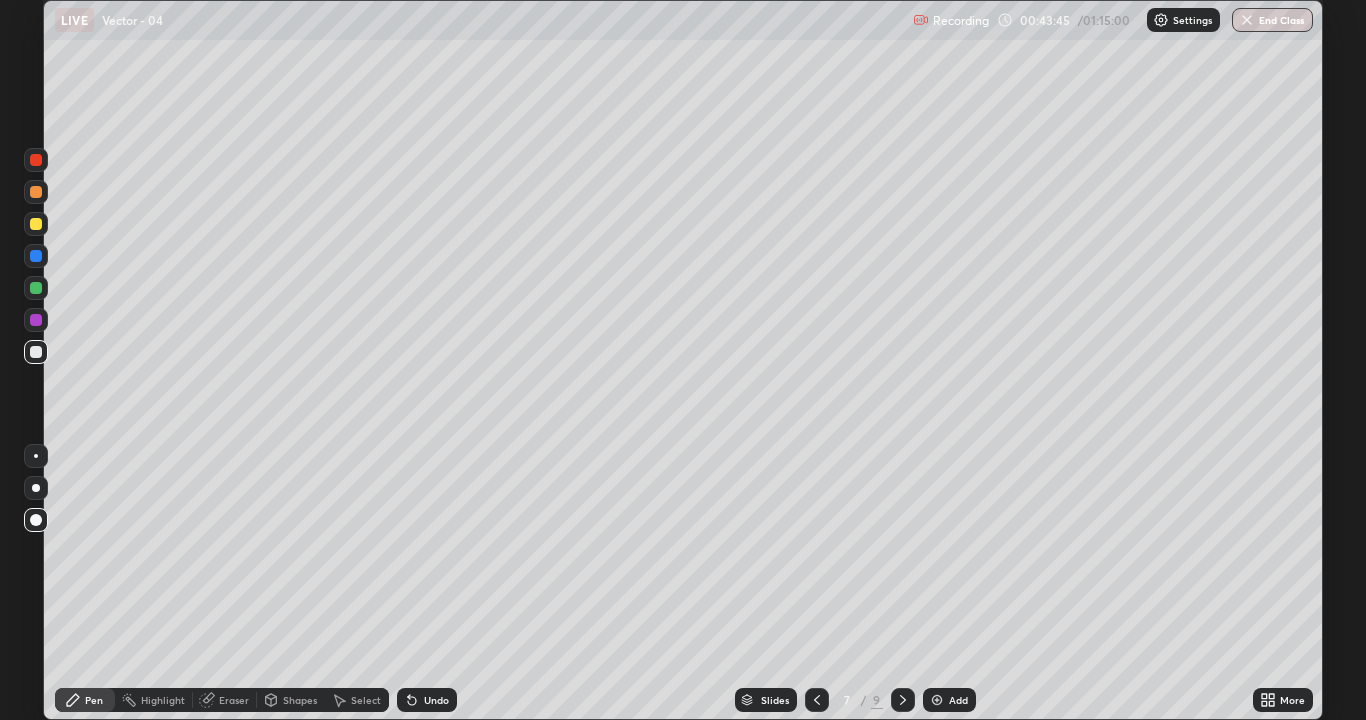 click on "Erase all" at bounding box center [36, 360] 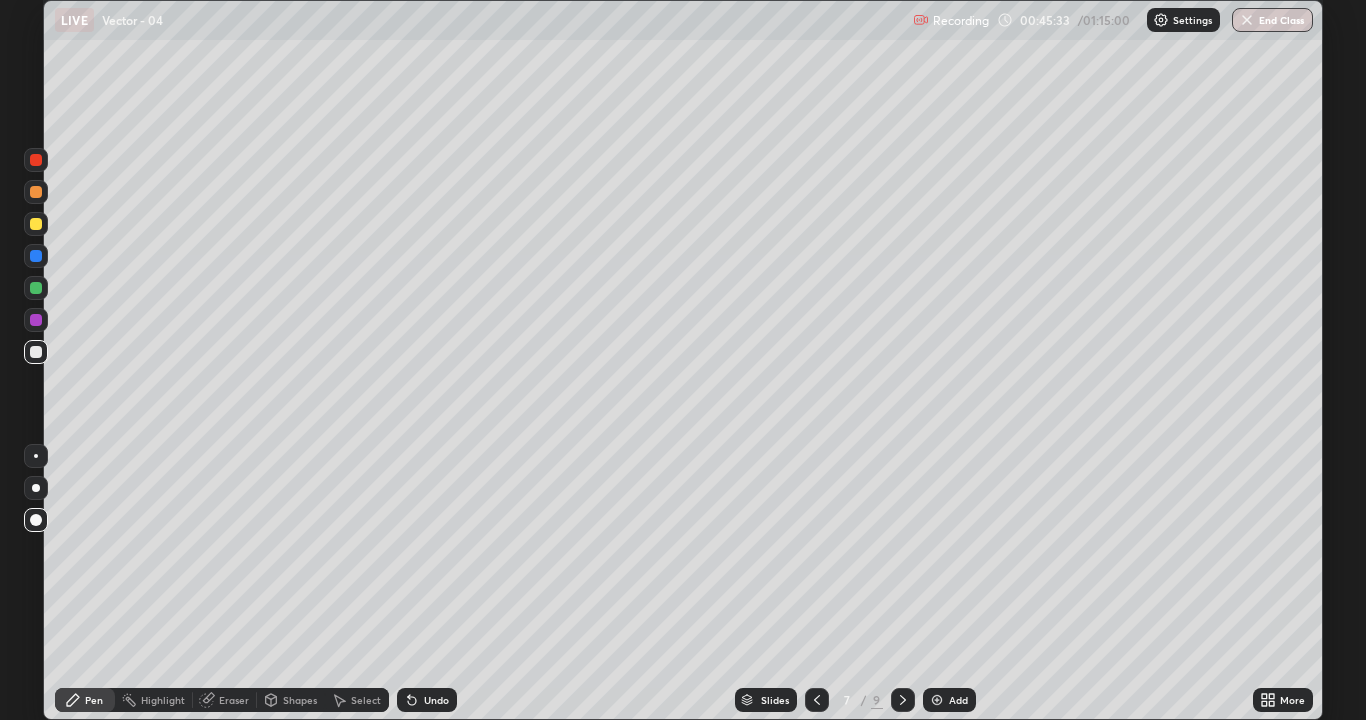 click at bounding box center [36, 352] 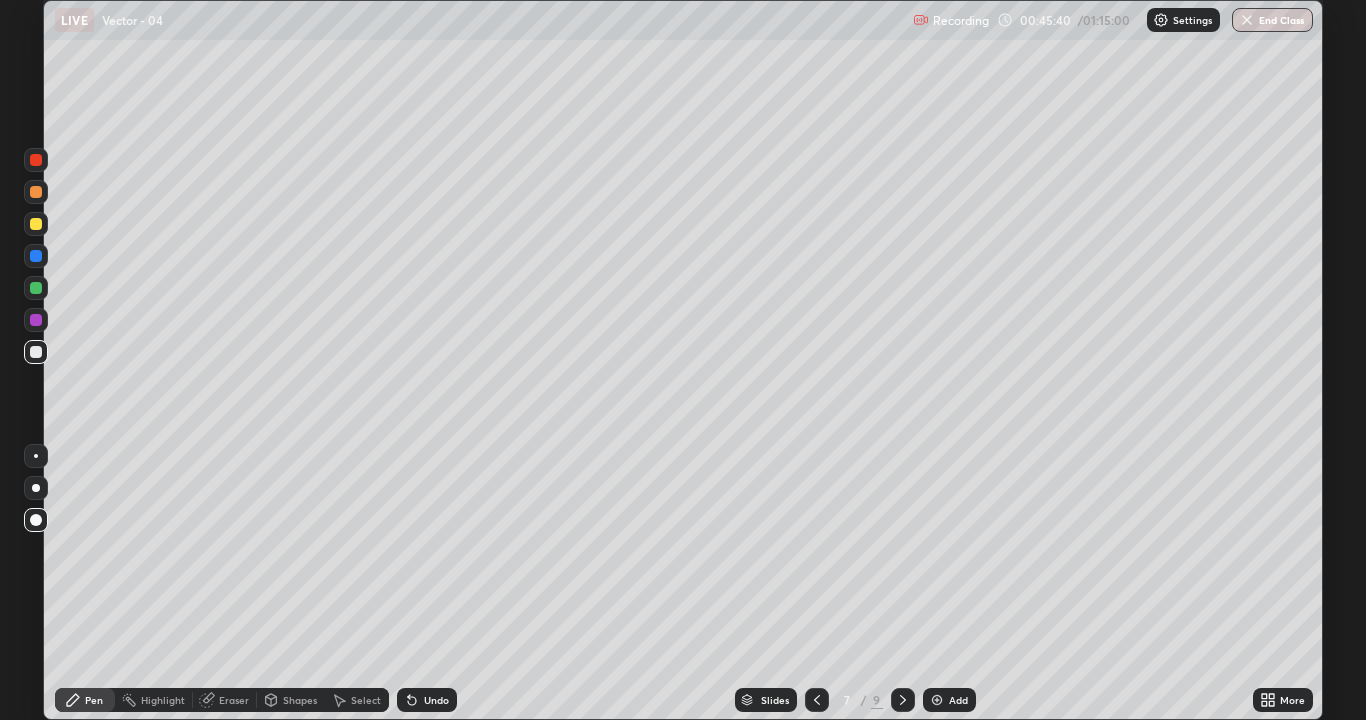click 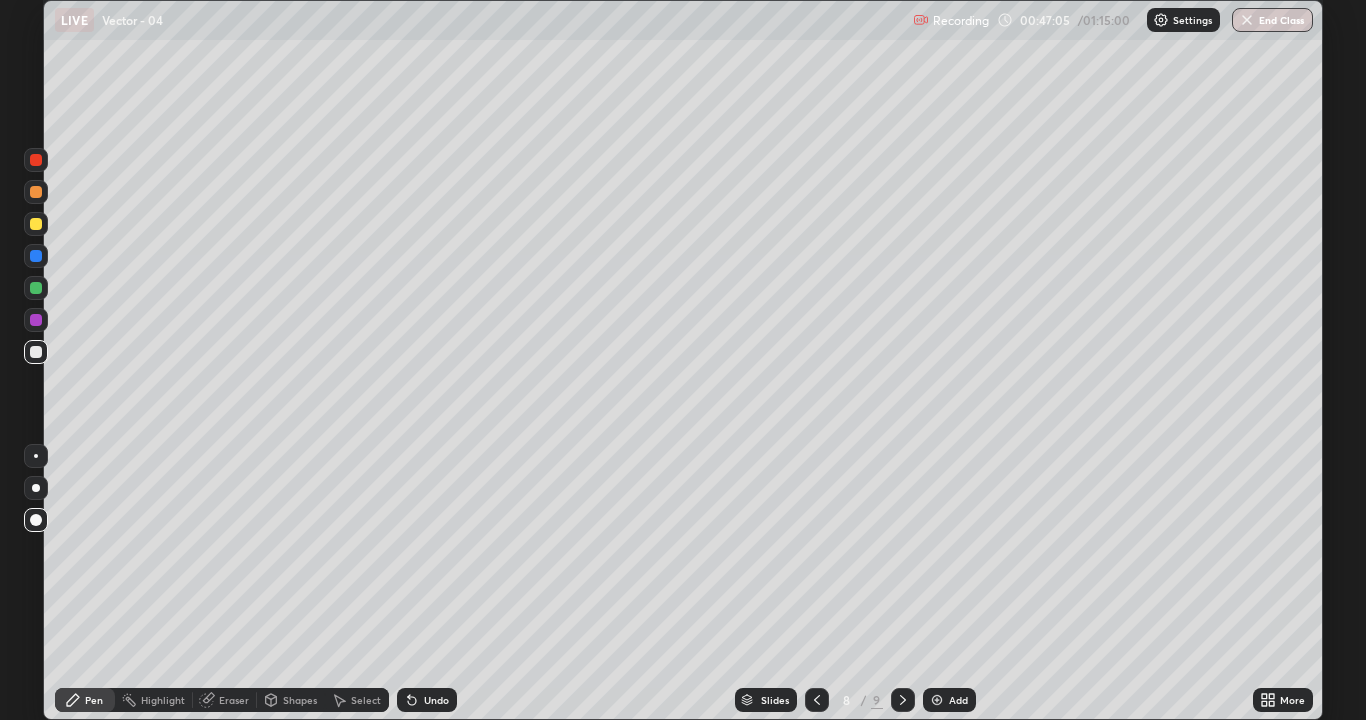 click 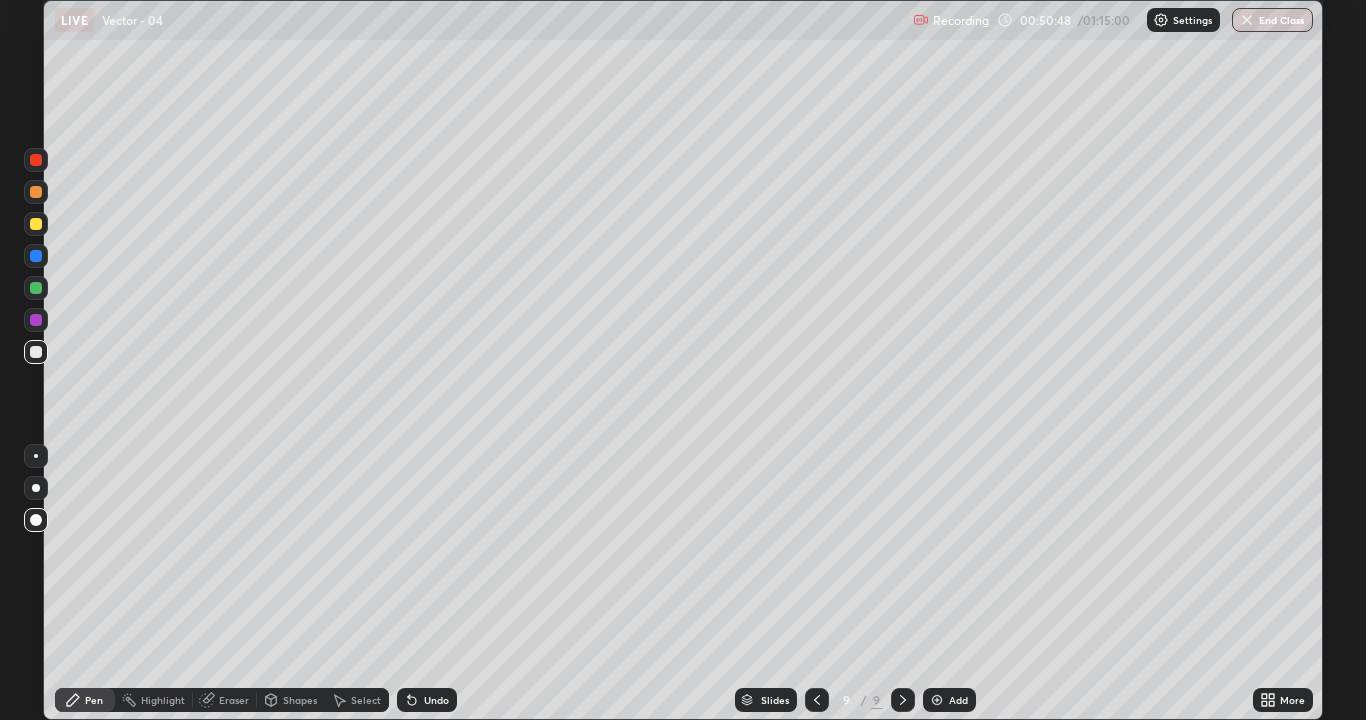 click at bounding box center (937, 700) 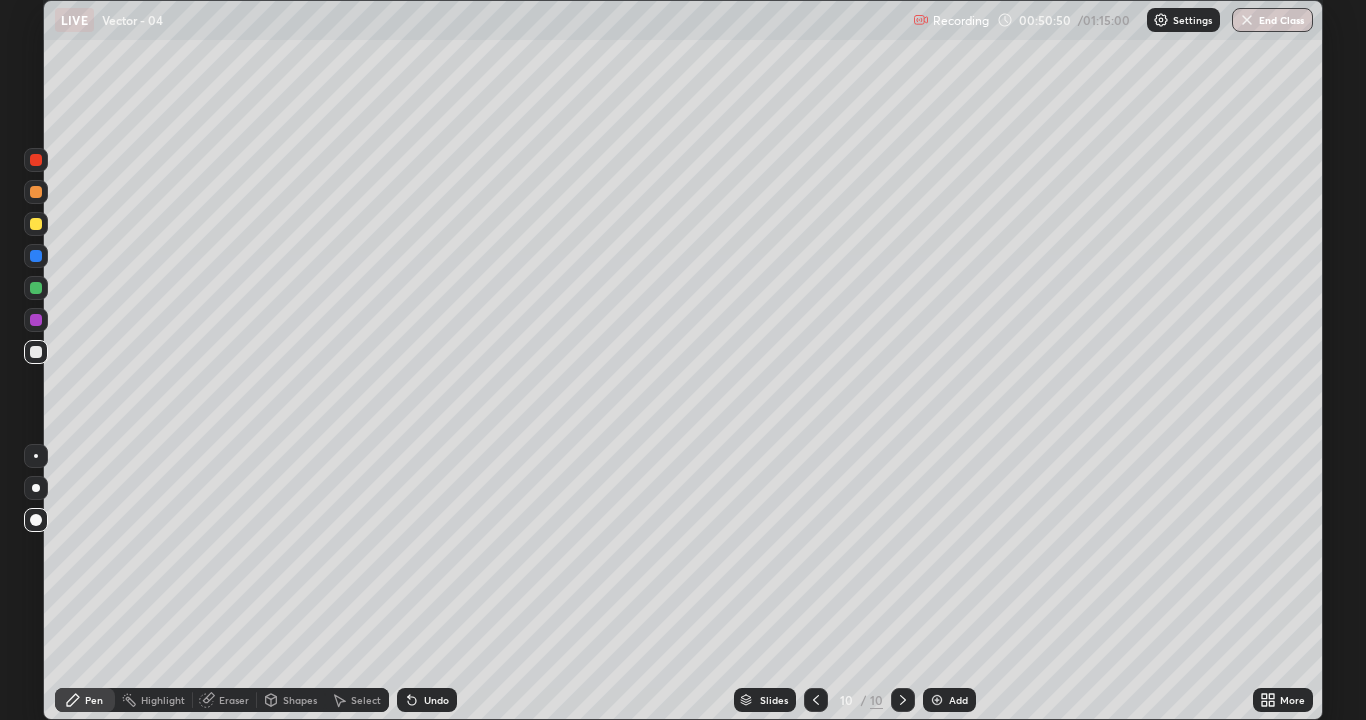 click at bounding box center [36, 352] 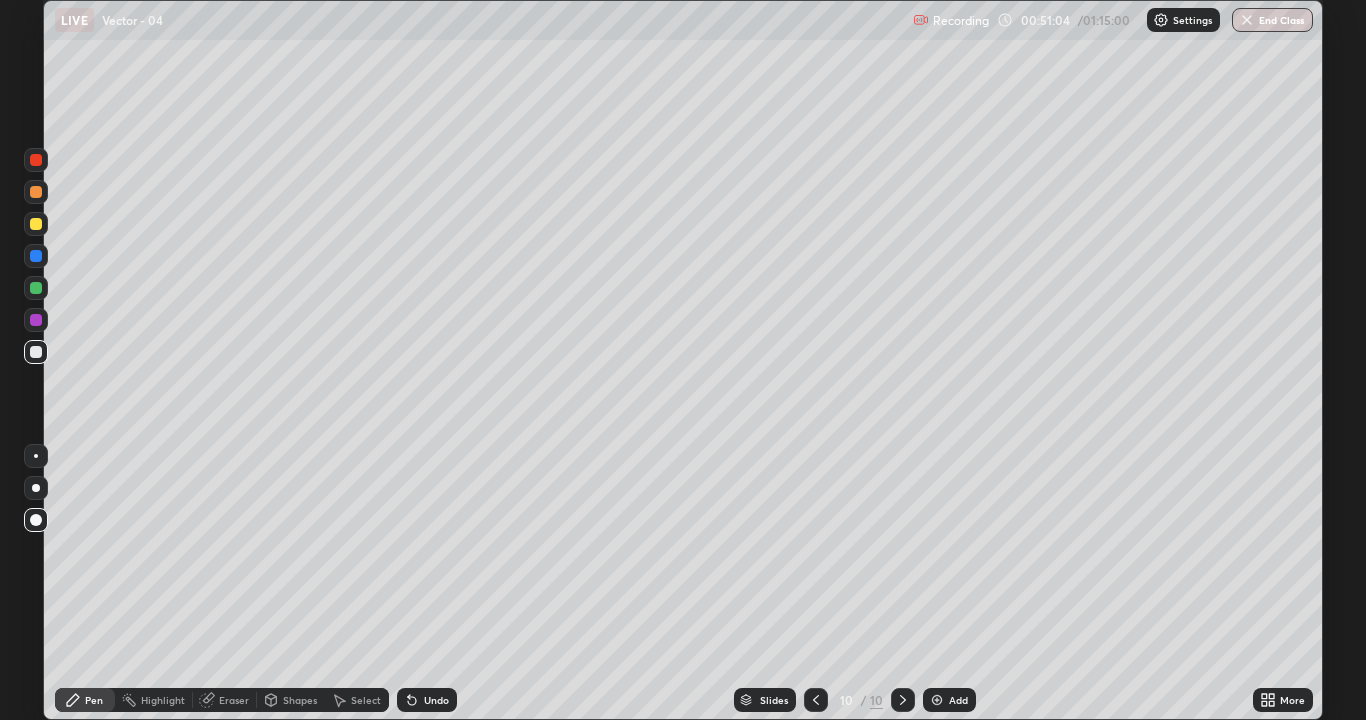 click 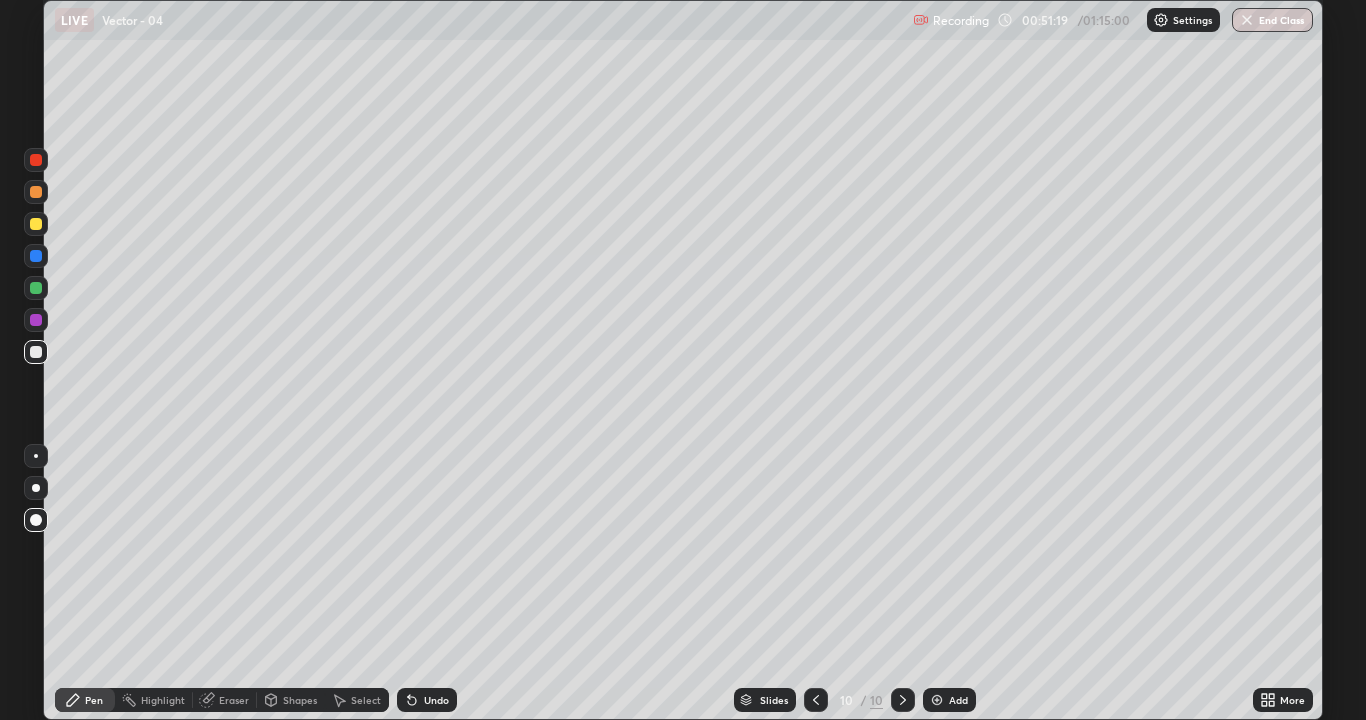 click on "Shapes" at bounding box center (300, 700) 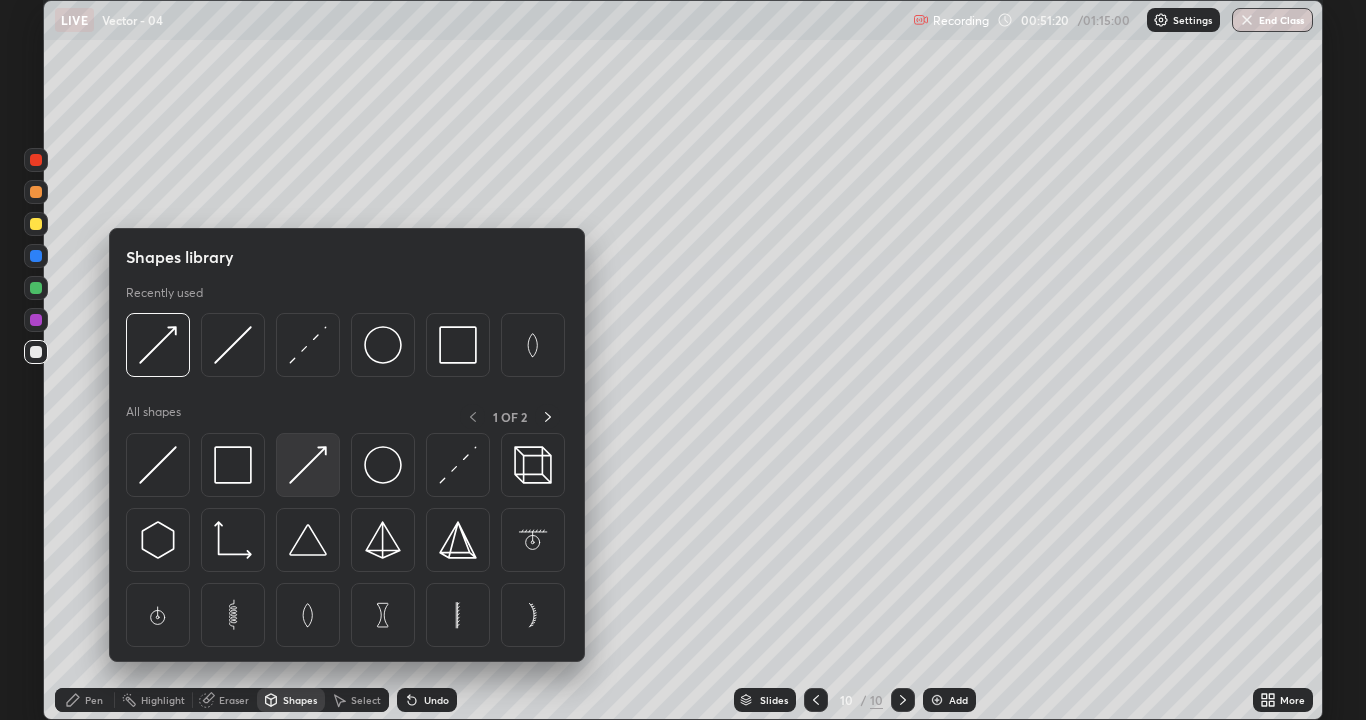click at bounding box center (308, 465) 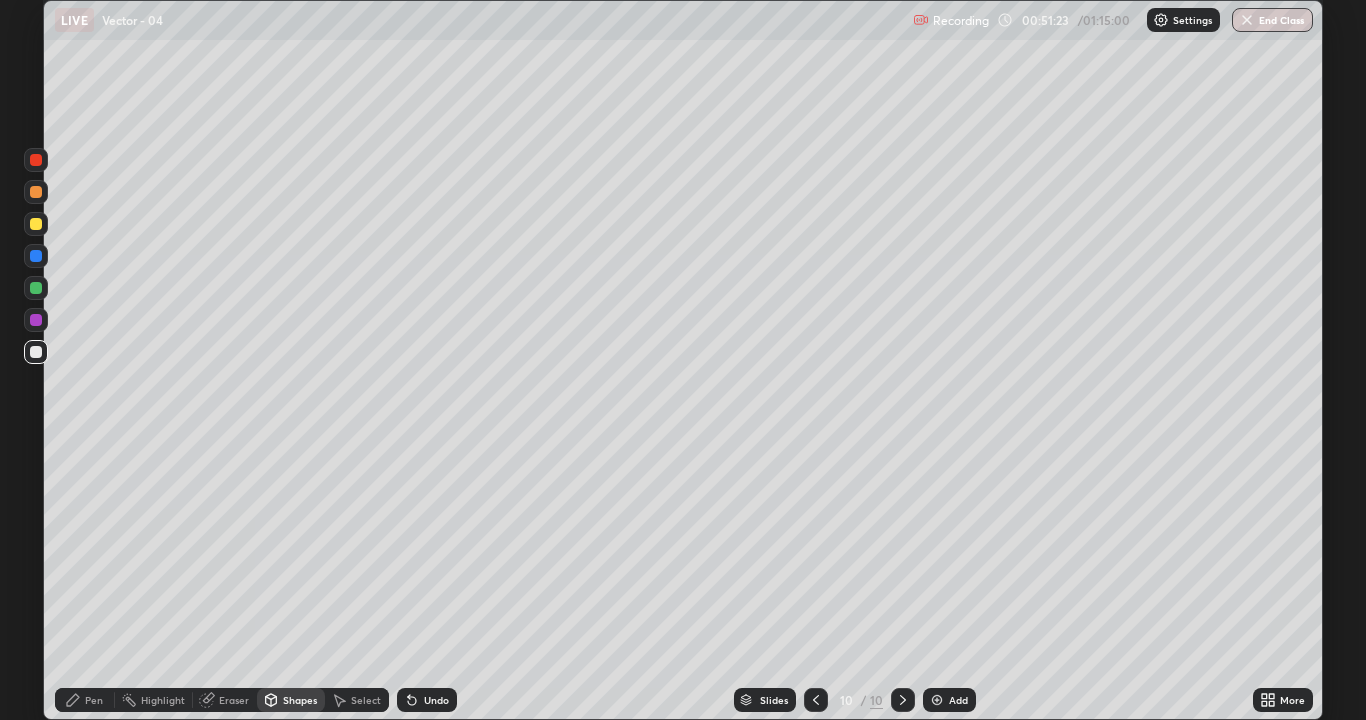 click on "Pen" at bounding box center [94, 700] 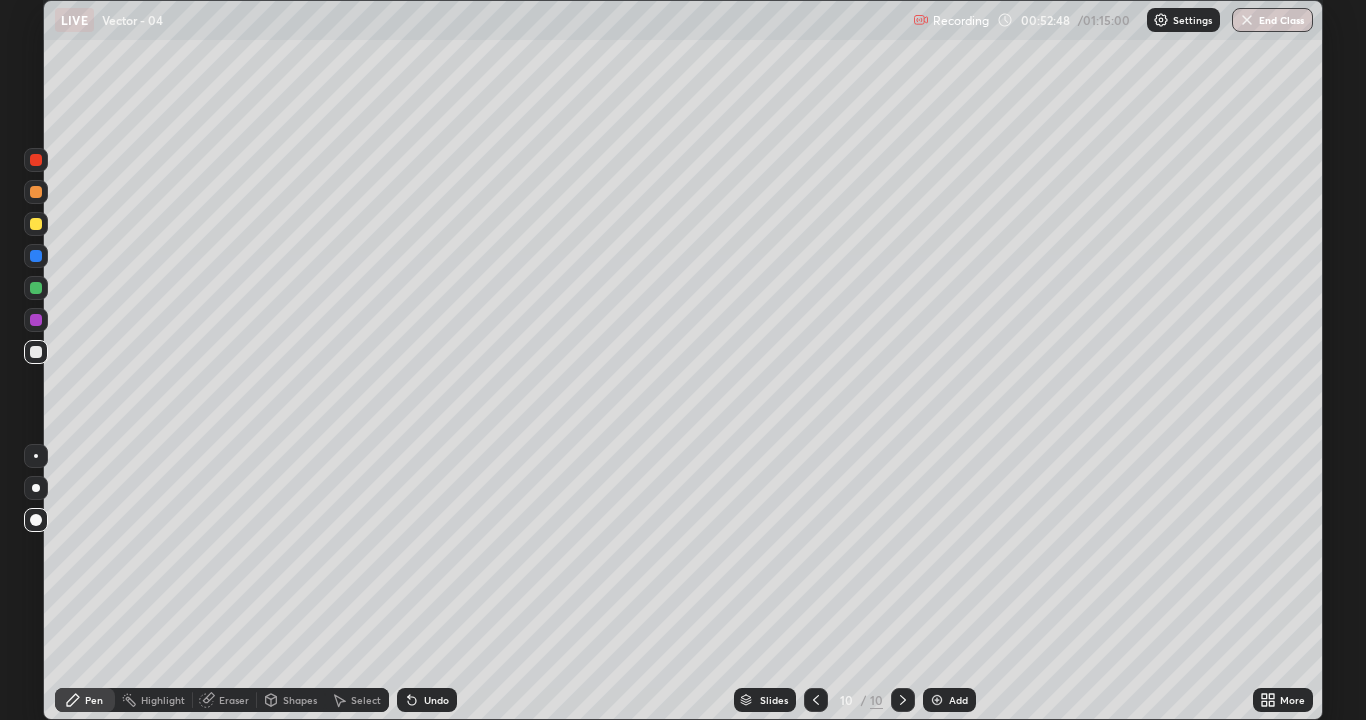 click 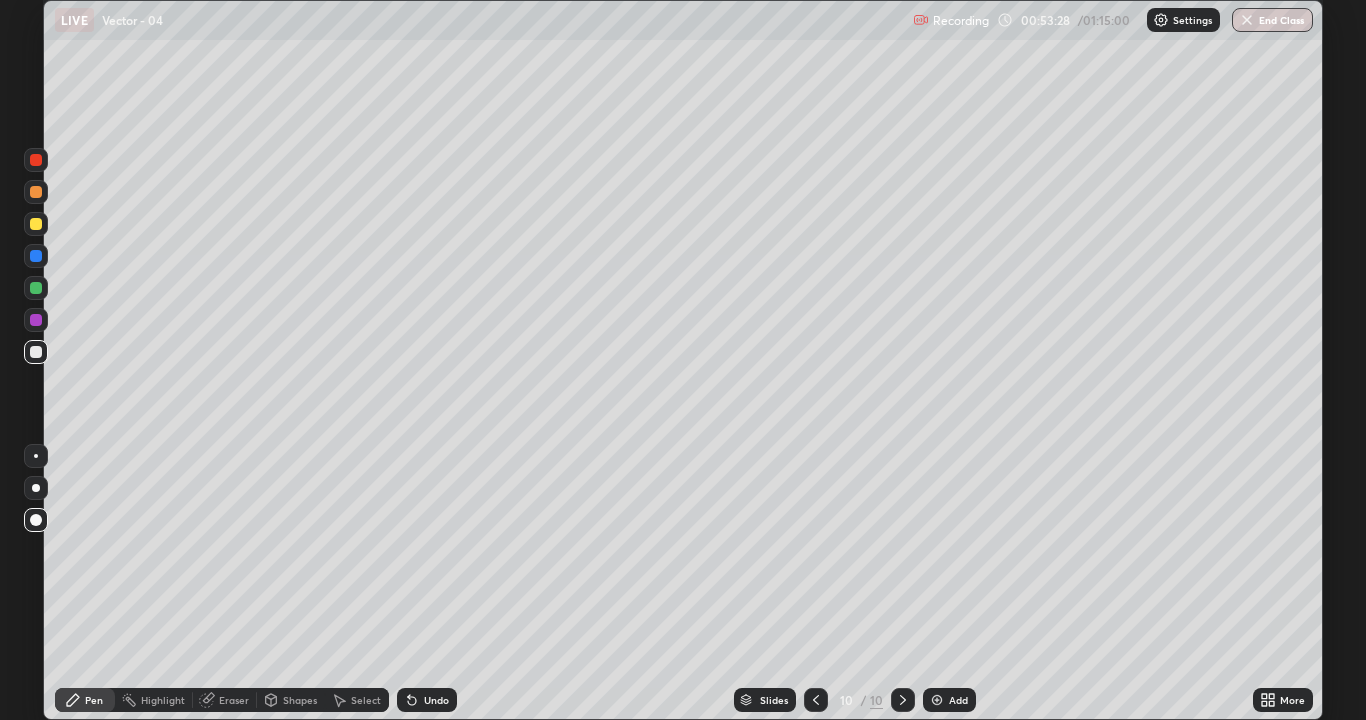 click at bounding box center (937, 700) 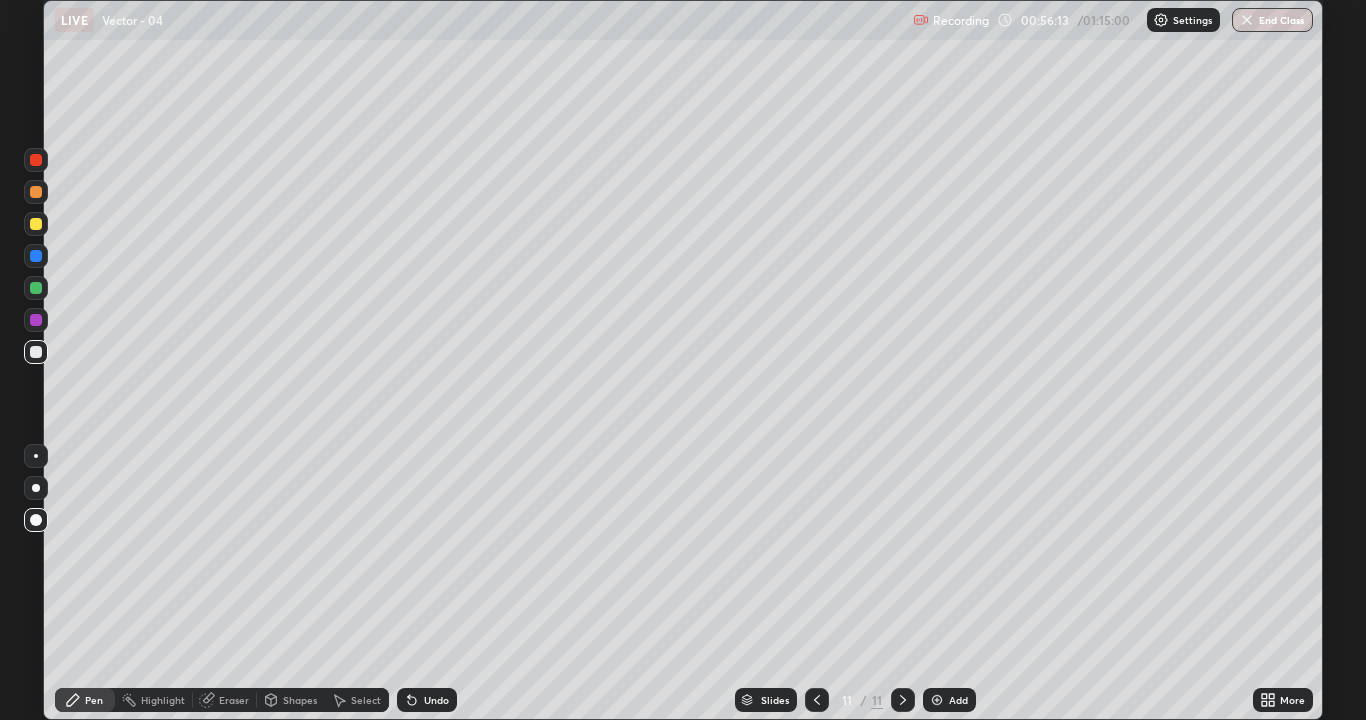click at bounding box center [937, 700] 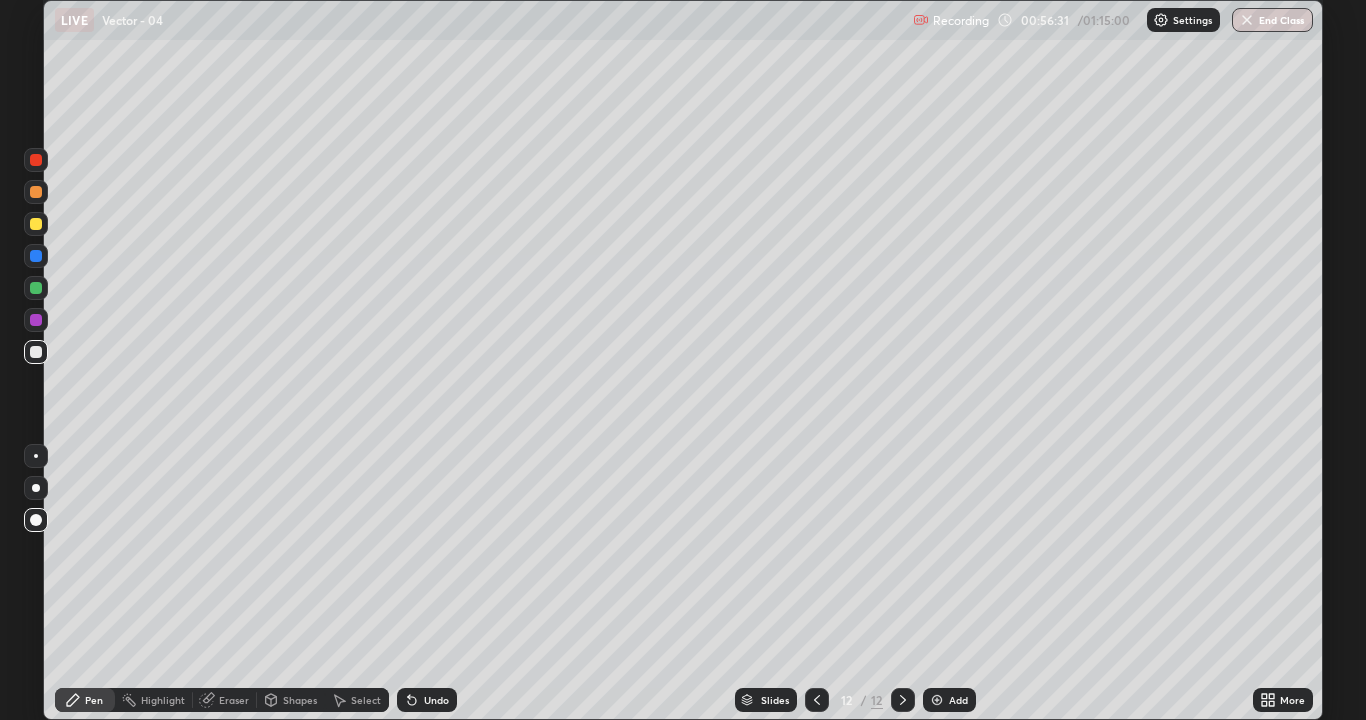 click 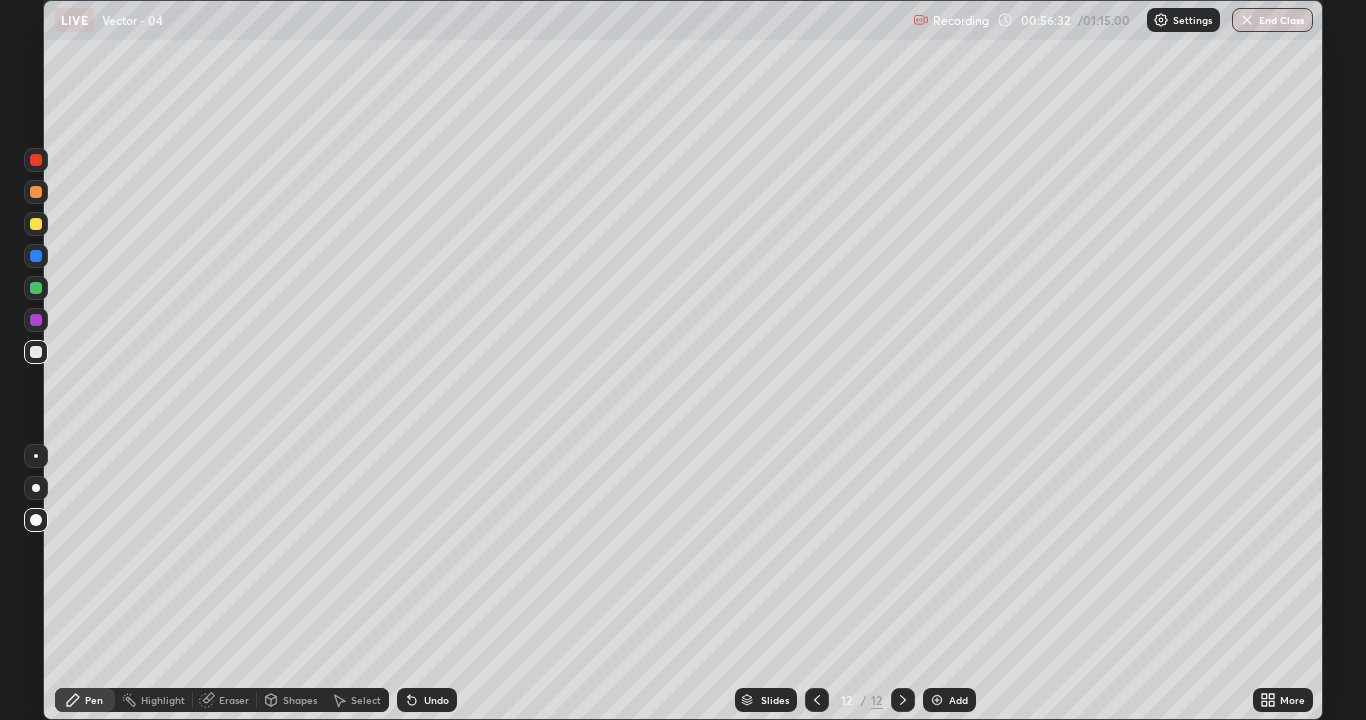 click 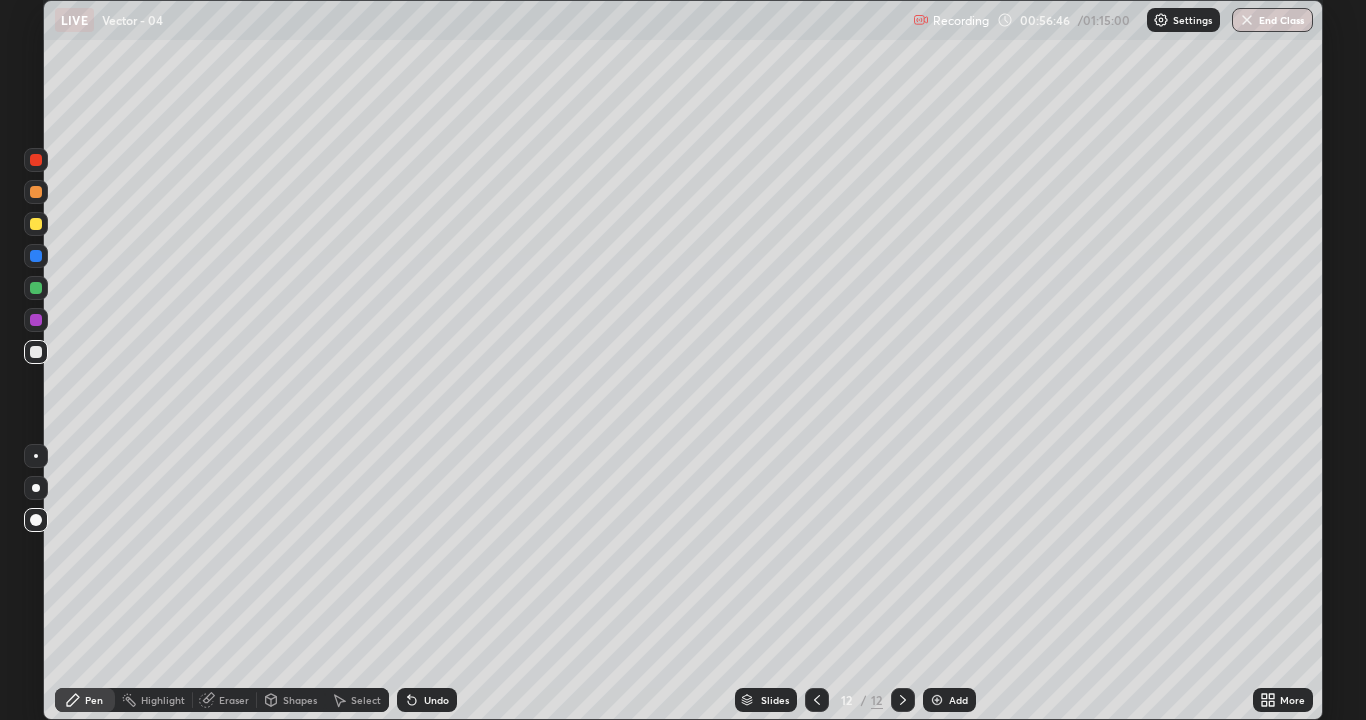 click at bounding box center (36, 224) 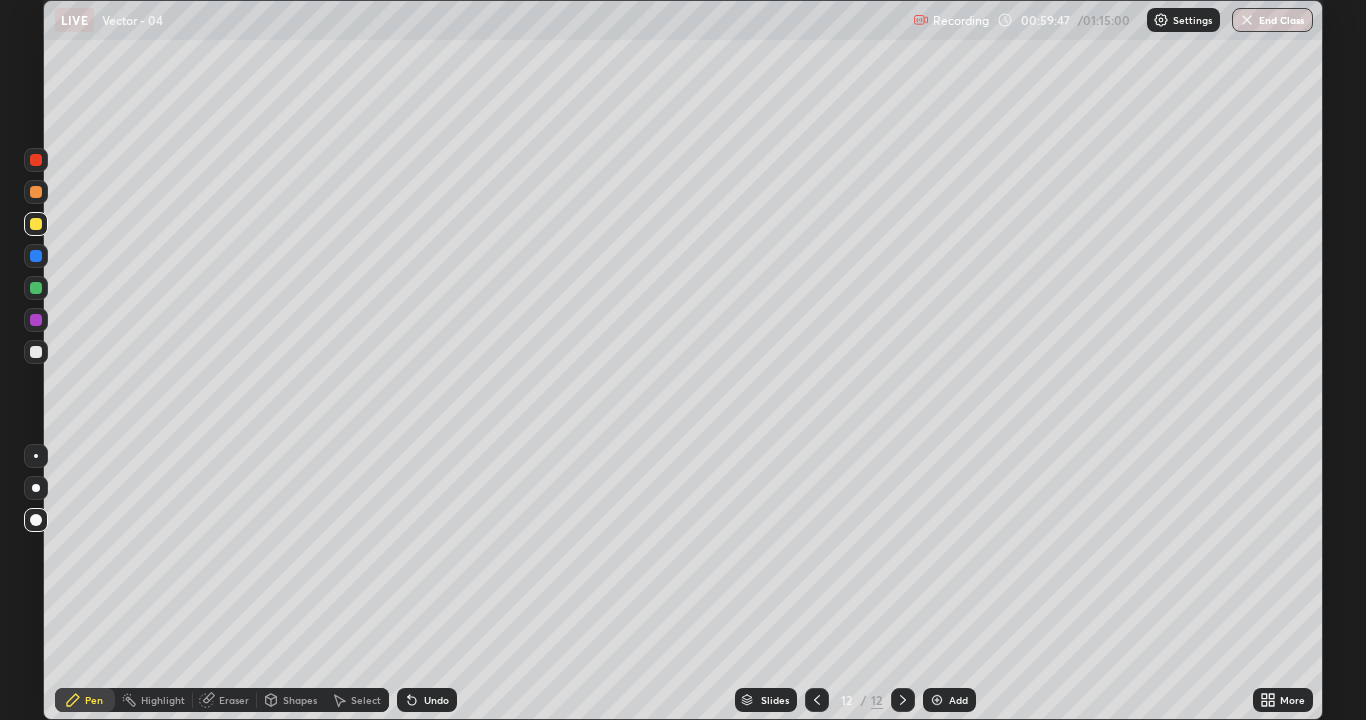 click at bounding box center (937, 700) 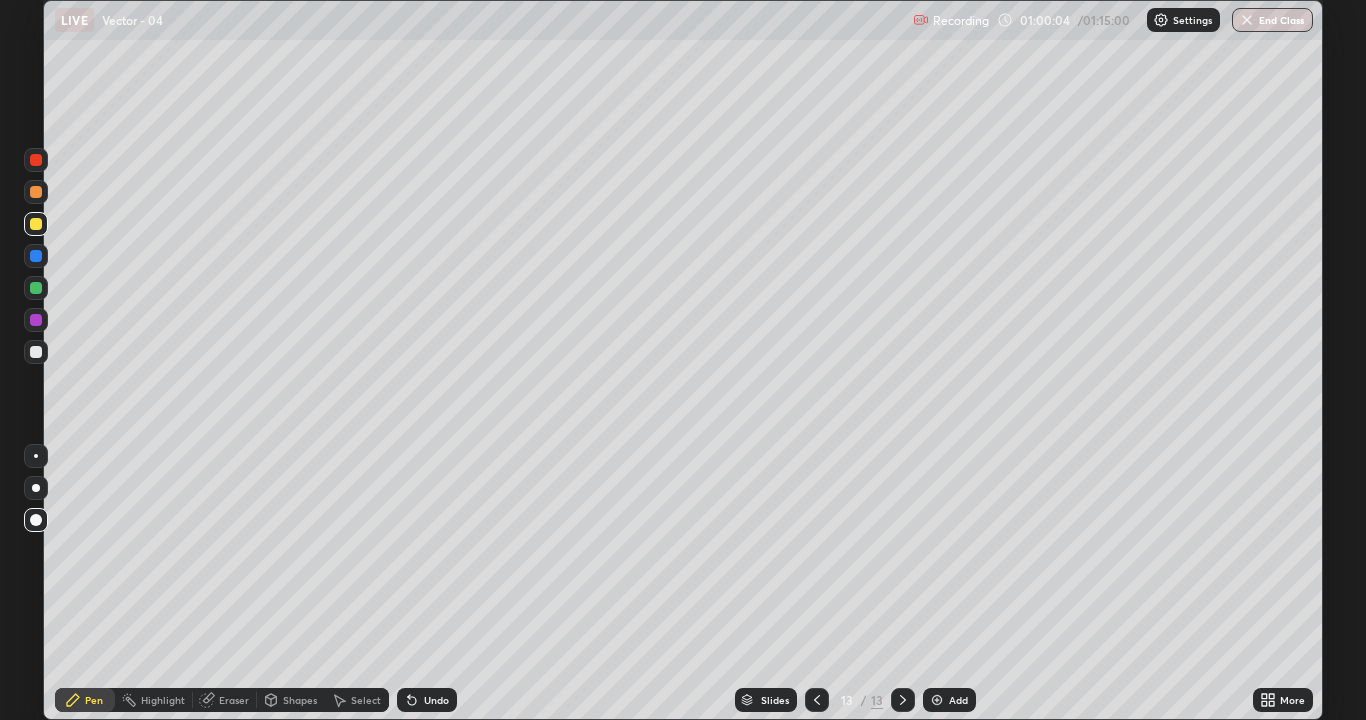 click 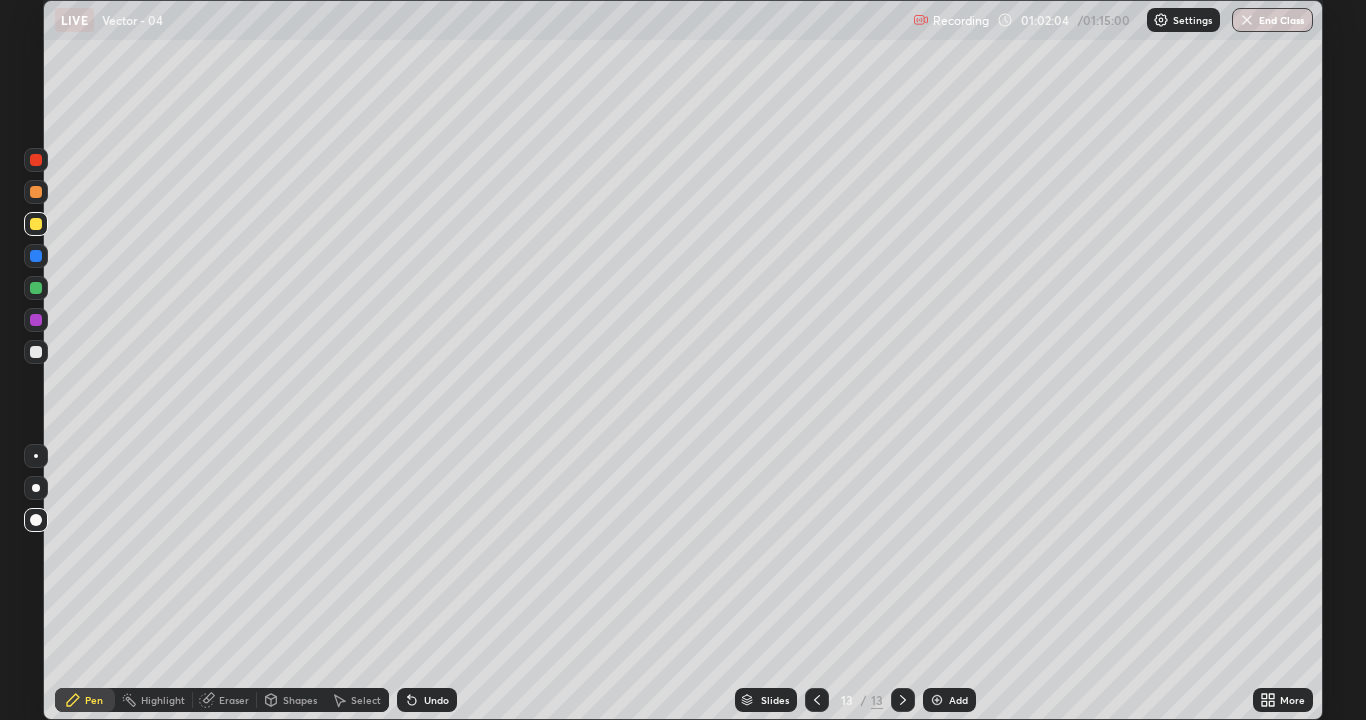 click 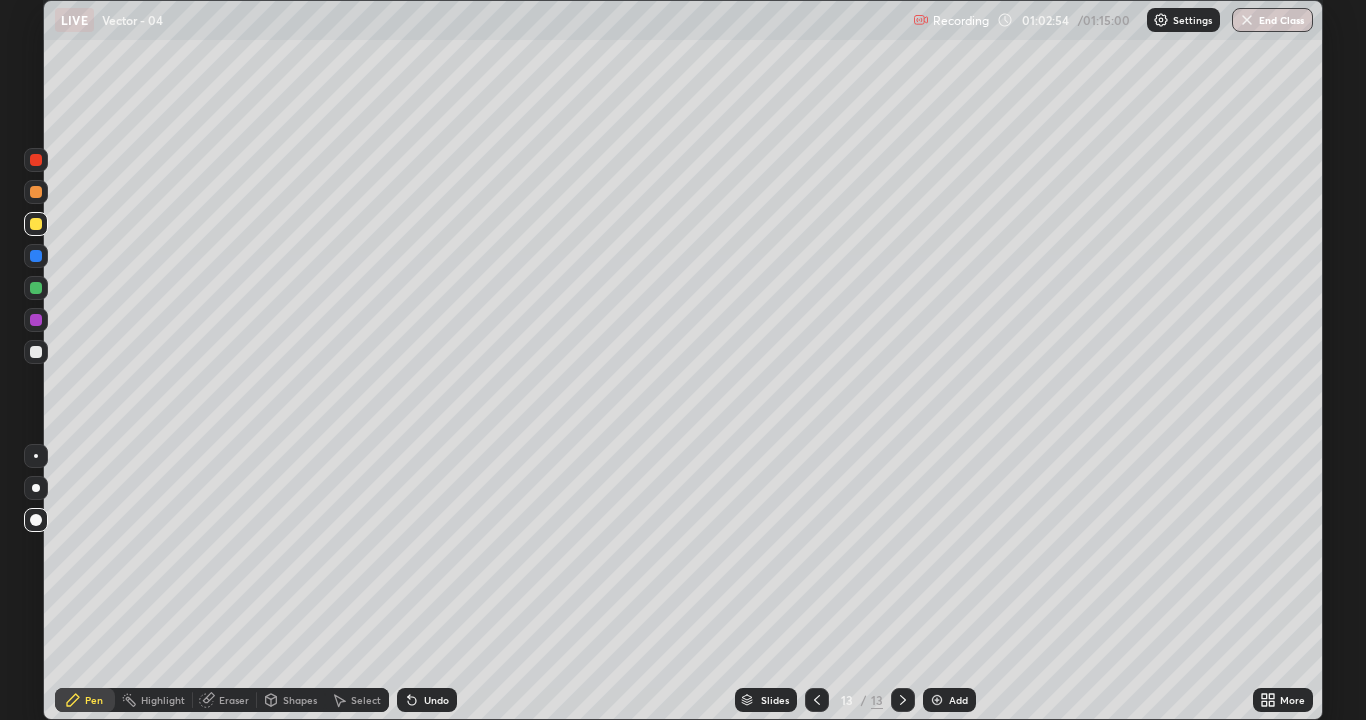 click at bounding box center (36, 352) 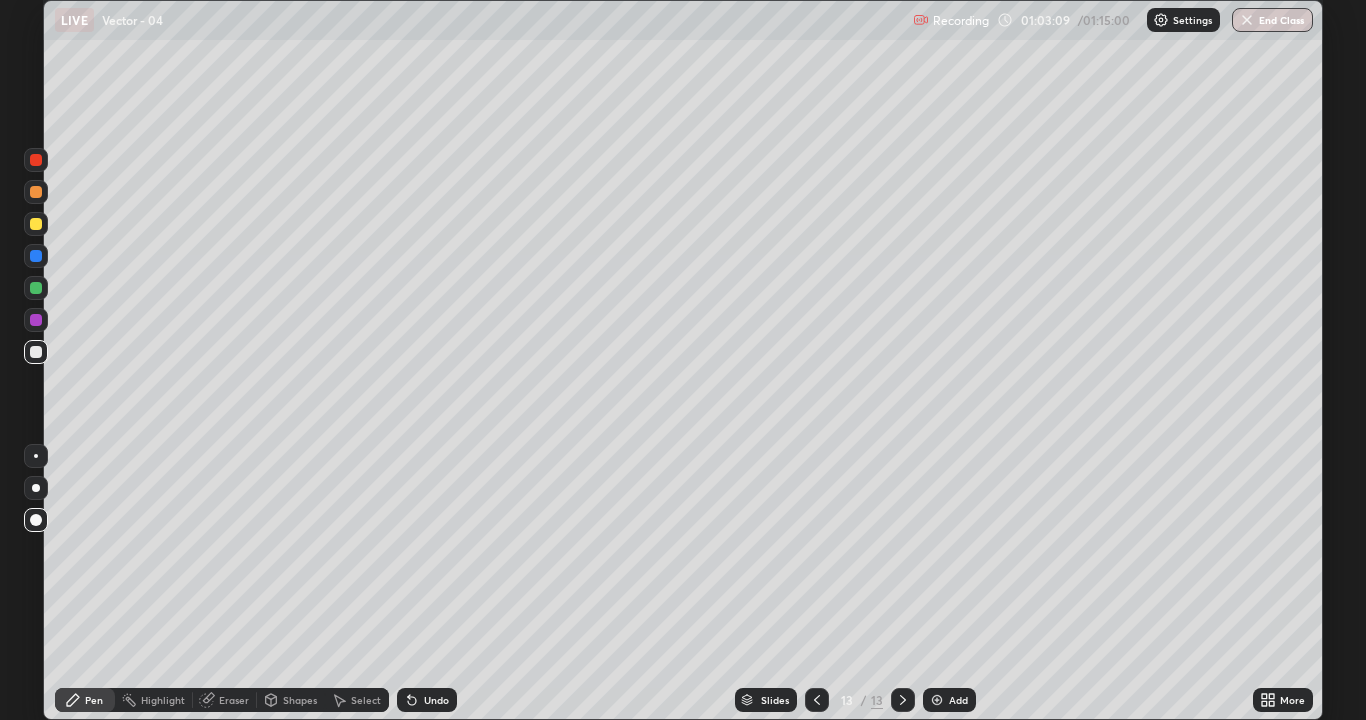click at bounding box center [937, 700] 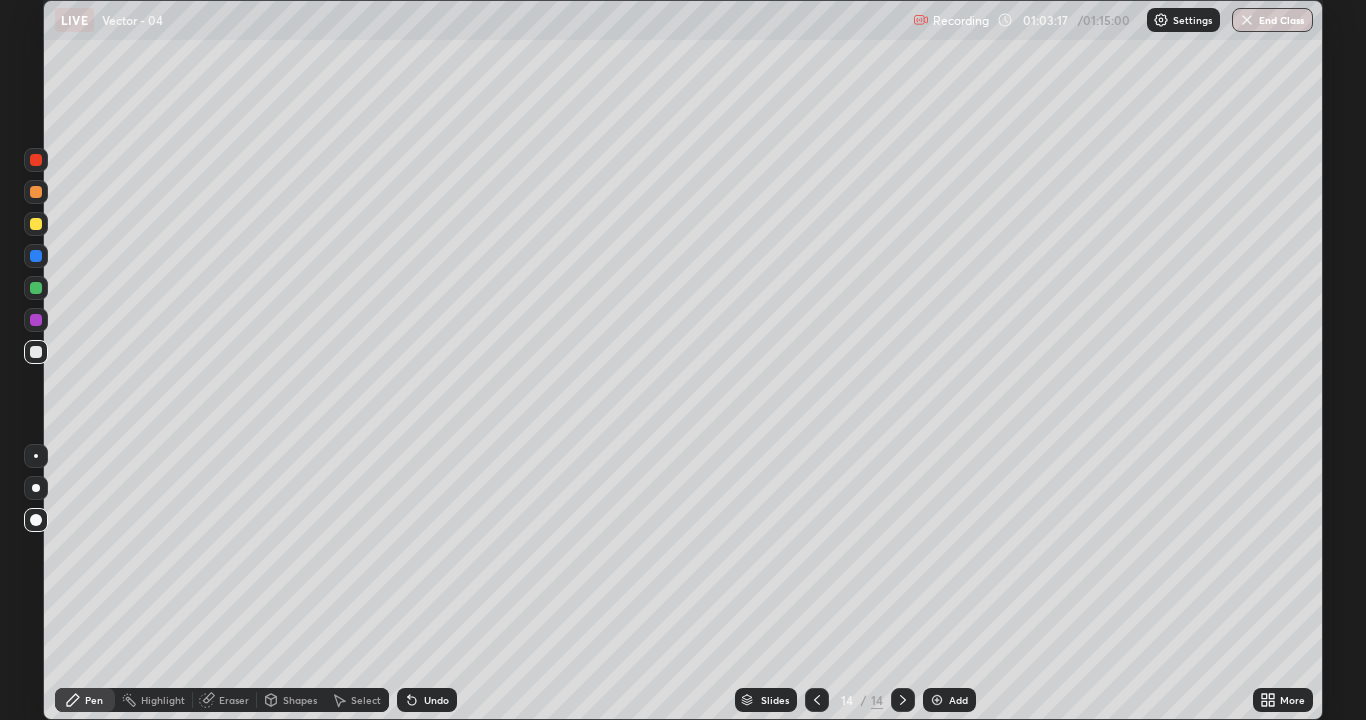 click 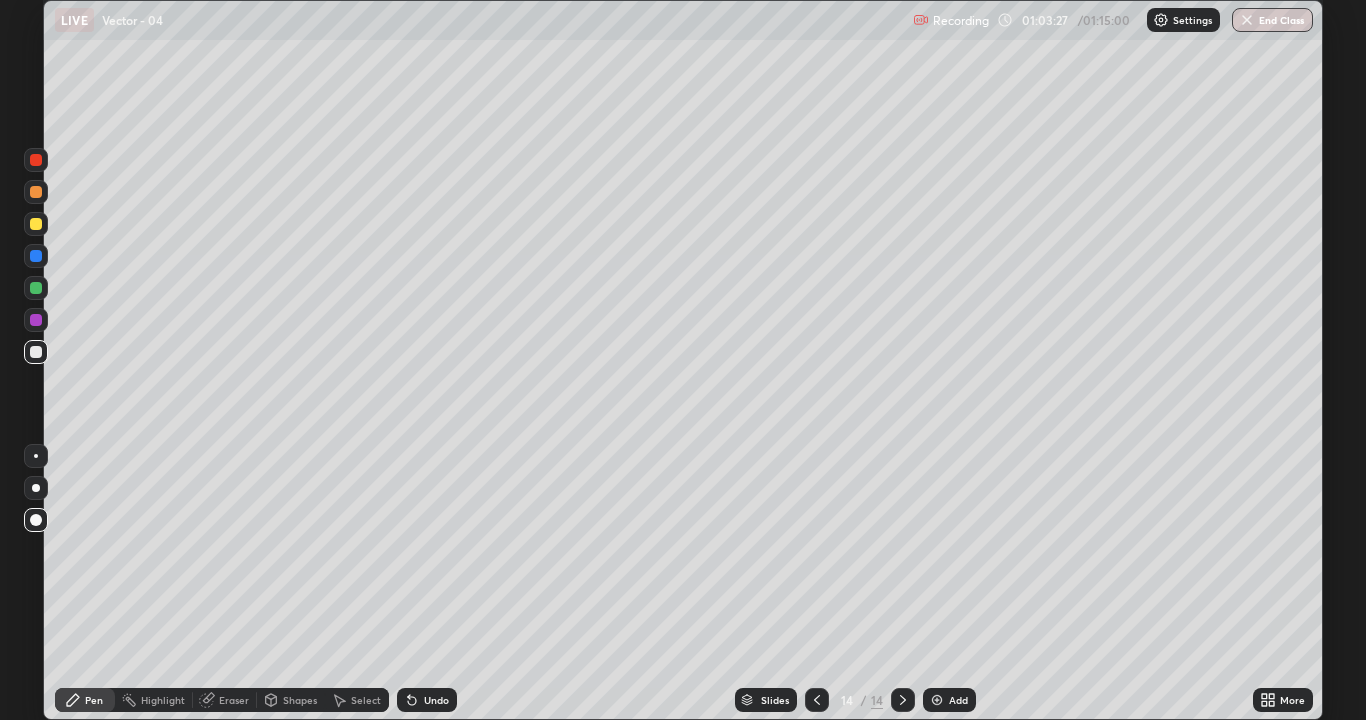 click 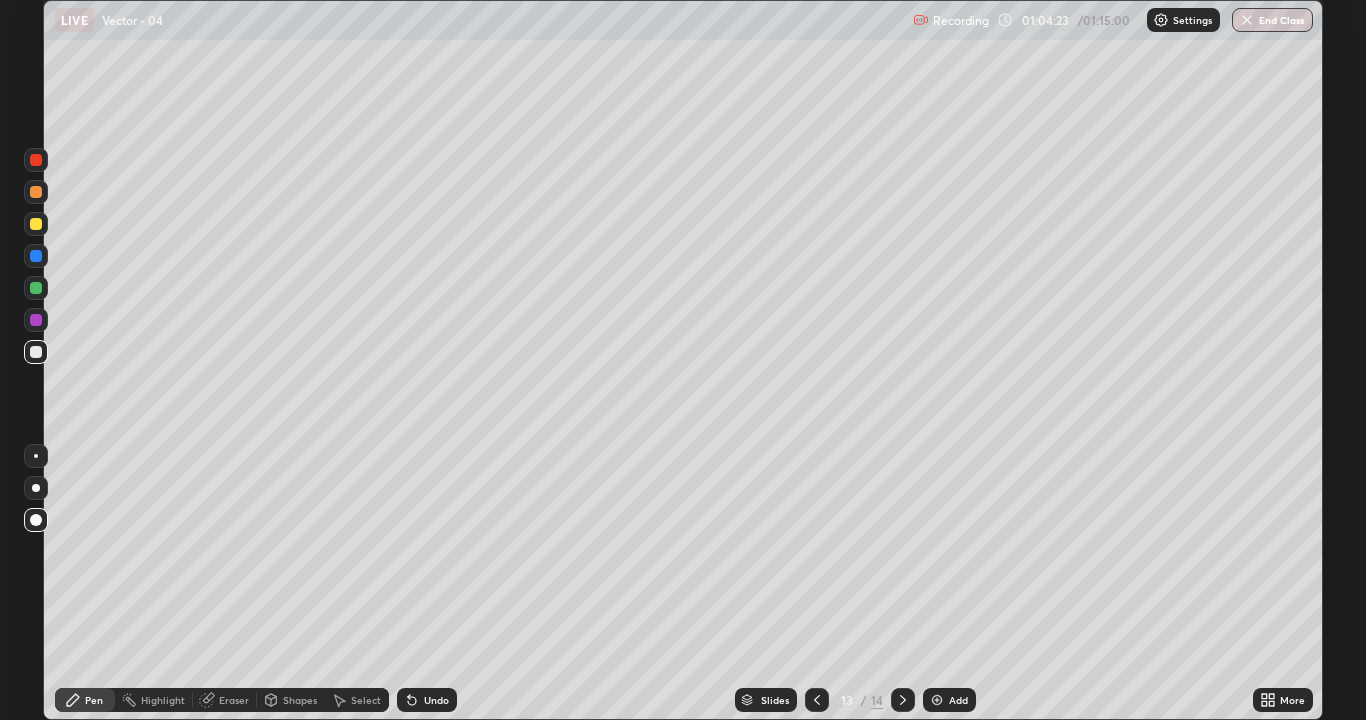 click 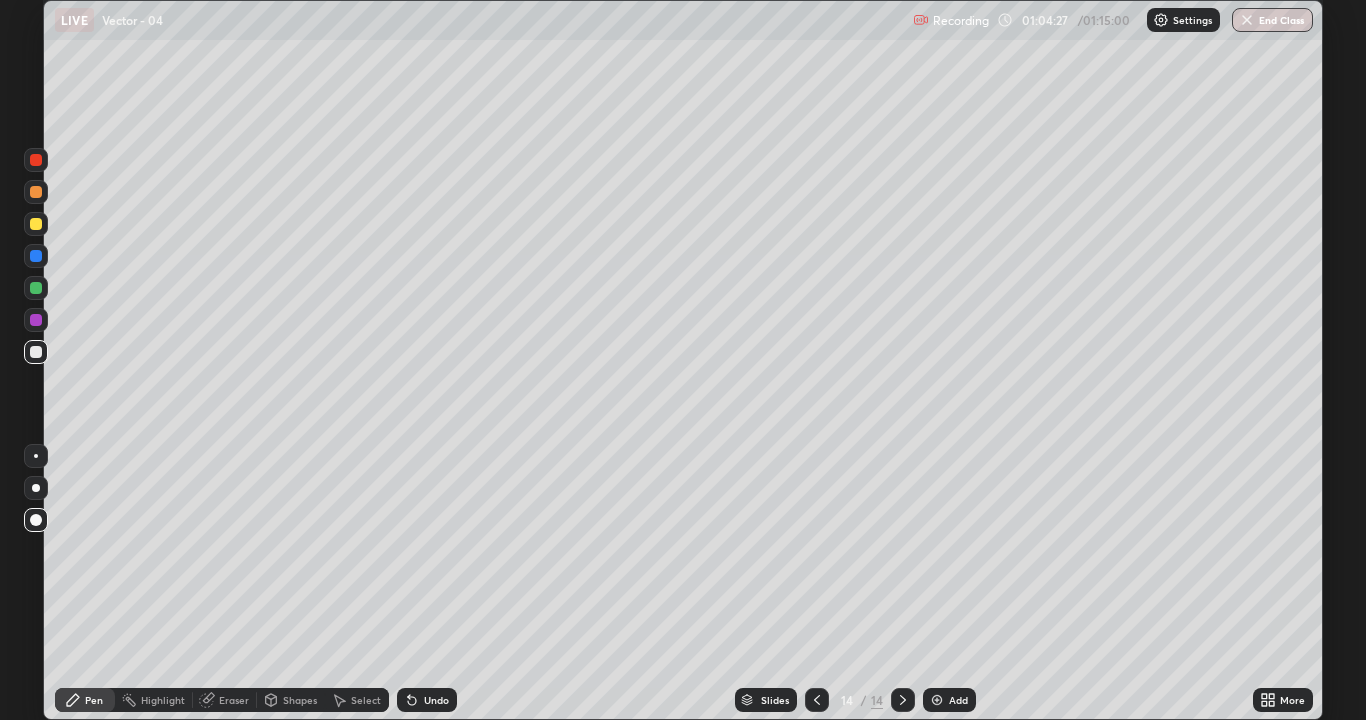 click 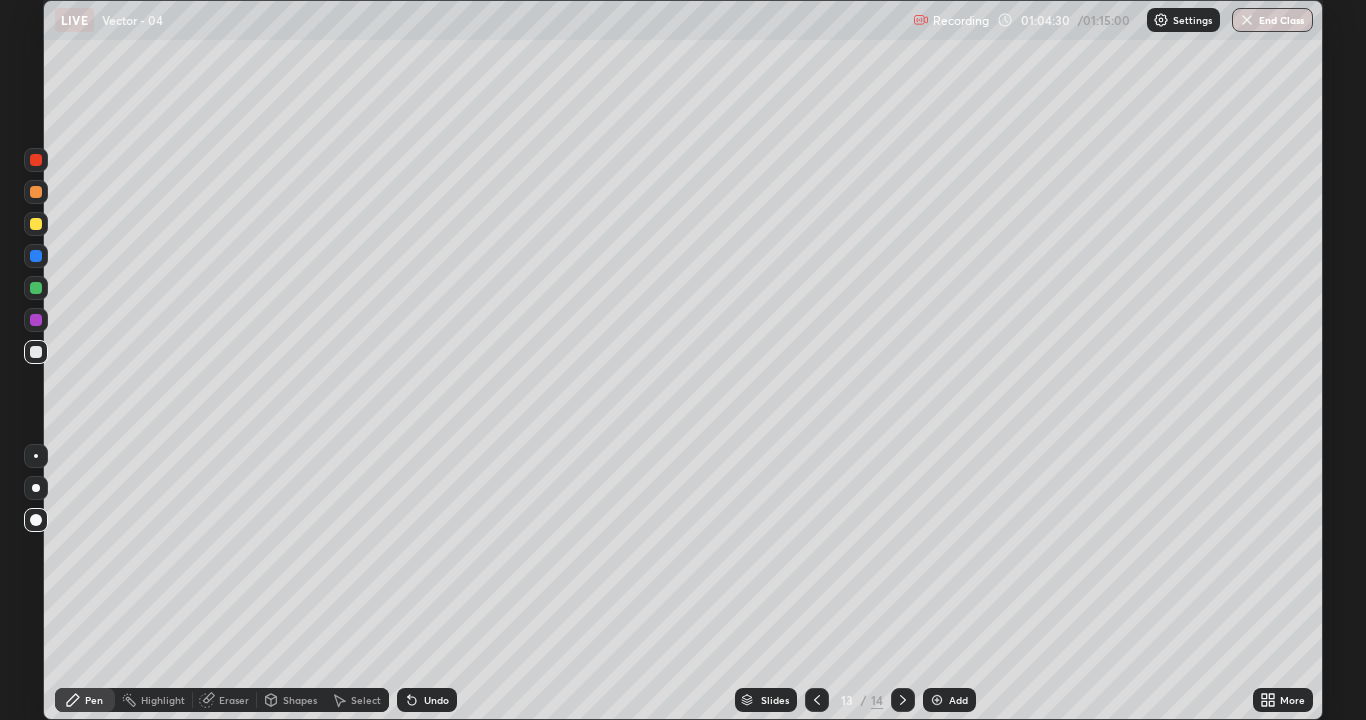 click 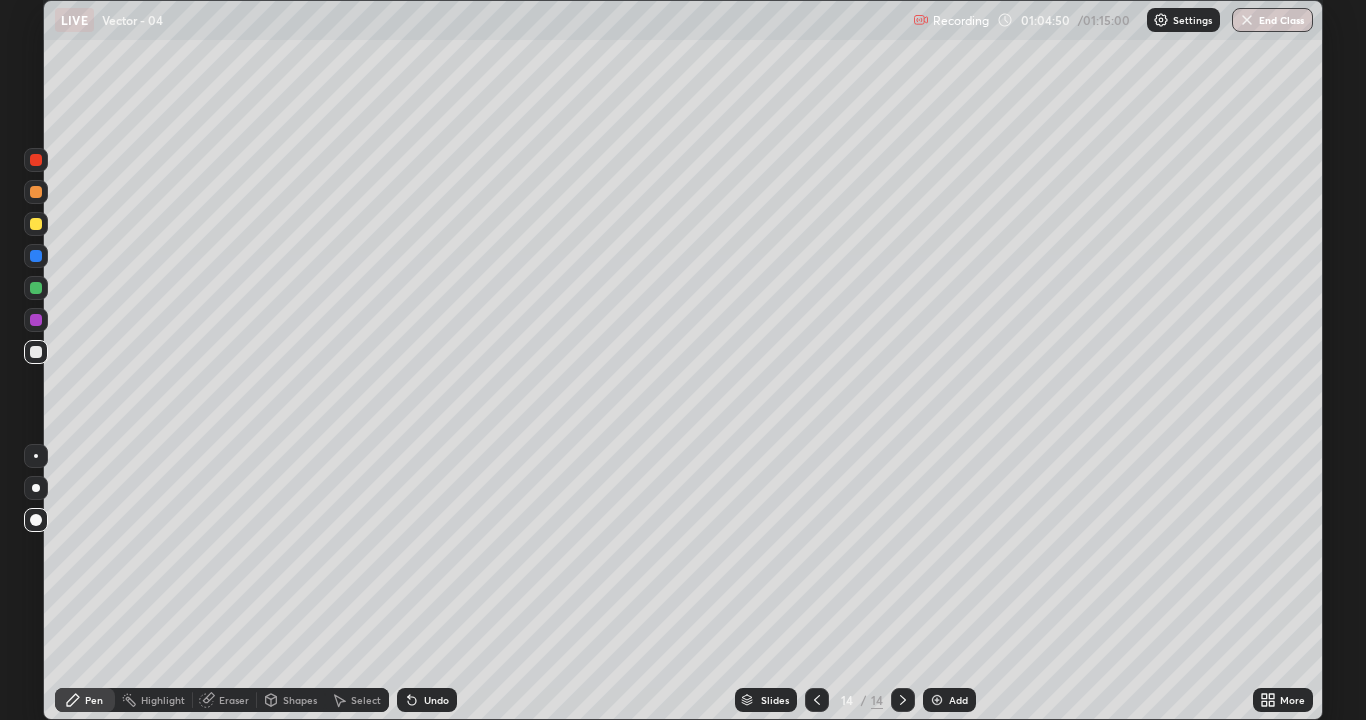 click at bounding box center (903, 700) 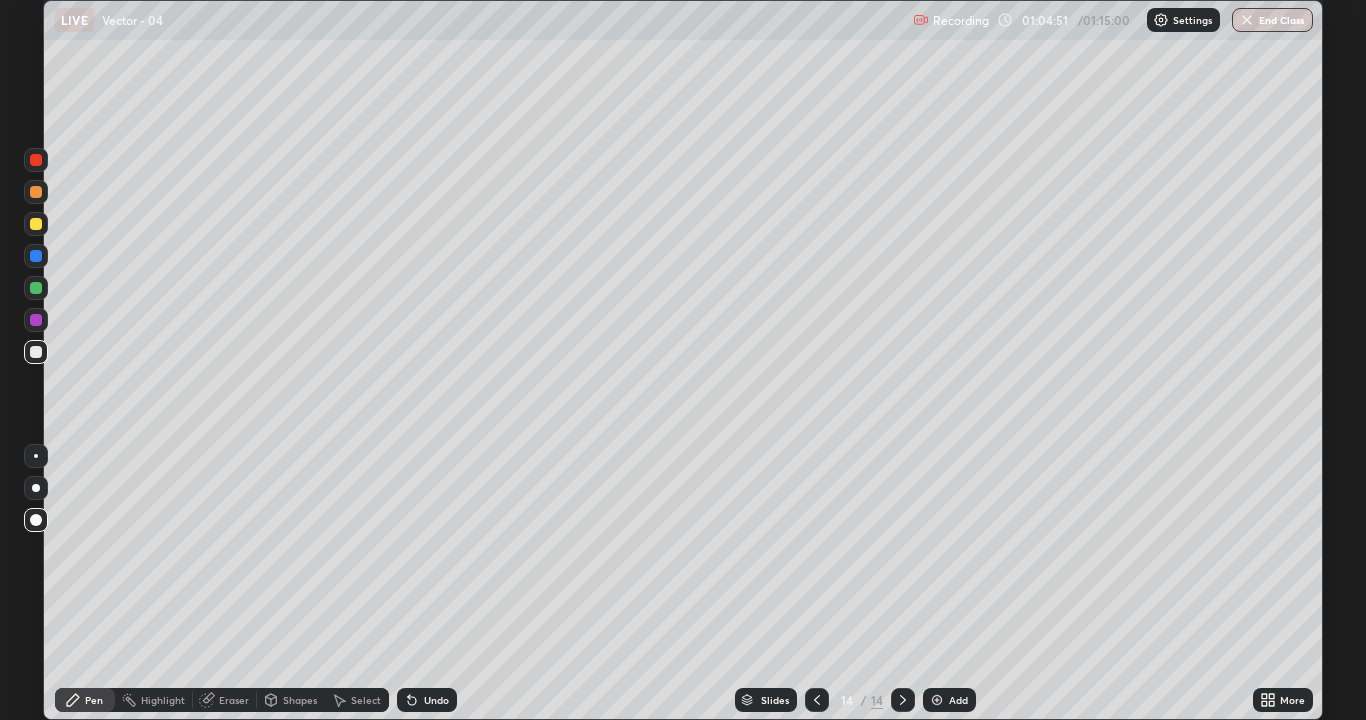 click 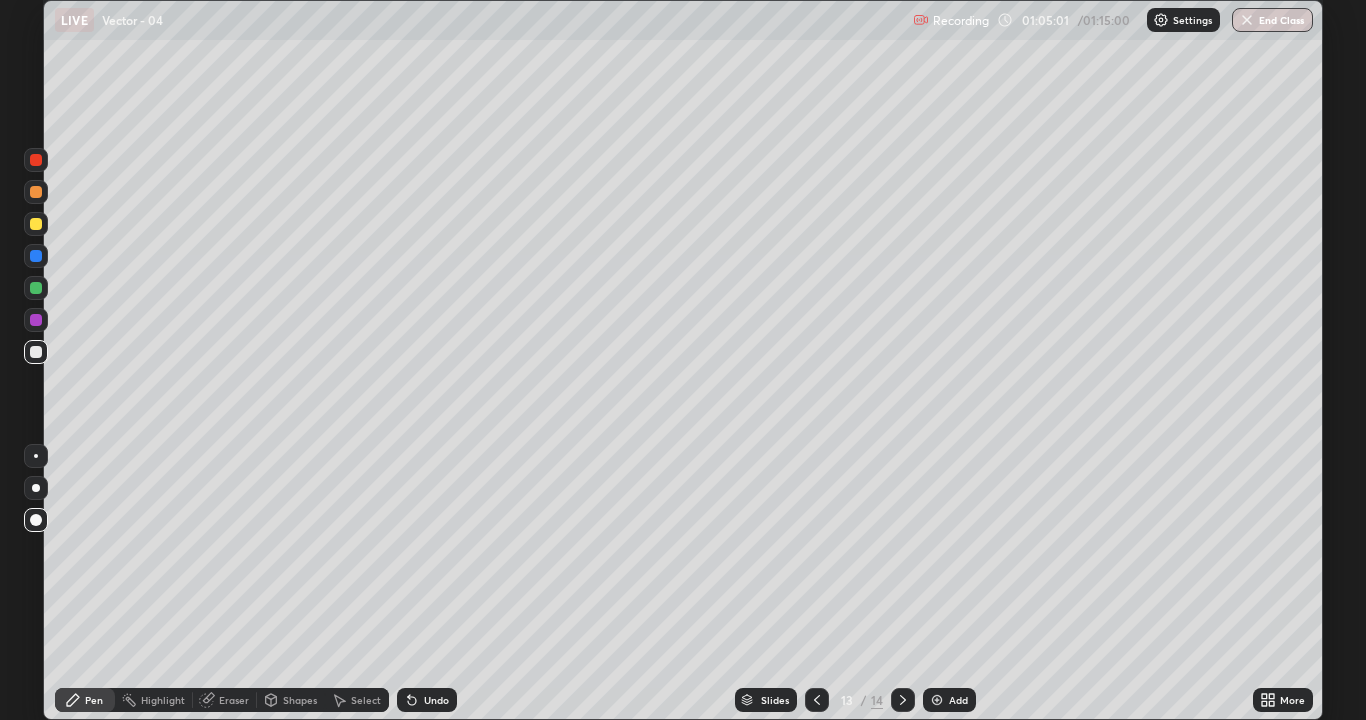 click 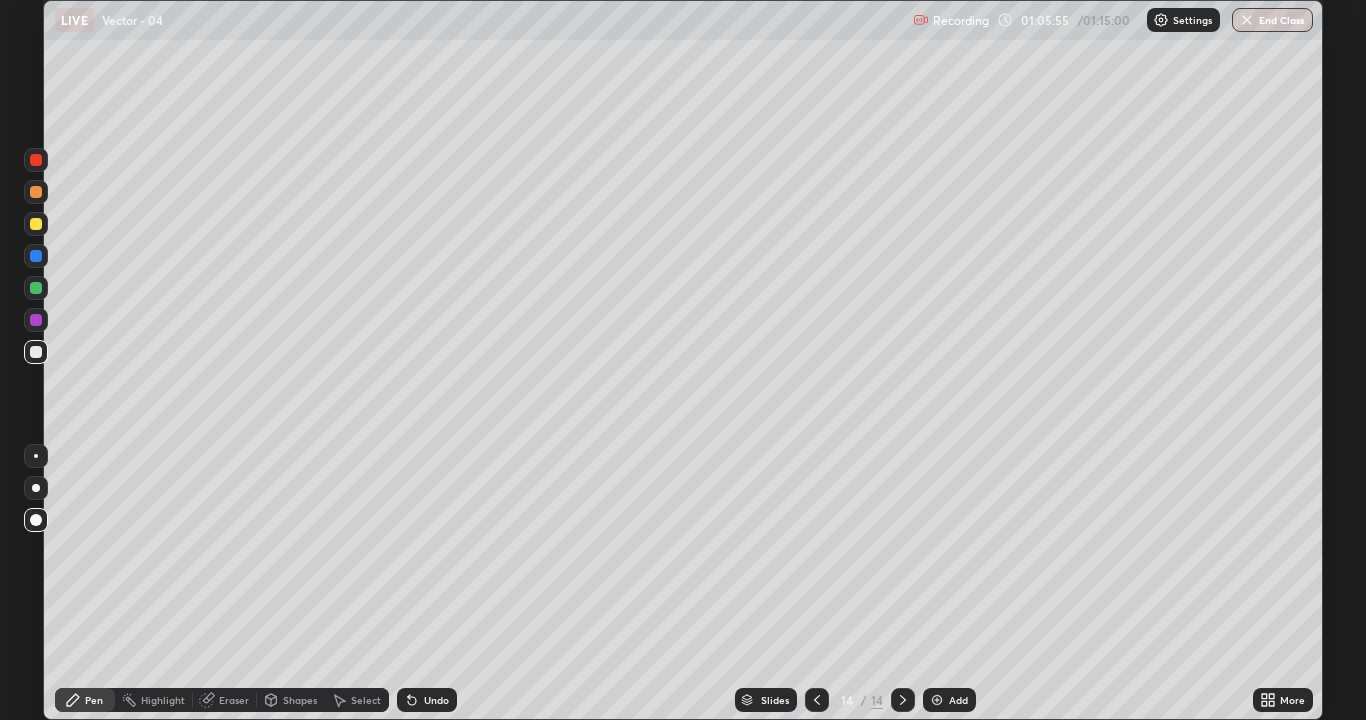 click 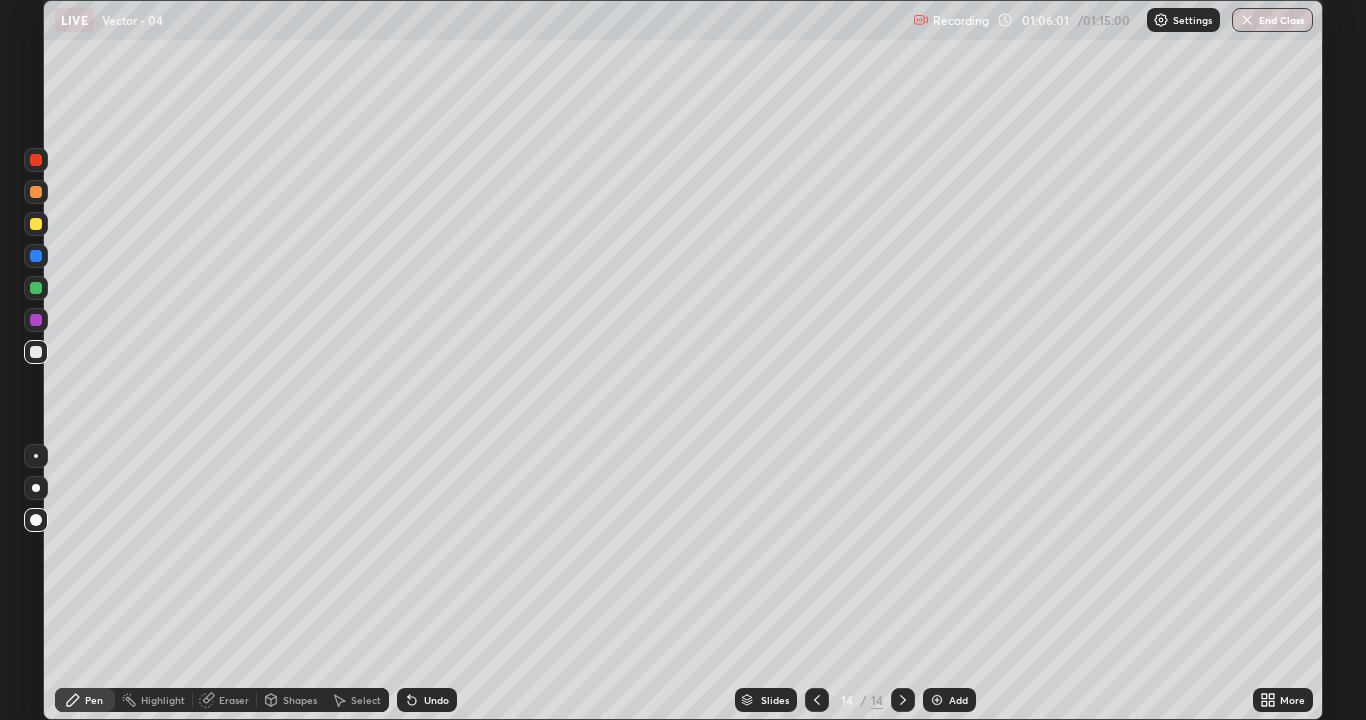 click at bounding box center [817, 700] 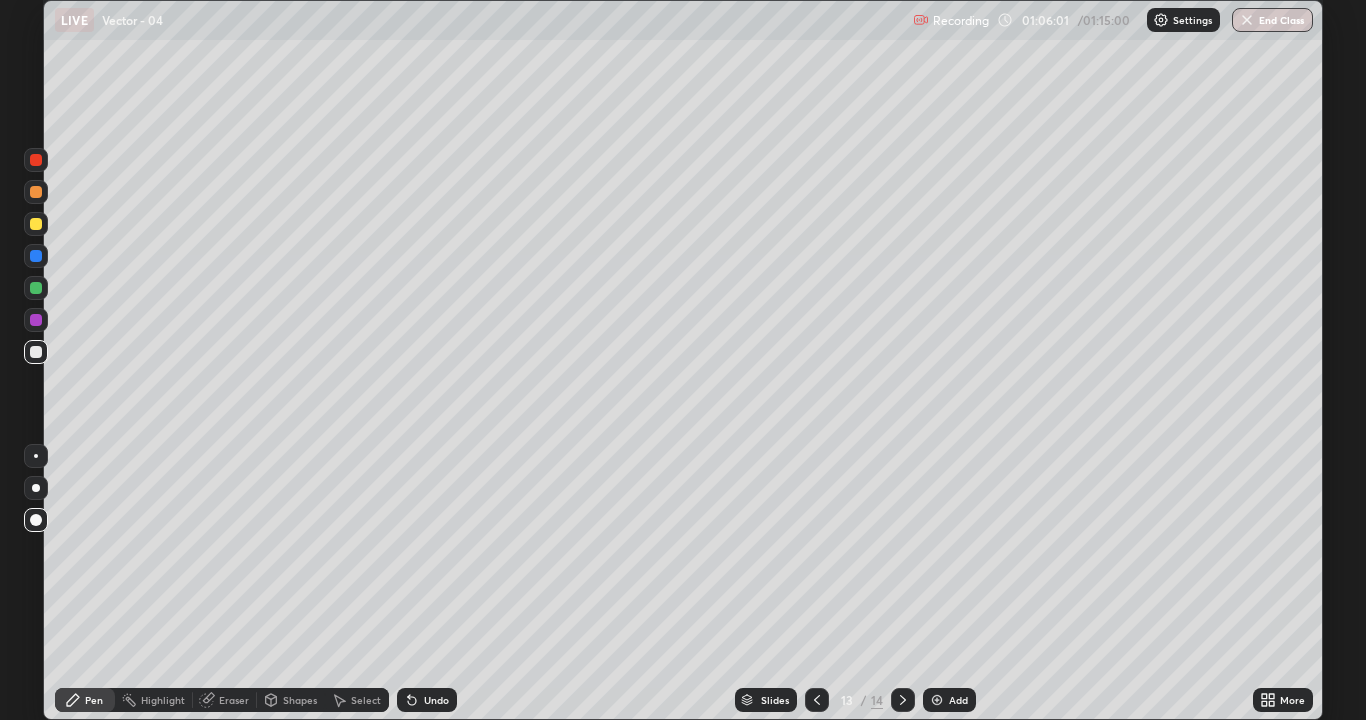 click 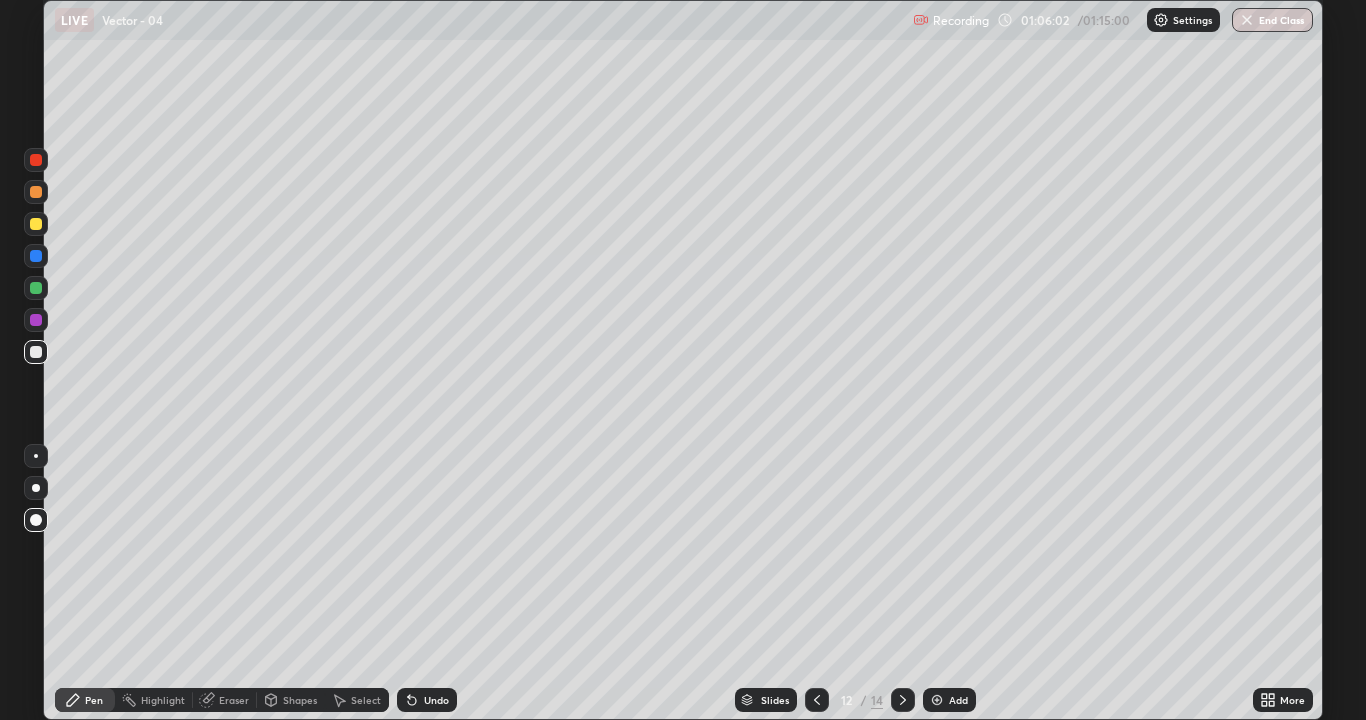 click 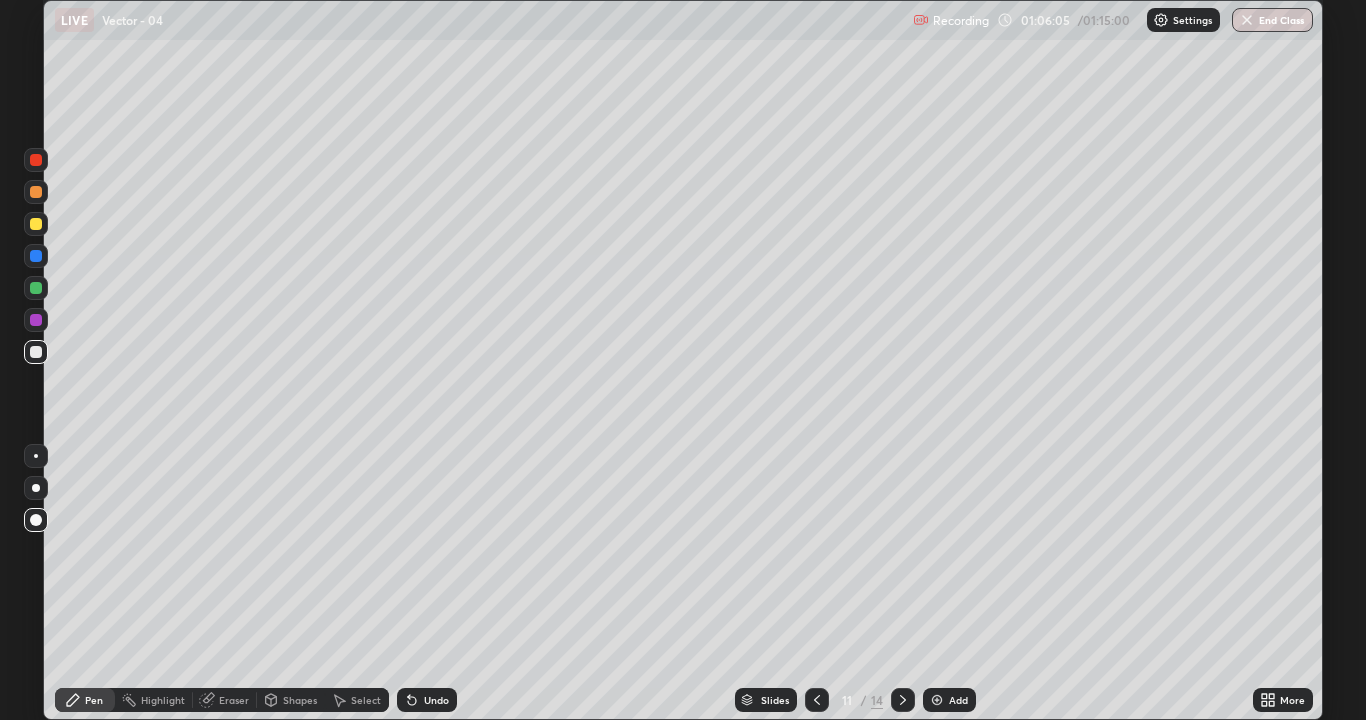 click 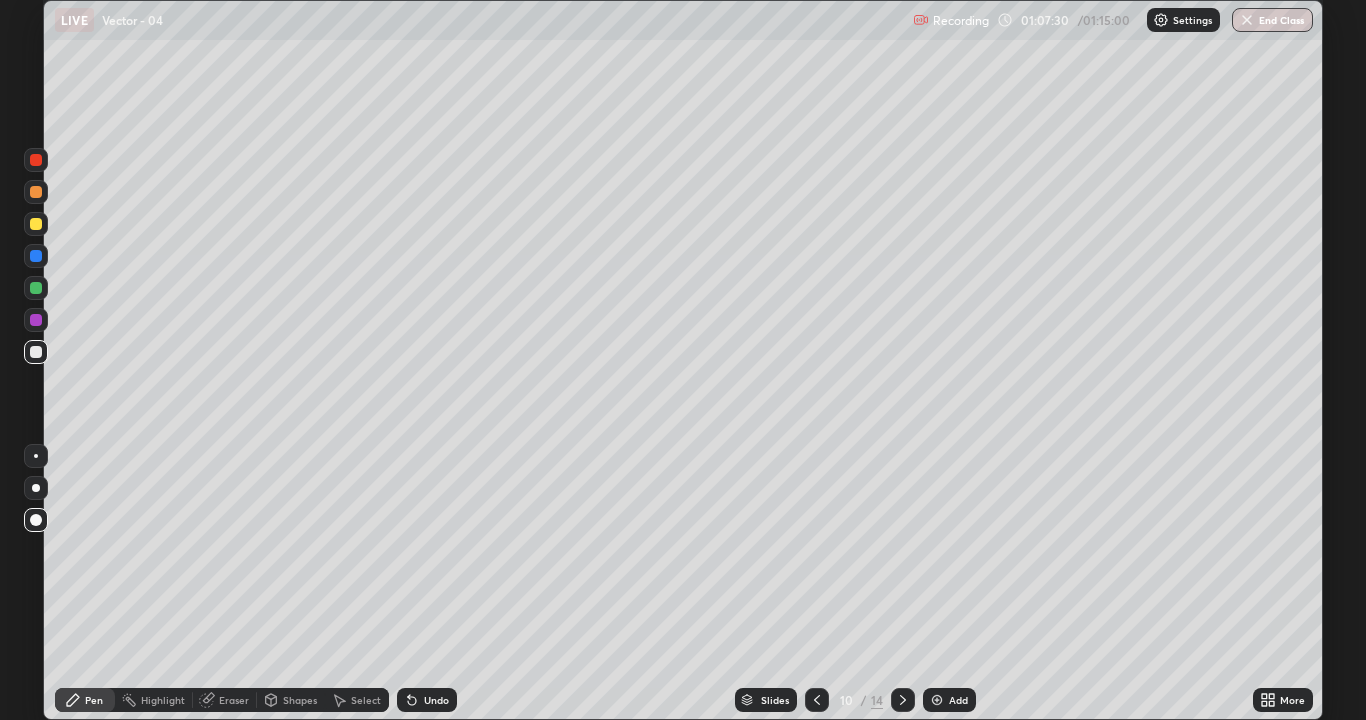 click 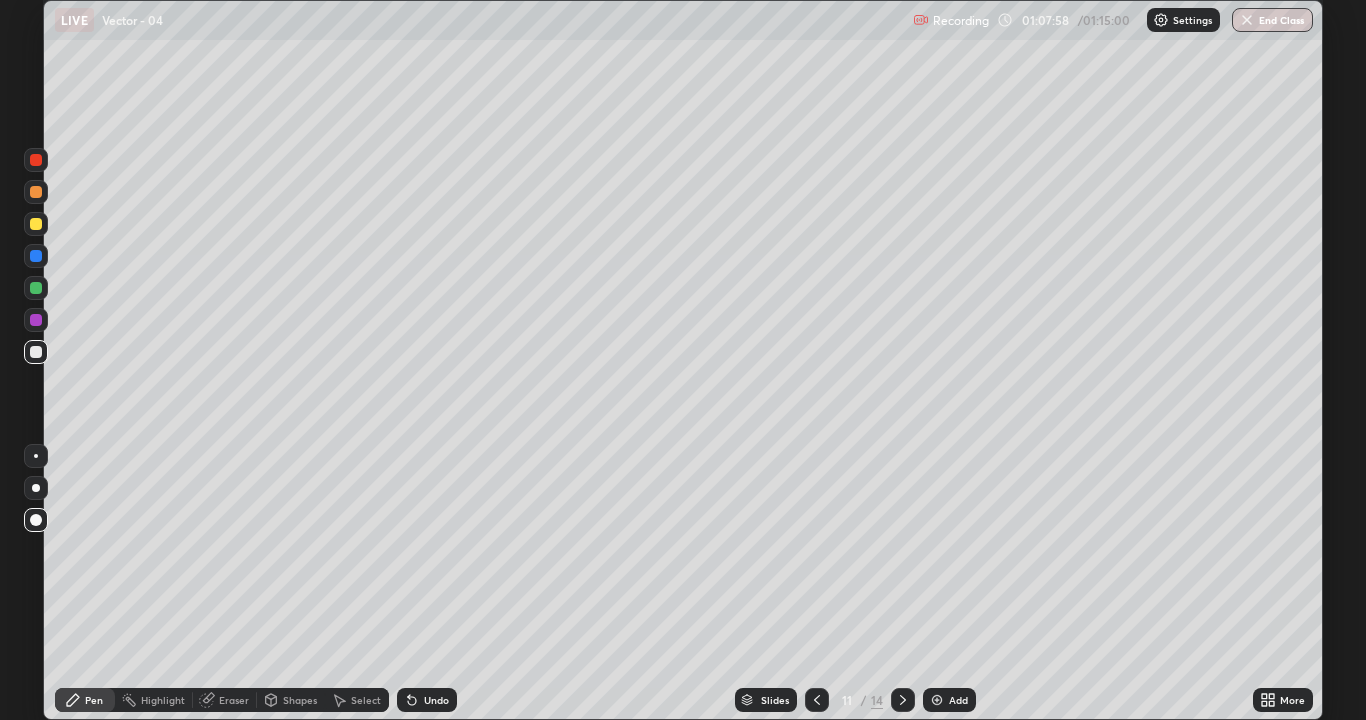 click at bounding box center [36, 224] 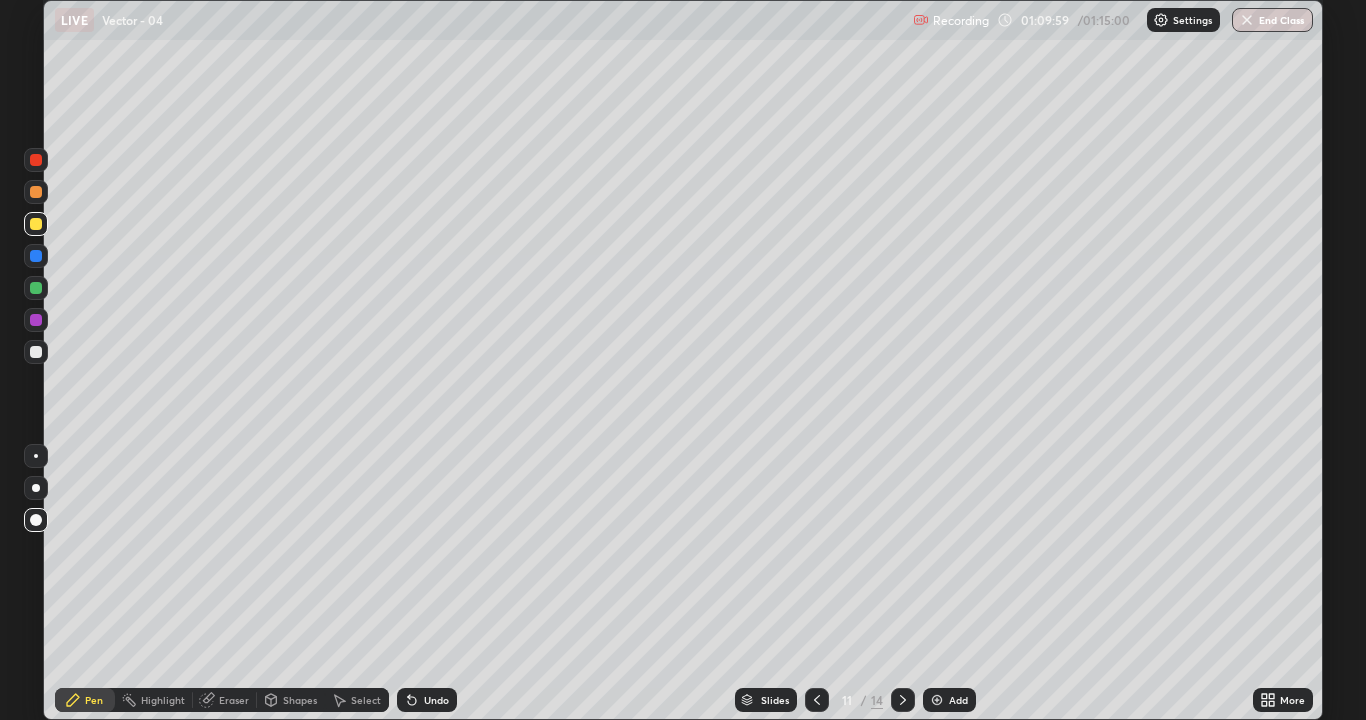 click at bounding box center (903, 700) 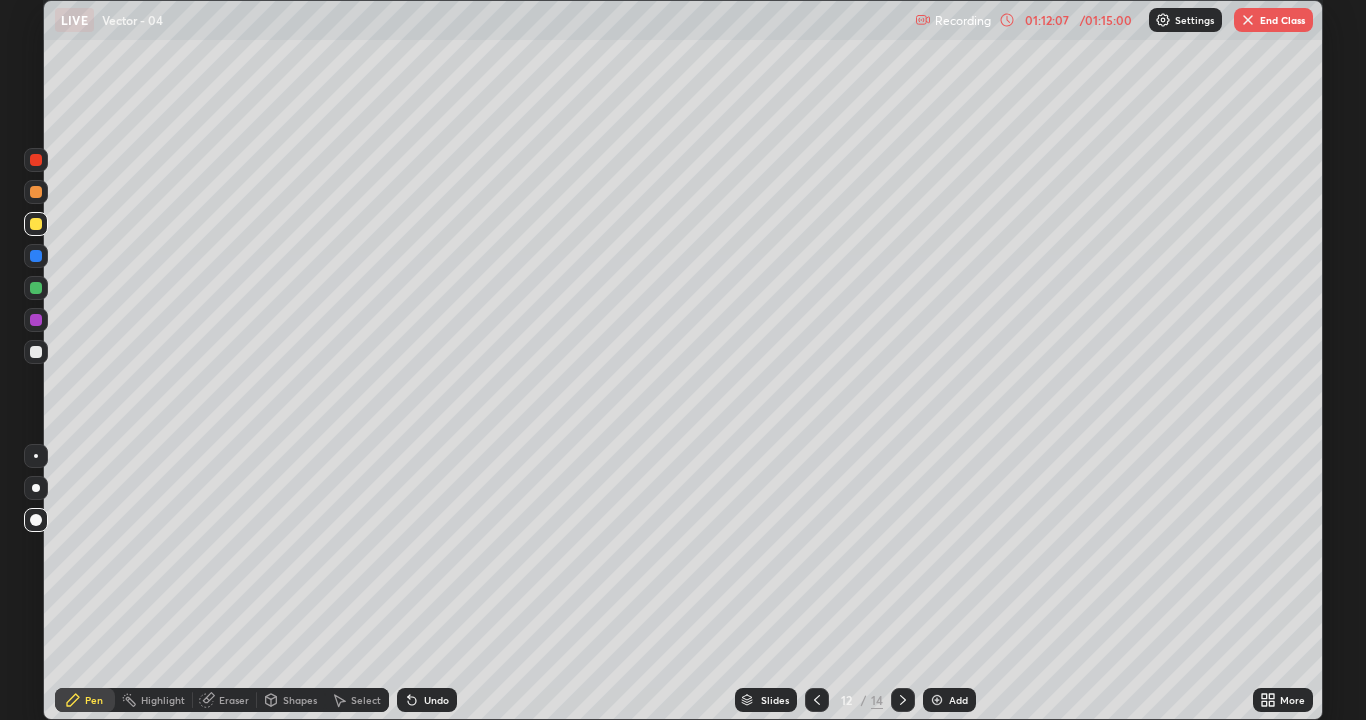 click 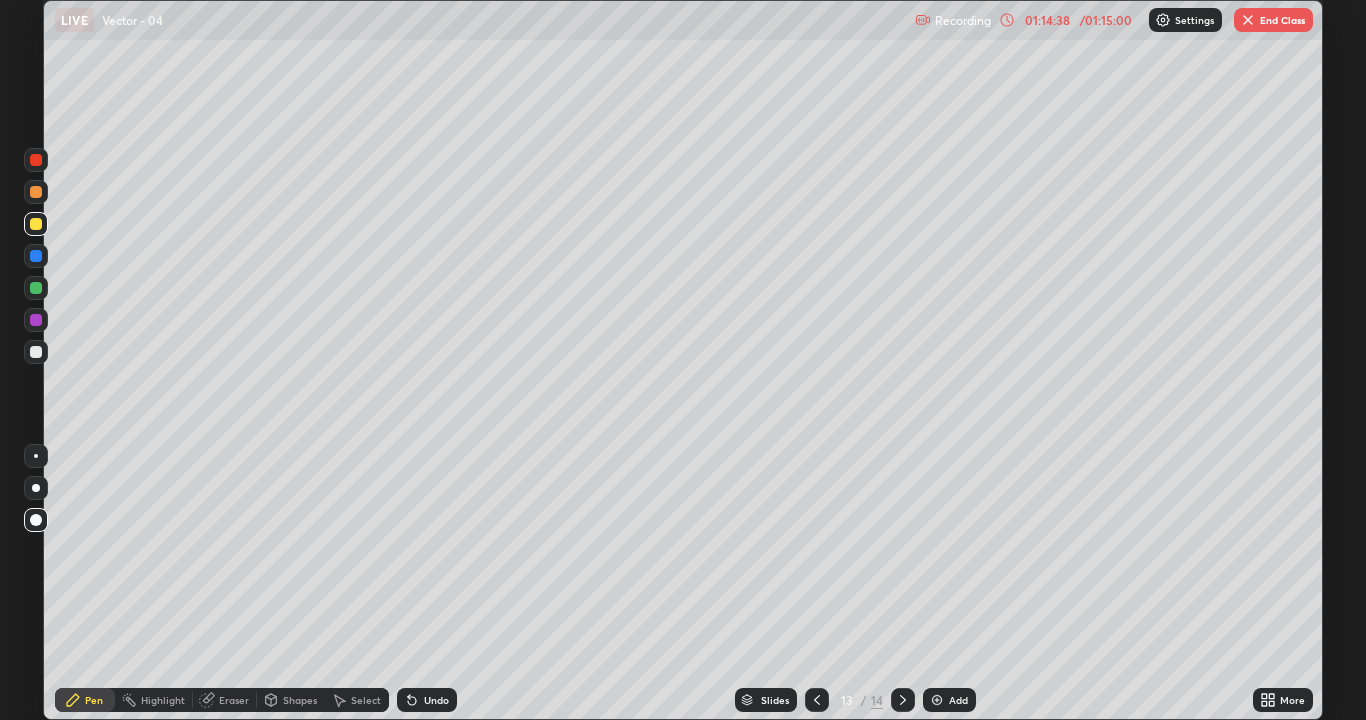 click 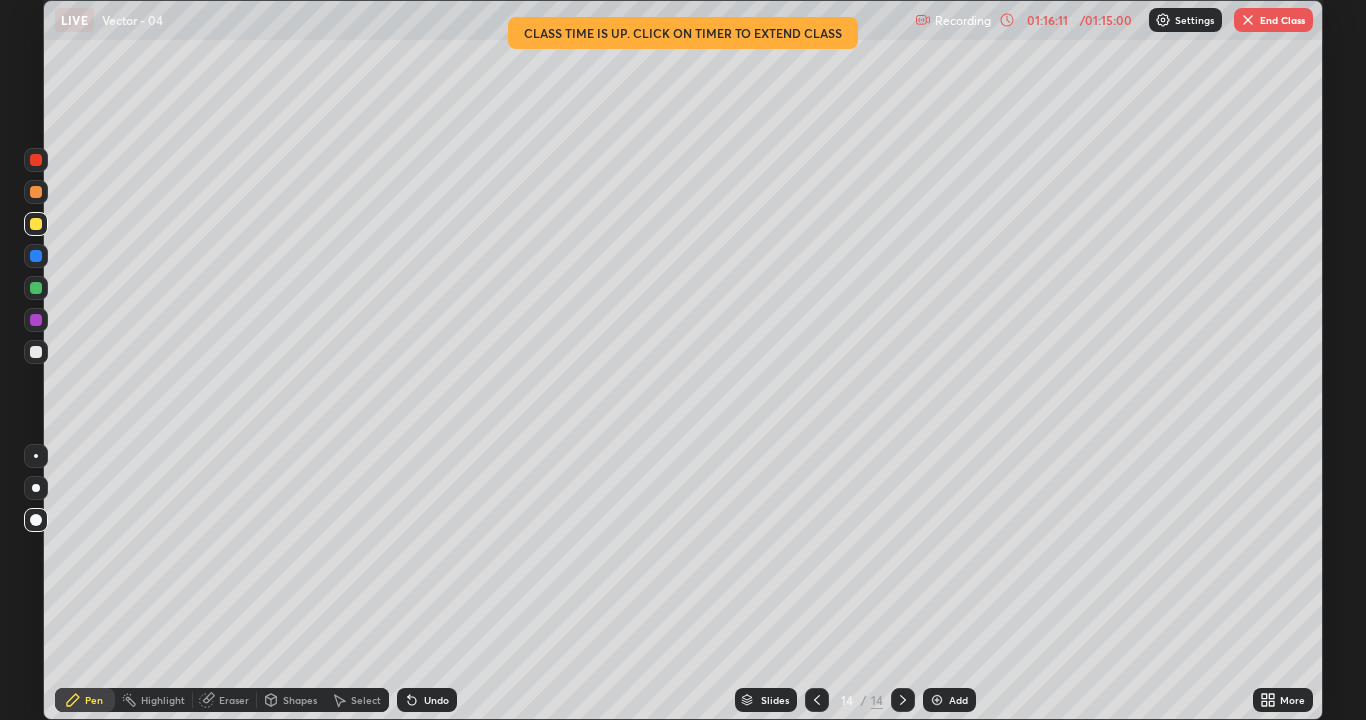 click on "End Class" at bounding box center (1273, 20) 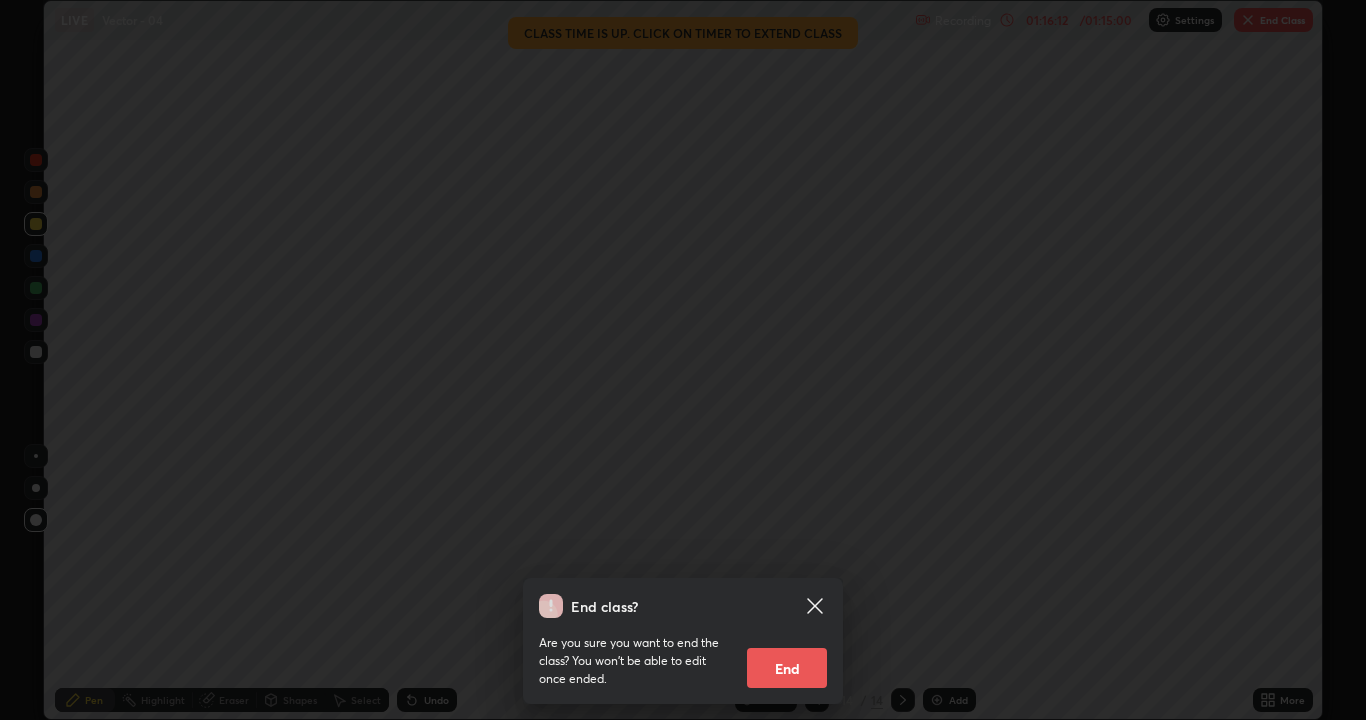 click on "End" at bounding box center [787, 668] 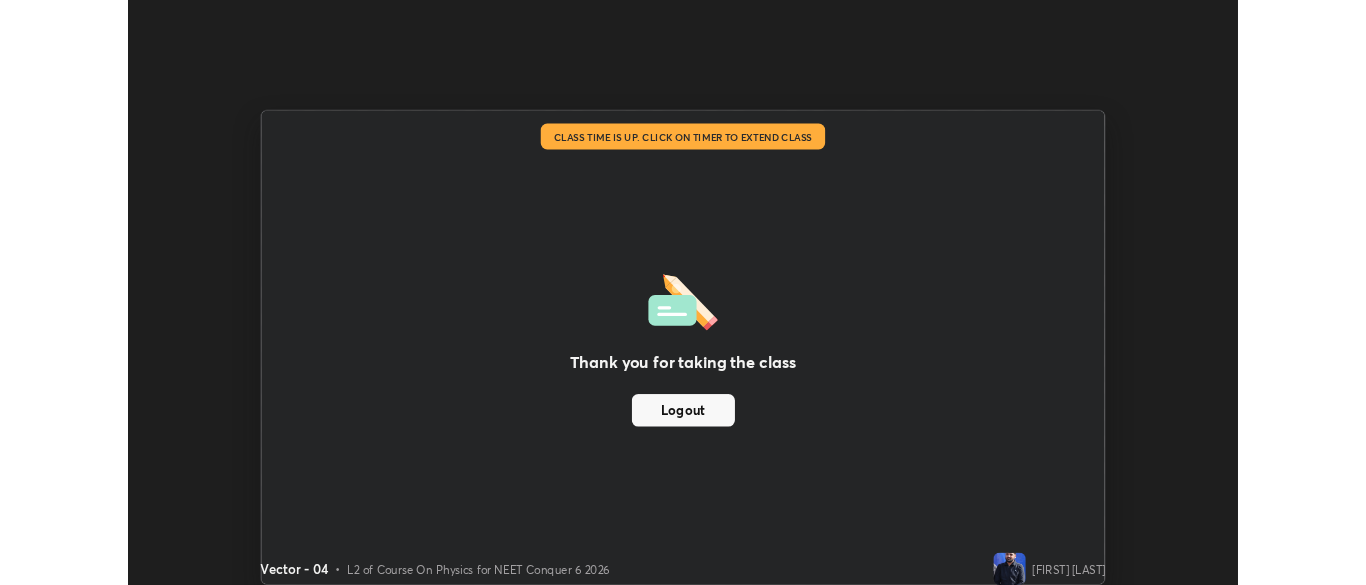 scroll, scrollTop: 585, scrollLeft: 1366, axis: both 